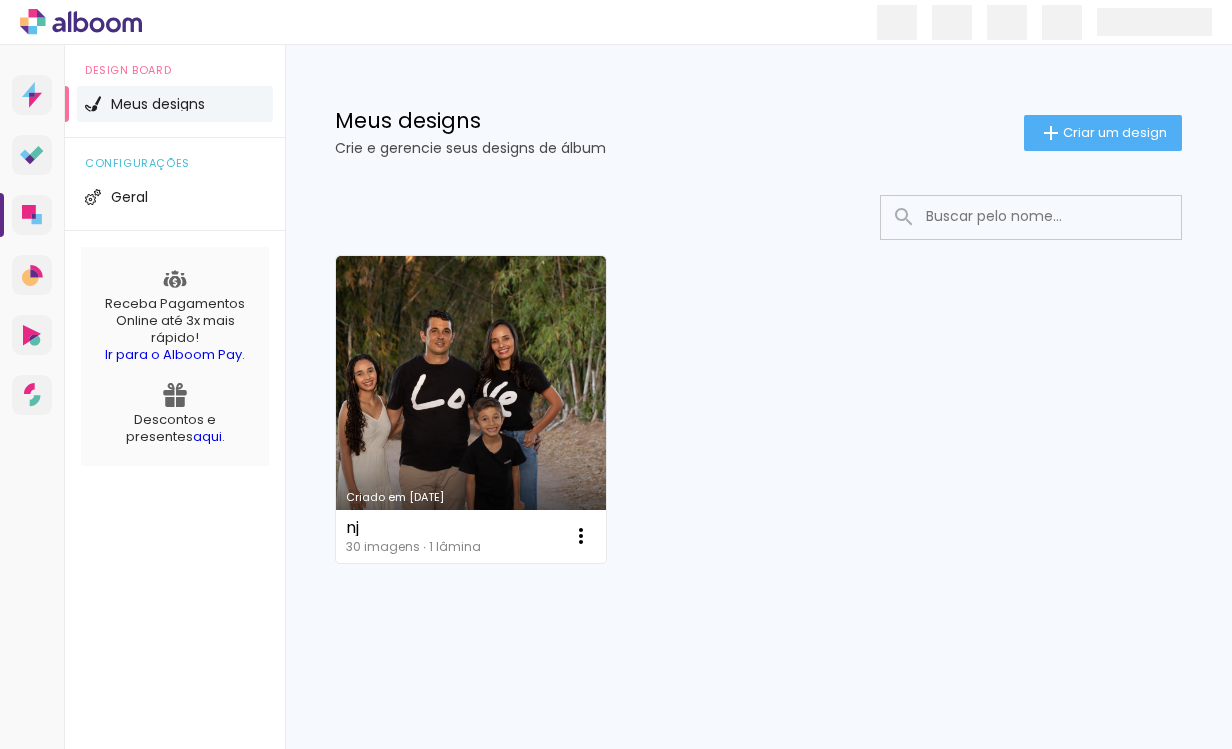 scroll, scrollTop: 0, scrollLeft: 0, axis: both 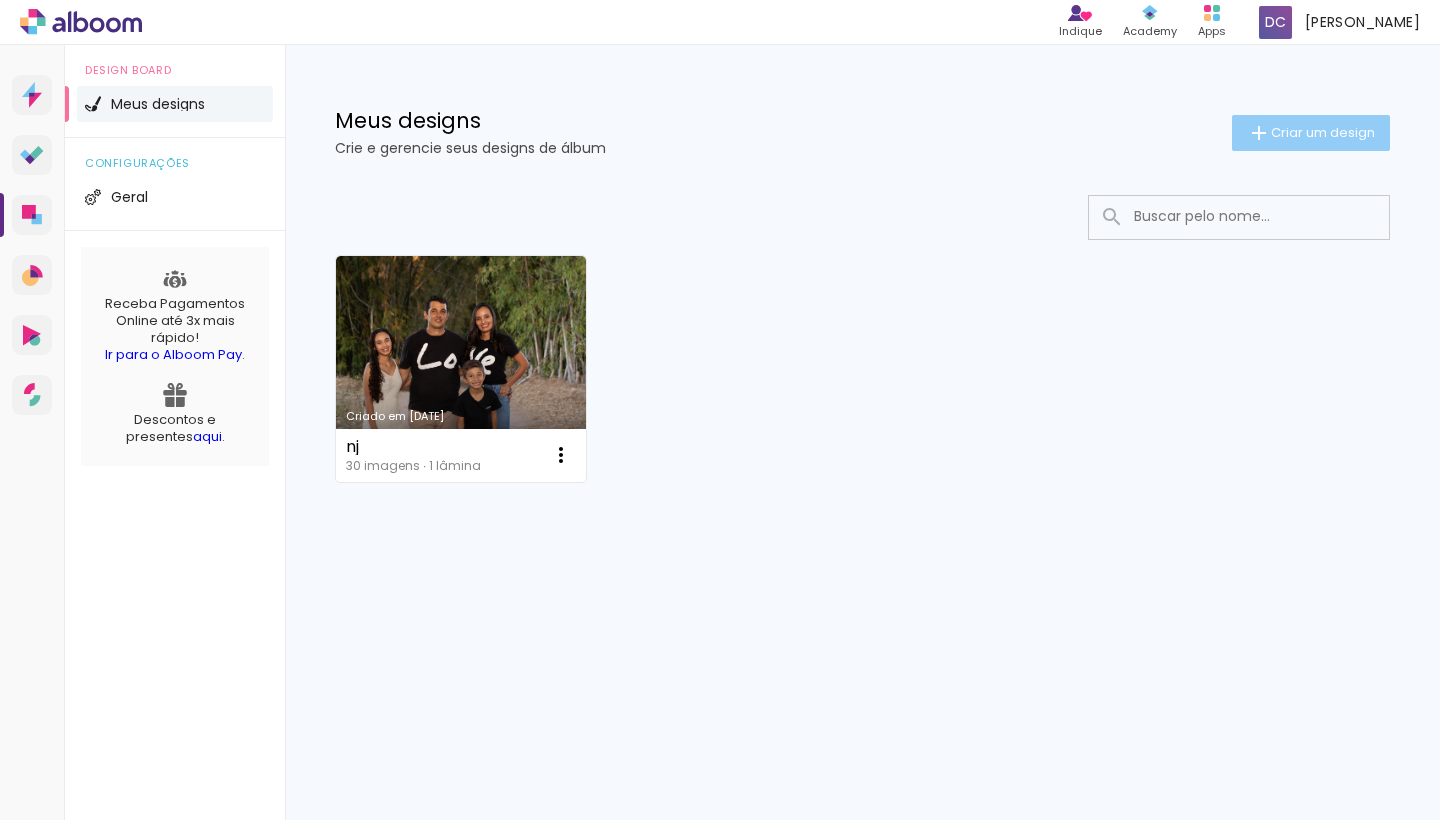 click on "Criar um design" 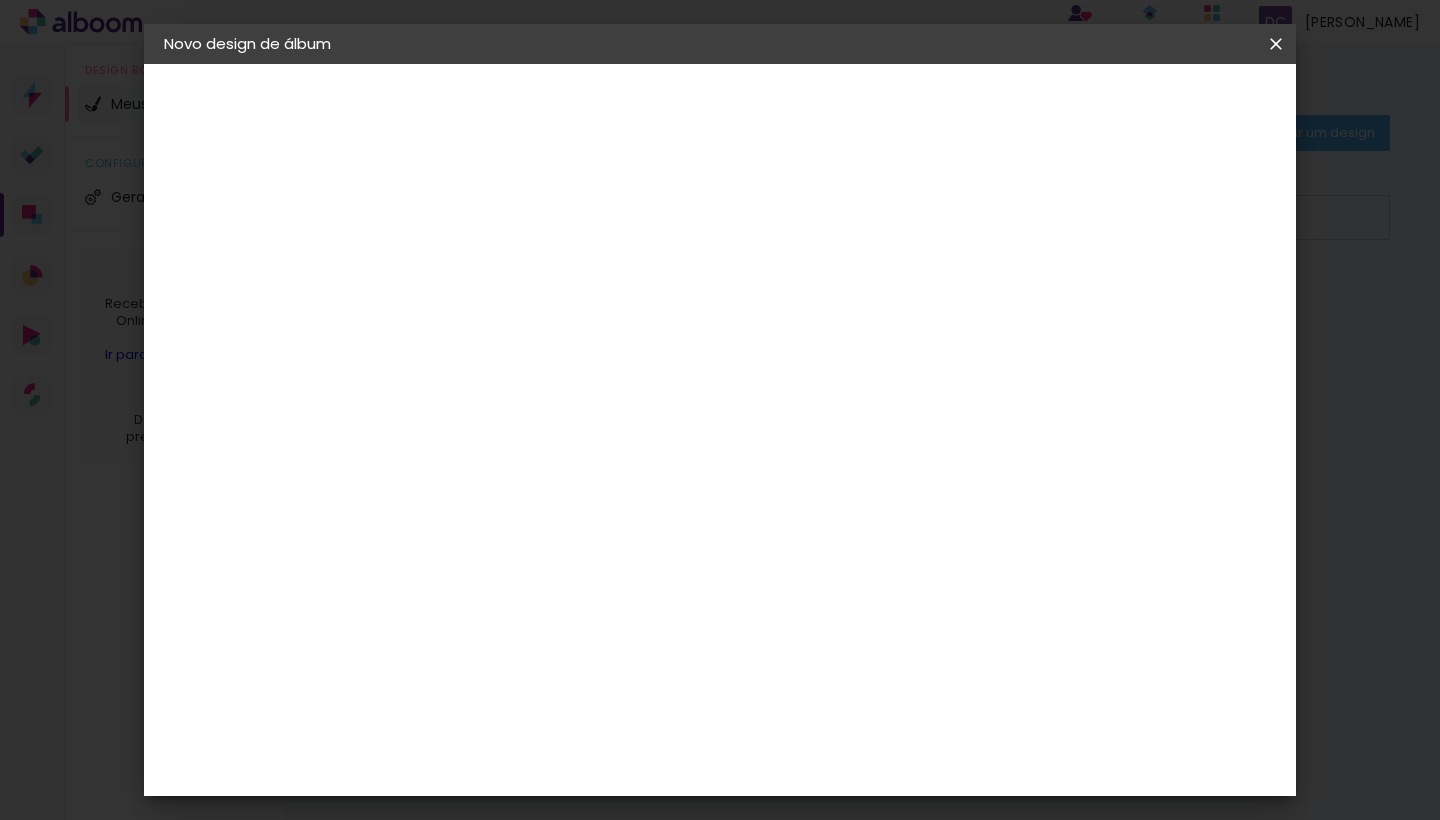 click at bounding box center (491, 285) 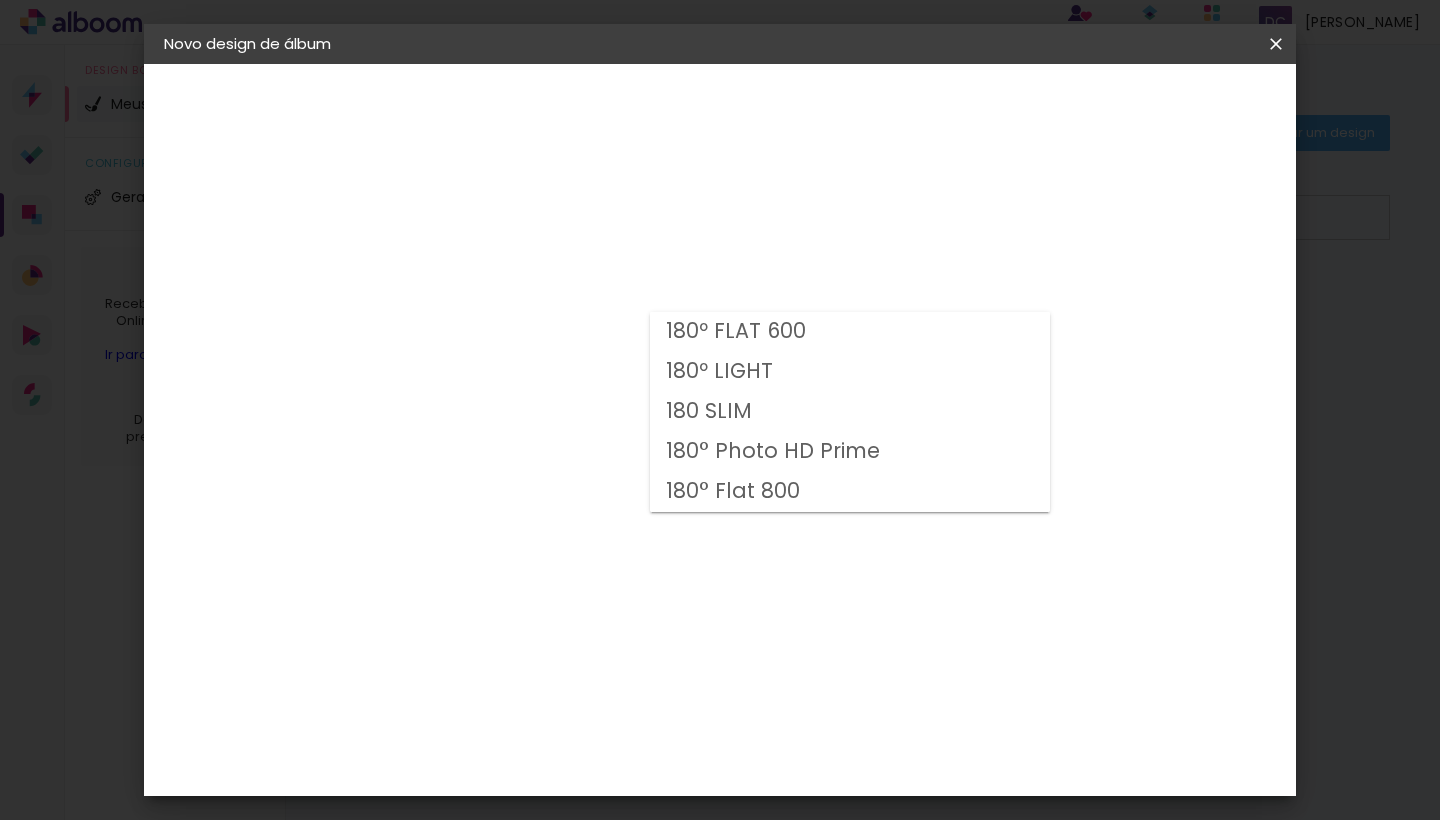 click on "180º FLAT 600" at bounding box center [0, 0] 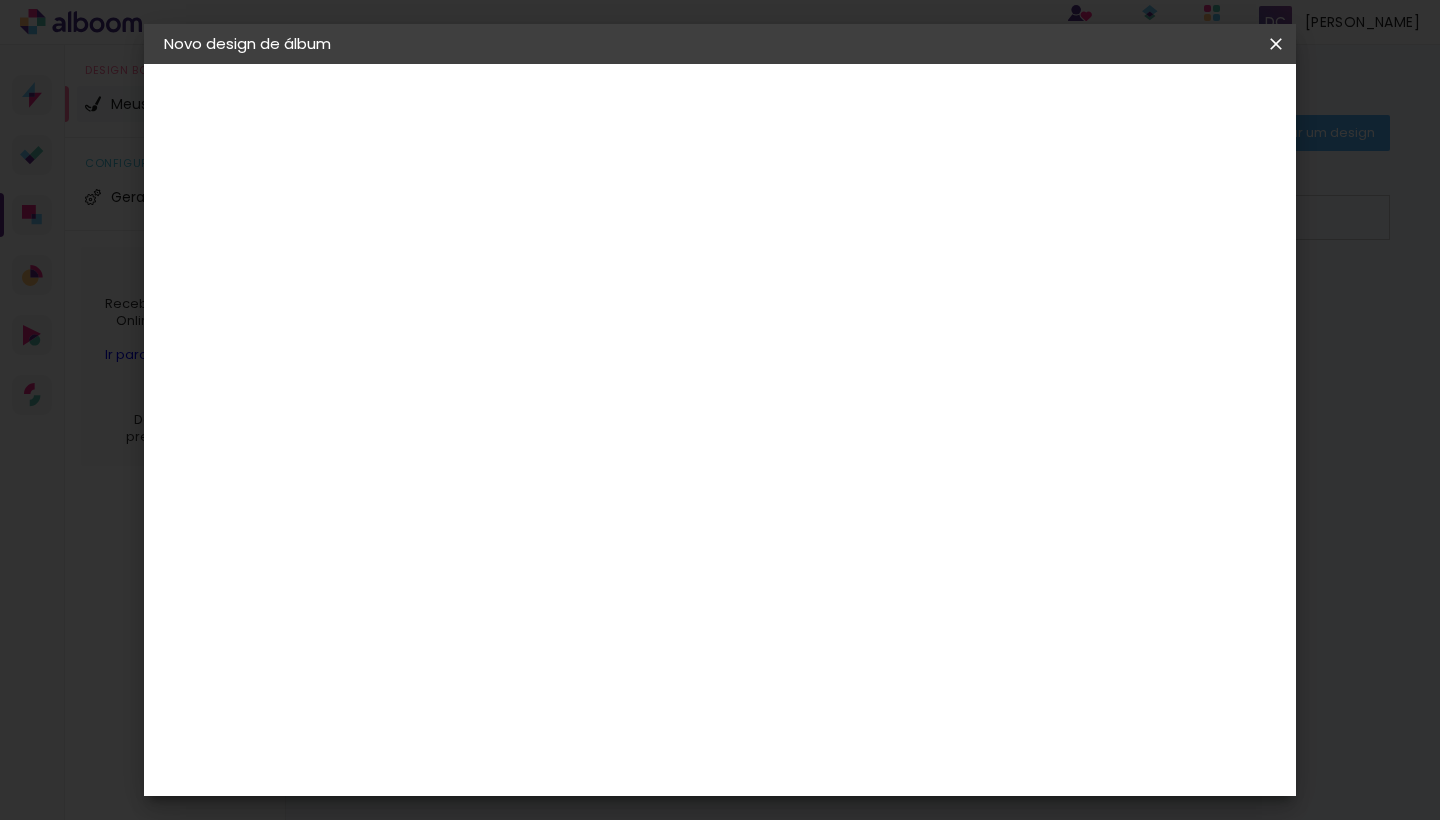 scroll, scrollTop: 199, scrollLeft: 0, axis: vertical 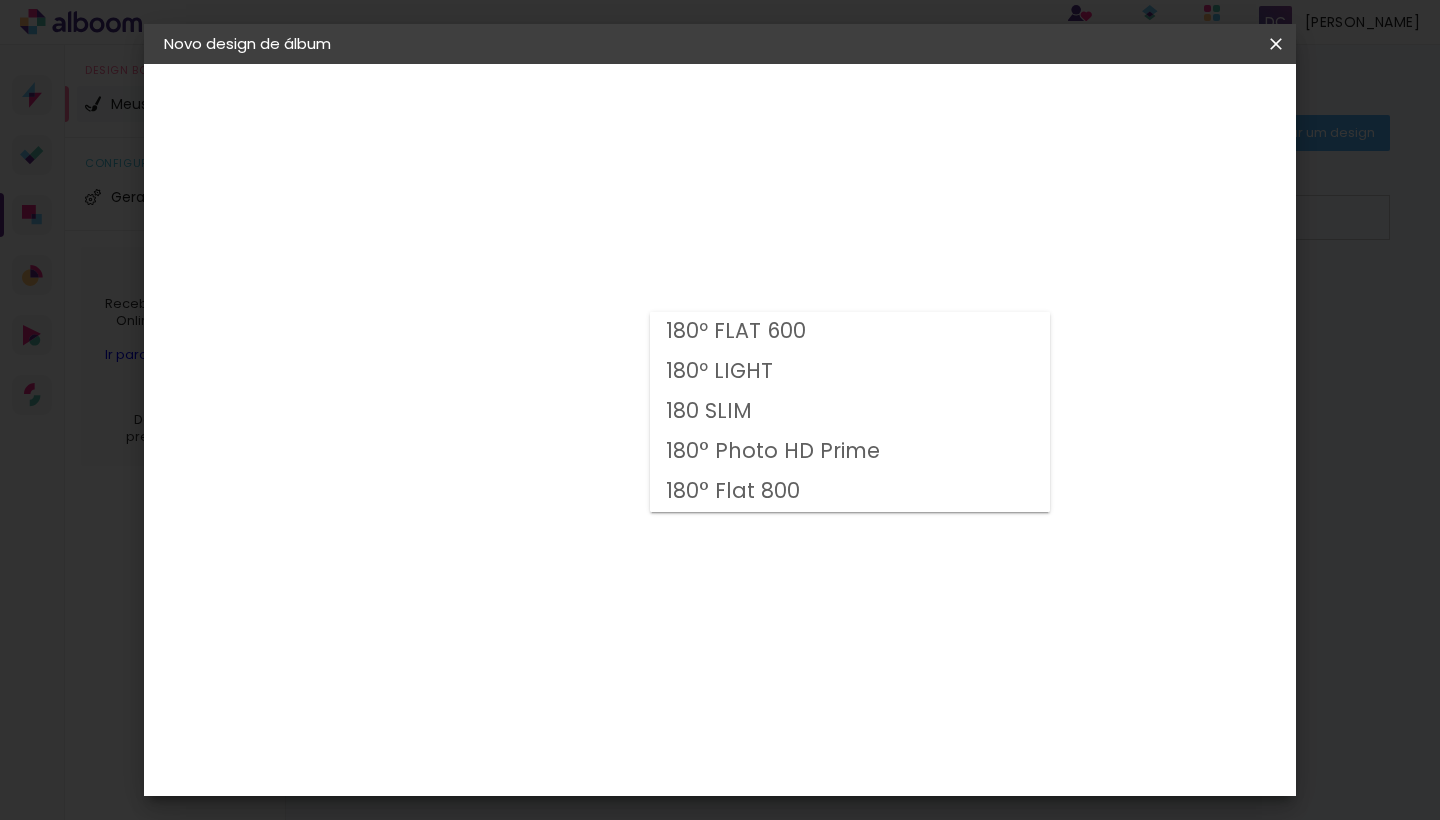 click on "180º FLAT 600" at bounding box center [0, 0] 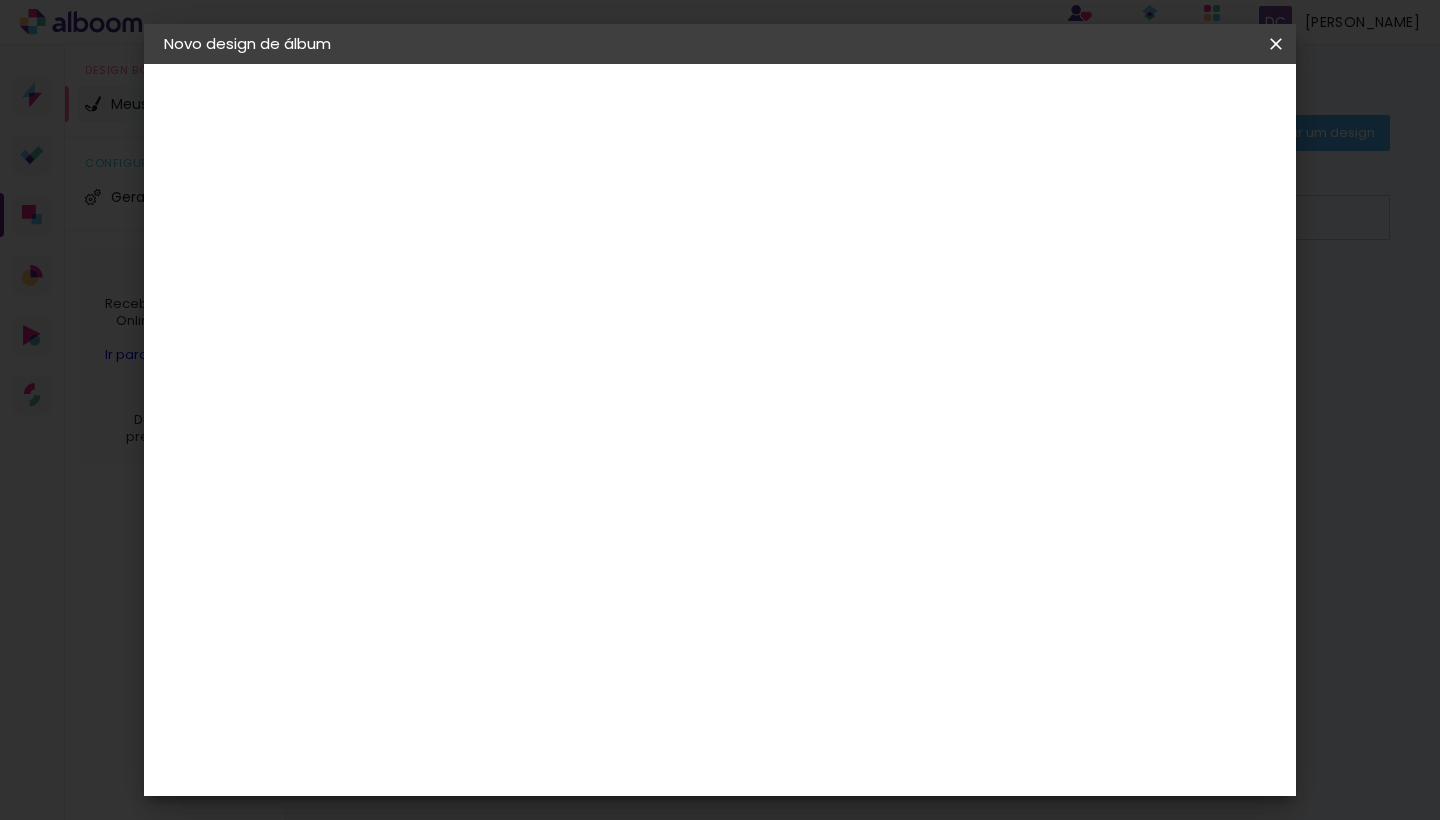 scroll, scrollTop: 199, scrollLeft: 0, axis: vertical 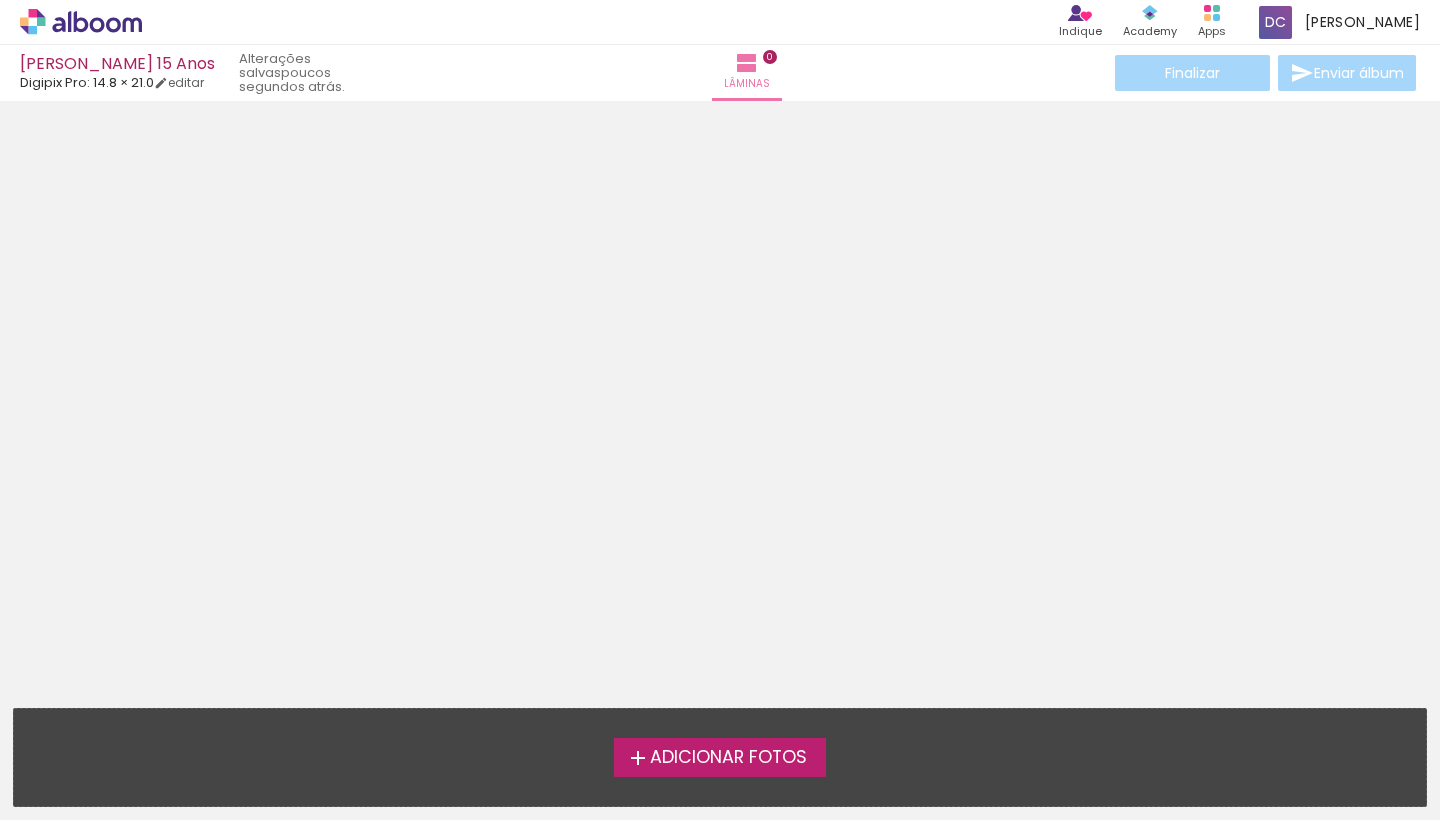 click on "Adicionar Fotos" at bounding box center [728, 758] 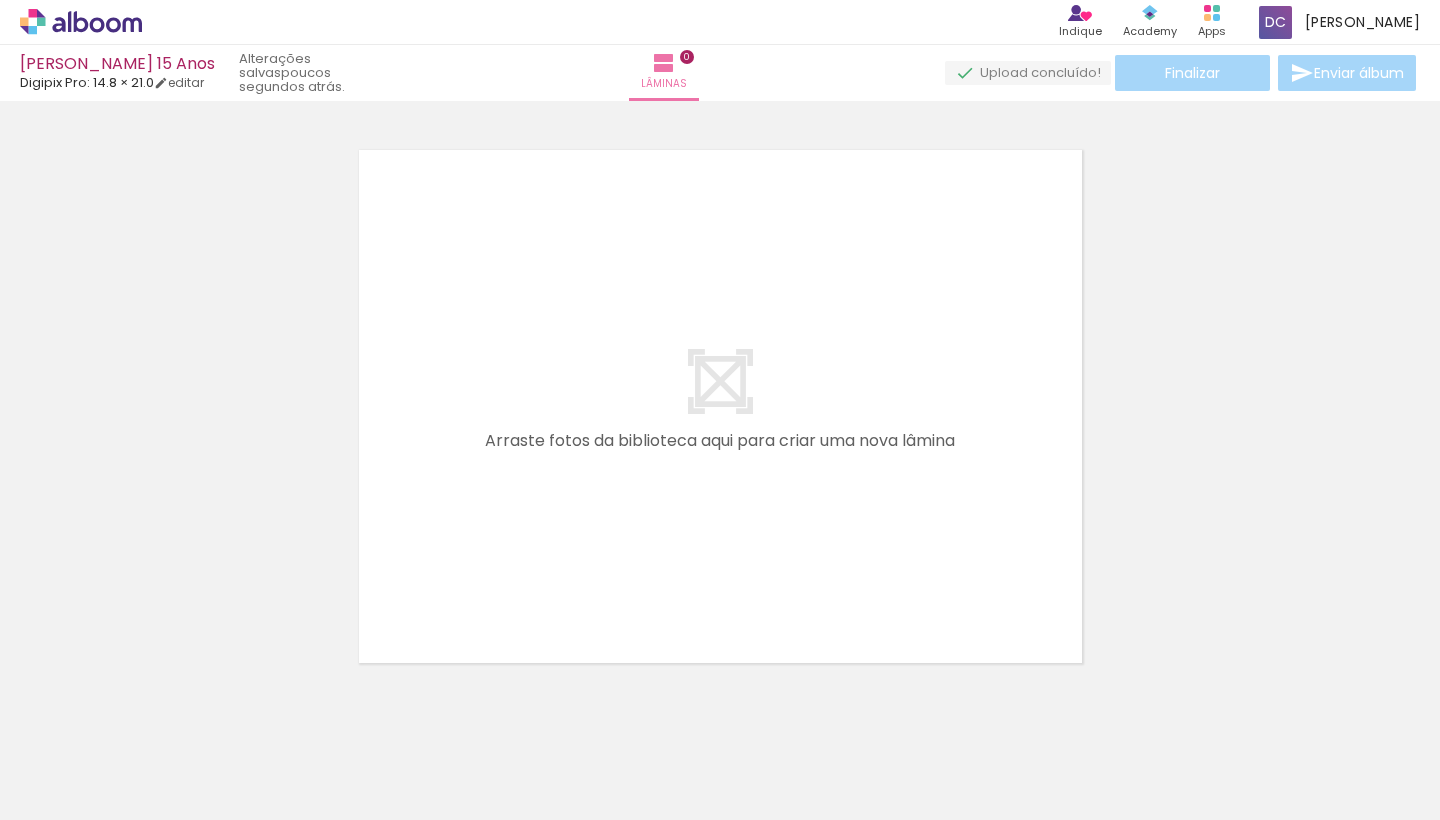scroll, scrollTop: 25, scrollLeft: 0, axis: vertical 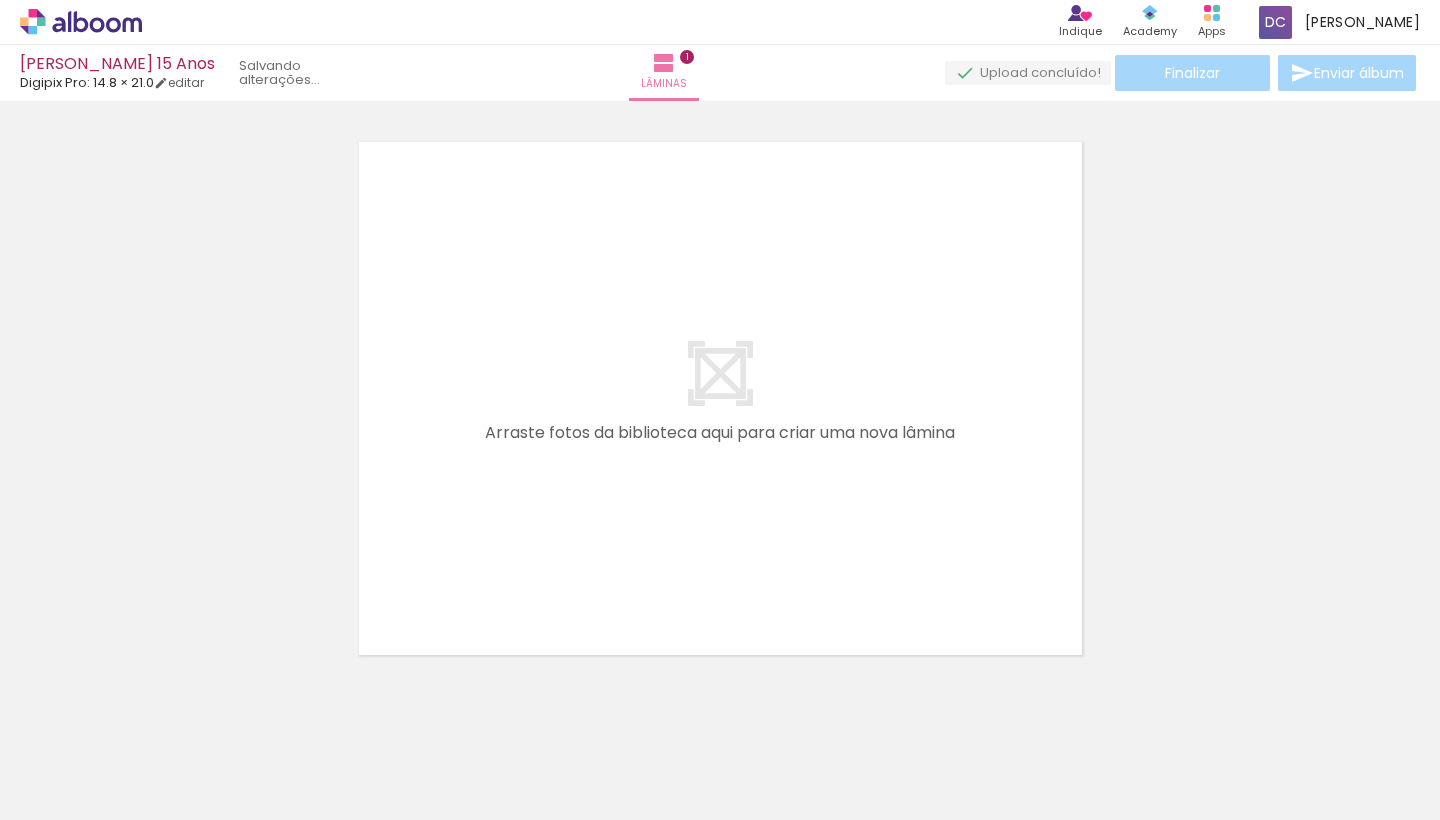 drag, startPoint x: 196, startPoint y: 764, endPoint x: 546, endPoint y: 557, distance: 406.6313 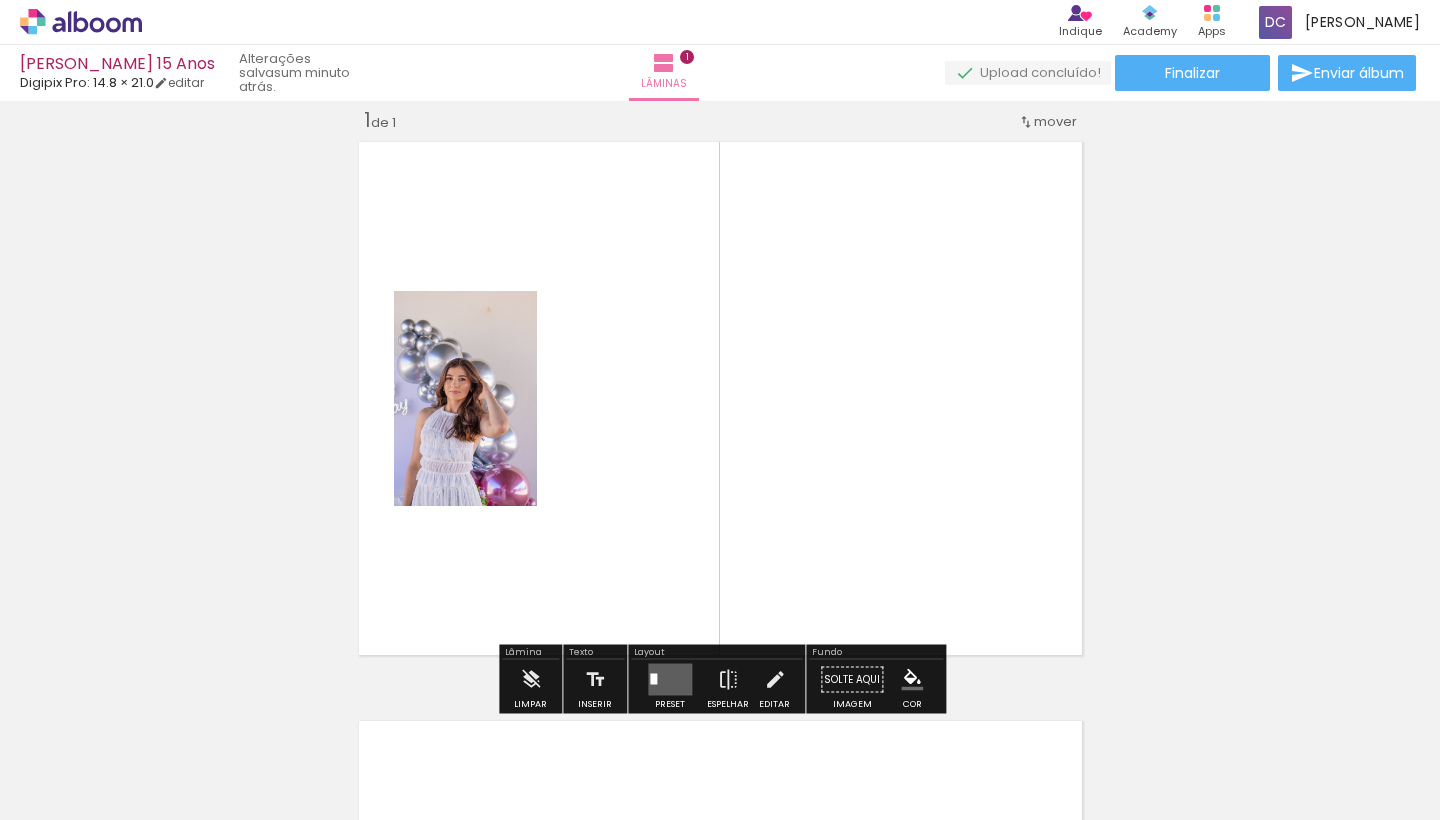 click 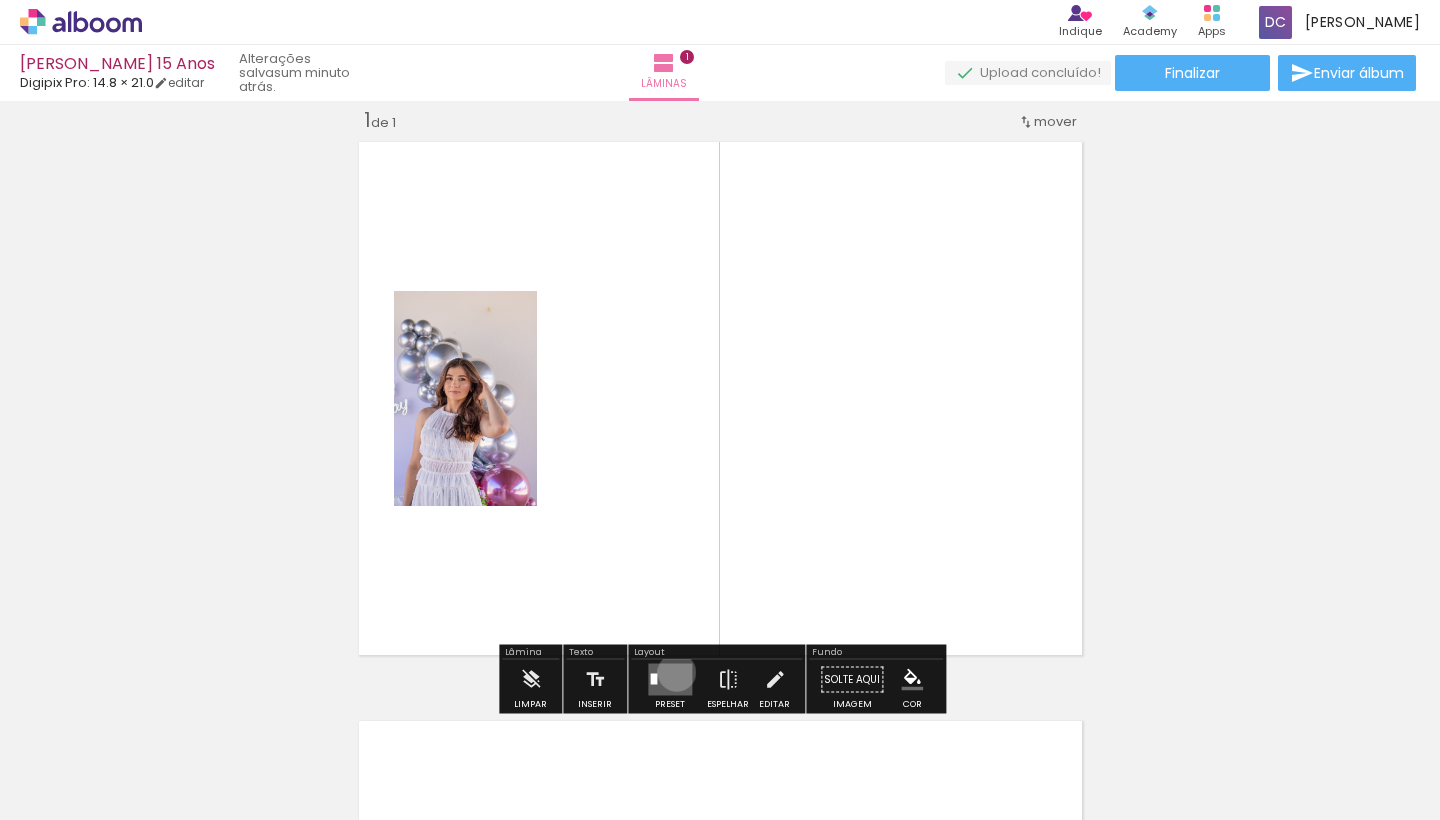 click at bounding box center [670, 680] 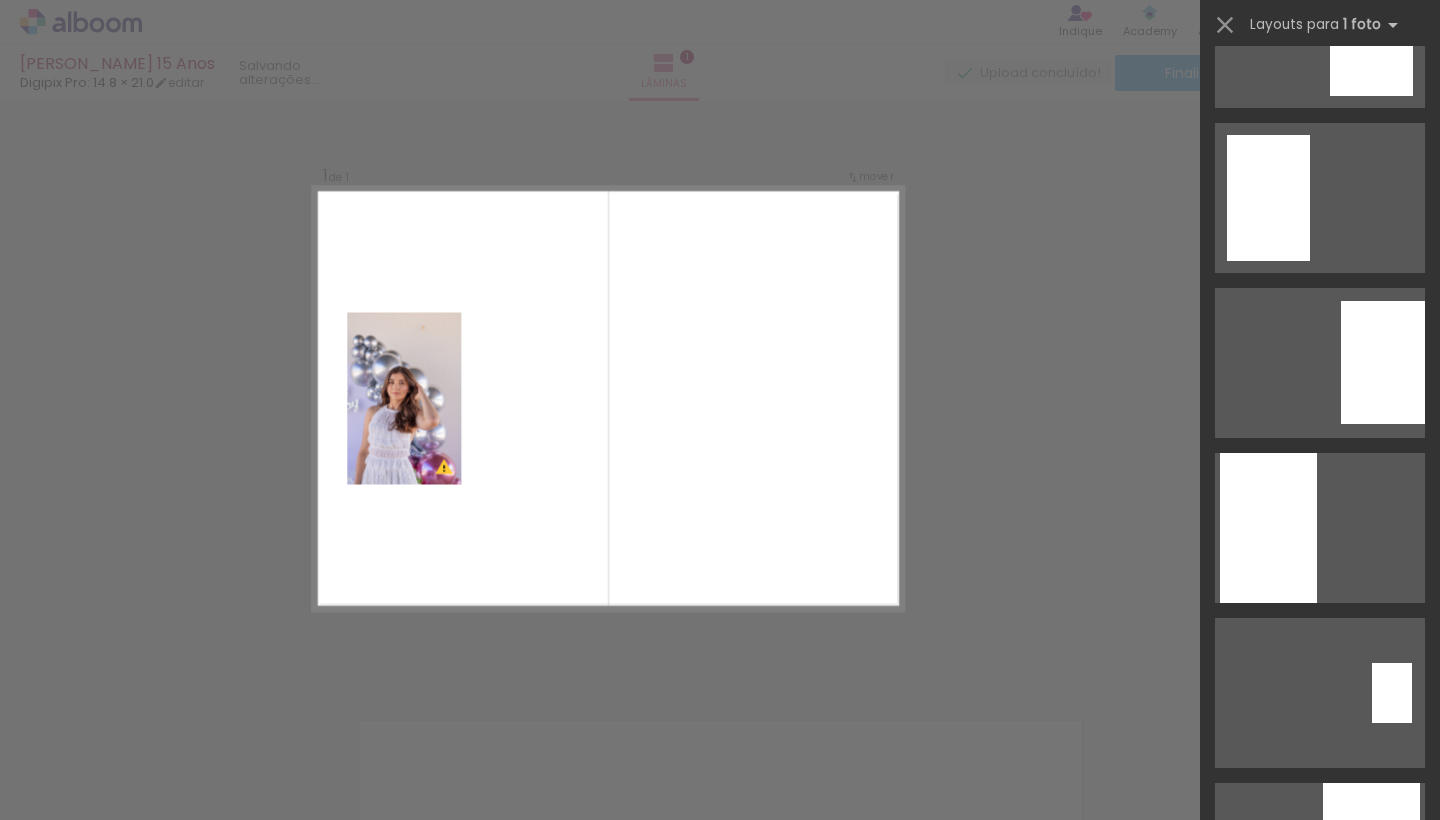 scroll, scrollTop: 555, scrollLeft: 0, axis: vertical 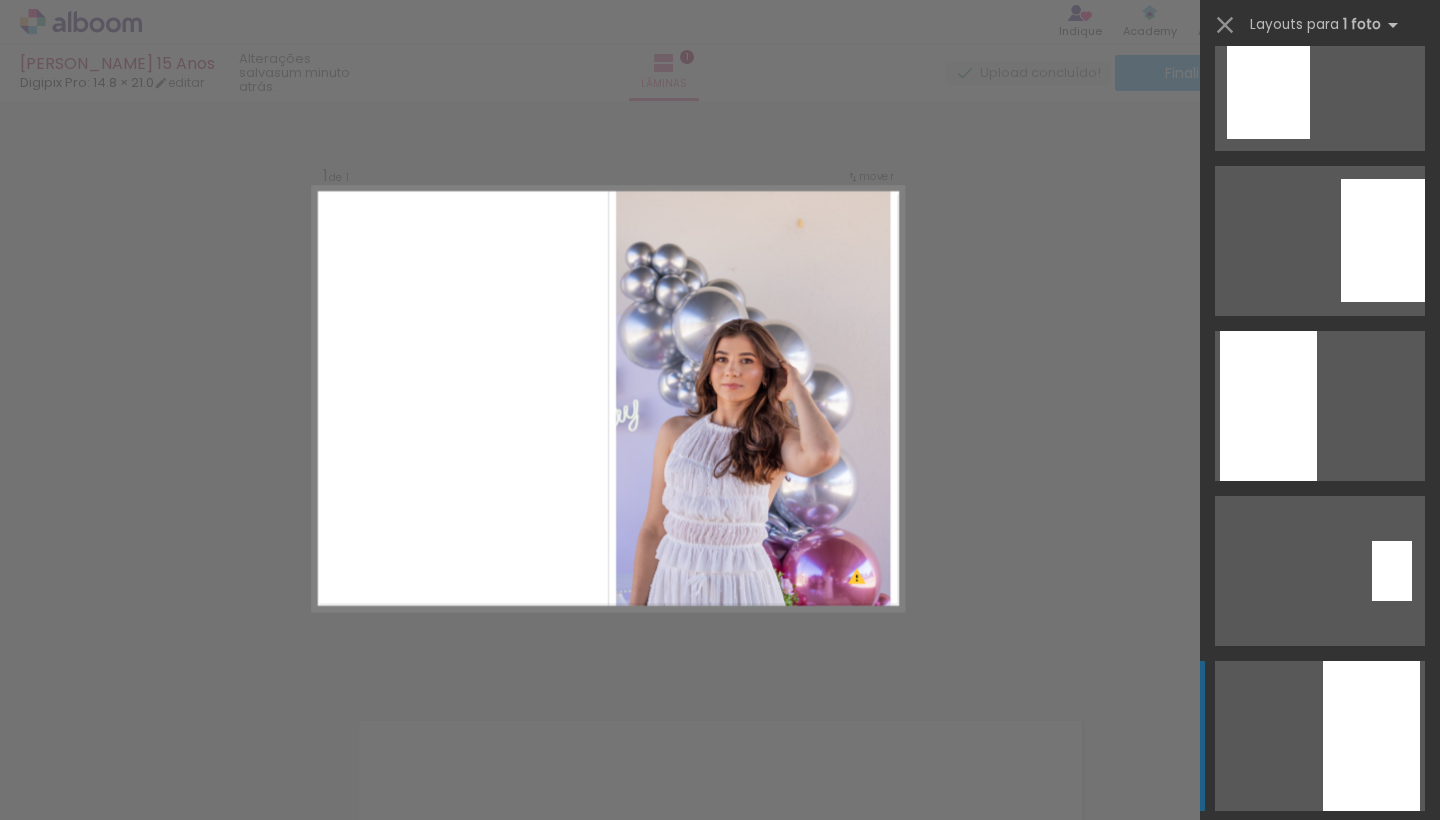 click at bounding box center [1383, 240] 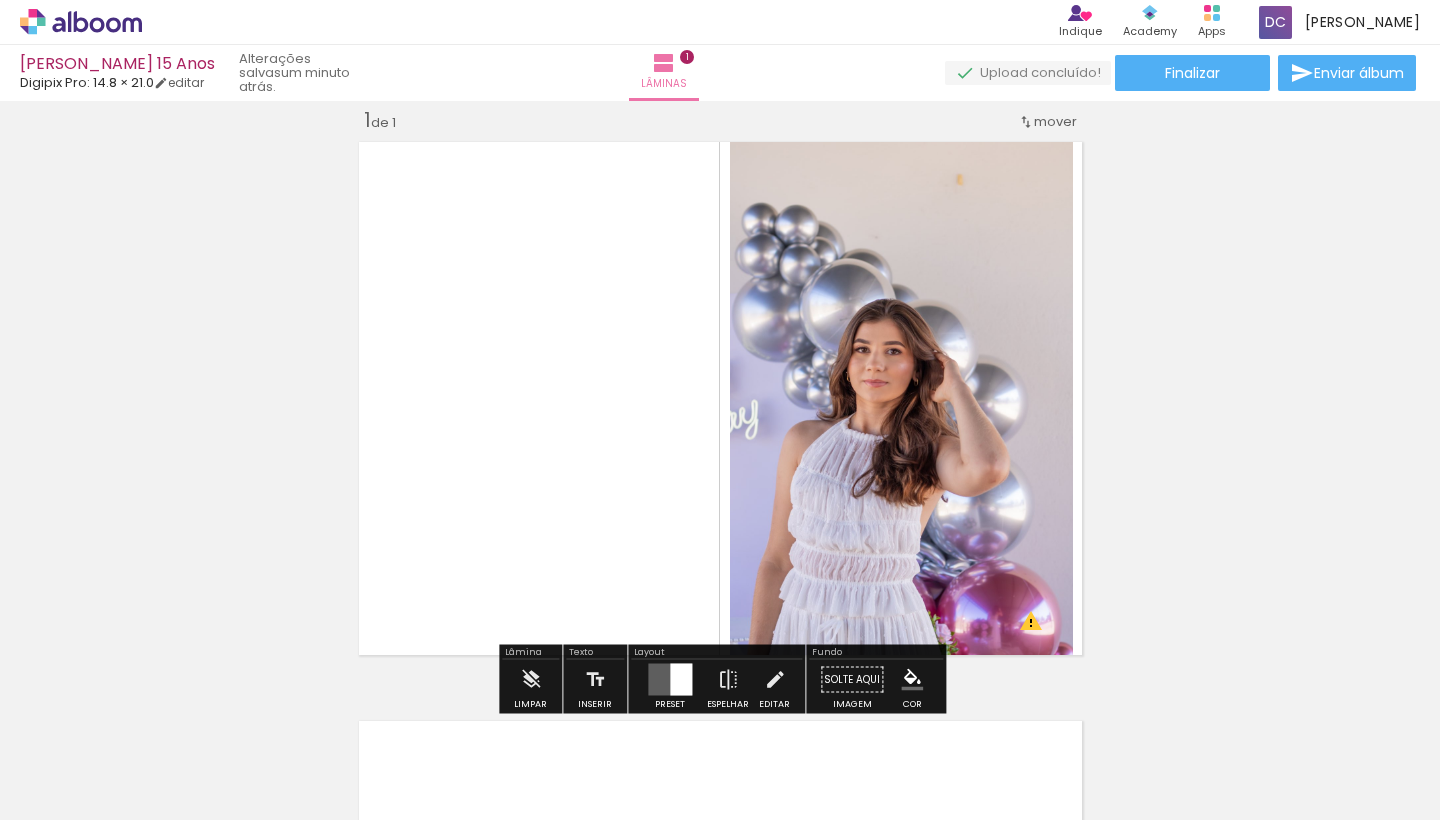 click on "Inserir lâmina 1  de 1 O Designbox precisará aumentar a sua imagem em 158% para exportar para impressão." at bounding box center [720, 662] 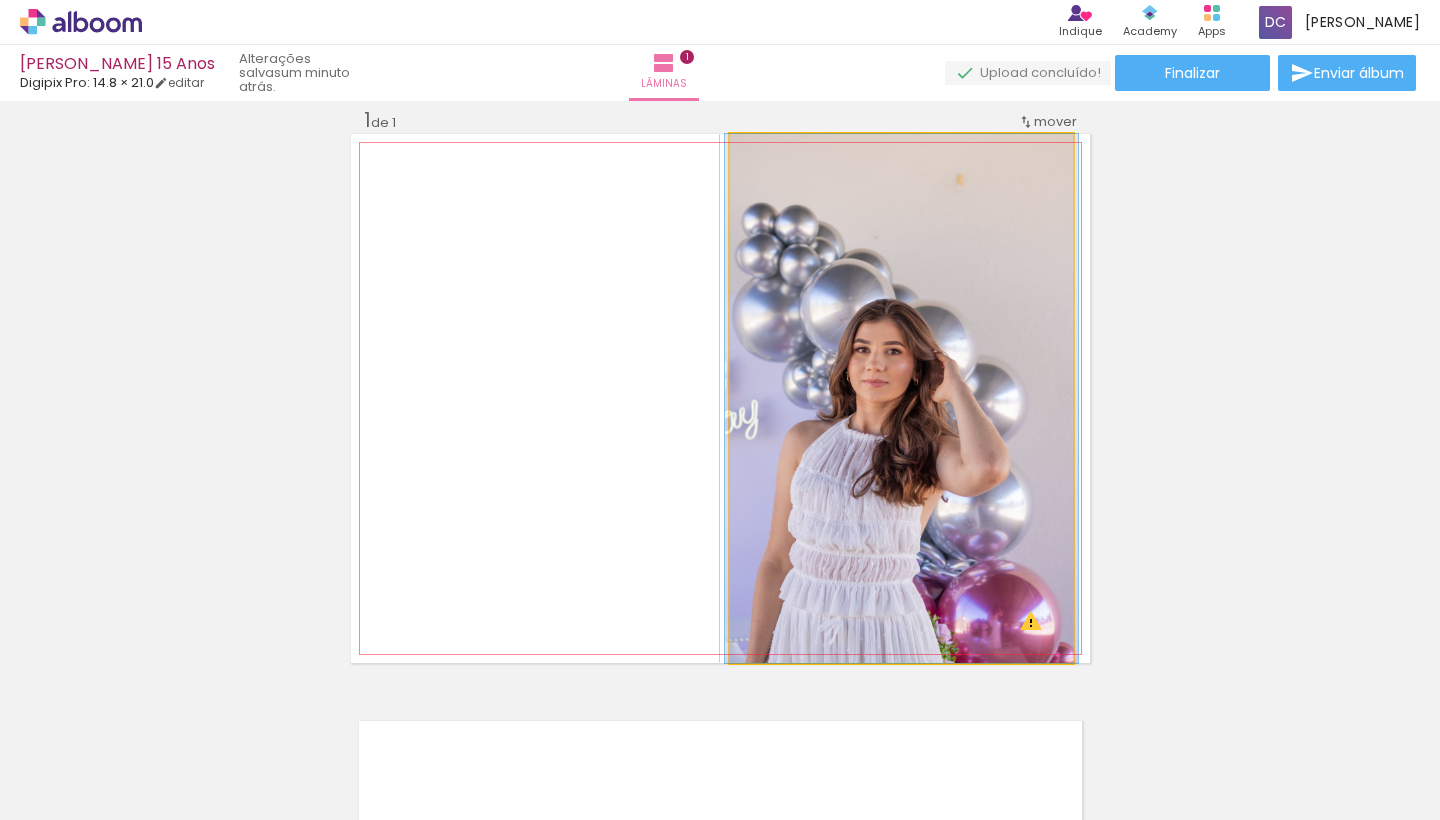 click 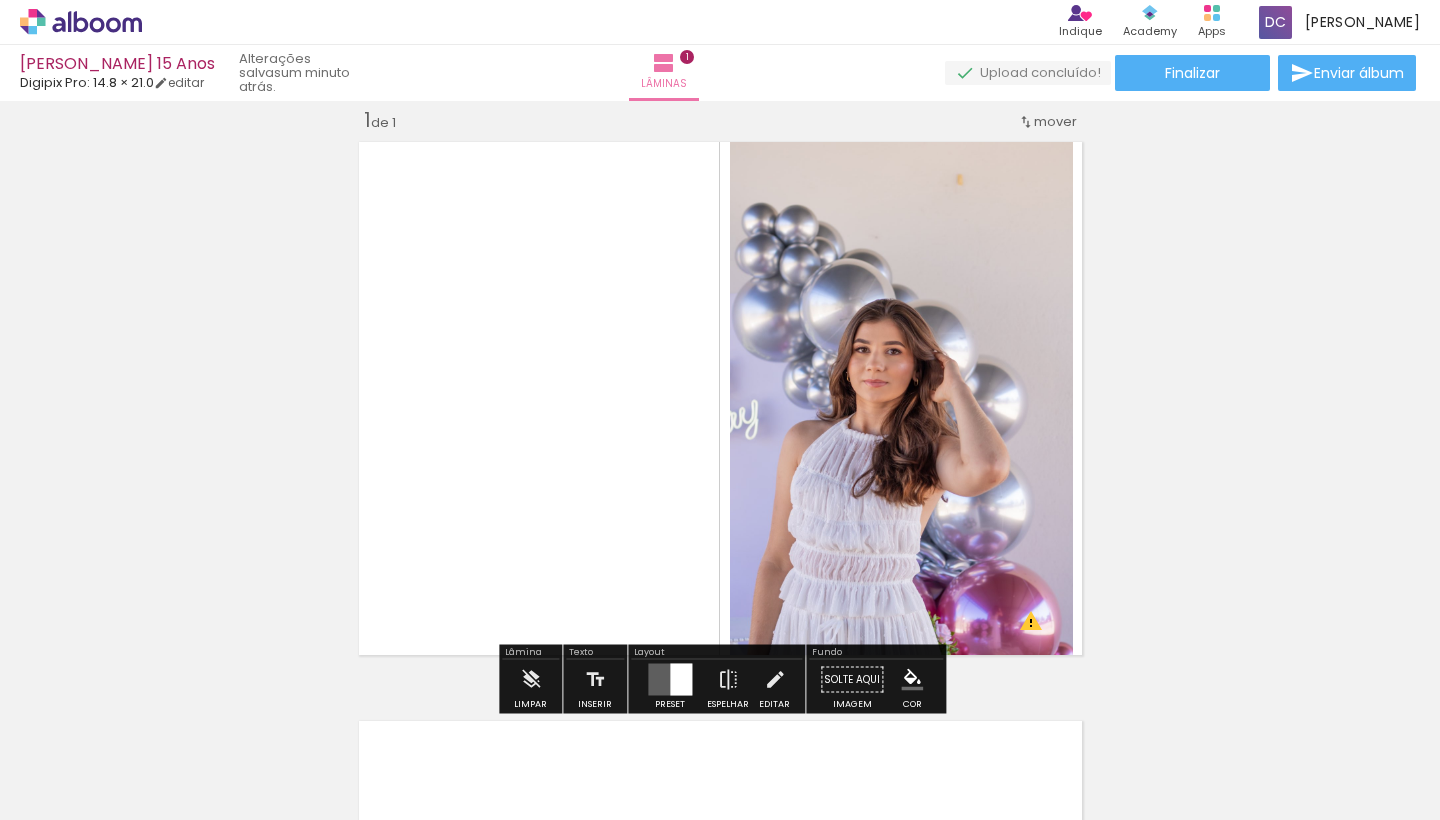click 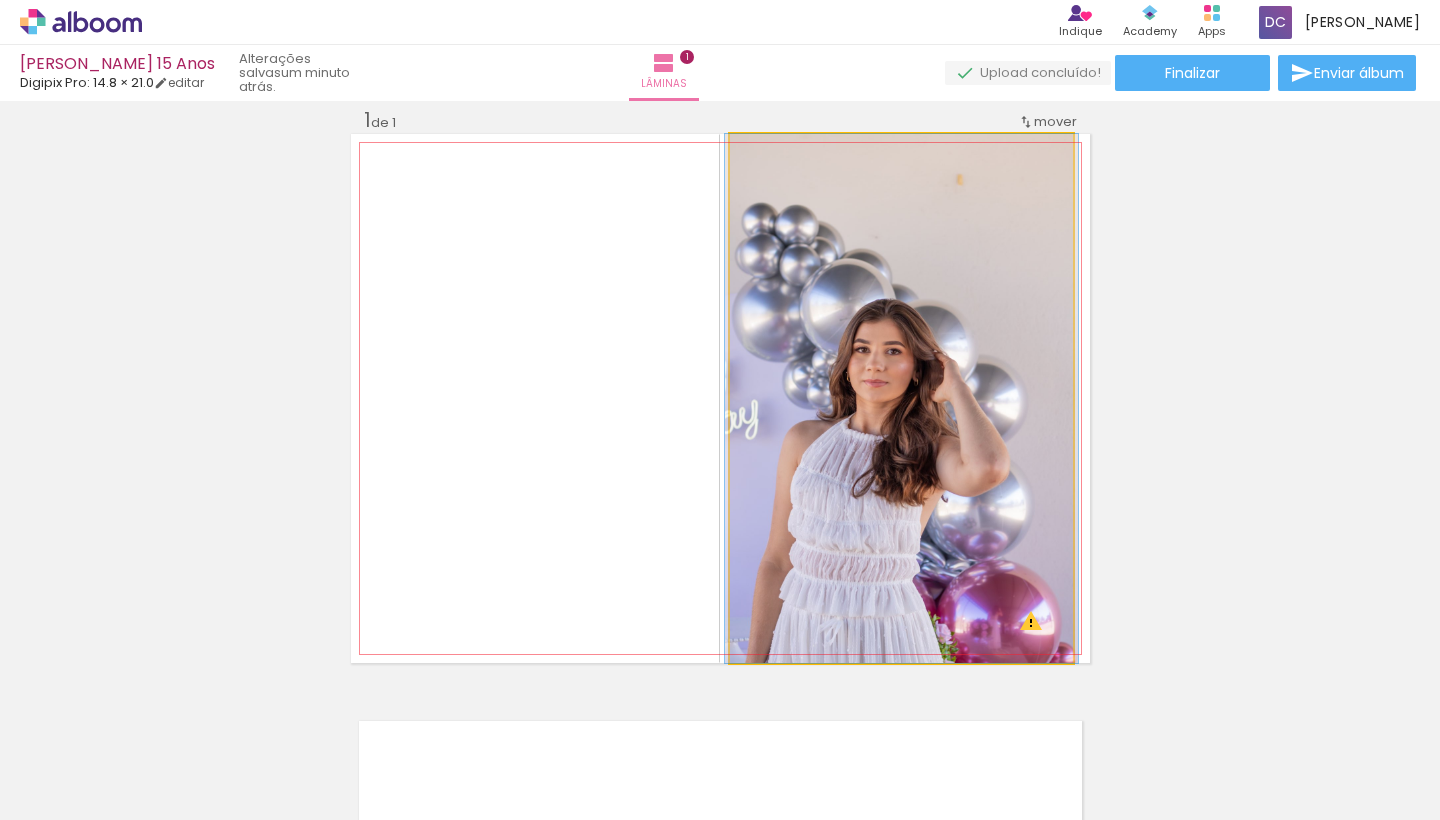 click 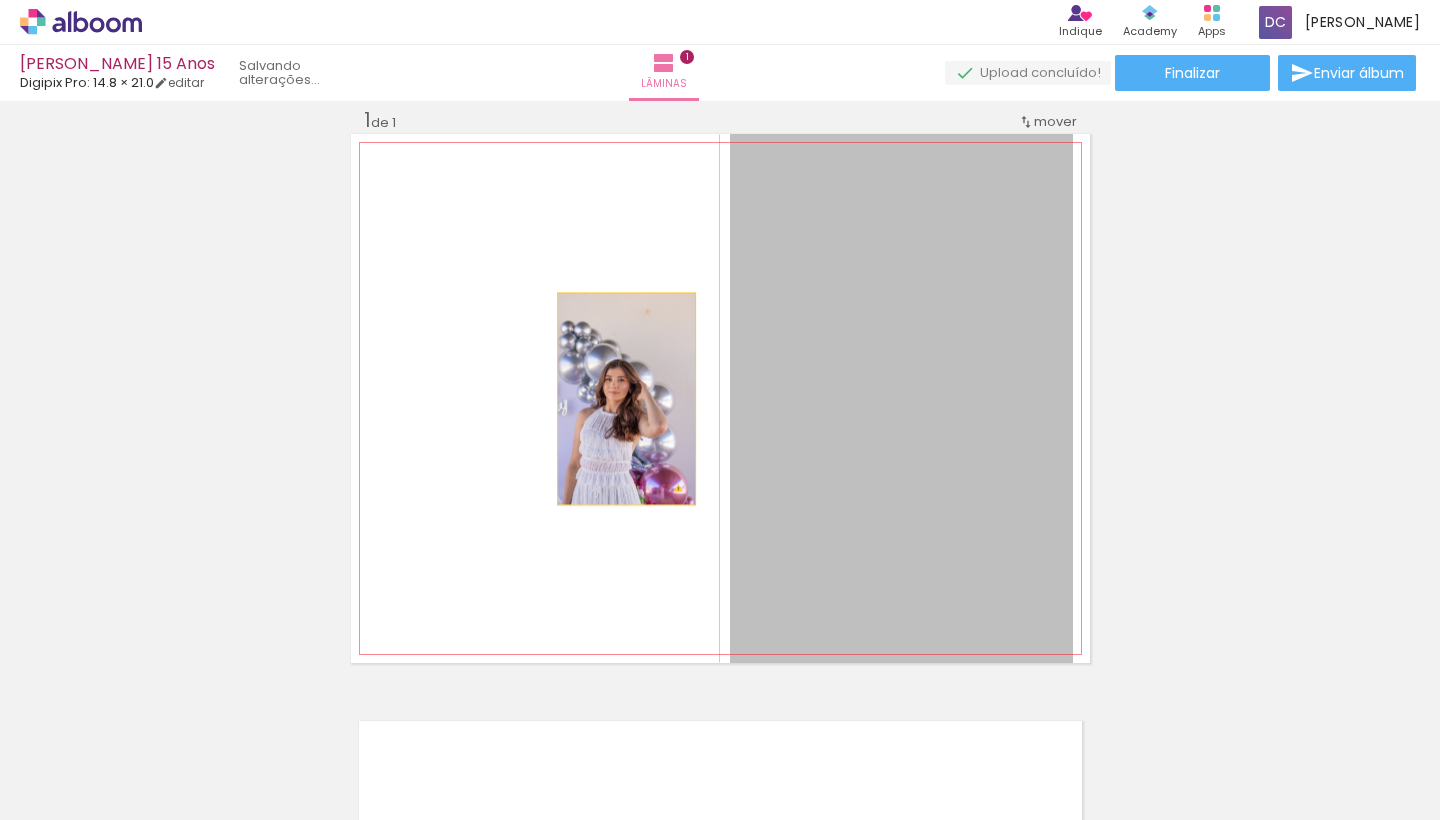 drag, startPoint x: 868, startPoint y: 468, endPoint x: 630, endPoint y: 401, distance: 247.25089 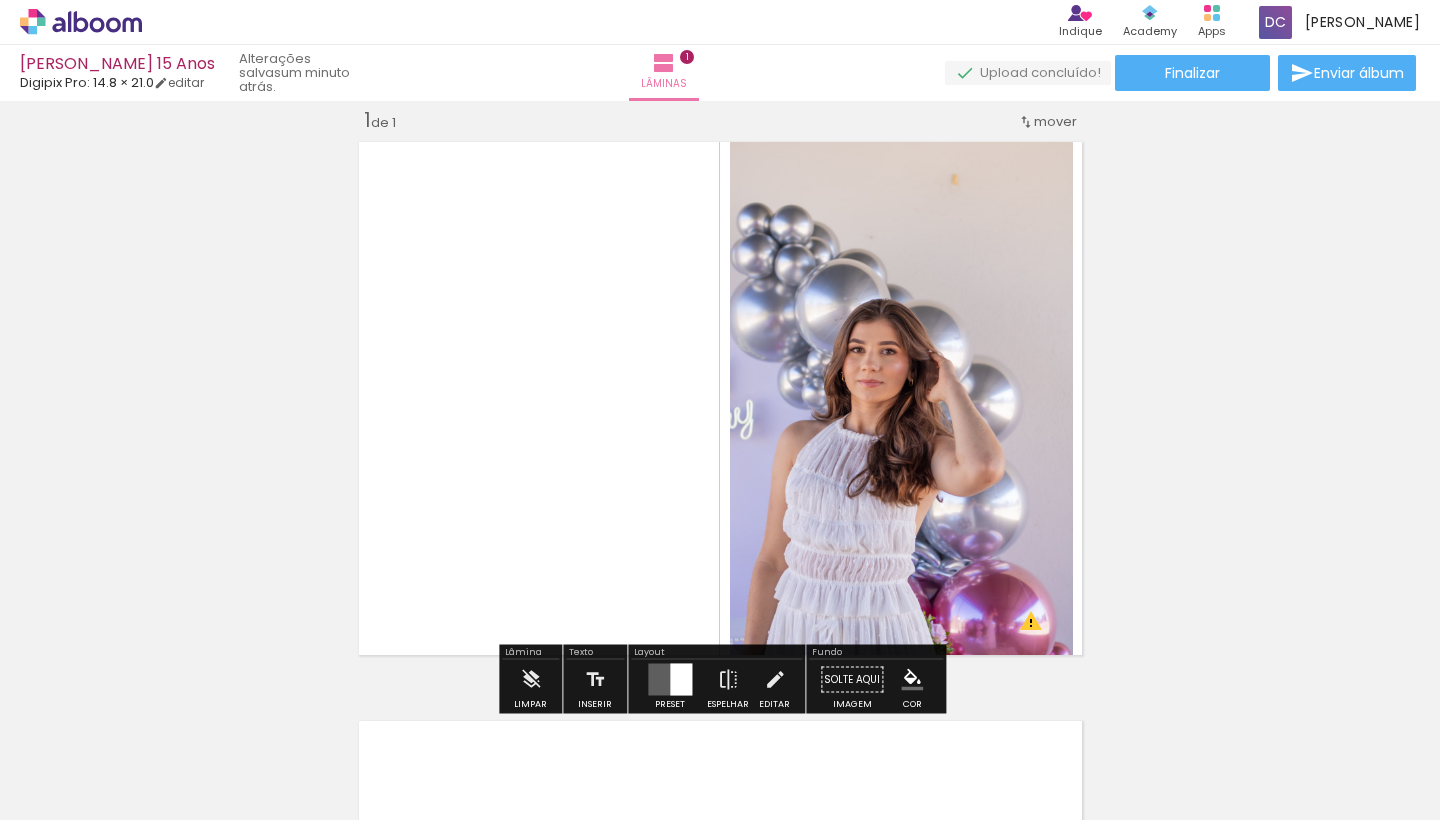 click 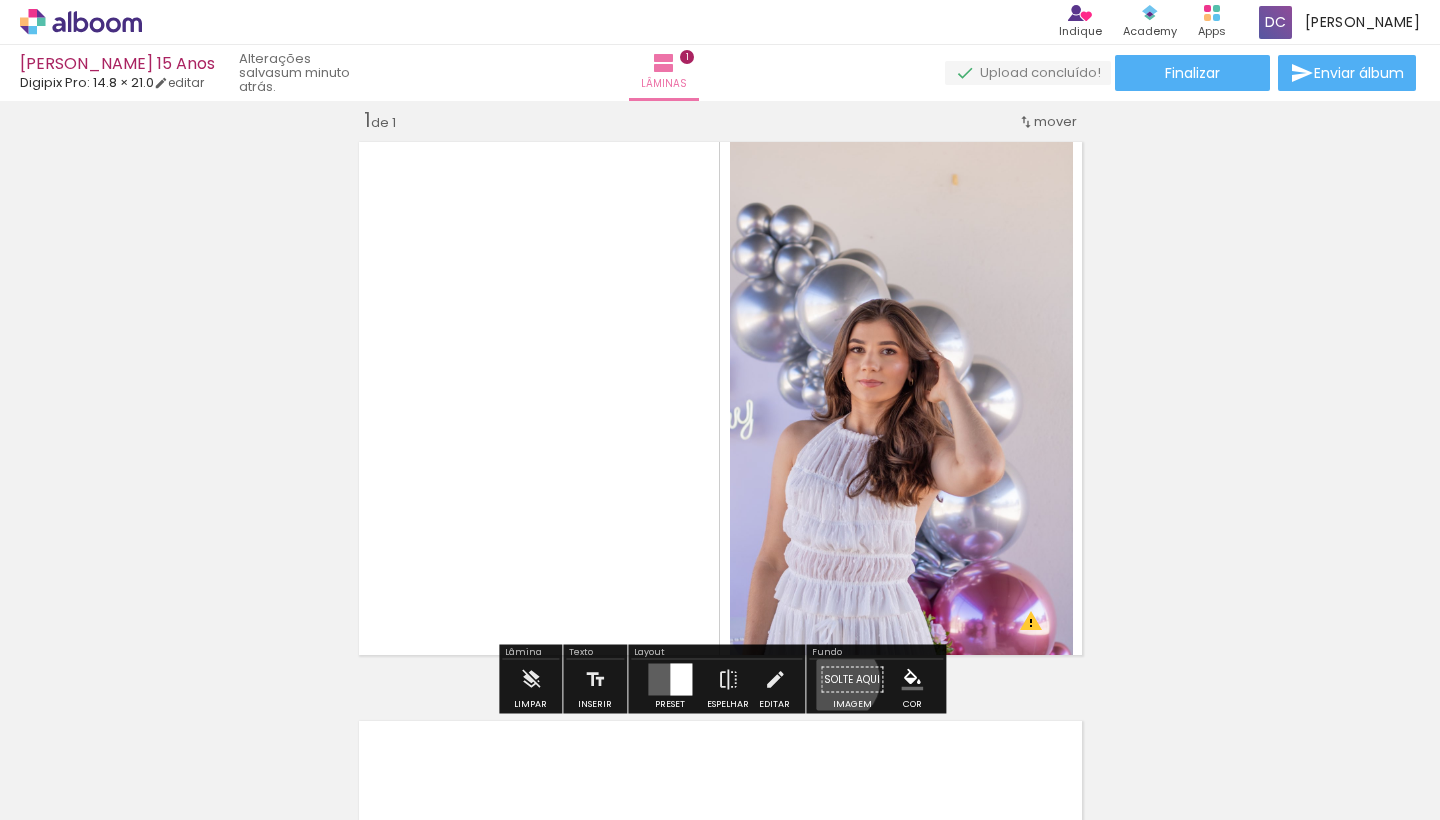 click on "Solte aqui Imagem" at bounding box center (852, 685) 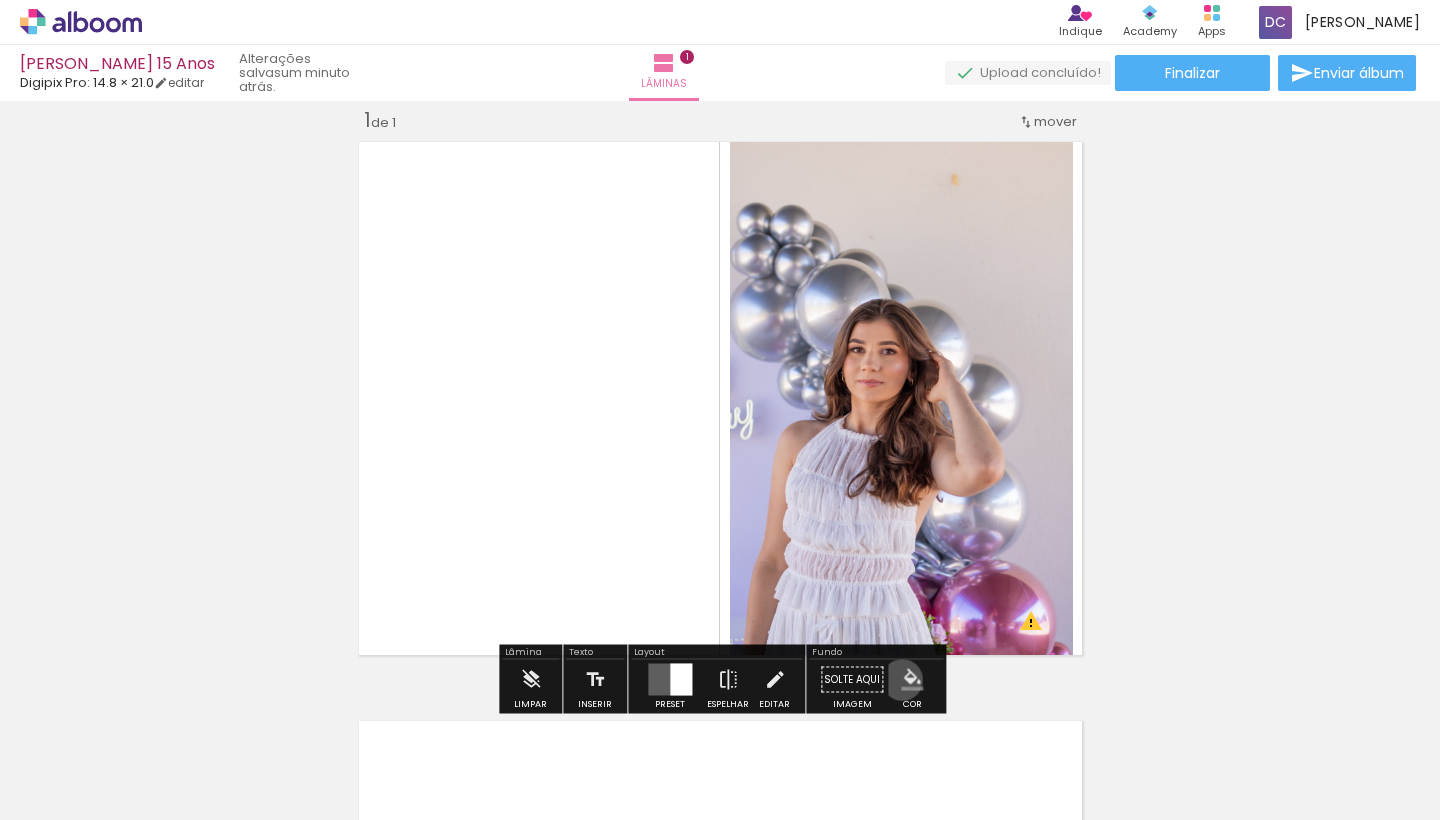 click at bounding box center [912, 680] 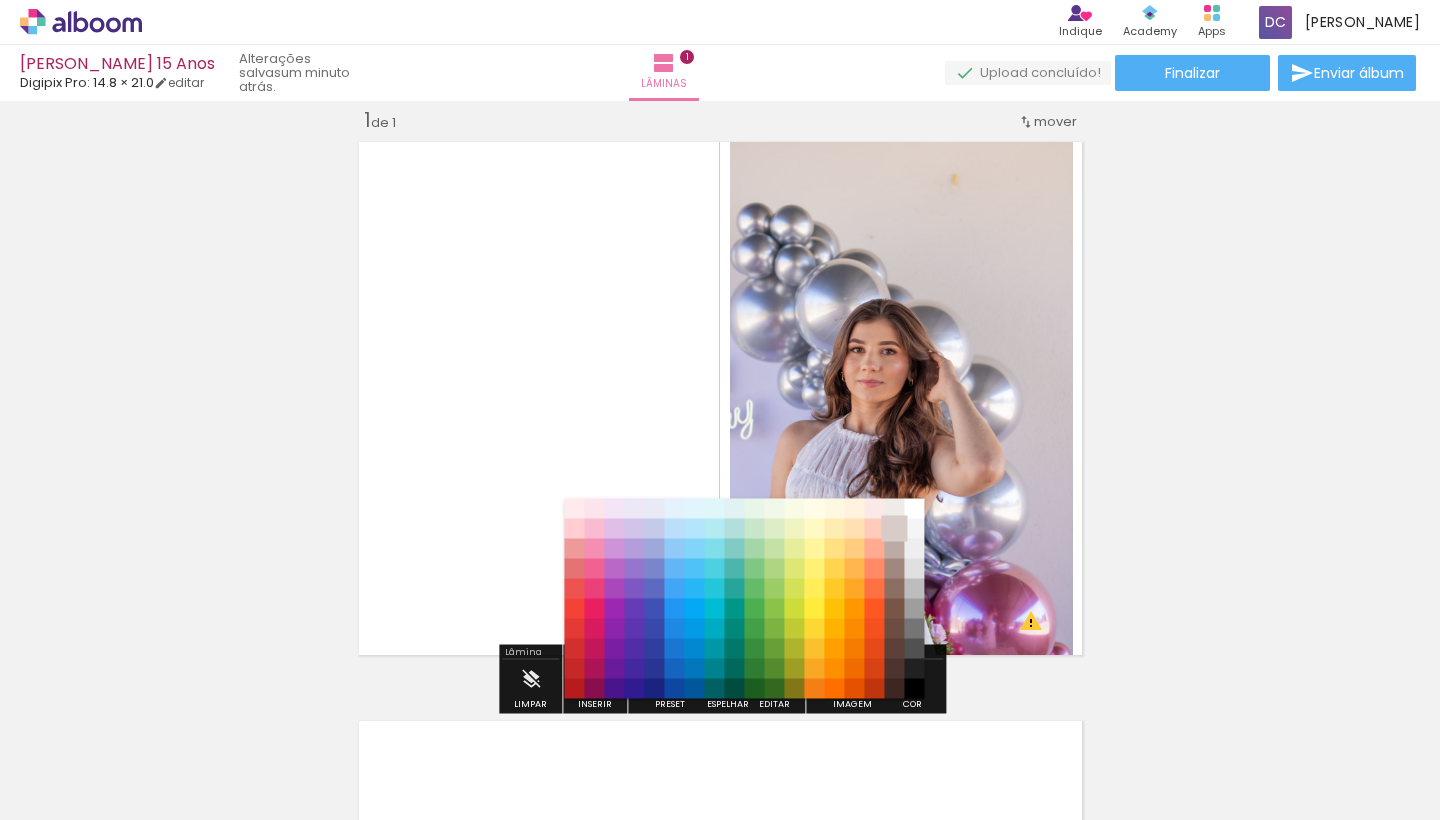 click on "#d7ccc8" at bounding box center [895, 529] 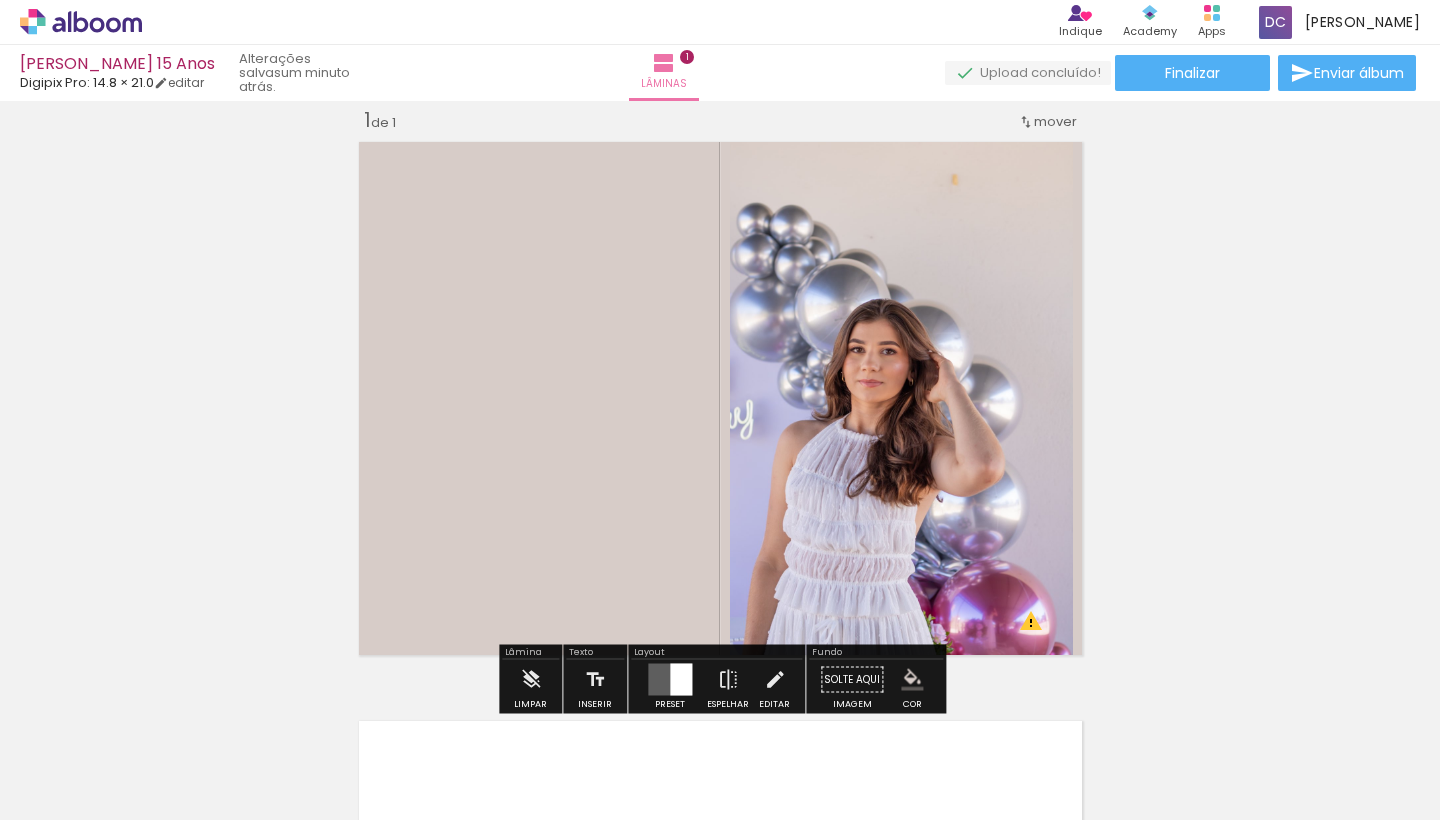 click at bounding box center [912, 680] 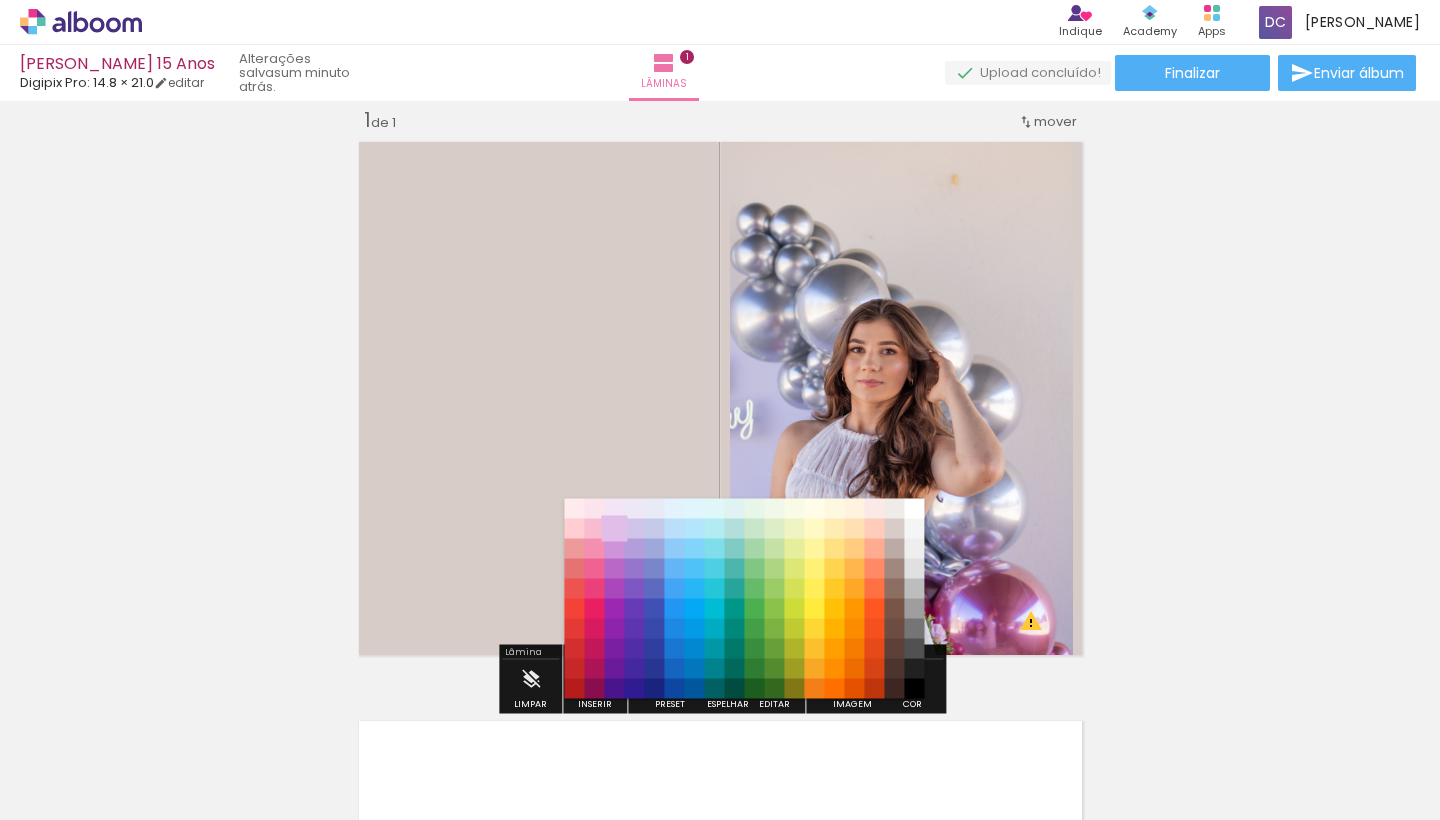 click on "#e1bee7" at bounding box center [615, 529] 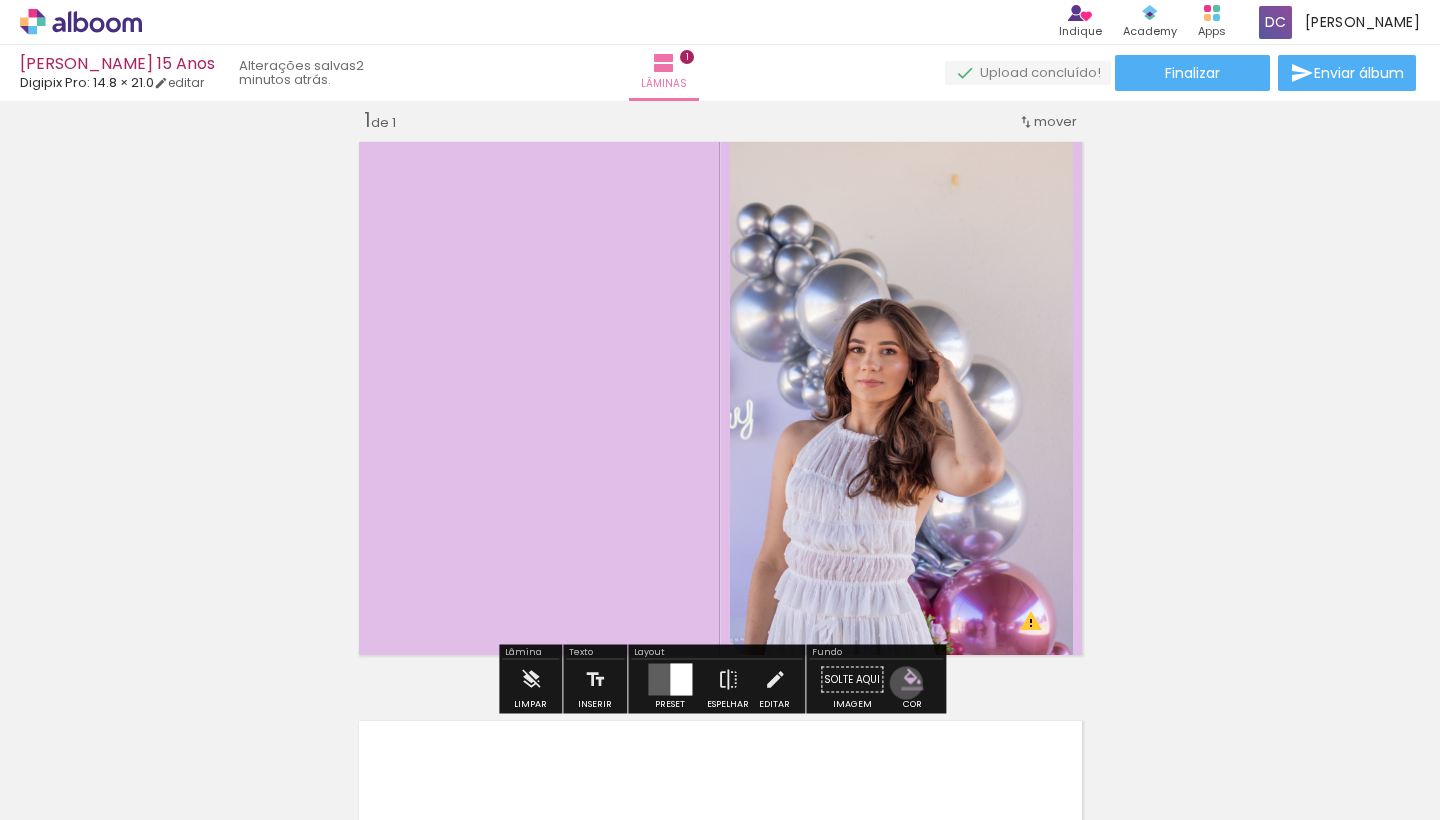 click at bounding box center (912, 680) 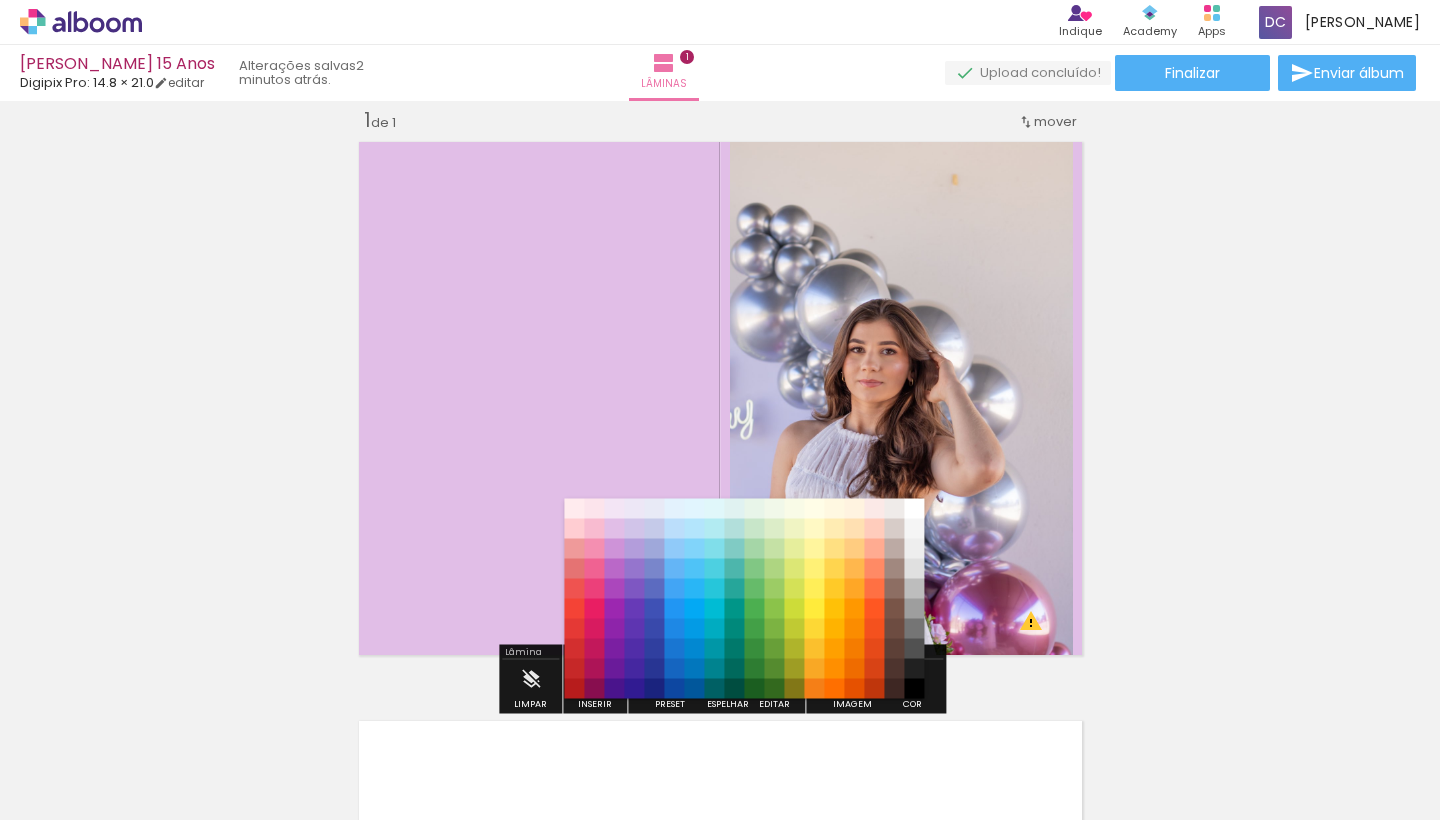 click at bounding box center (144, 757) 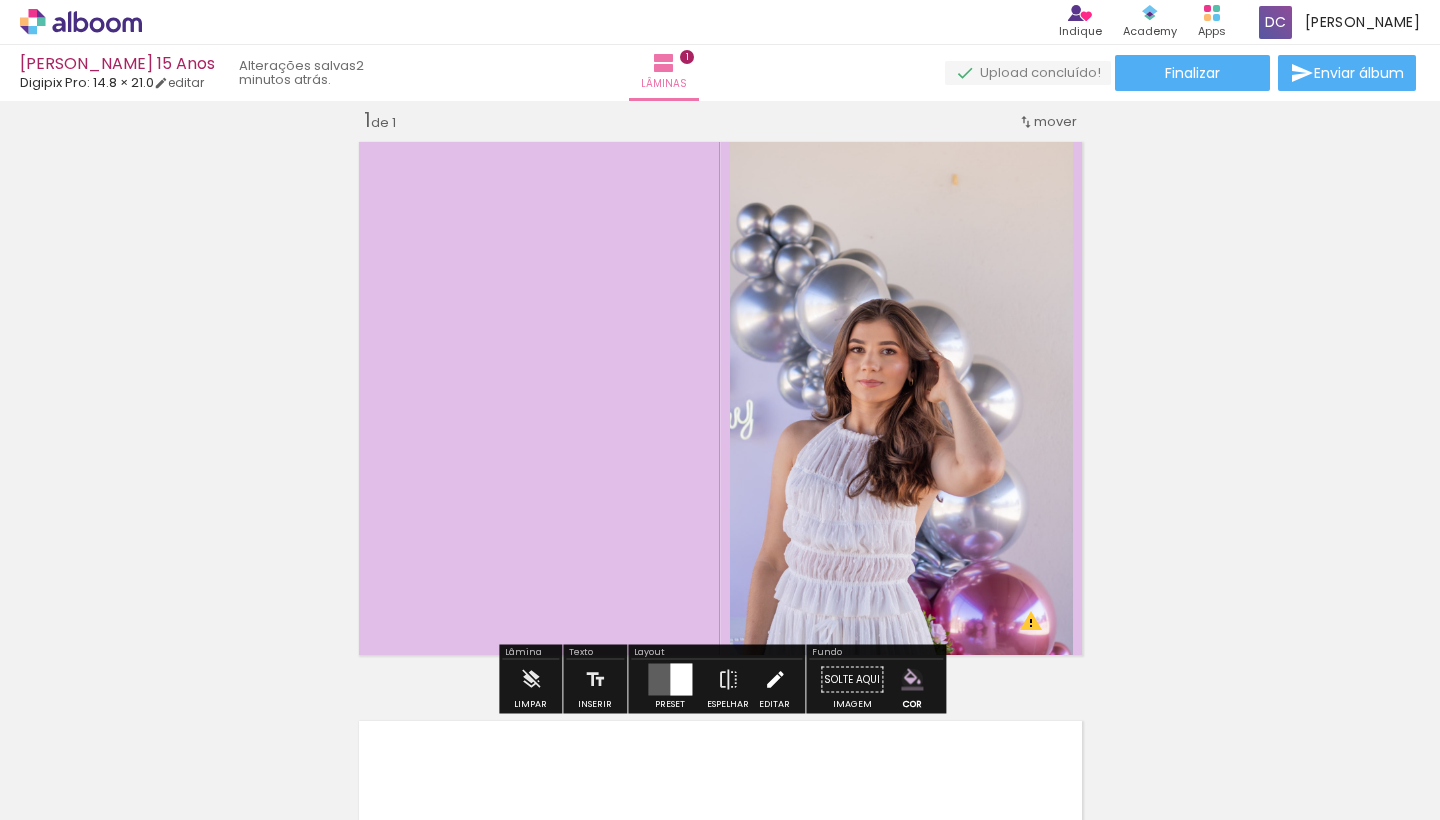 click at bounding box center [775, 680] 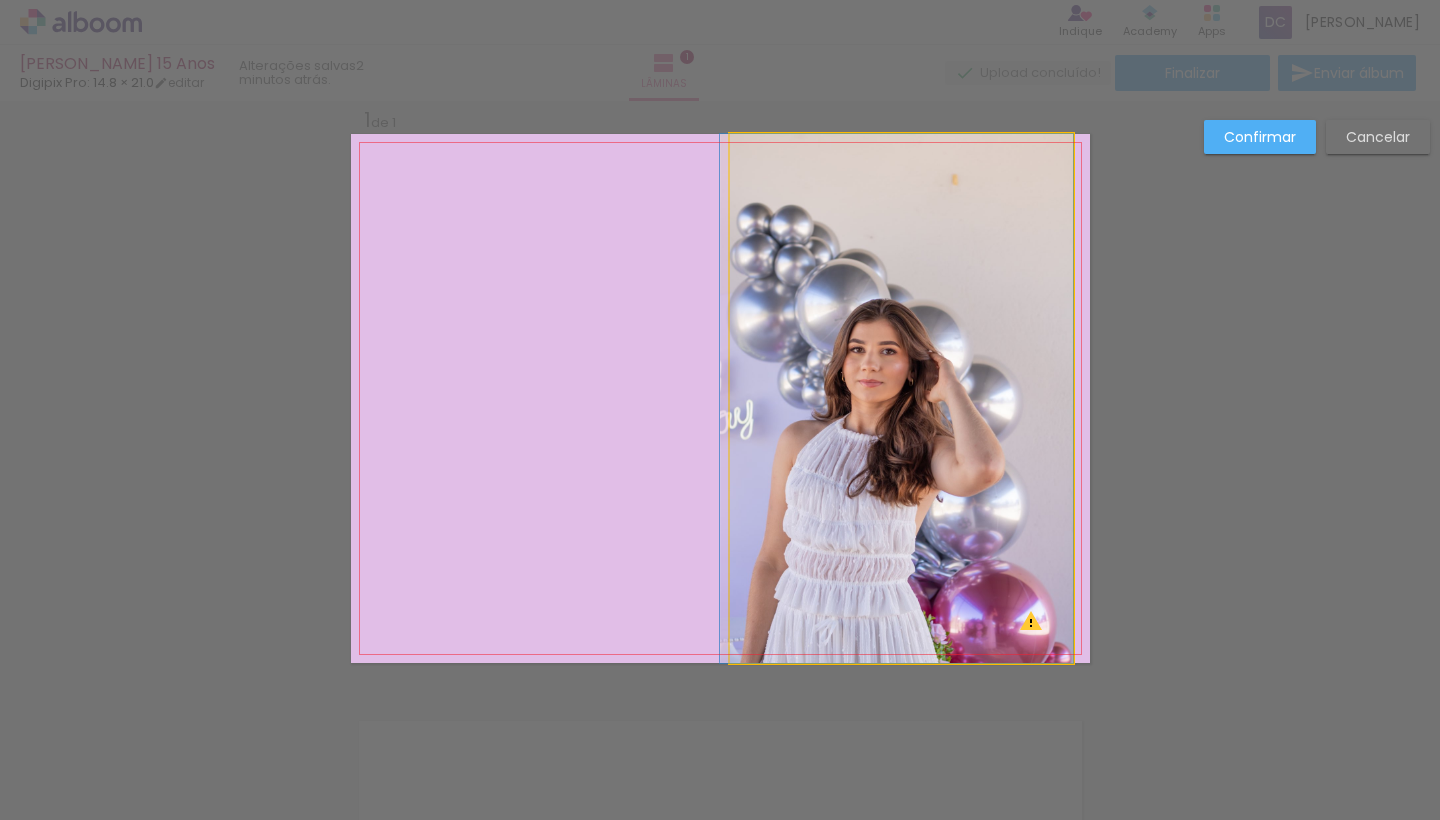 drag, startPoint x: 874, startPoint y: 471, endPoint x: 745, endPoint y: 509, distance: 134.48048 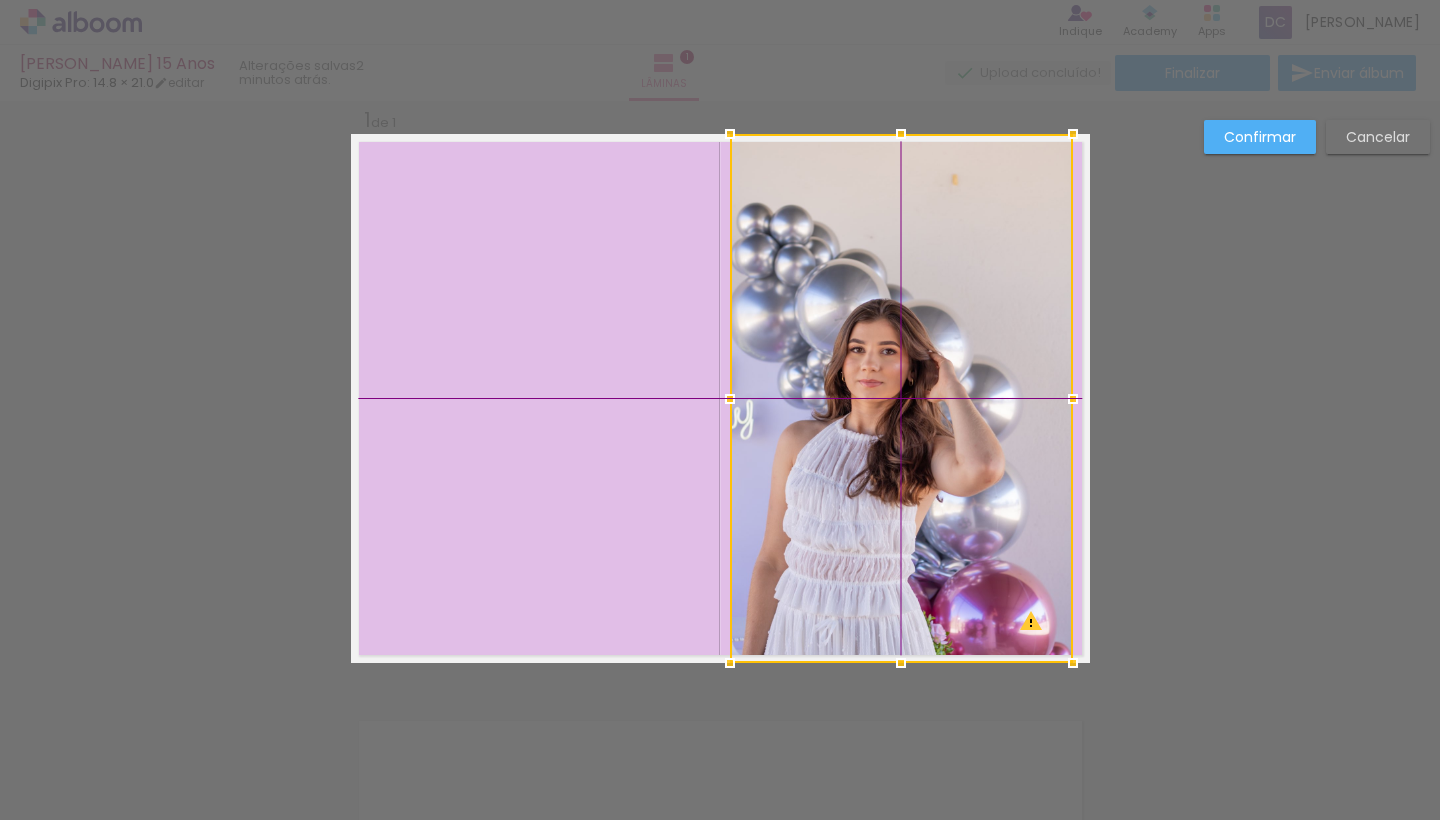 click at bounding box center [901, 398] 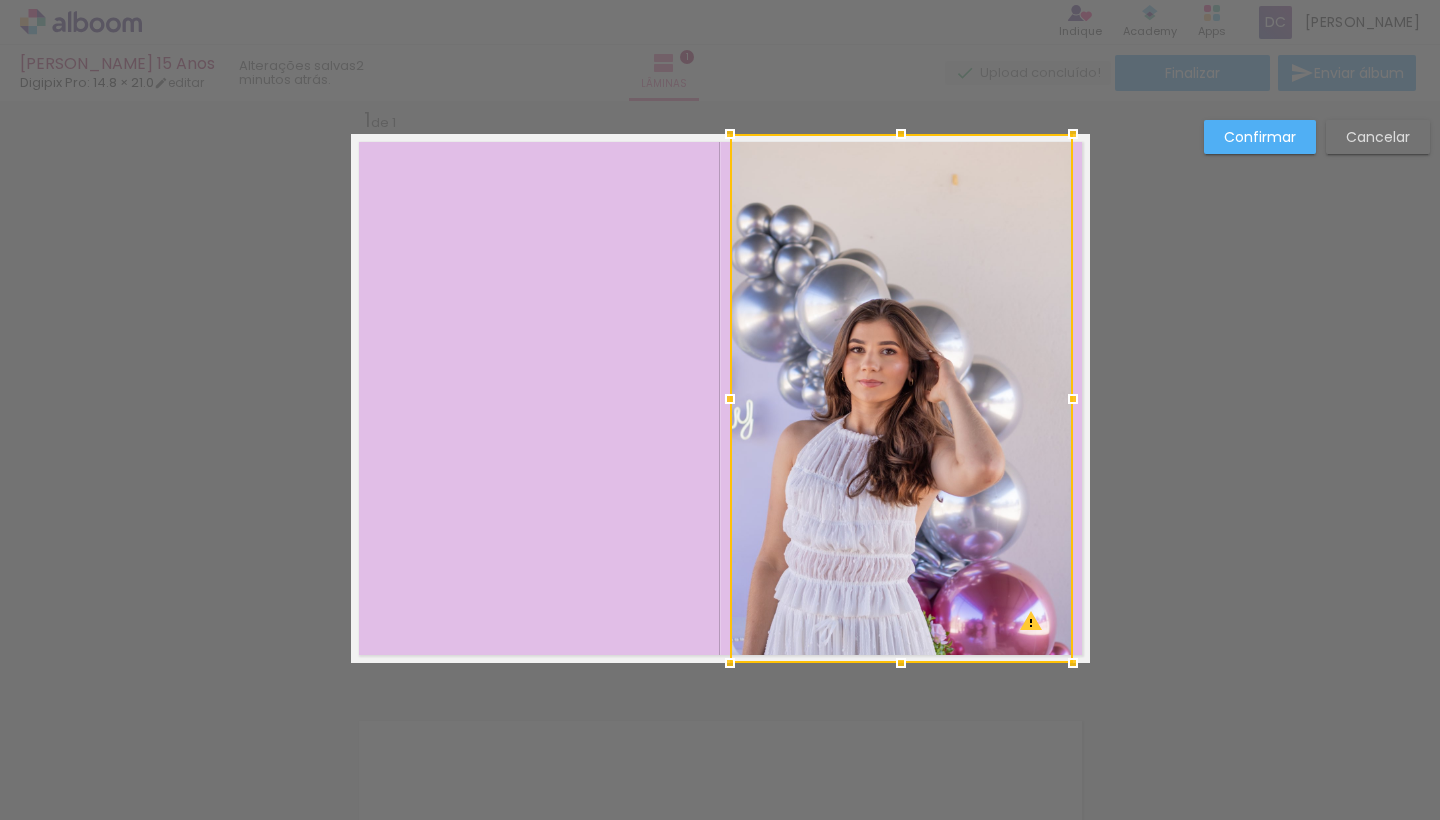click on "Confirmar Cancelar" at bounding box center (720, 679) 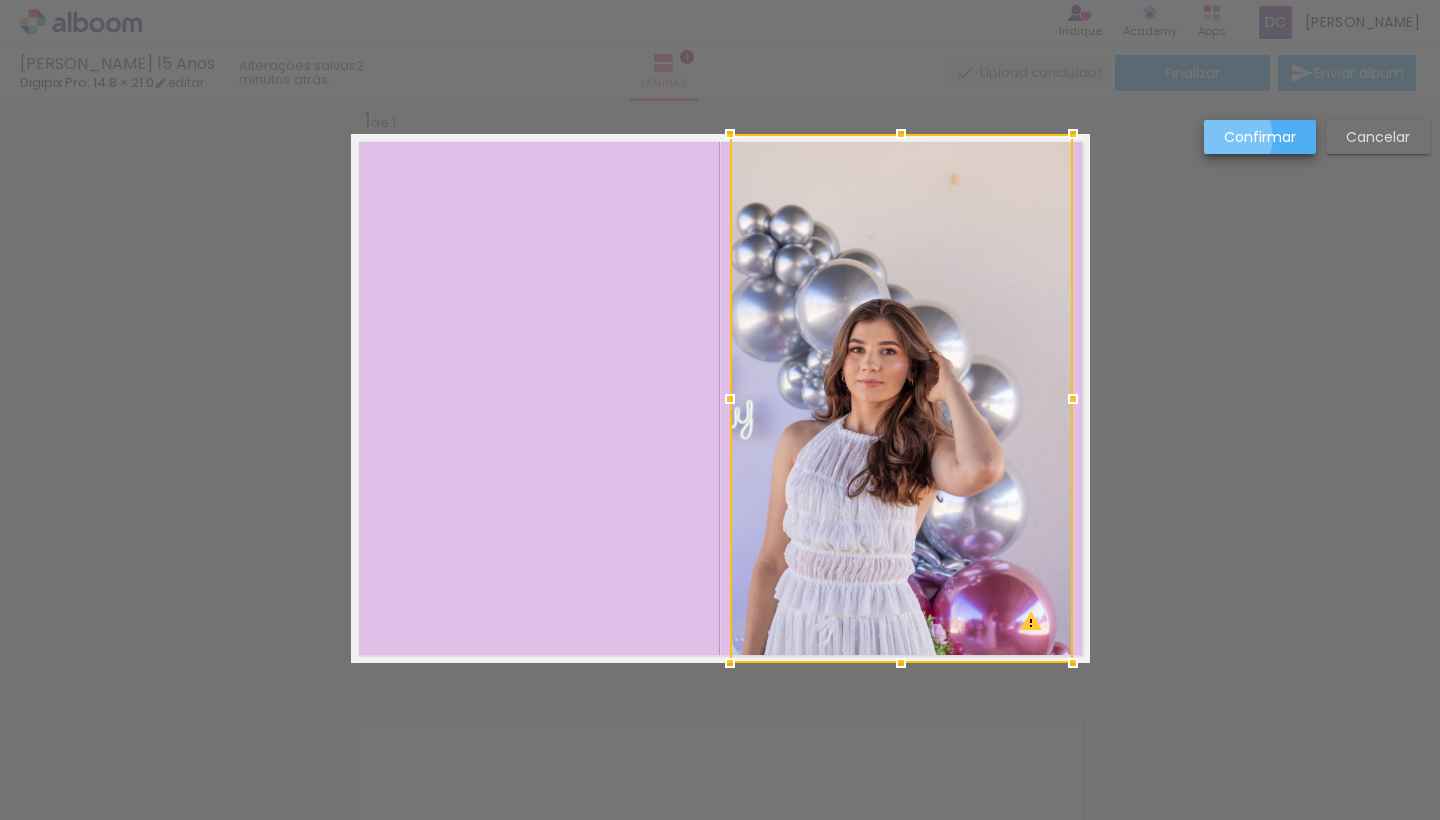 click on "Confirmar" at bounding box center (0, 0) 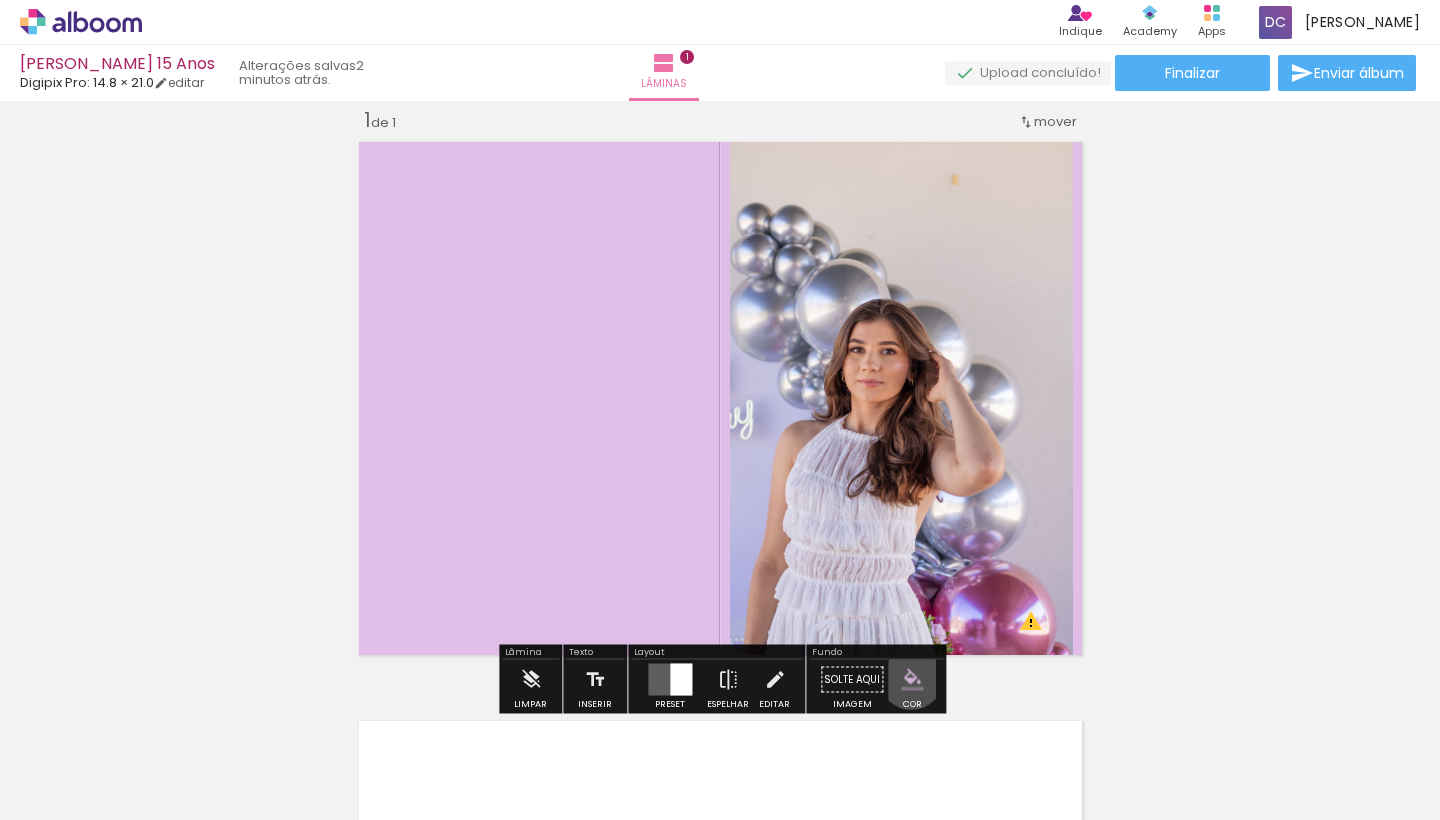 click at bounding box center (912, 680) 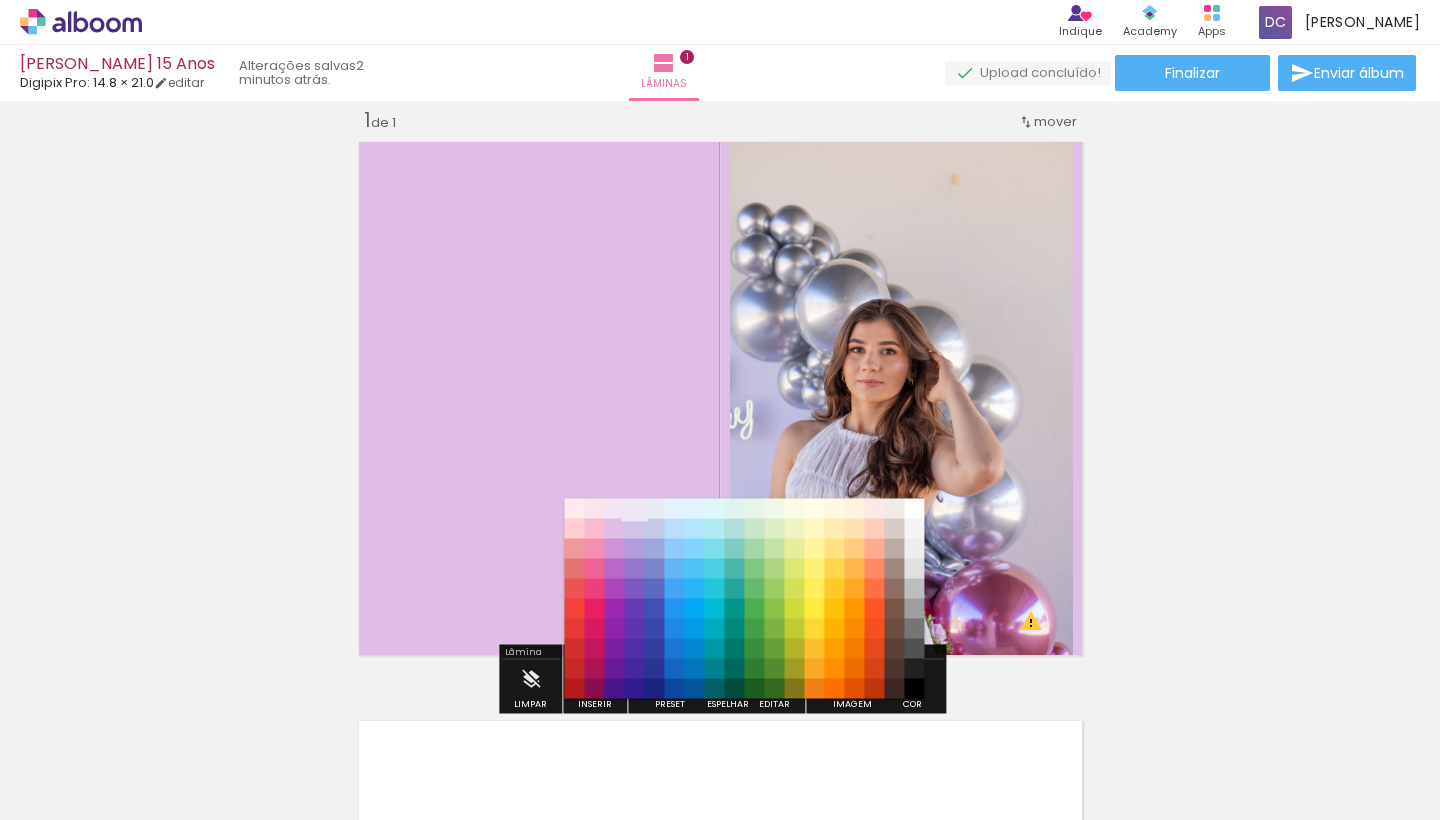 click on "#ede7f6" at bounding box center [635, 509] 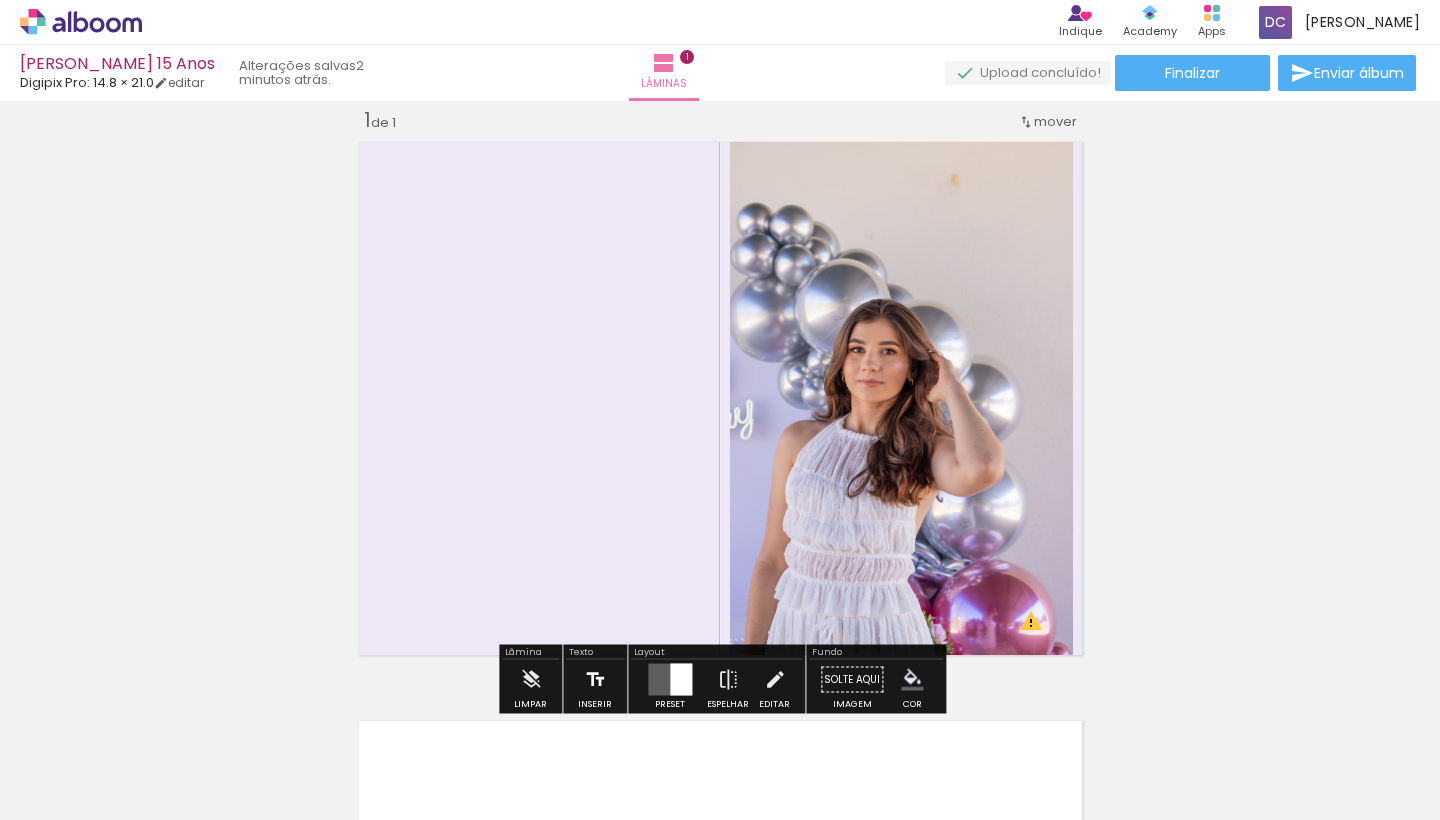 click at bounding box center [595, 680] 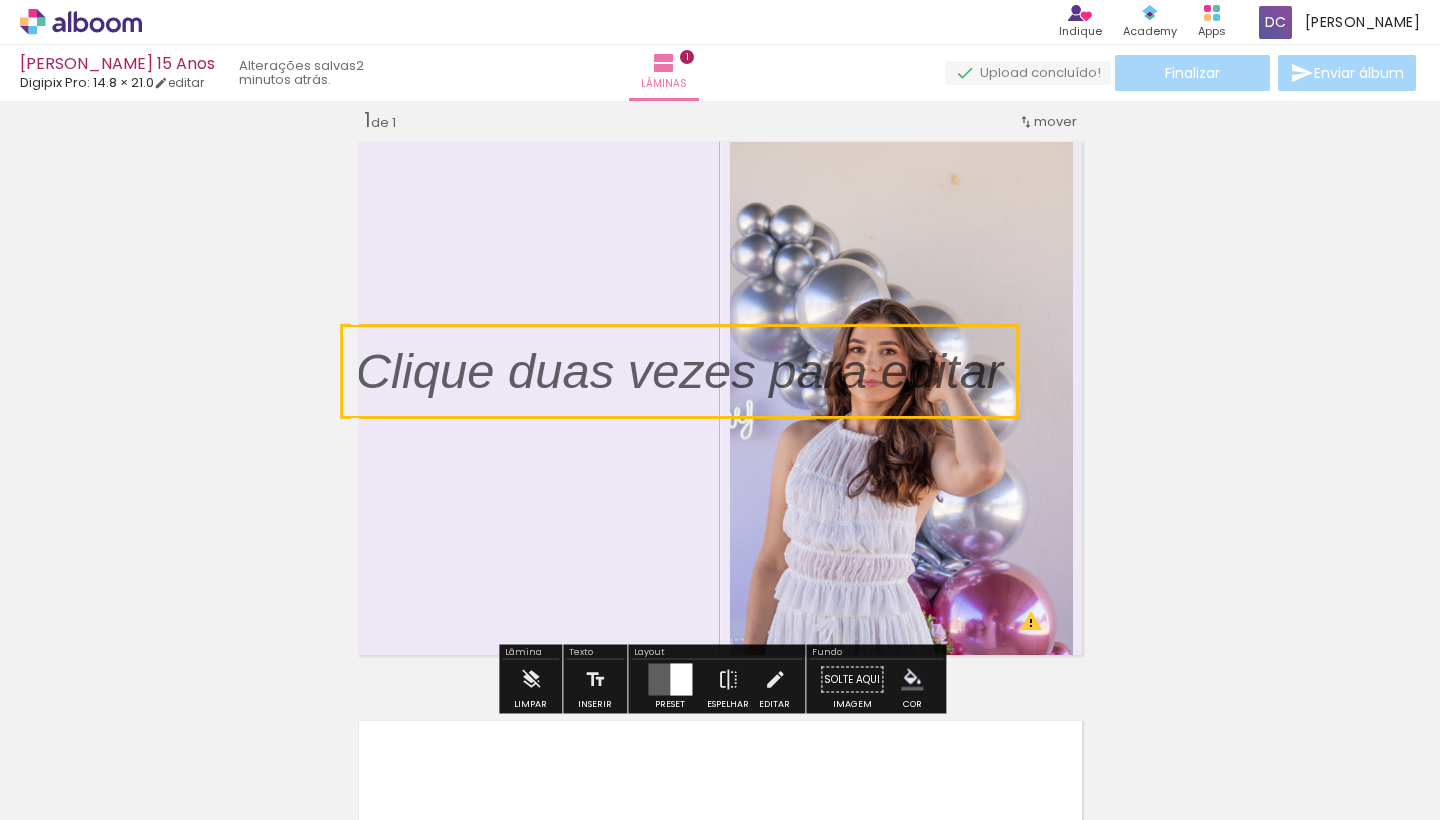 click at bounding box center (679, 371) 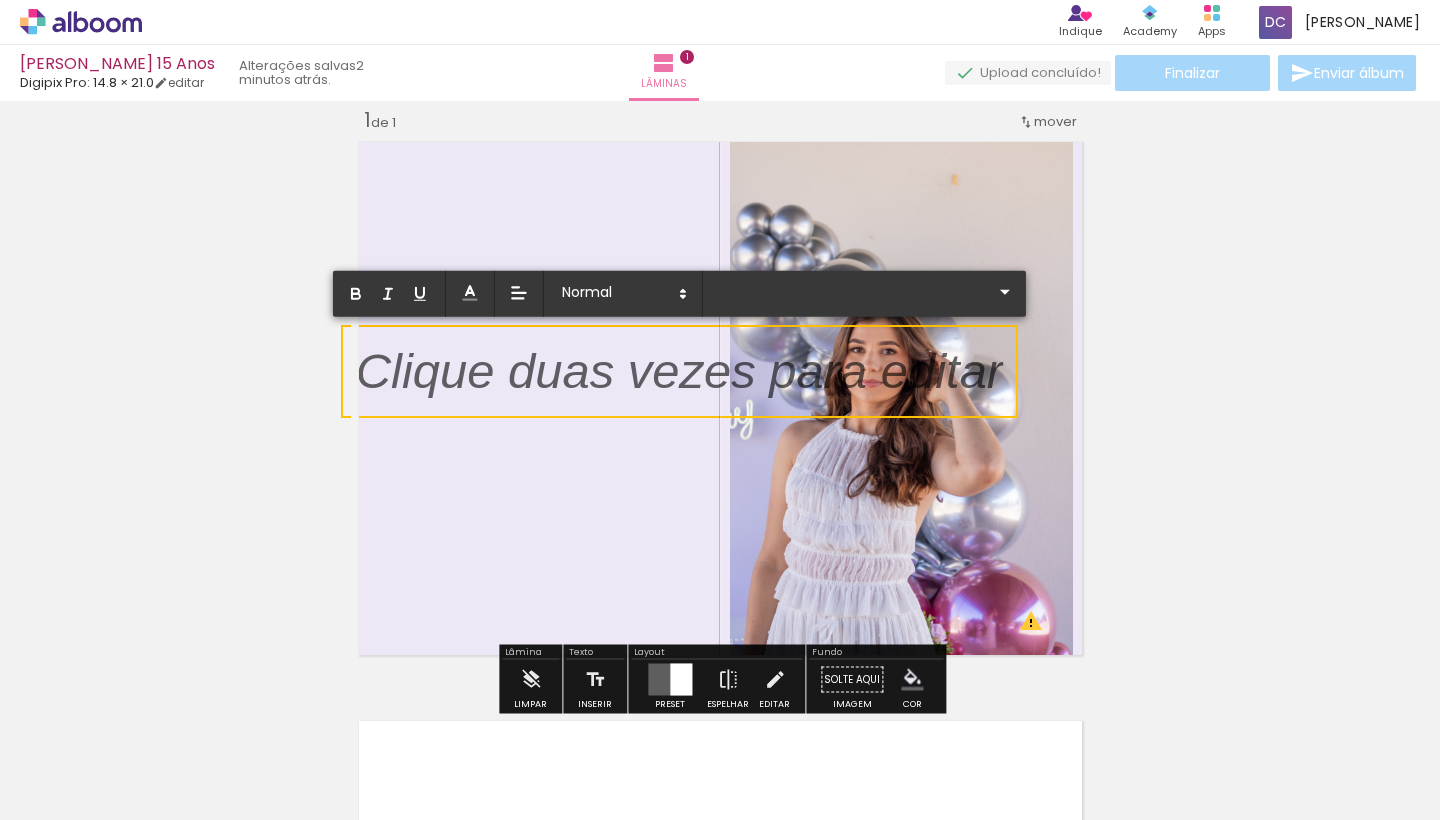 click at bounding box center [679, 383] 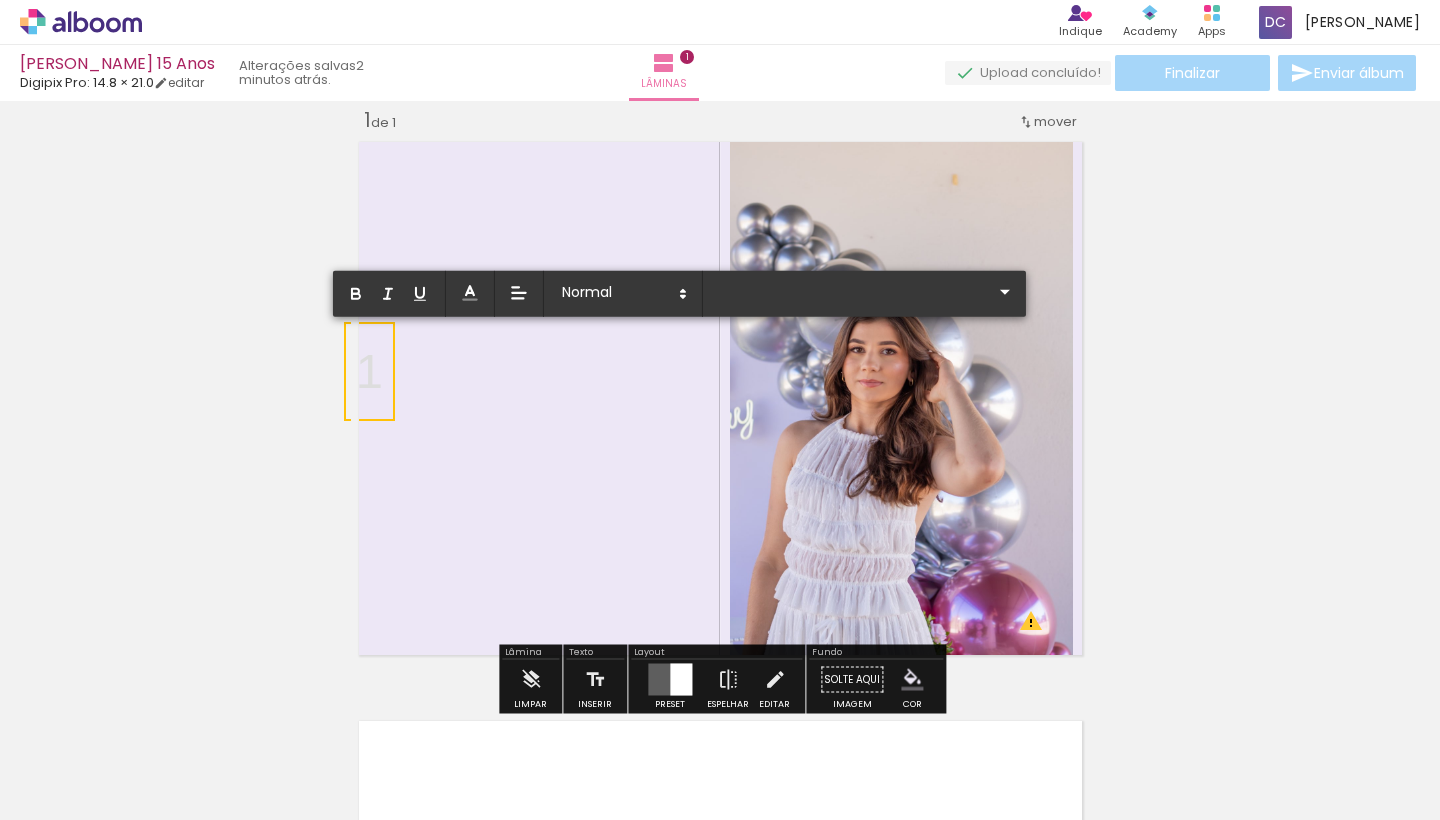 scroll, scrollTop: 0, scrollLeft: 0, axis: both 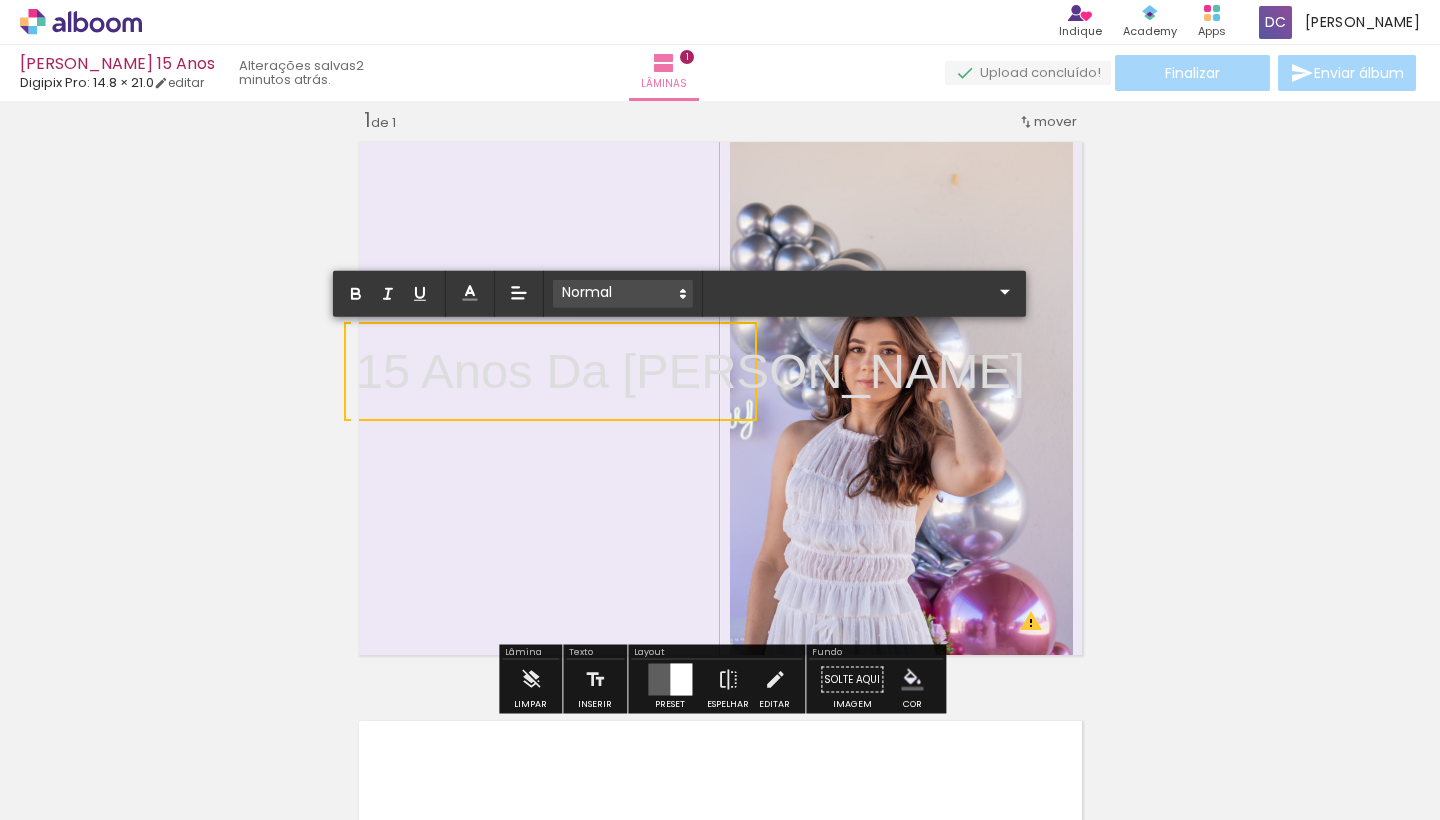 click at bounding box center (623, 294) 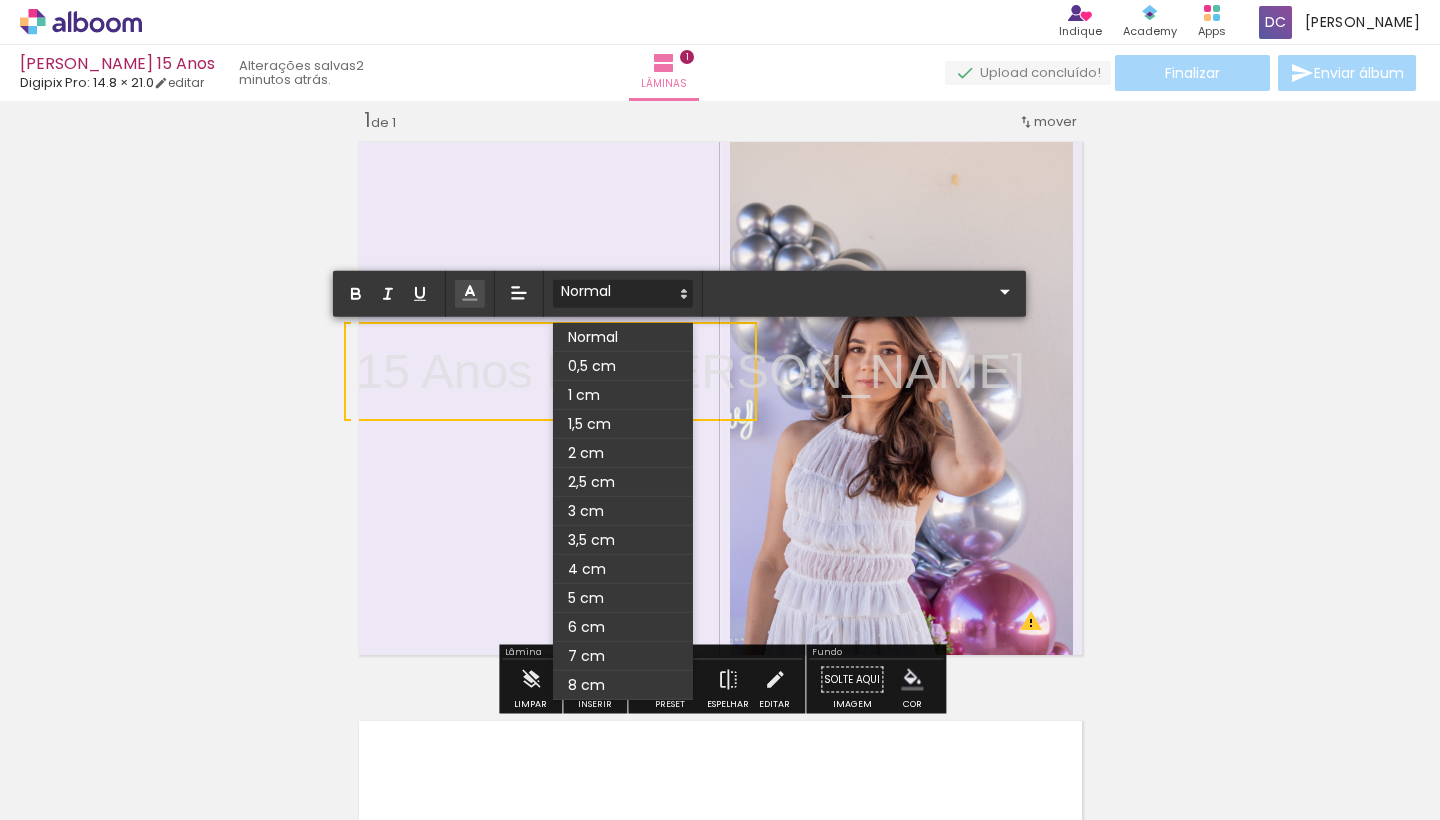 click 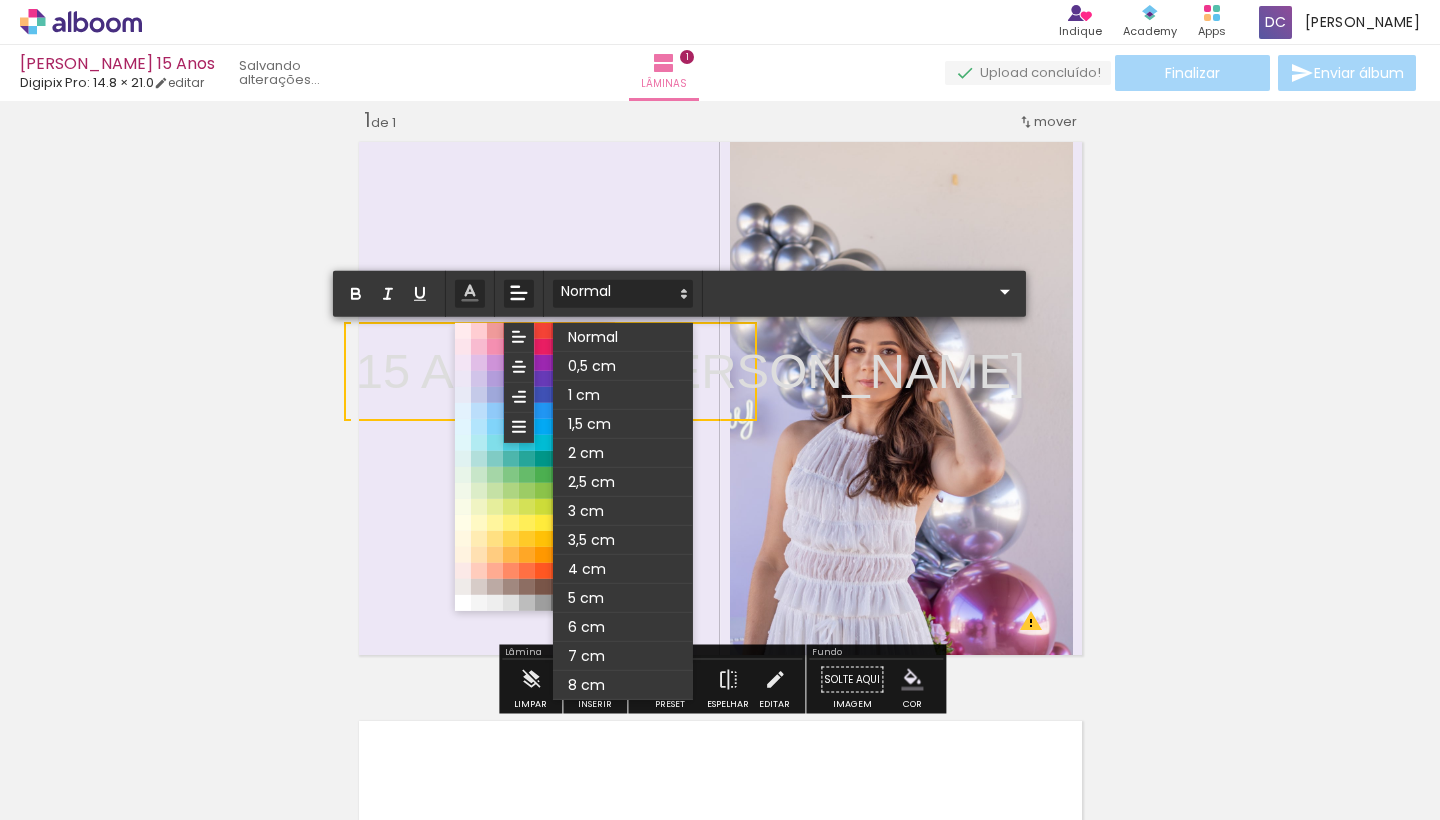 click at bounding box center [519, 294] 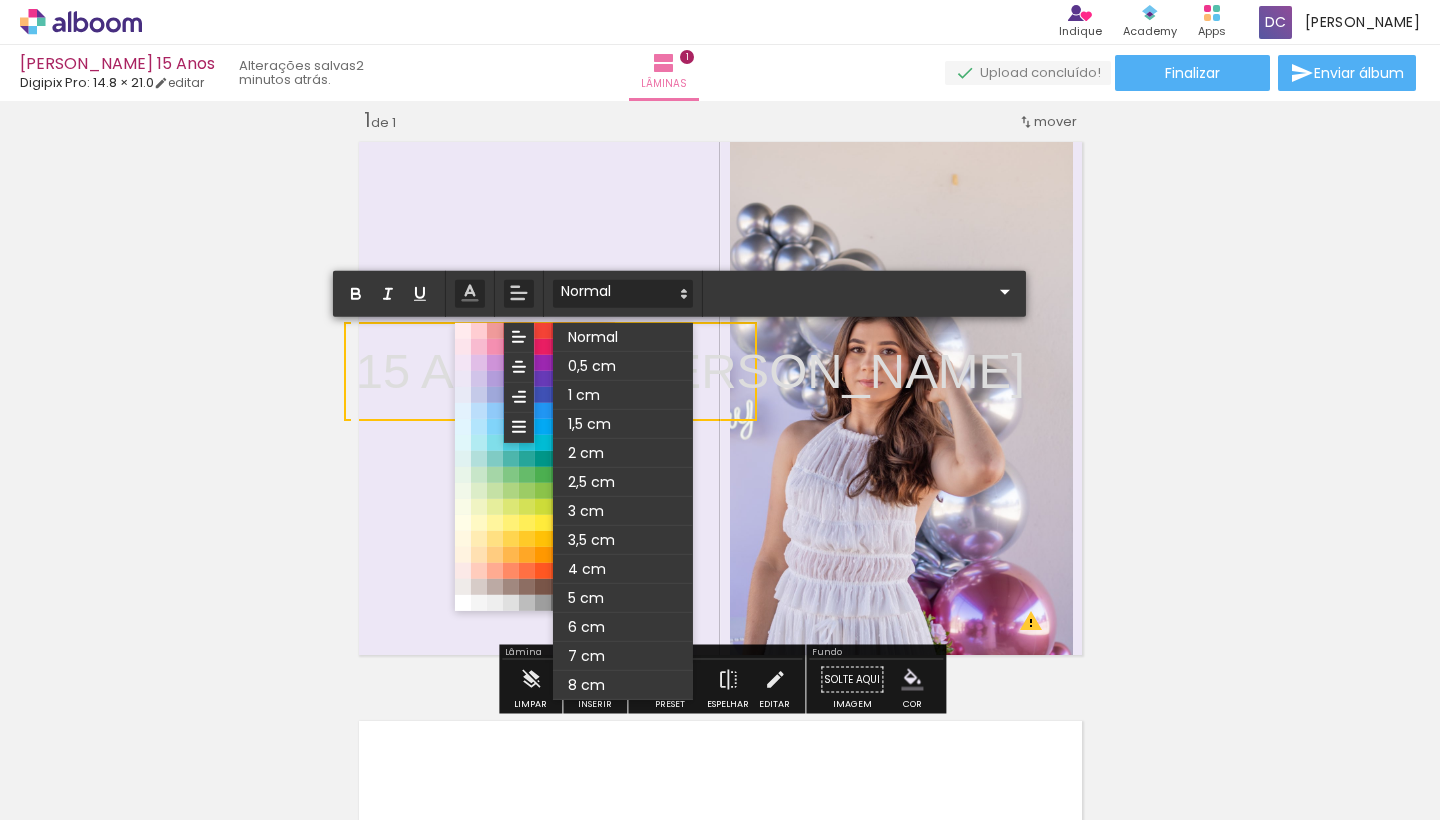 click on "0,5 cm 1 cm 1,5 cm 2 cm 2,5 cm 3 cm 3,5 cm 4 cm 5 cm 6 cm 7 cm 8 cm" at bounding box center (679, 294) 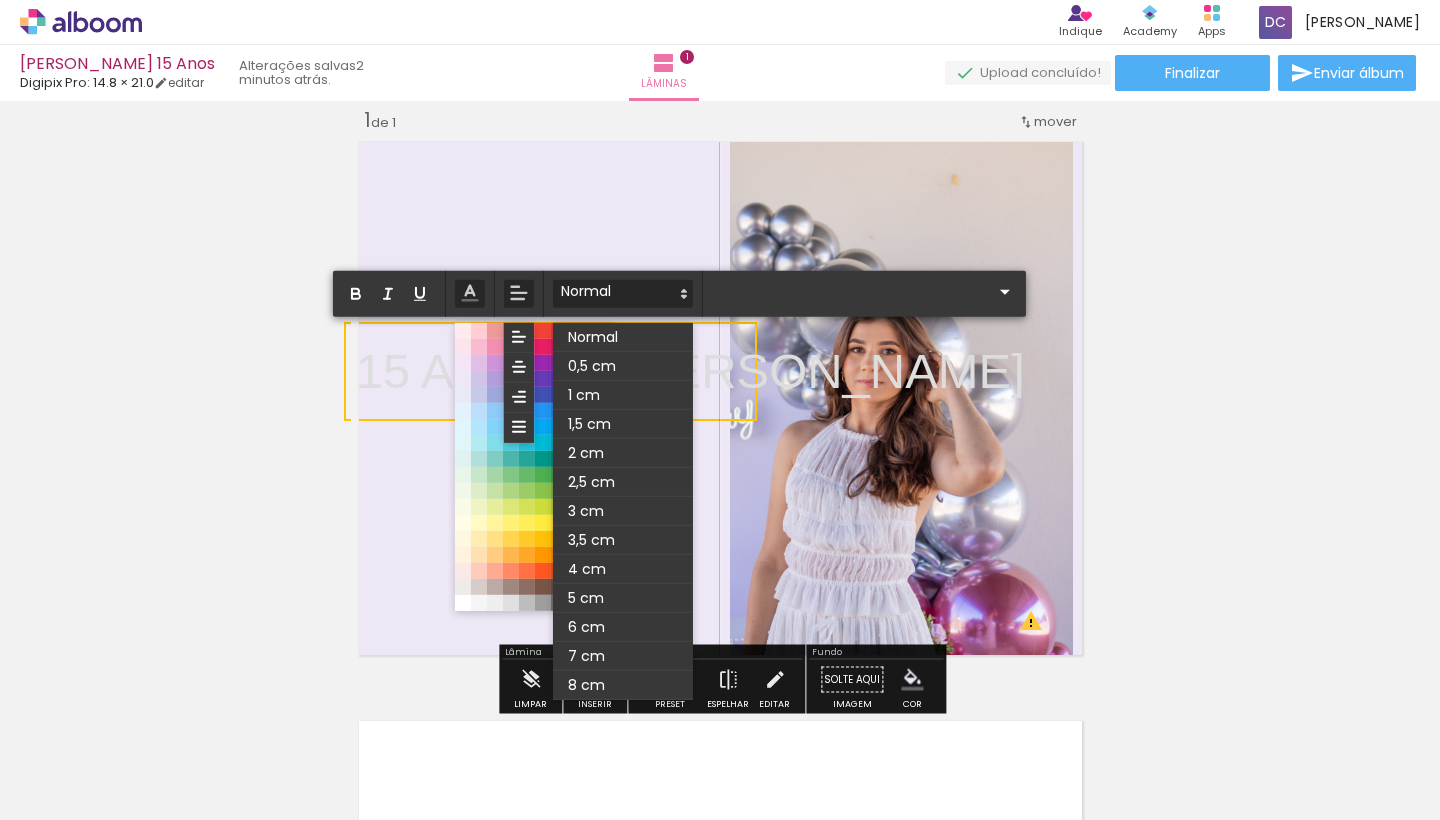 click at bounding box center (144, 757) 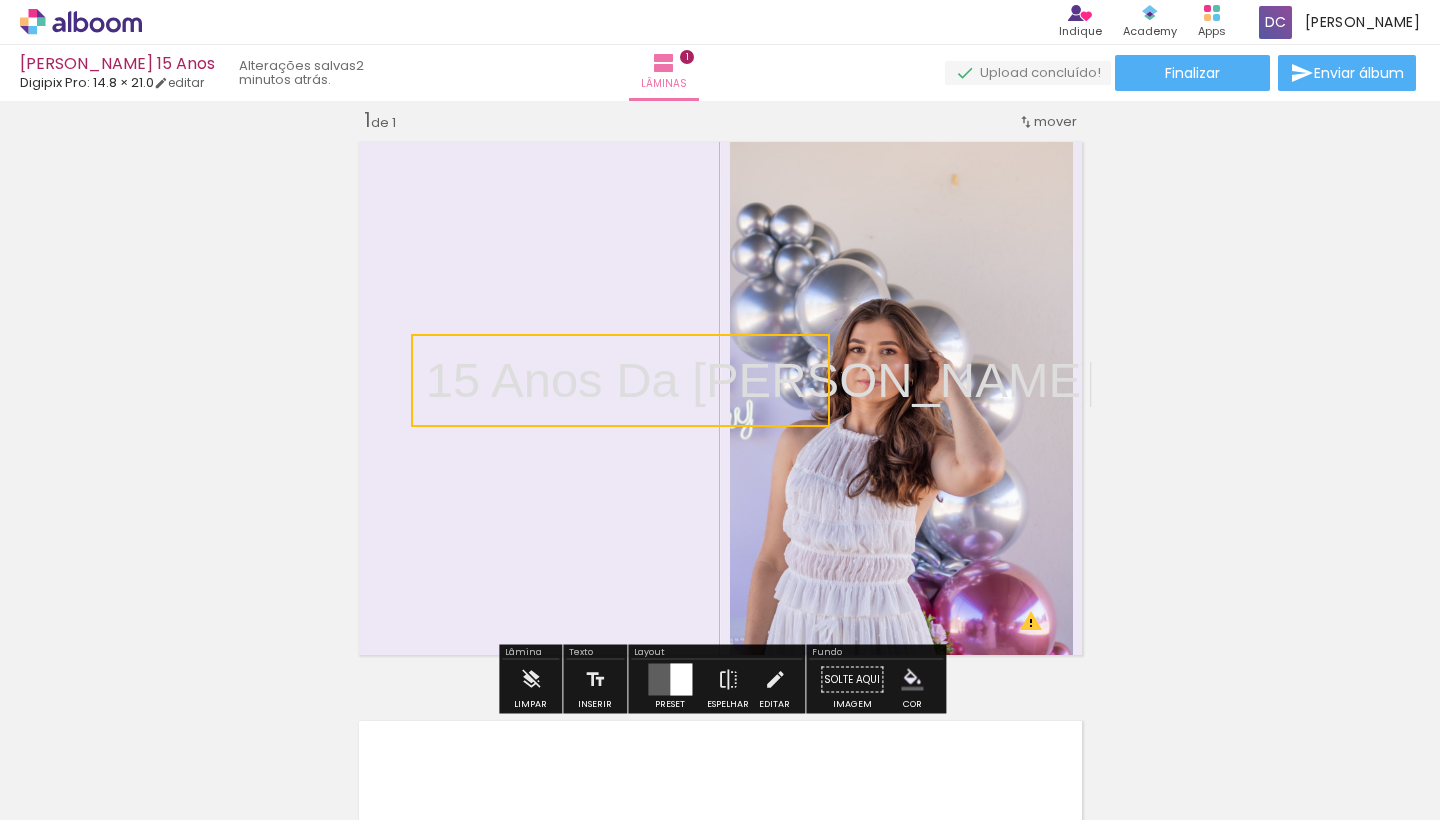 drag, startPoint x: 590, startPoint y: 397, endPoint x: 660, endPoint y: 406, distance: 70.5762 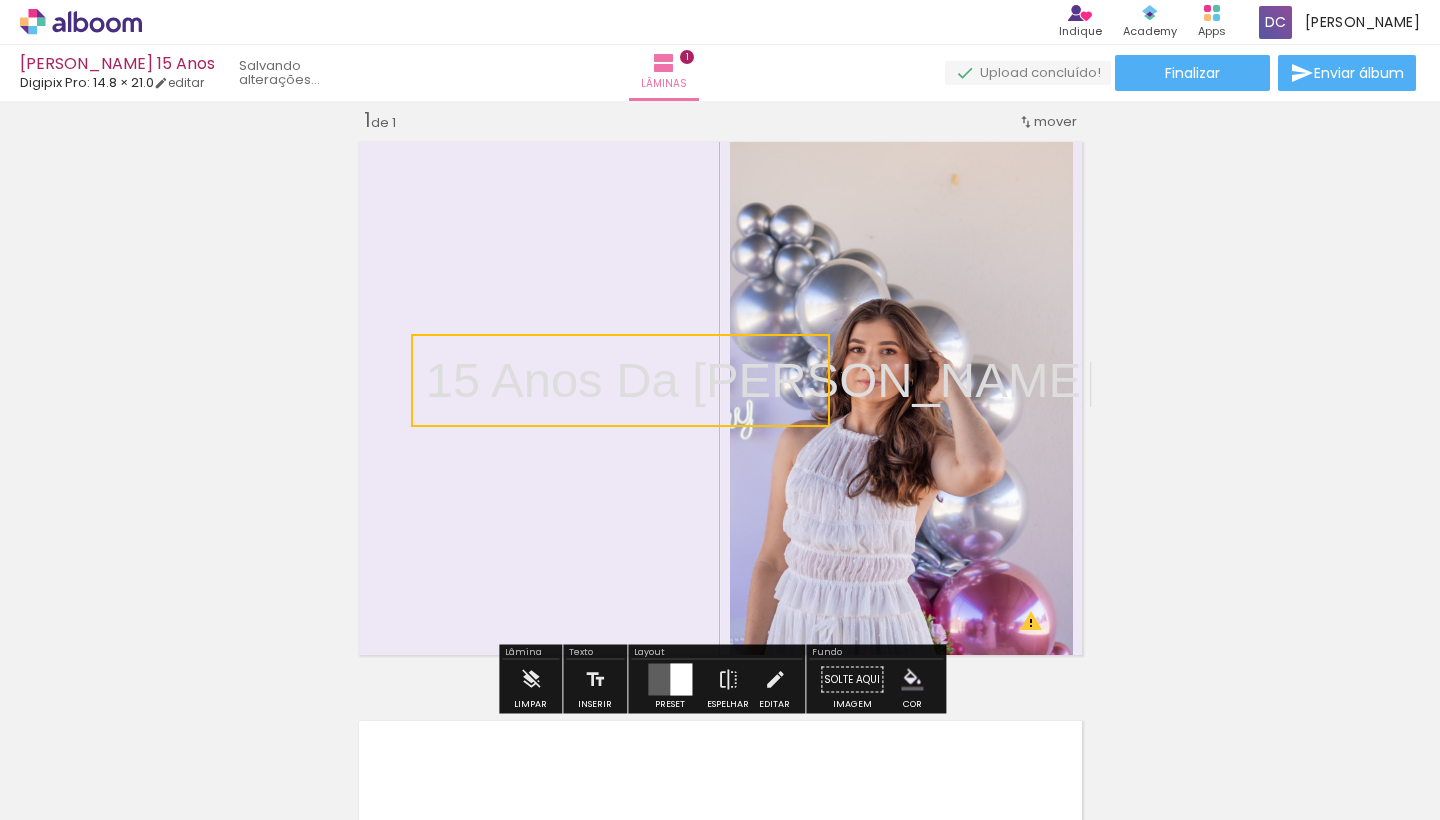 click at bounding box center (620, 380) 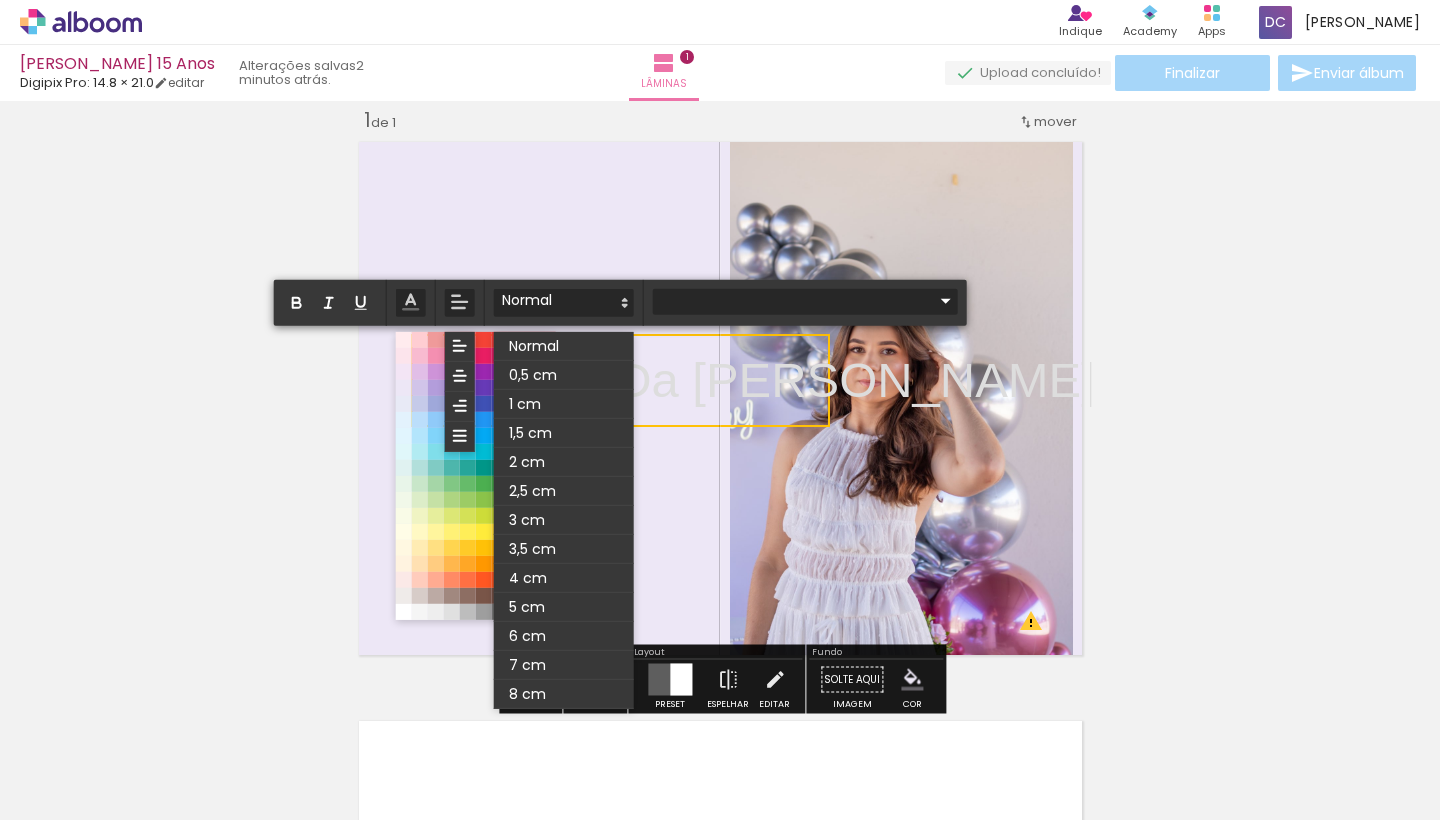 click at bounding box center (793, 300) 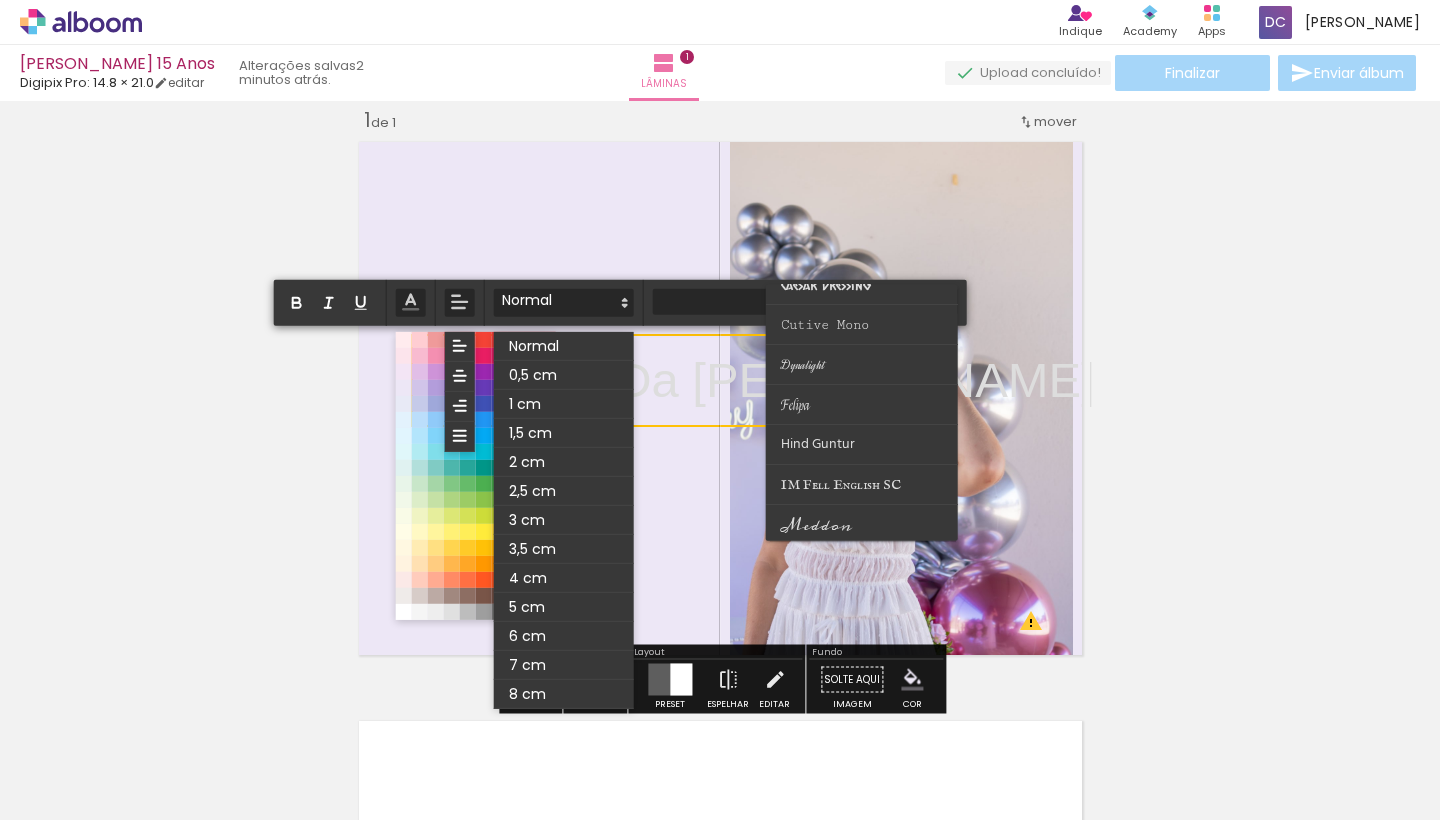 scroll, scrollTop: 261, scrollLeft: 0, axis: vertical 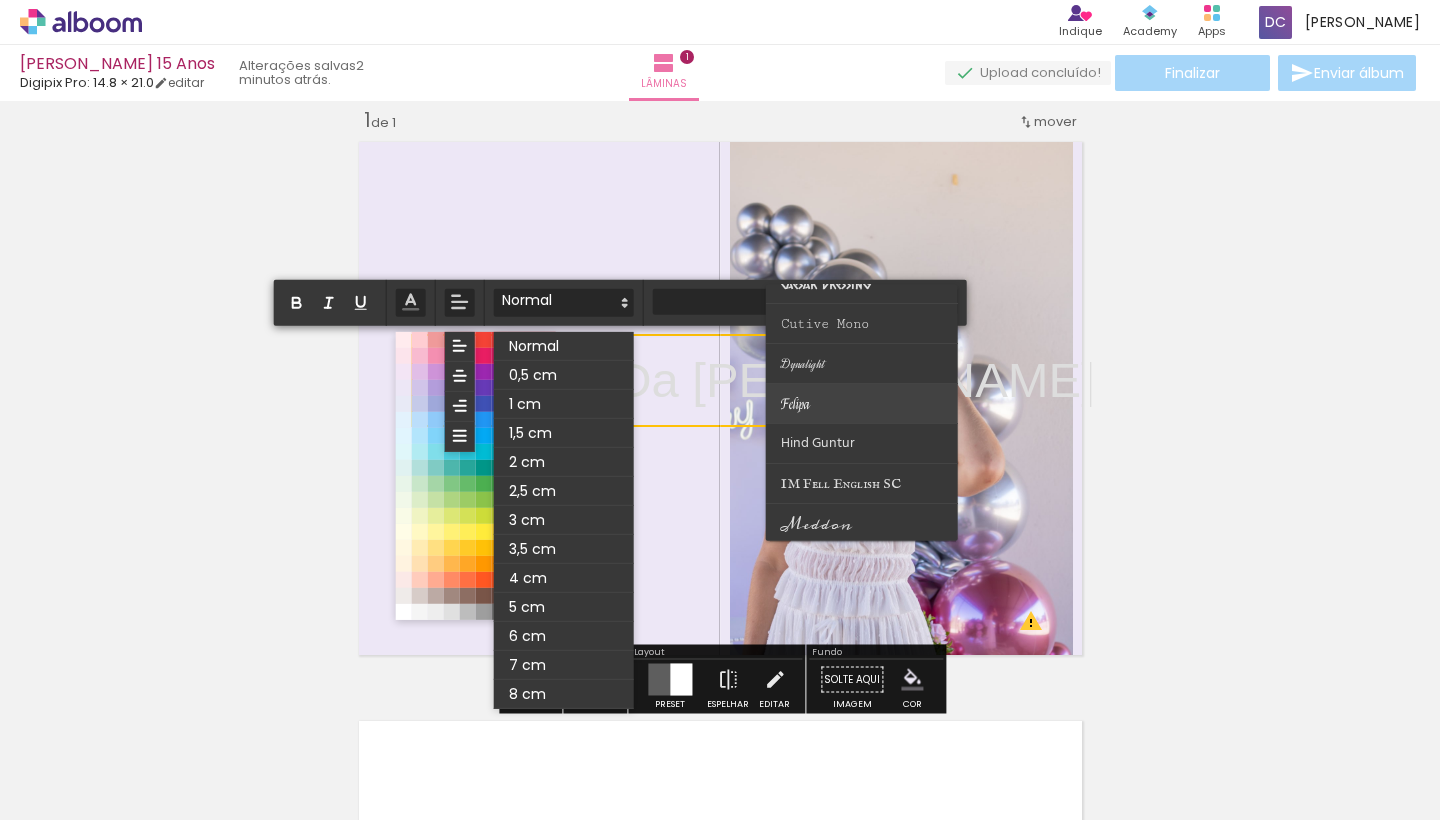 click at bounding box center [862, 404] 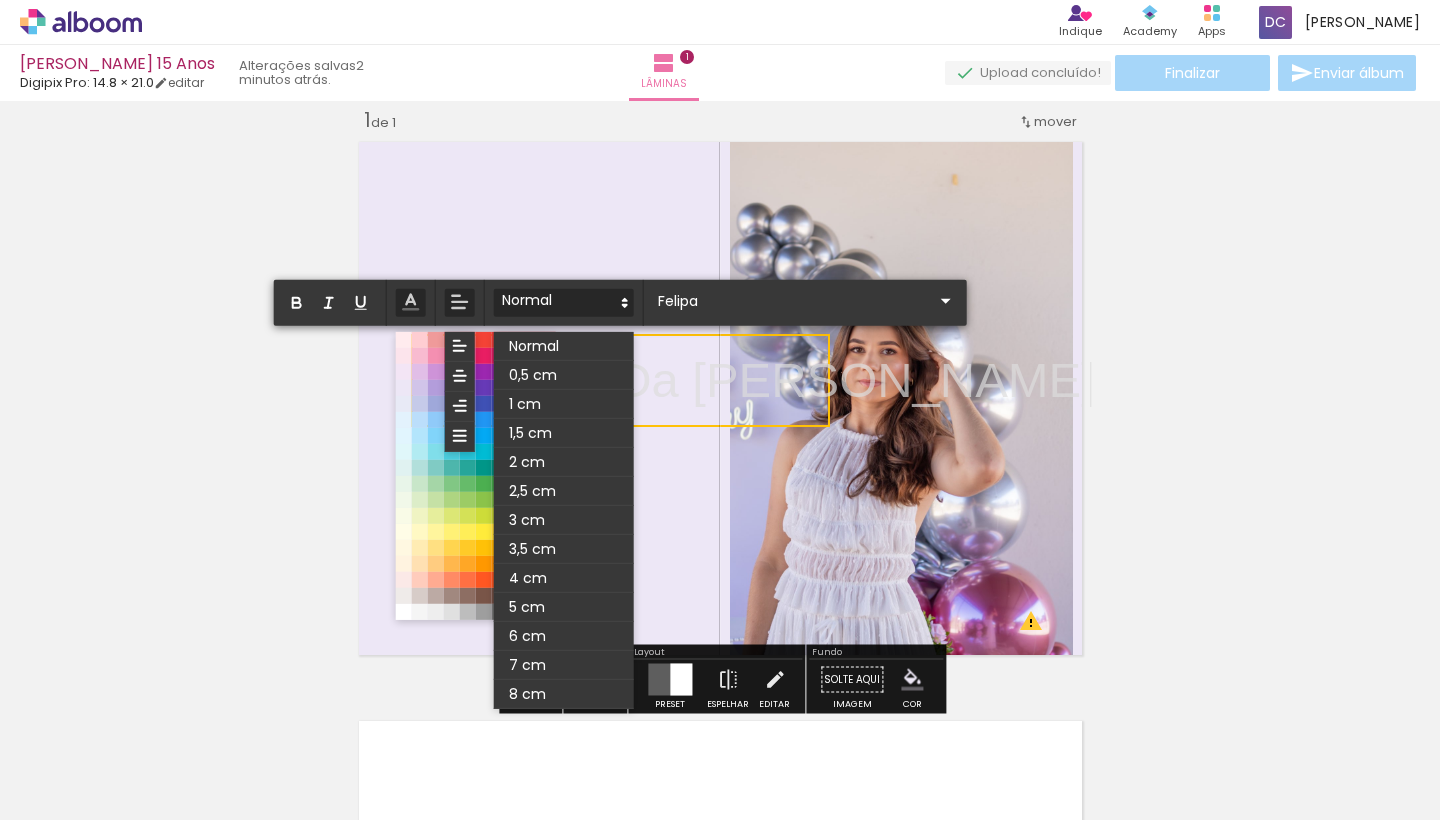 click 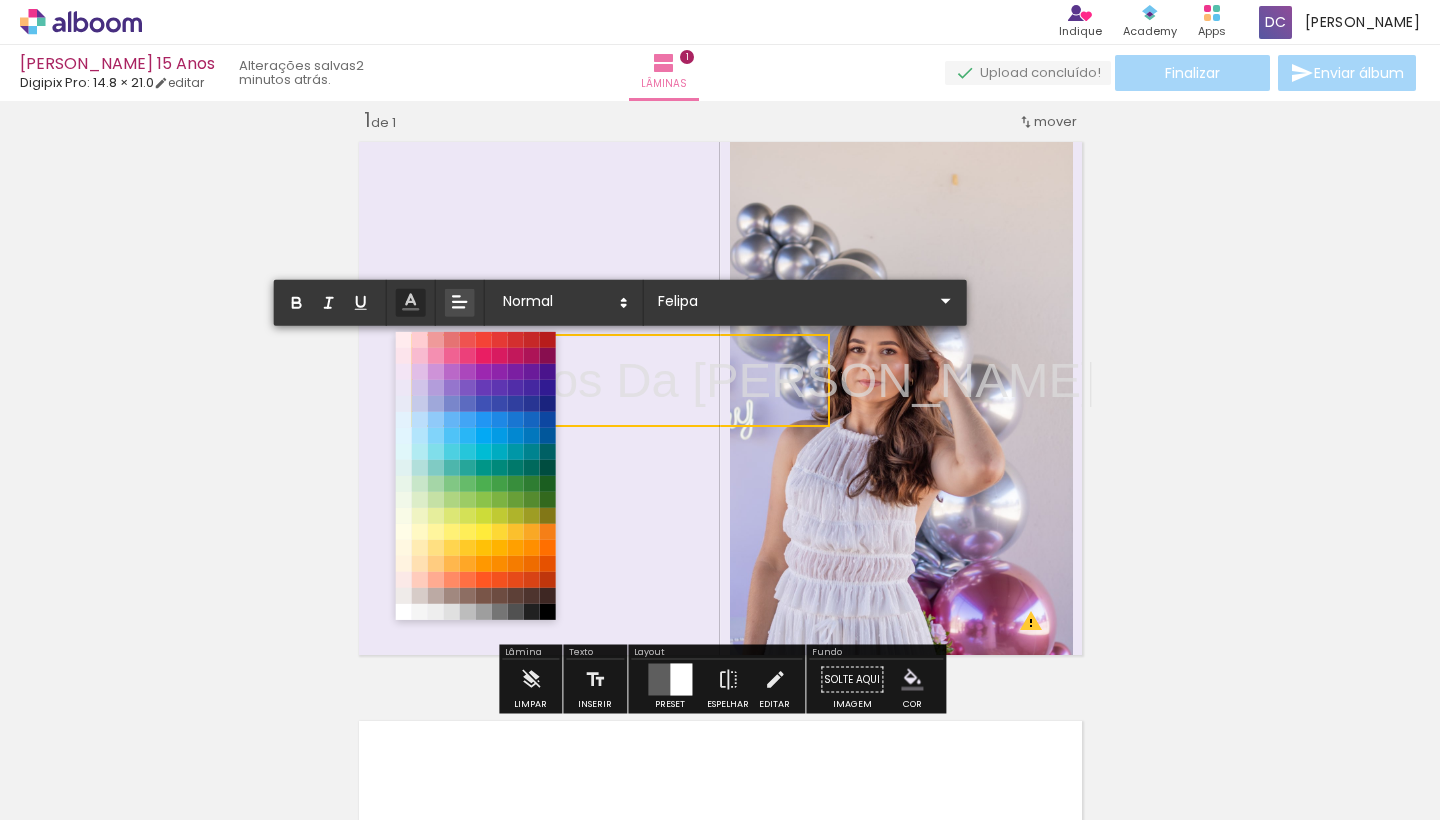 click 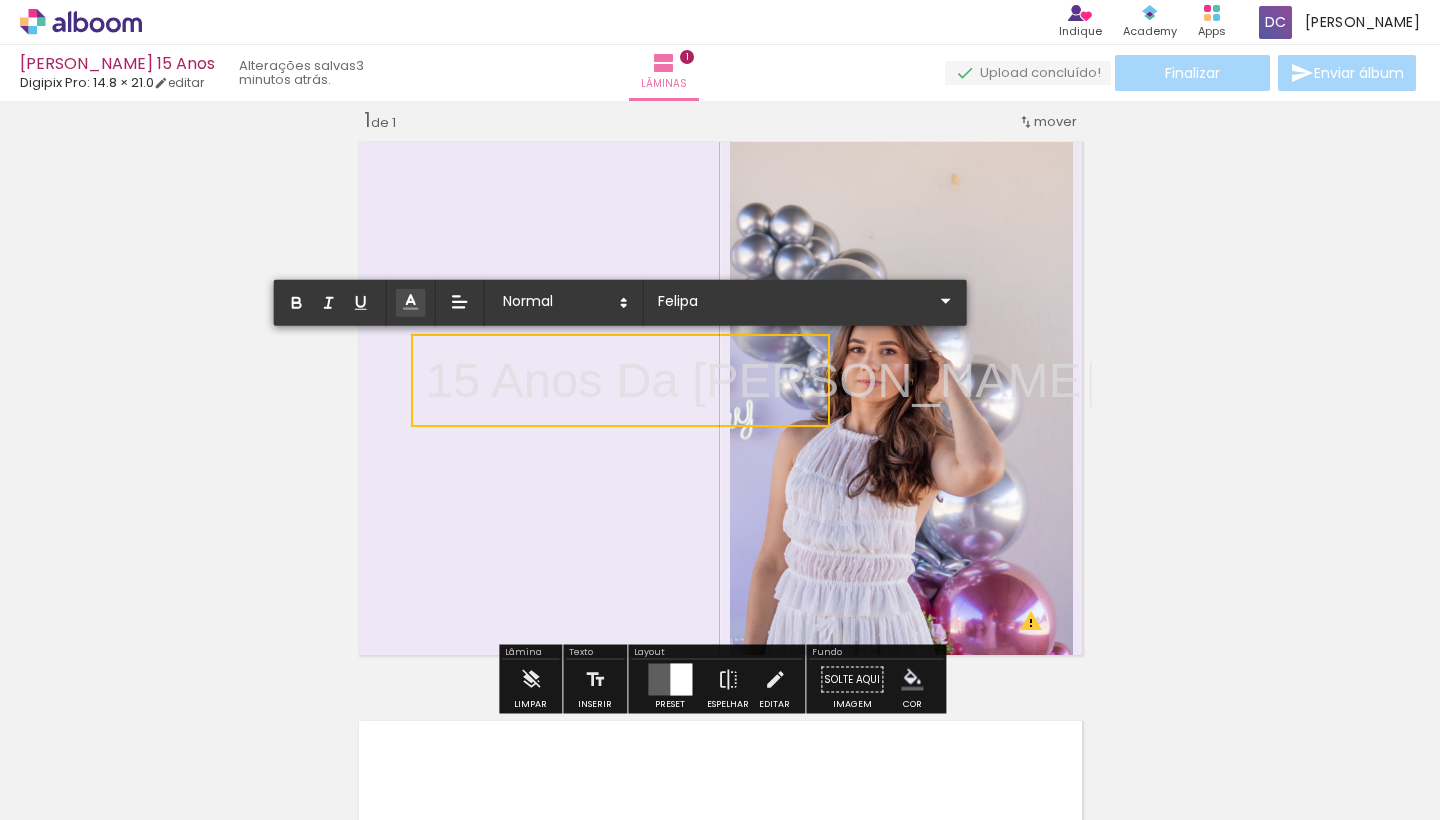 click 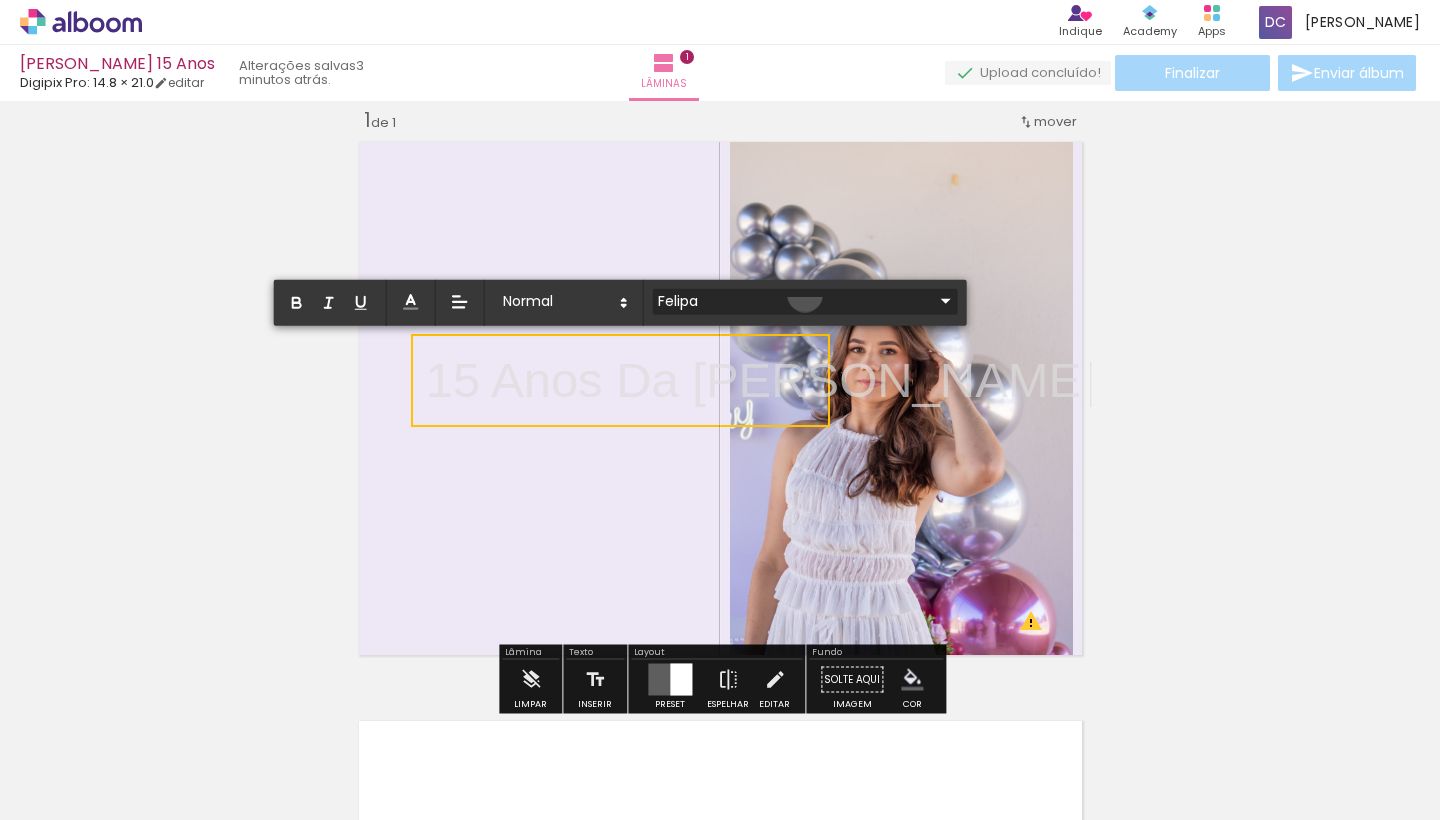 click on "Felipa" at bounding box center [793, 300] 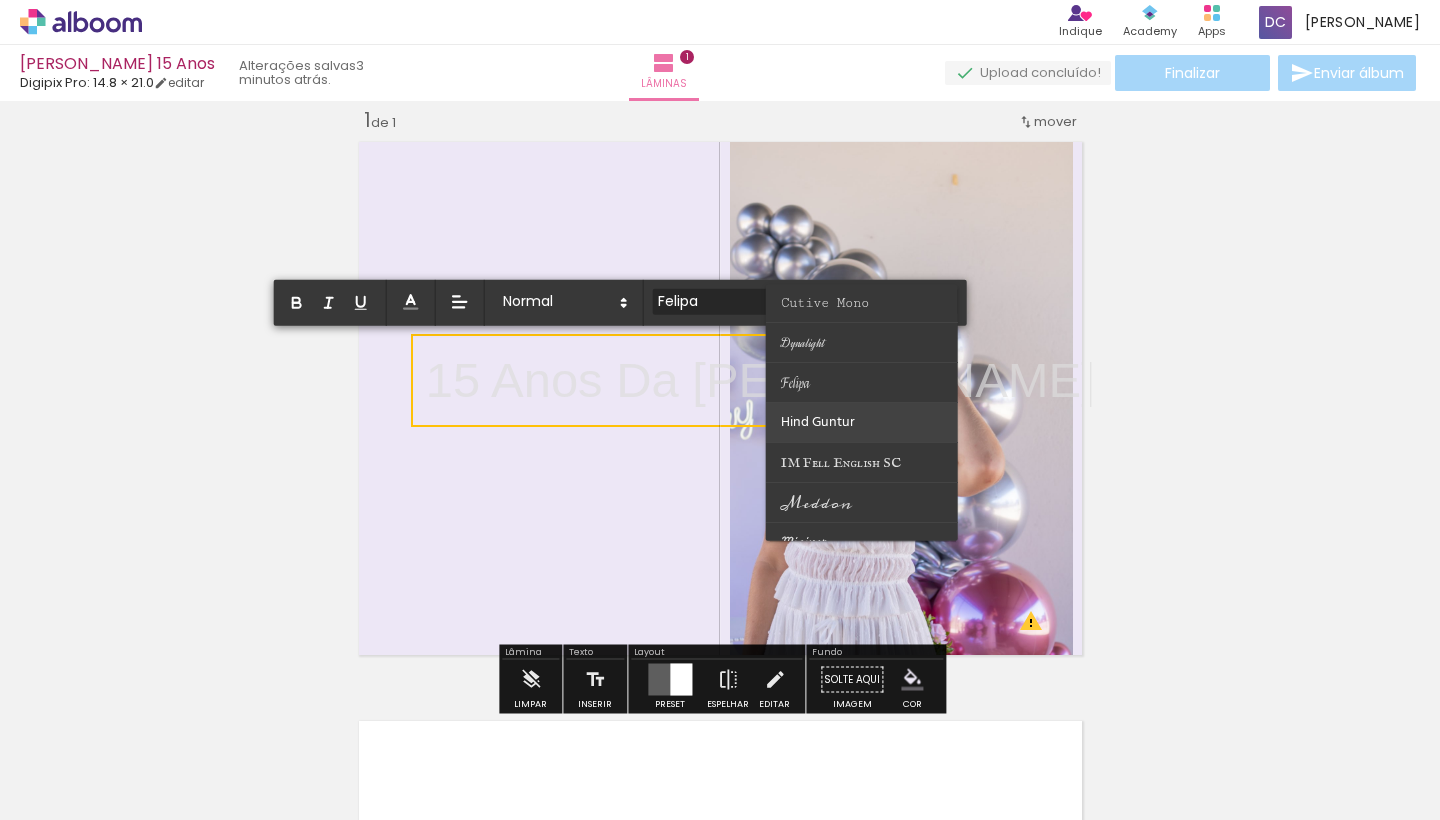 scroll, scrollTop: 285, scrollLeft: 0, axis: vertical 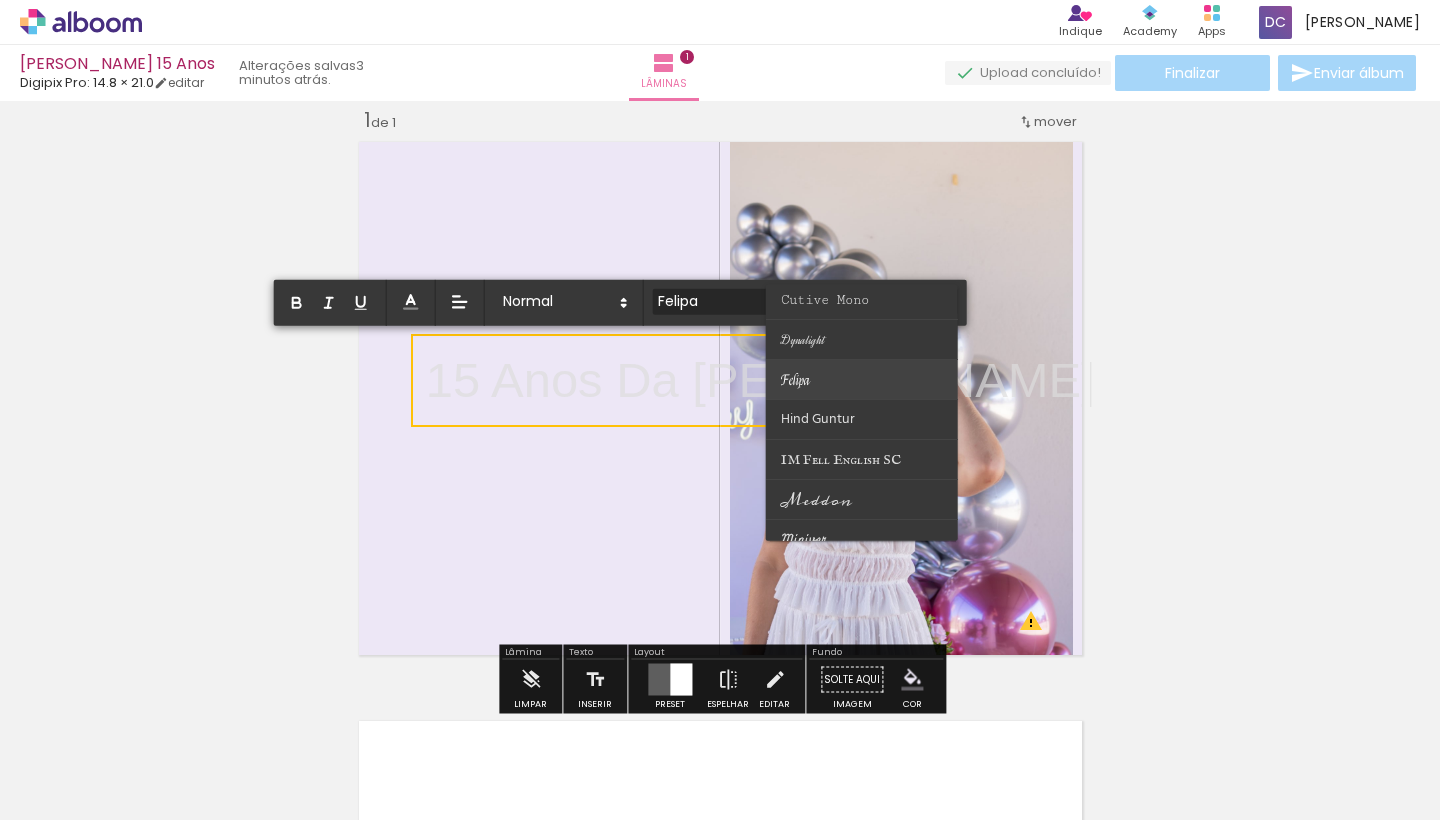 click at bounding box center (862, 380) 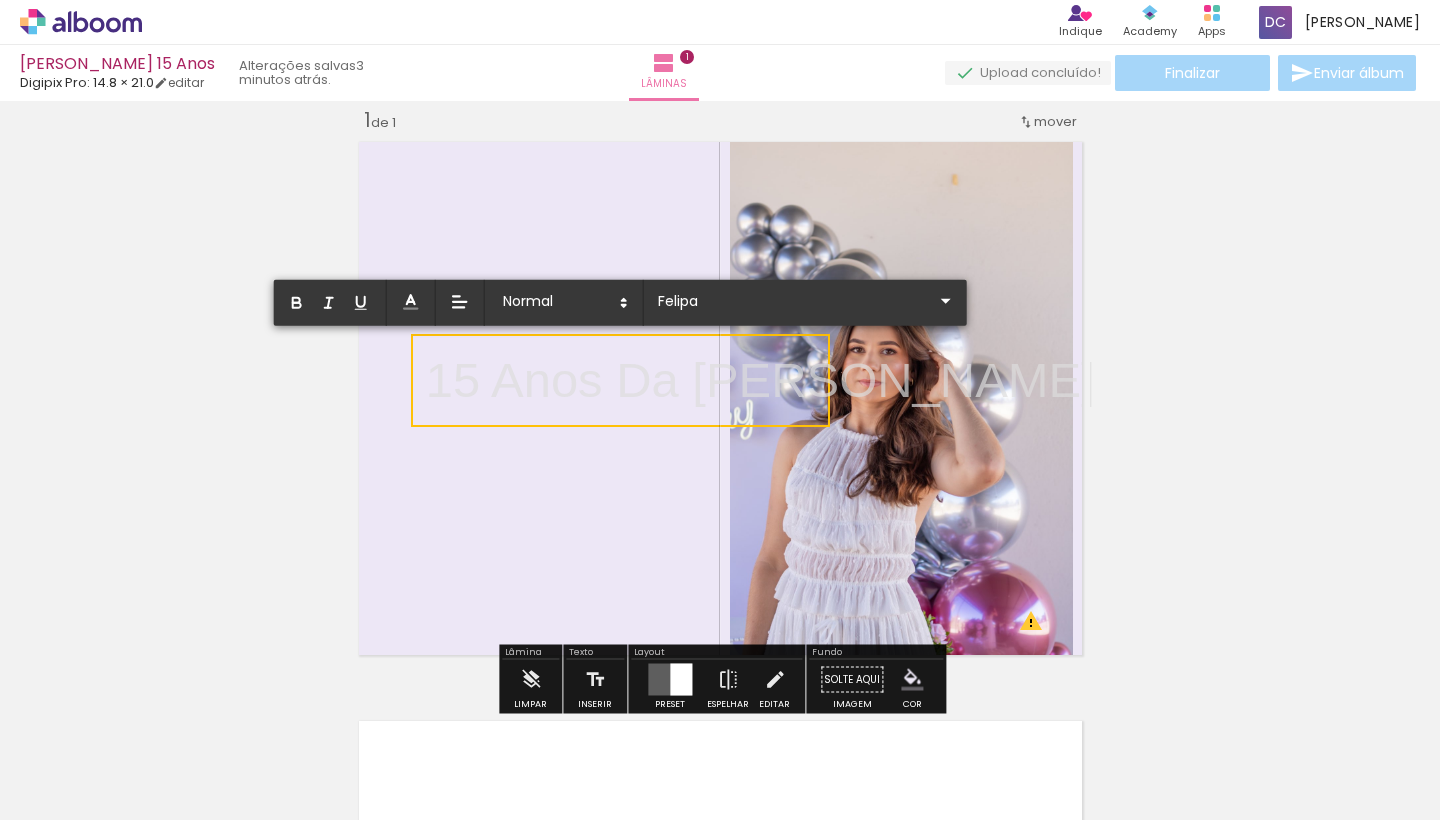 click on "15 Anos Da [PERSON_NAME]" at bounding box center (760, 380) 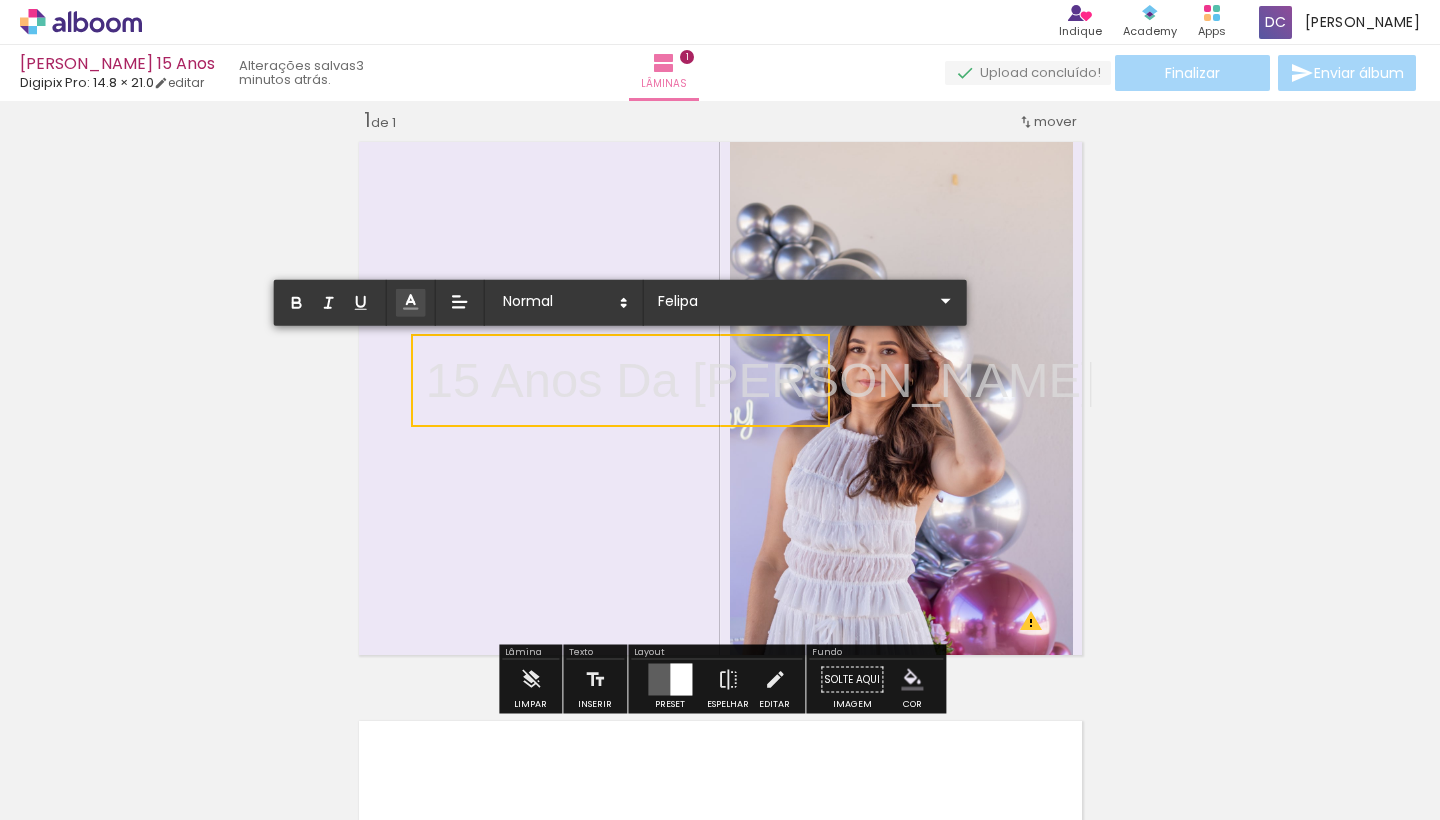 click 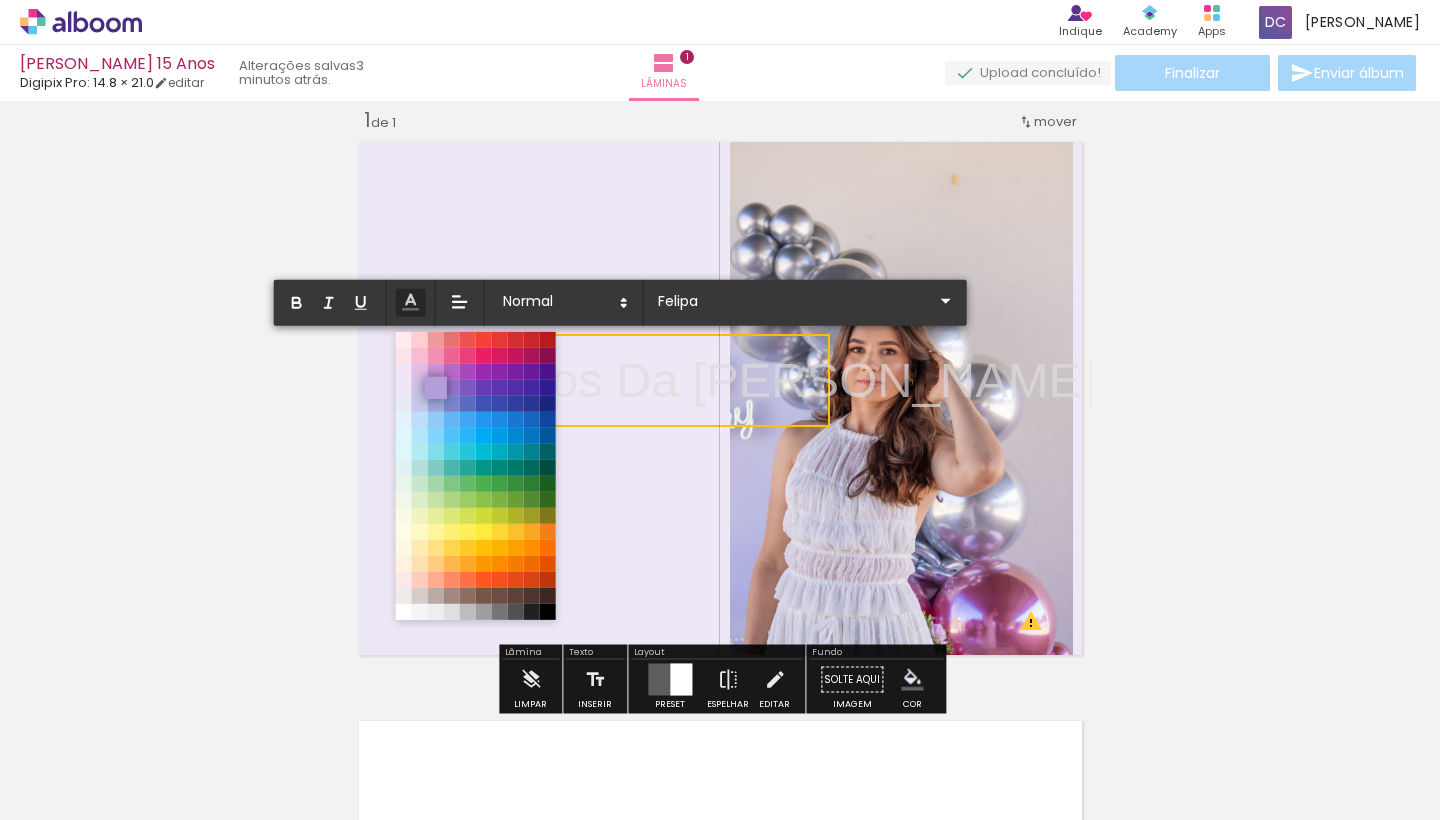 click at bounding box center (435, 388) 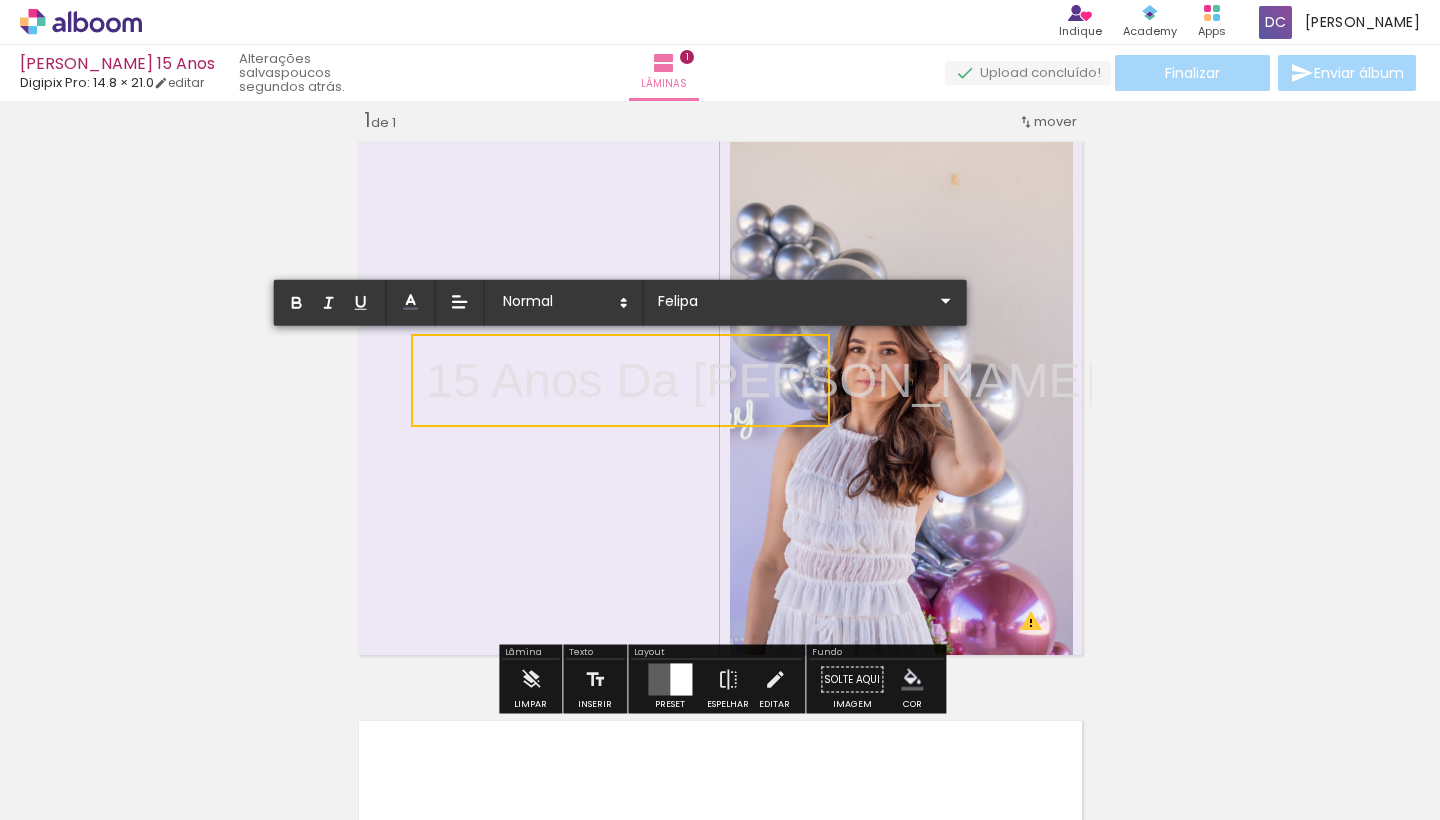 drag, startPoint x: 517, startPoint y: 384, endPoint x: 566, endPoint y: 366, distance: 52.201534 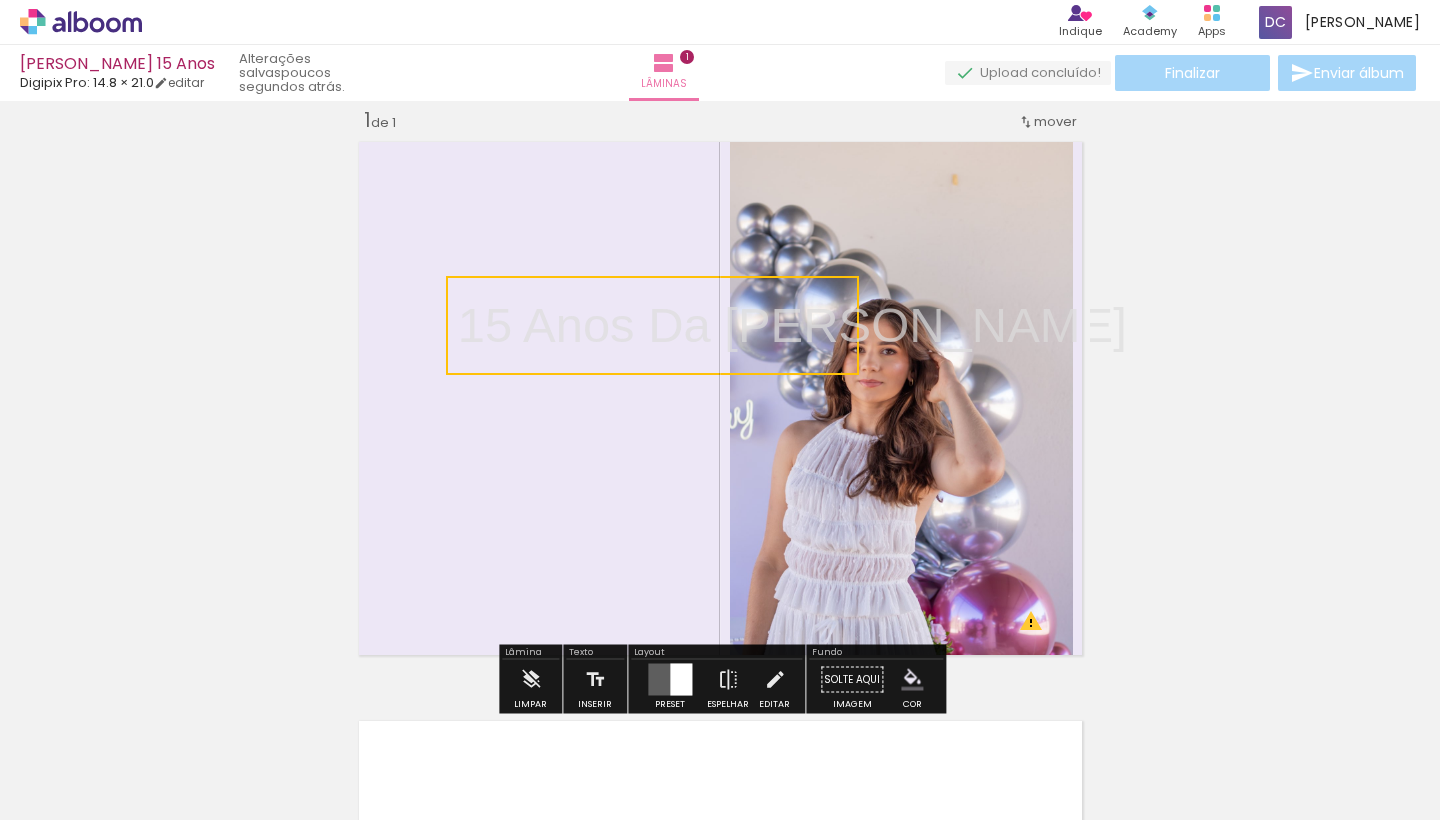 drag, startPoint x: 598, startPoint y: 337, endPoint x: 630, endPoint y: 282, distance: 63.631752 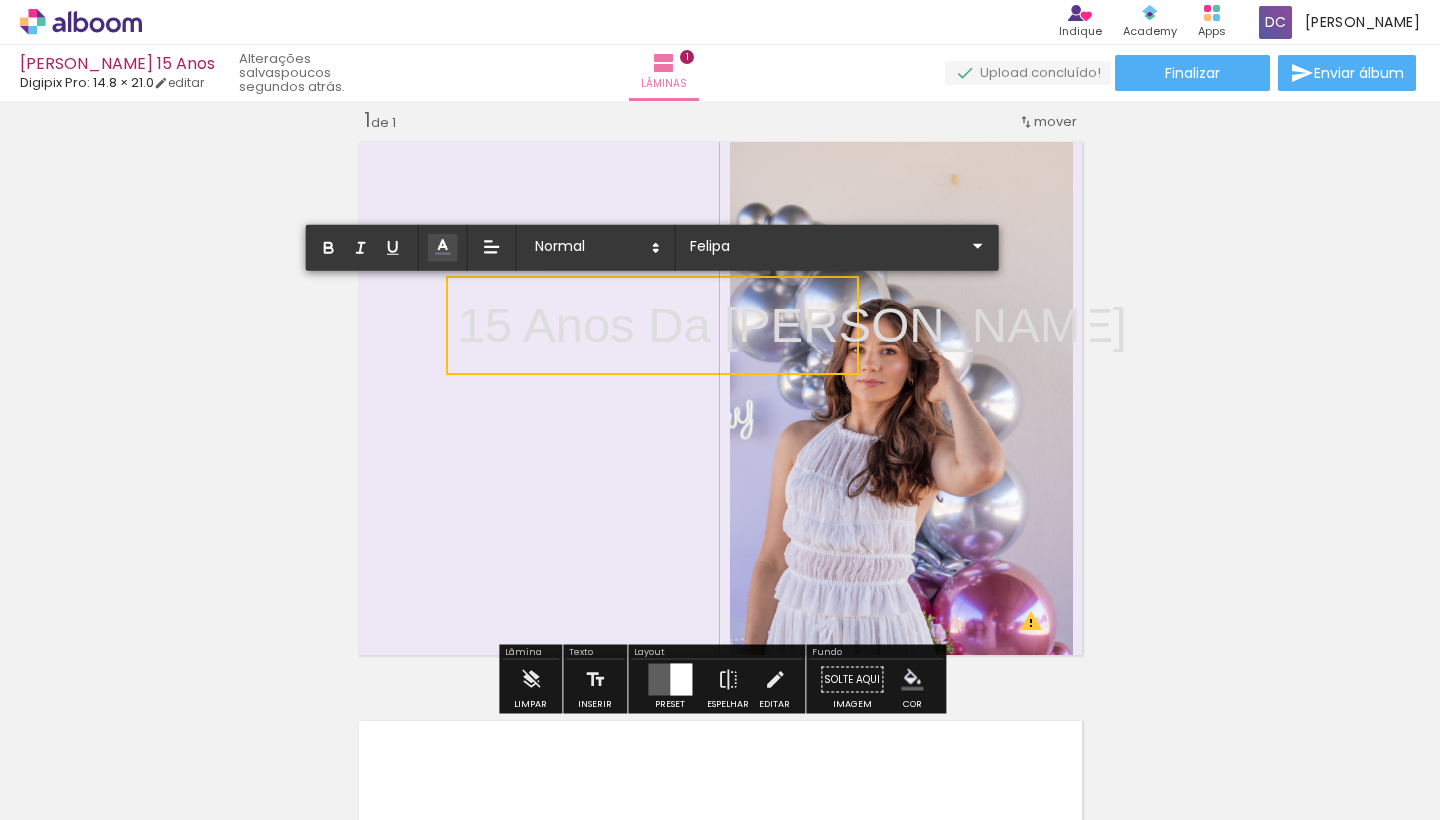 click at bounding box center (443, 248) 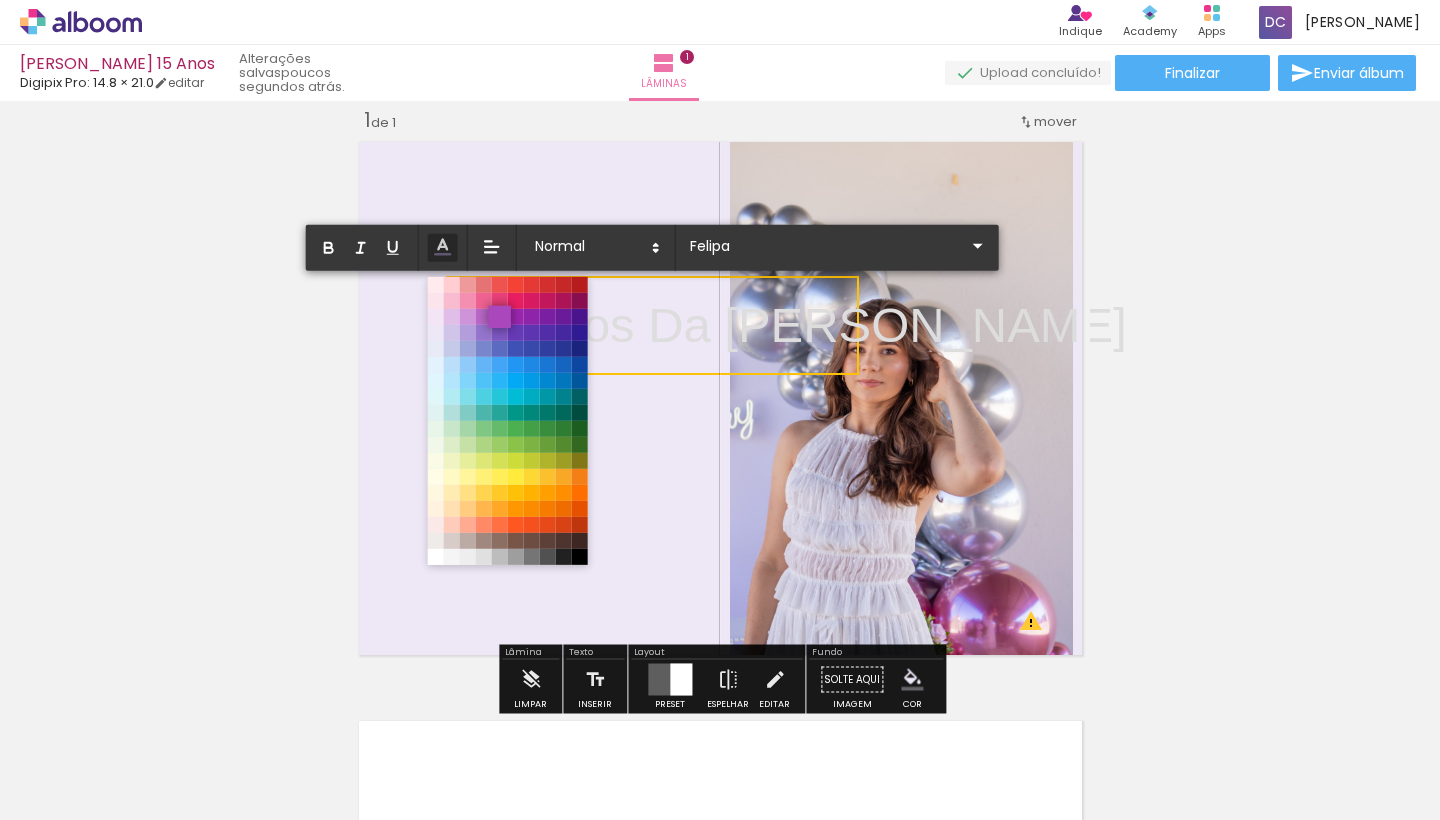 click at bounding box center (499, 317) 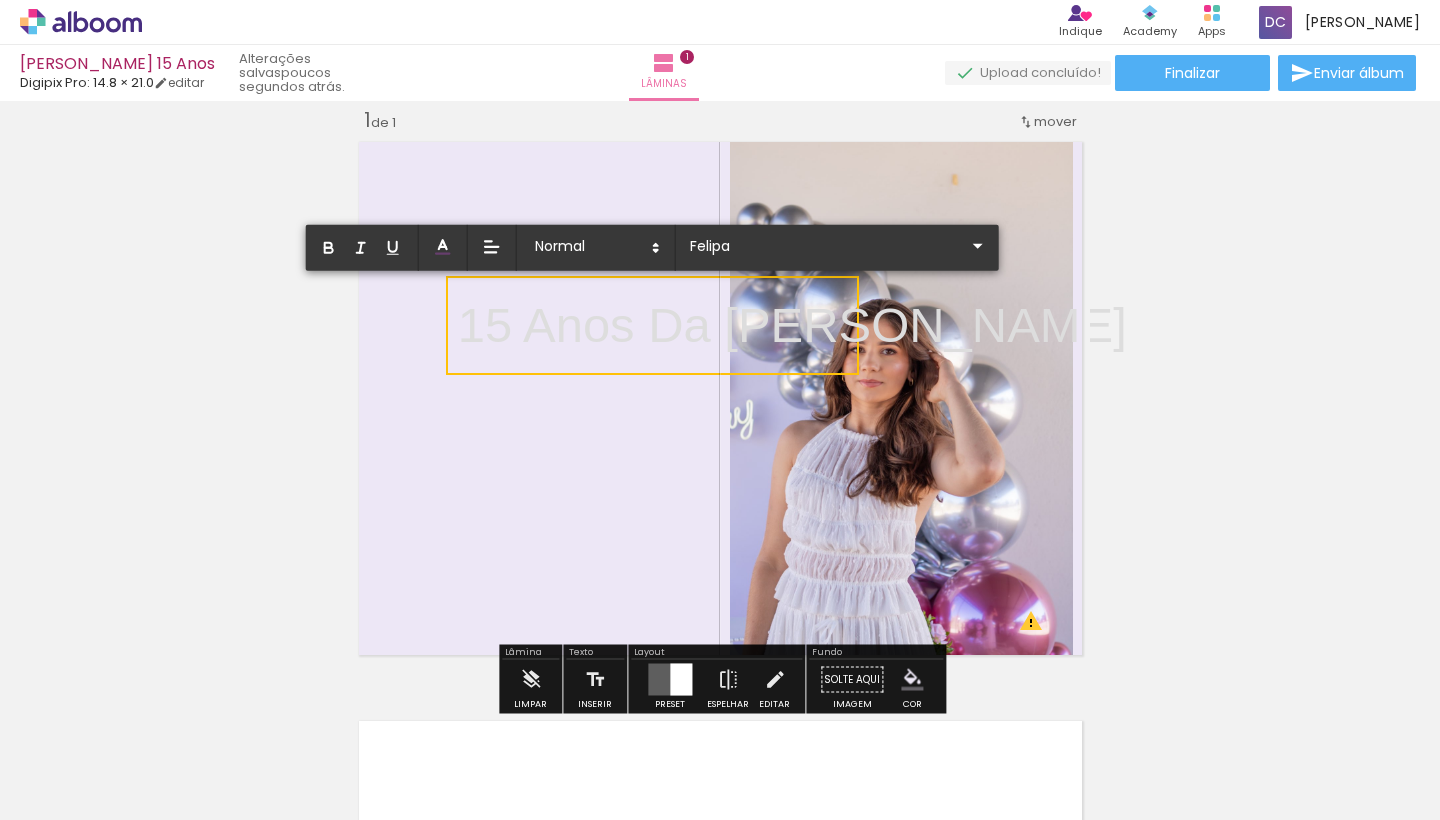click at bounding box center [720, 398] 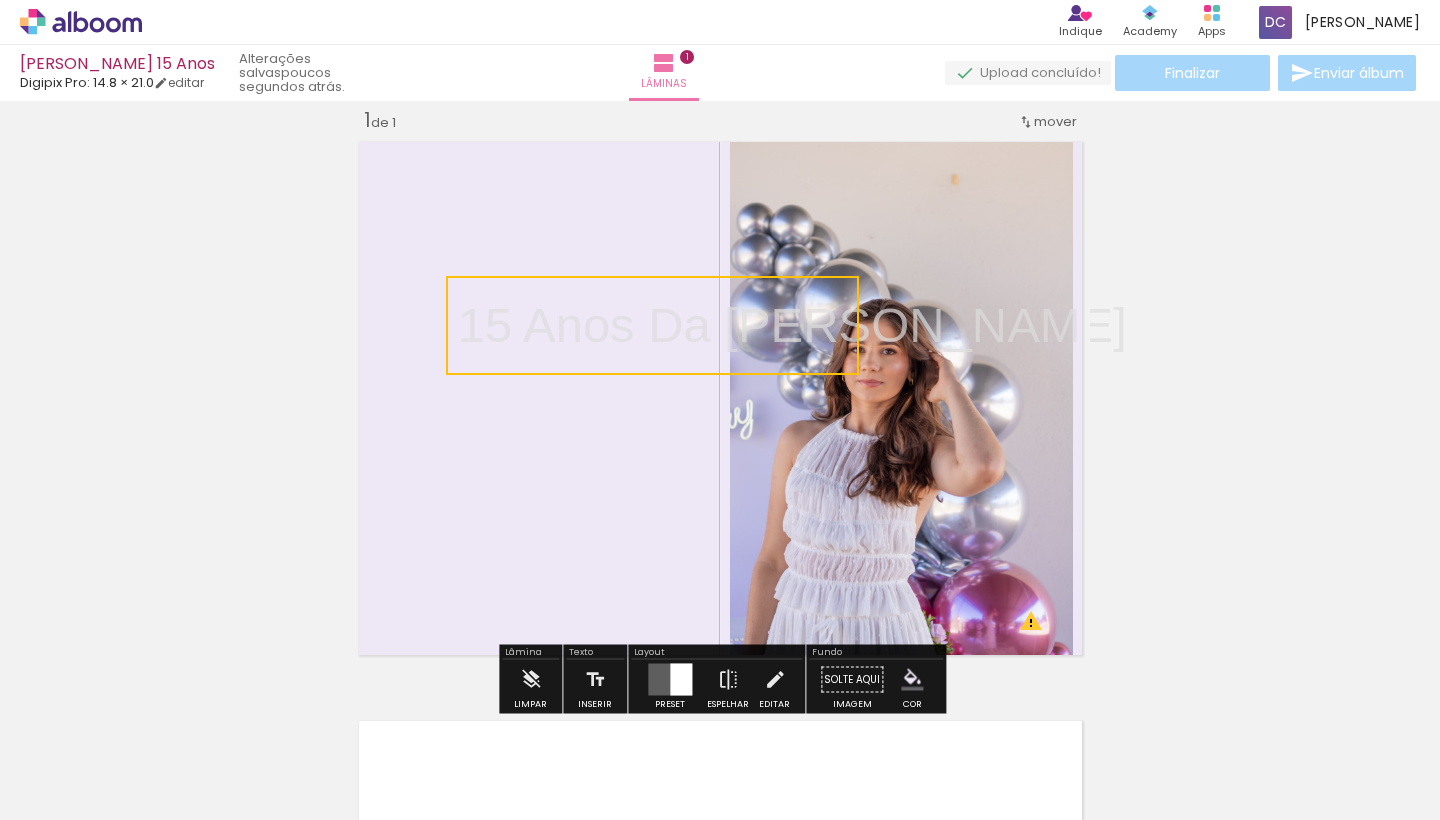 click on "Inserir lâmina 1  de 1 O Designbox precisará aumentar a sua imagem em 158% para exportar para impressão." at bounding box center [720, 662] 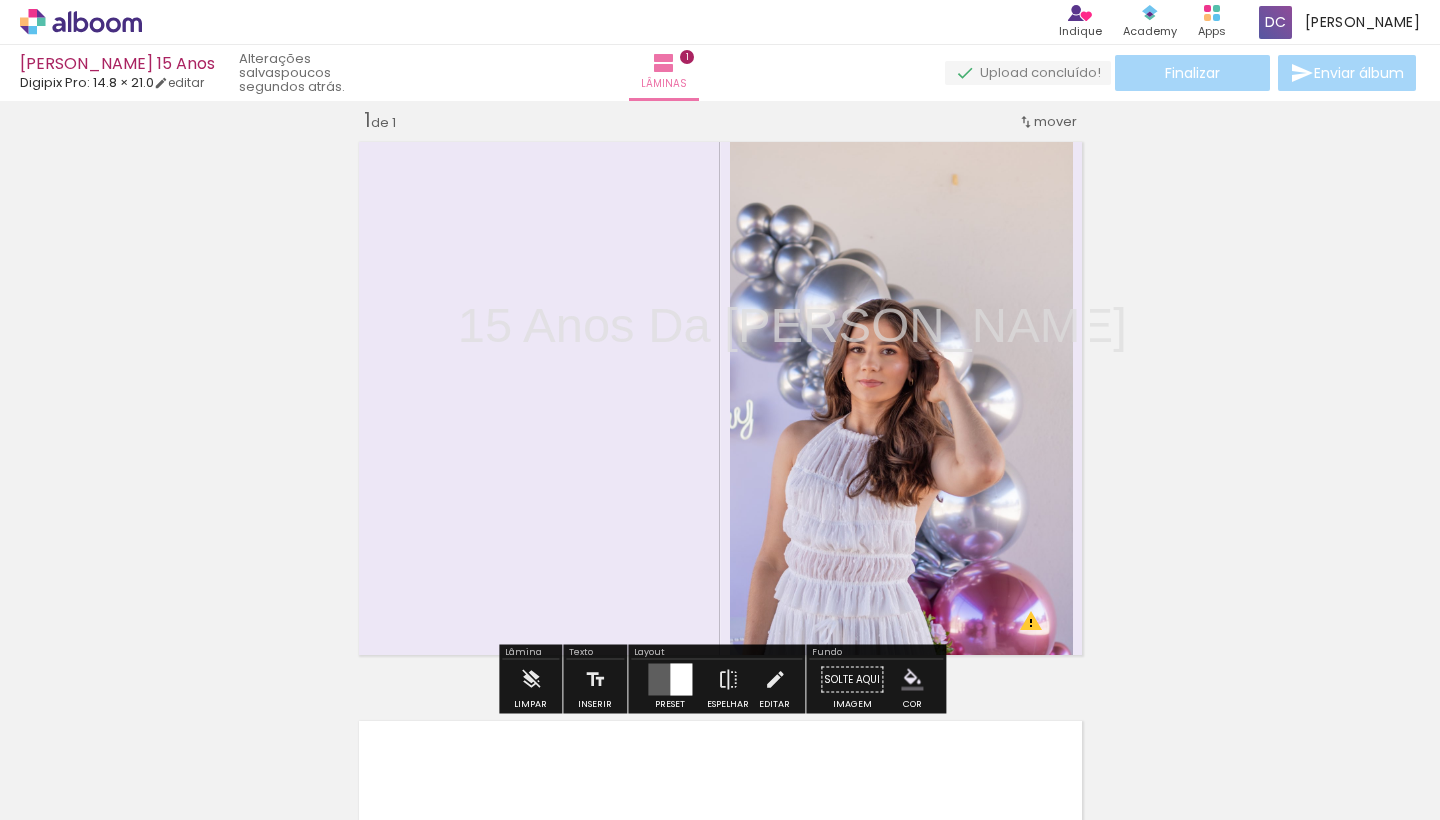 drag, startPoint x: 776, startPoint y: 351, endPoint x: 839, endPoint y: 381, distance: 69.77822 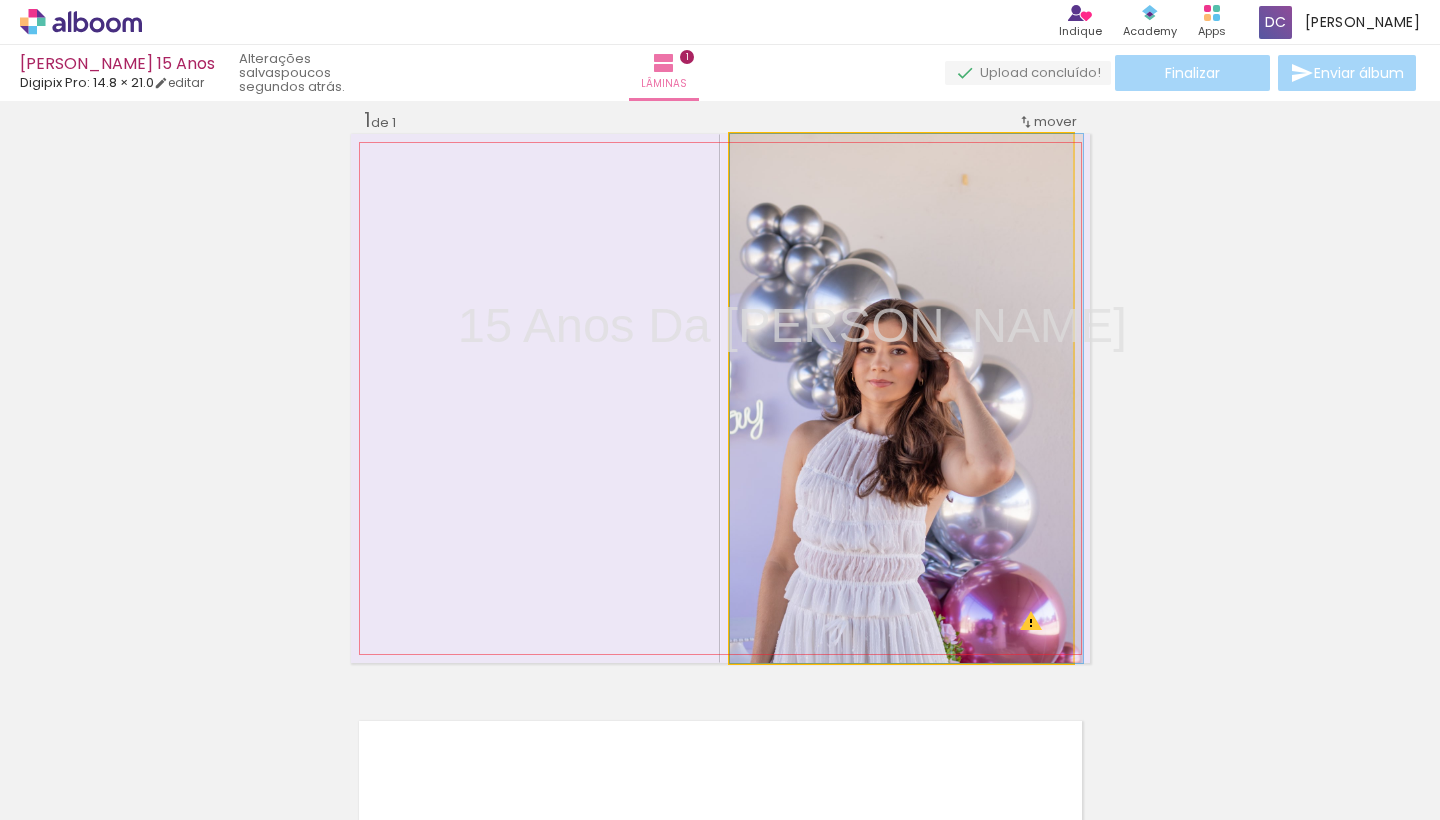 drag, startPoint x: 863, startPoint y: 365, endPoint x: 884, endPoint y: 380, distance: 25.806976 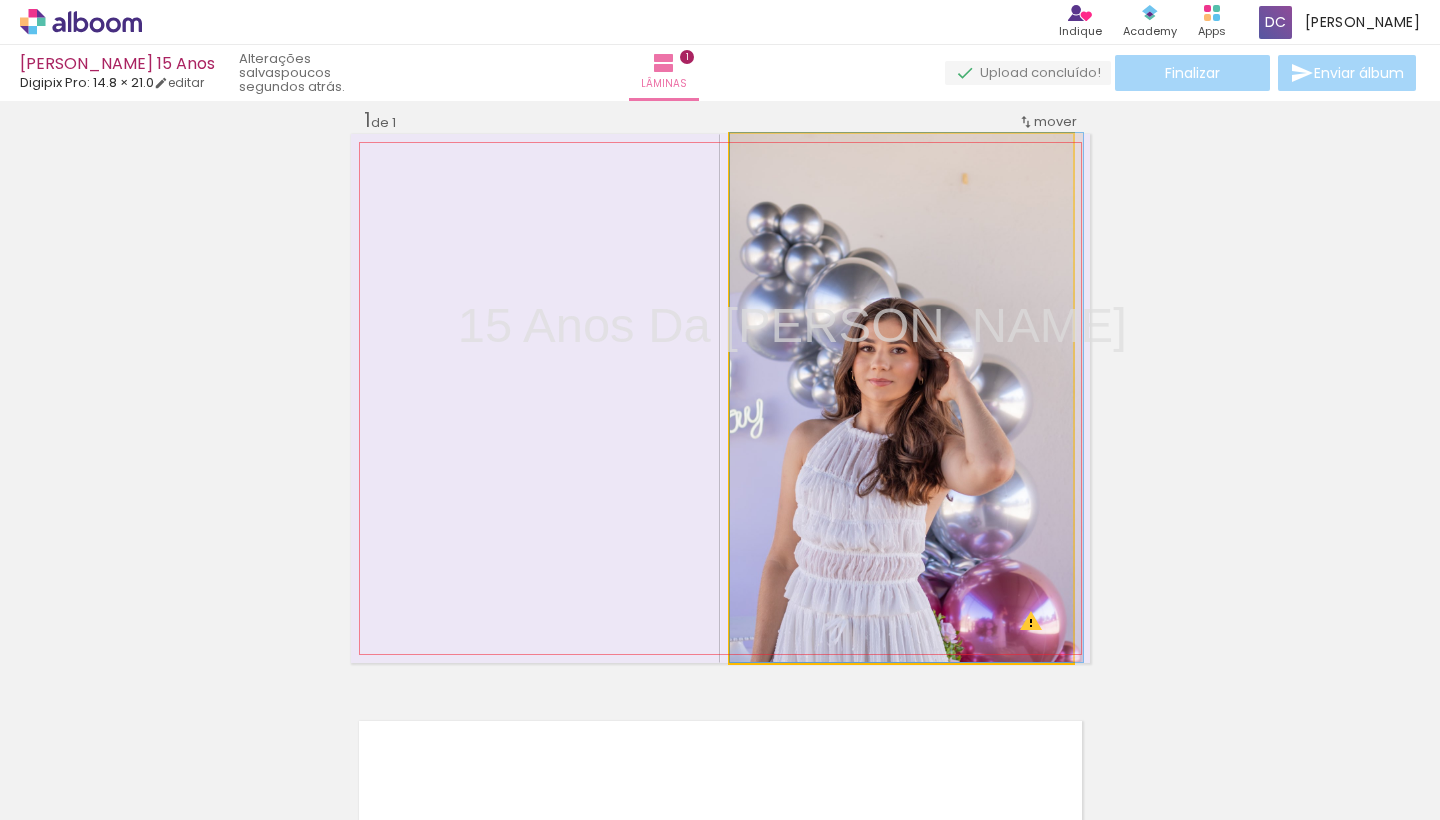 drag, startPoint x: 911, startPoint y: 377, endPoint x: 964, endPoint y: 364, distance: 54.571056 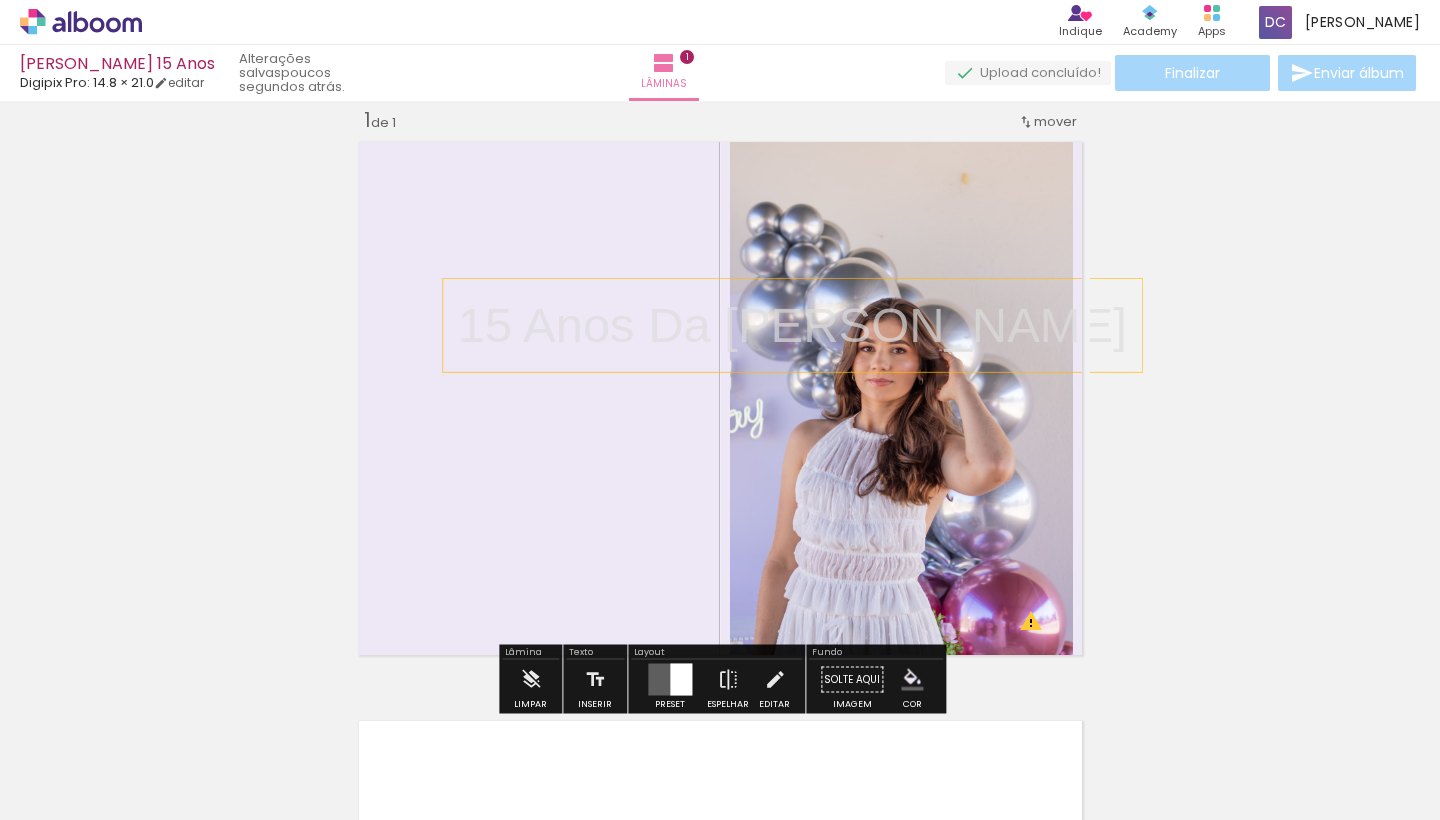 click on "15 Anos Da [PERSON_NAME]" at bounding box center [792, 325] 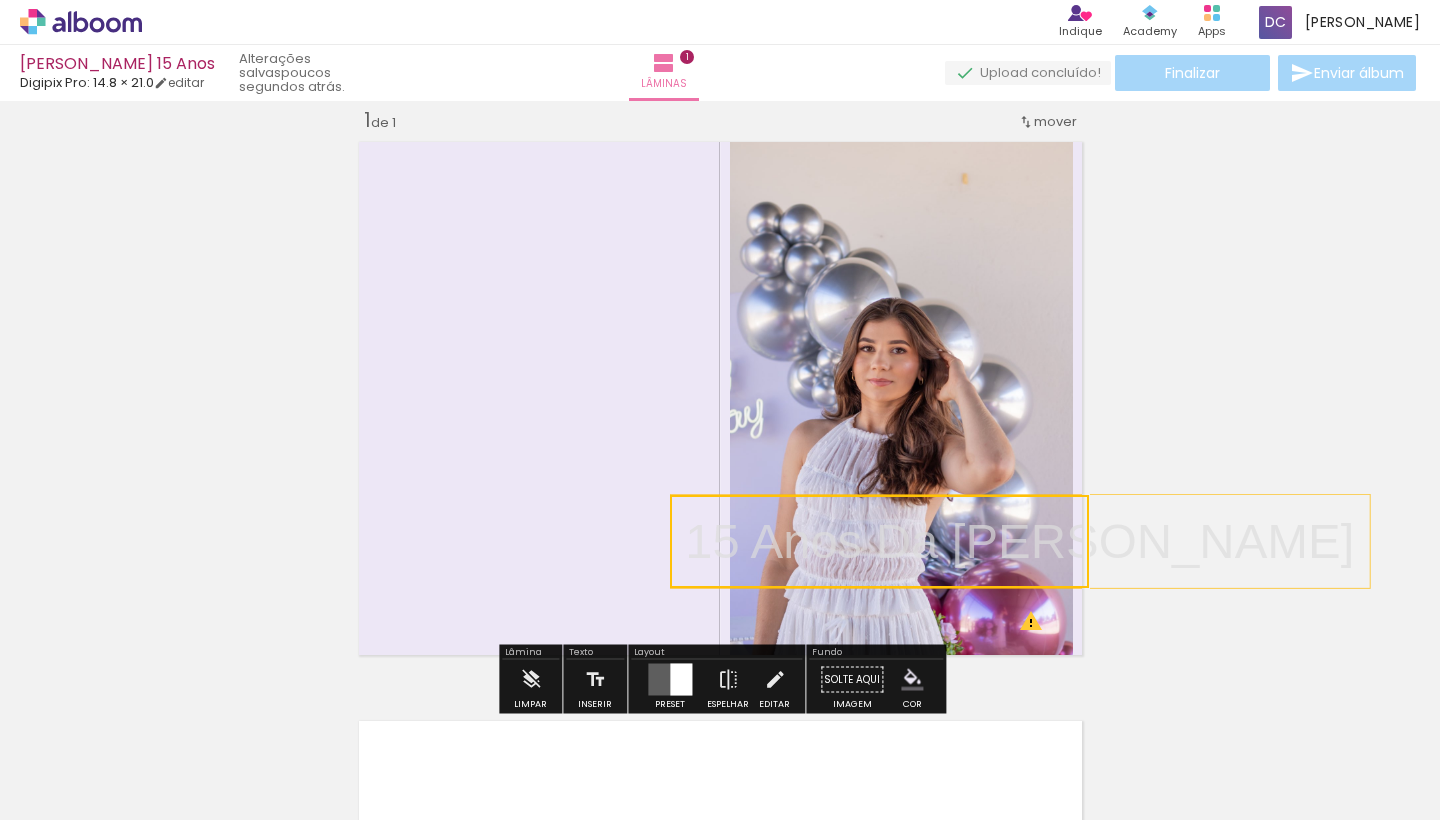 drag, startPoint x: 655, startPoint y: 366, endPoint x: 920, endPoint y: 582, distance: 341.87863 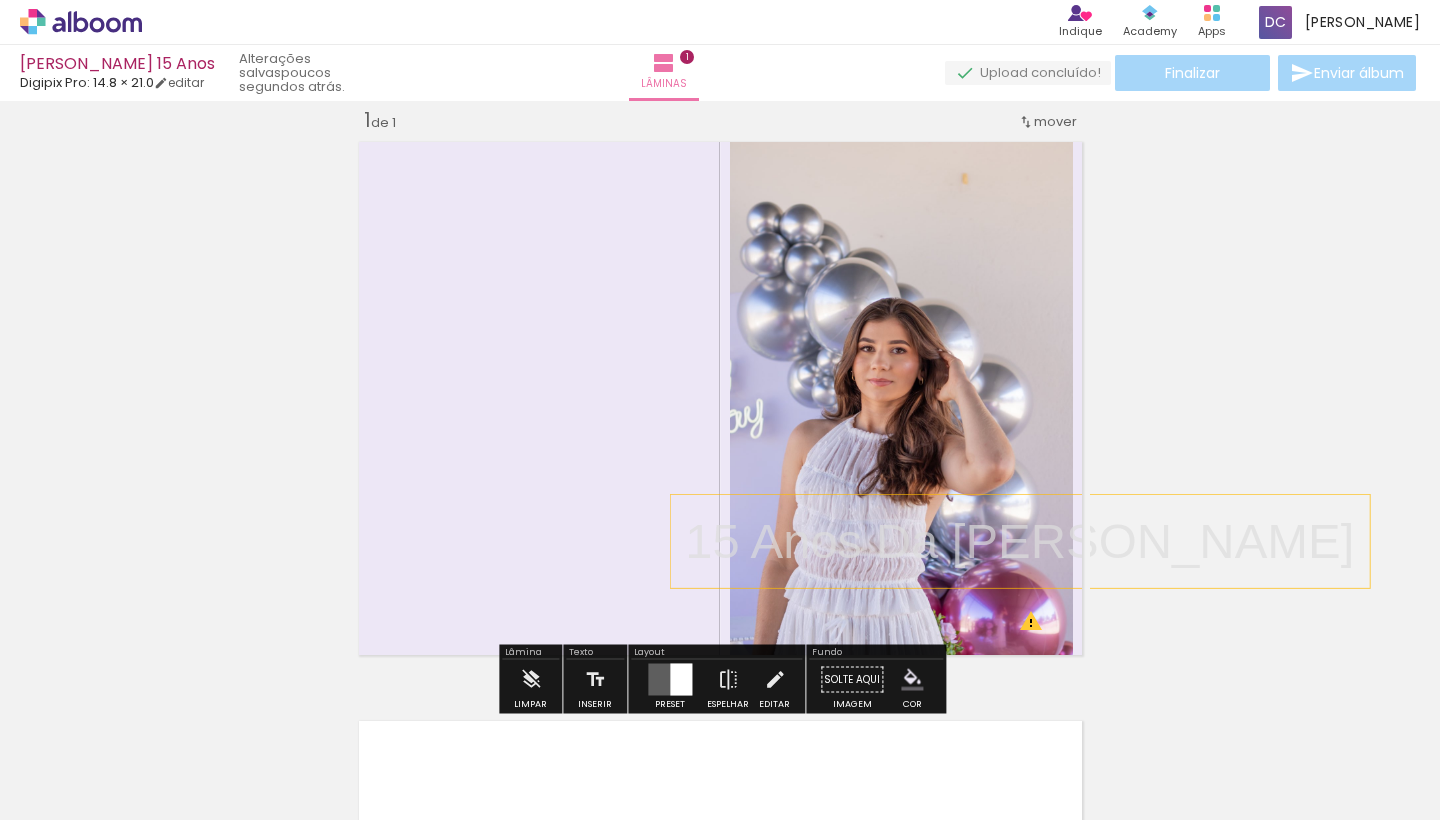 click on "15 Anos Da [PERSON_NAME]" at bounding box center (1019, 541) 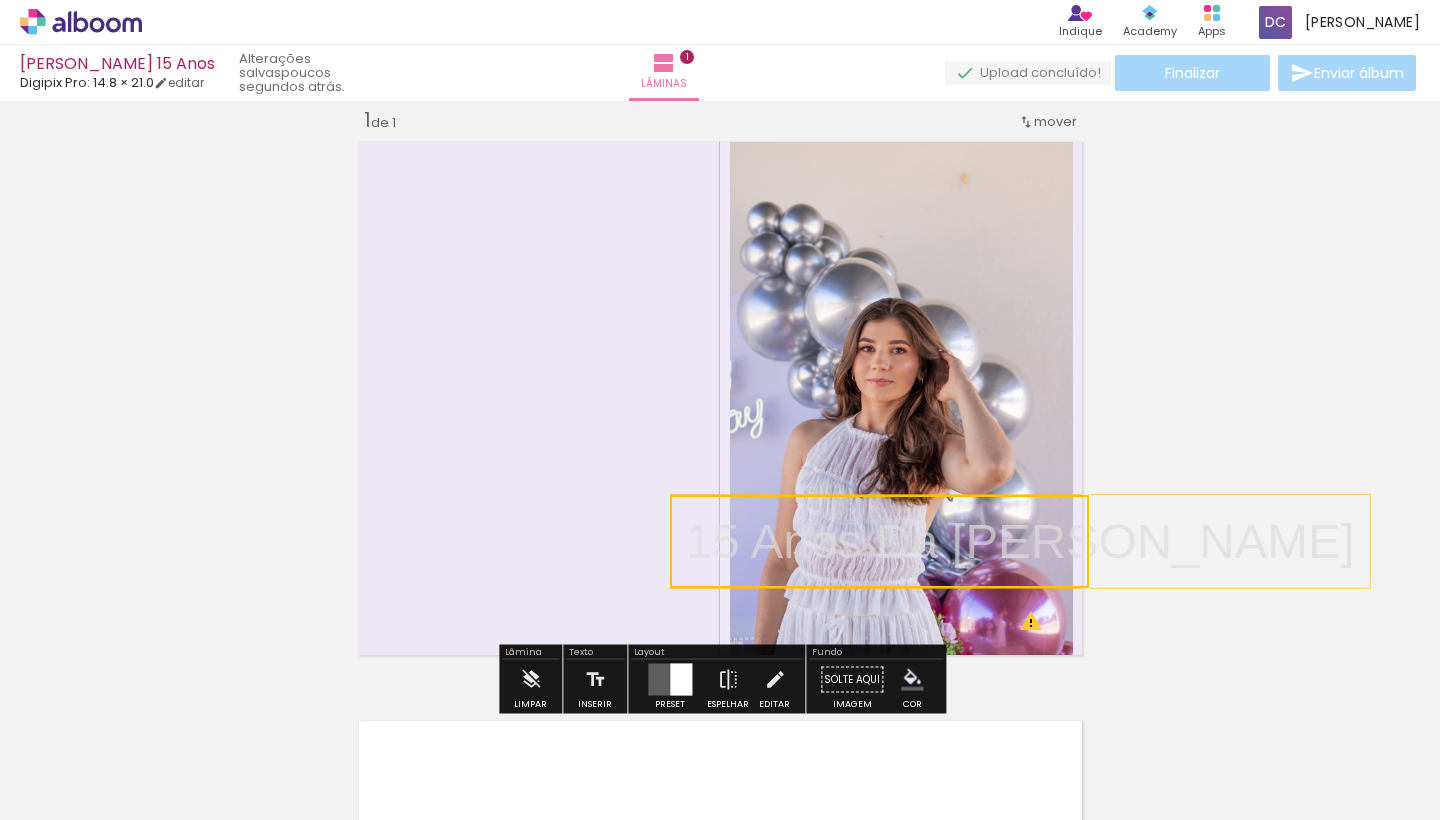 drag, startPoint x: 625, startPoint y: 648, endPoint x: 599, endPoint y: 587, distance: 66.309875 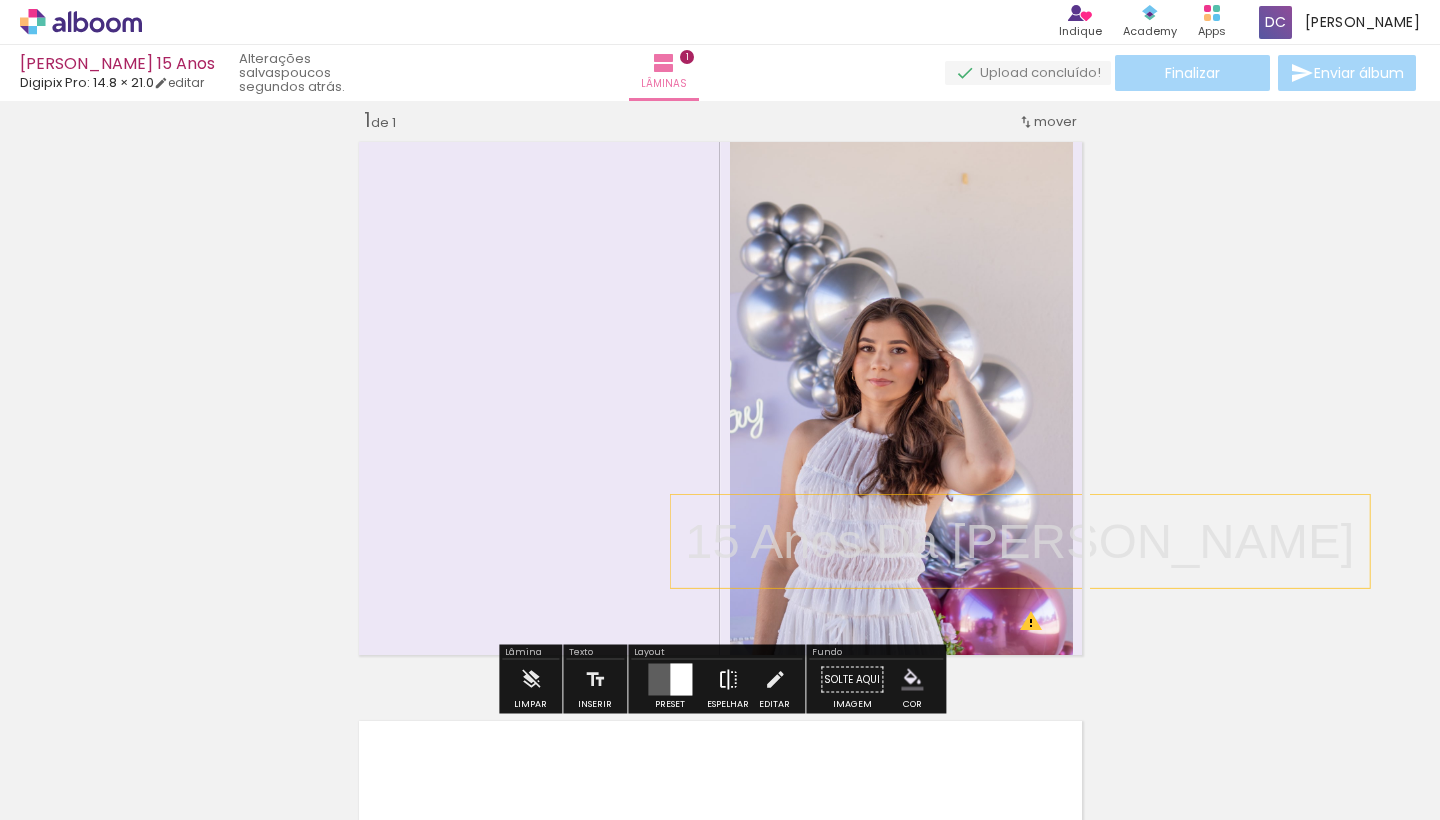click at bounding box center [728, 680] 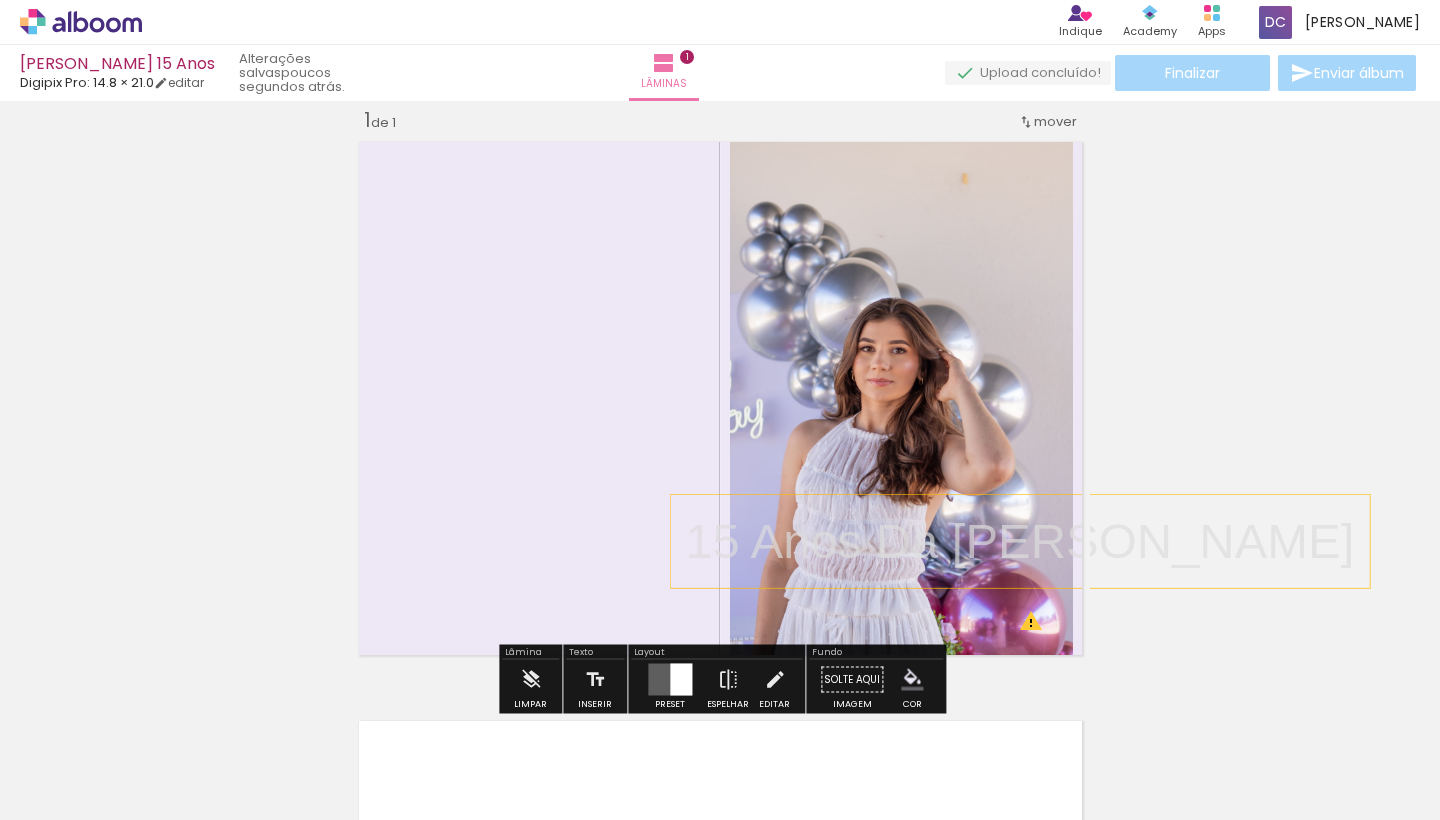 click on "15 Anos Da [PERSON_NAME]" at bounding box center (1019, 541) 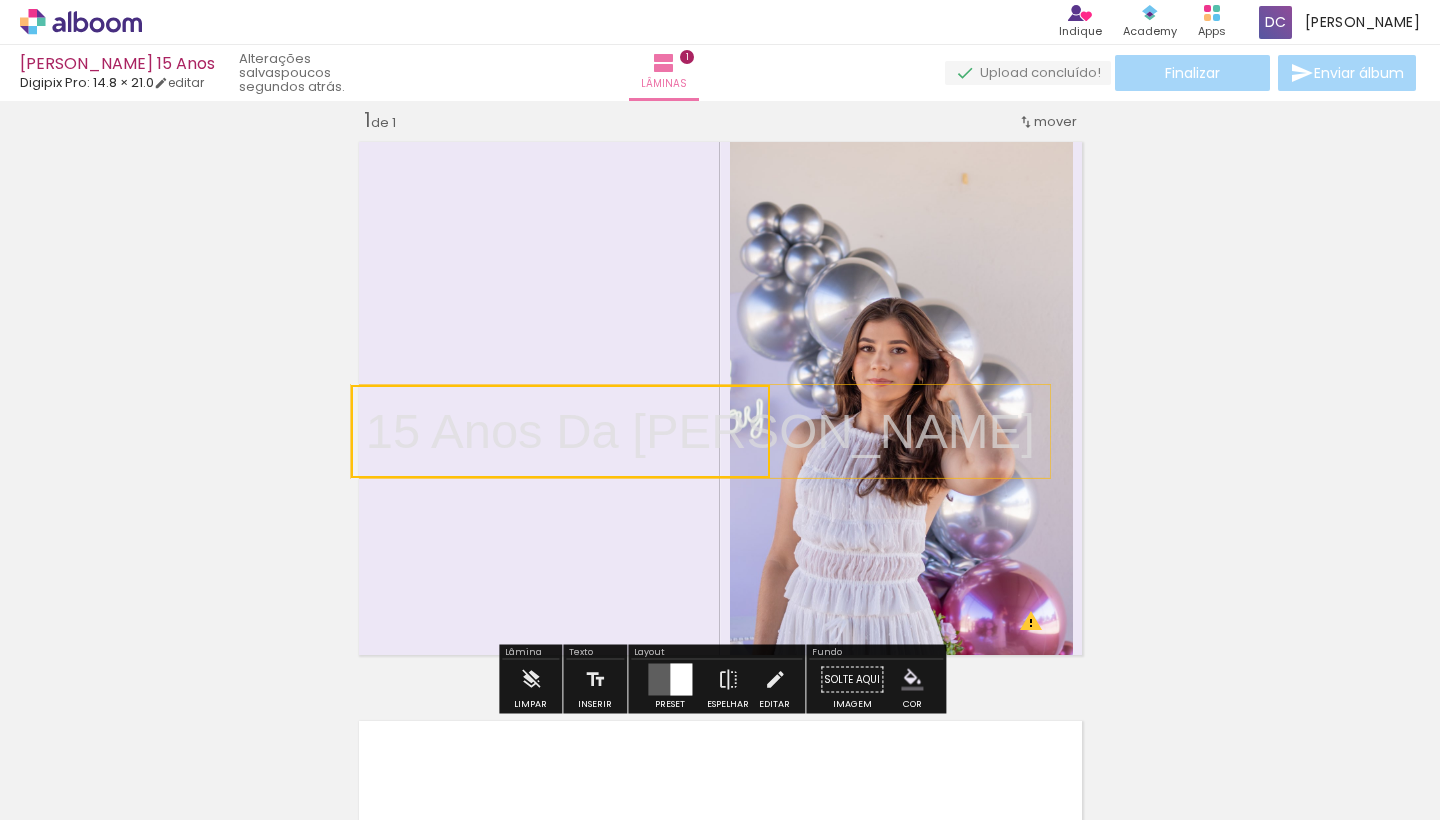 drag, startPoint x: 917, startPoint y: 500, endPoint x: 584, endPoint y: 390, distance: 350.69788 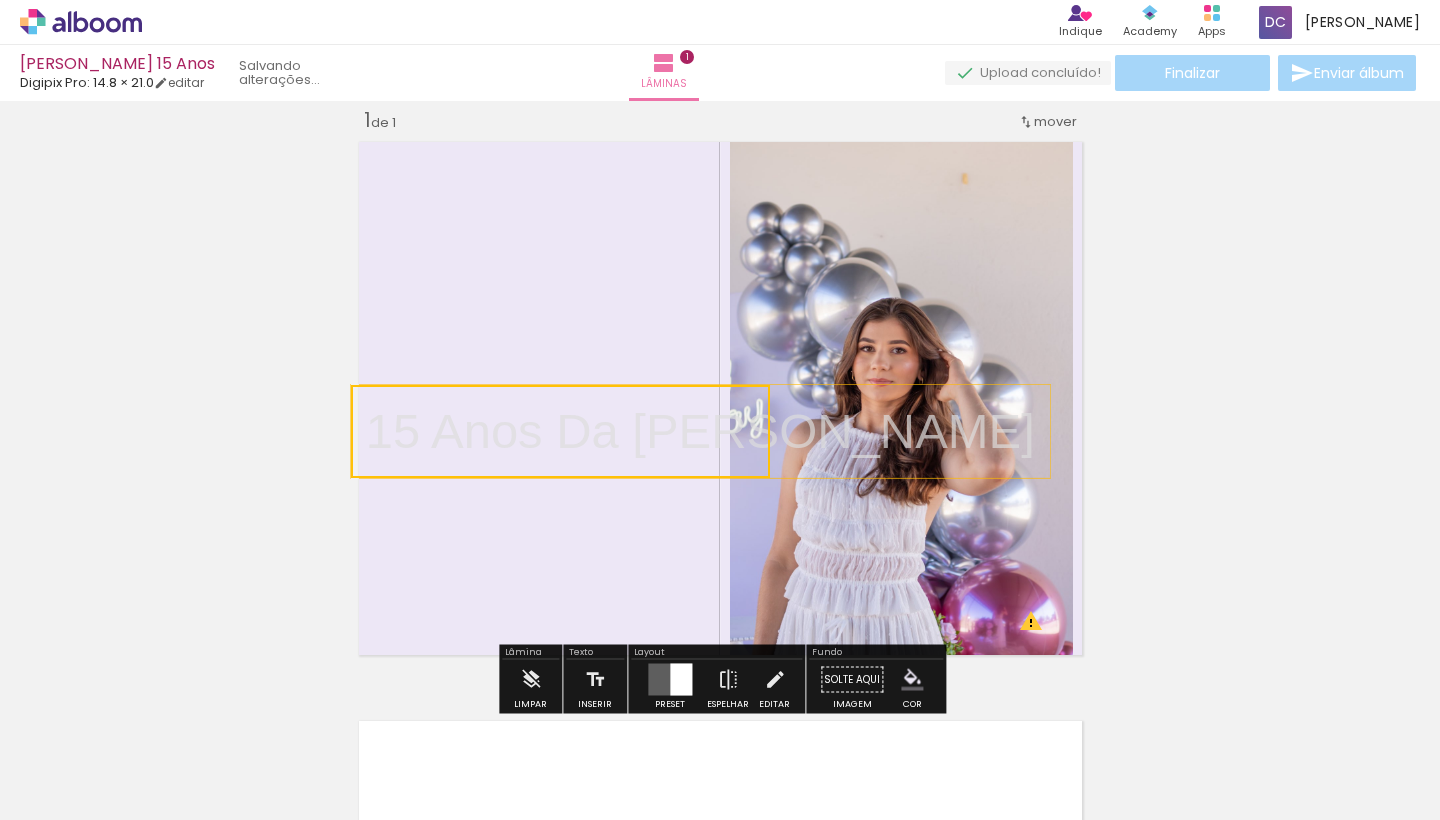 click at bounding box center (560, 431) 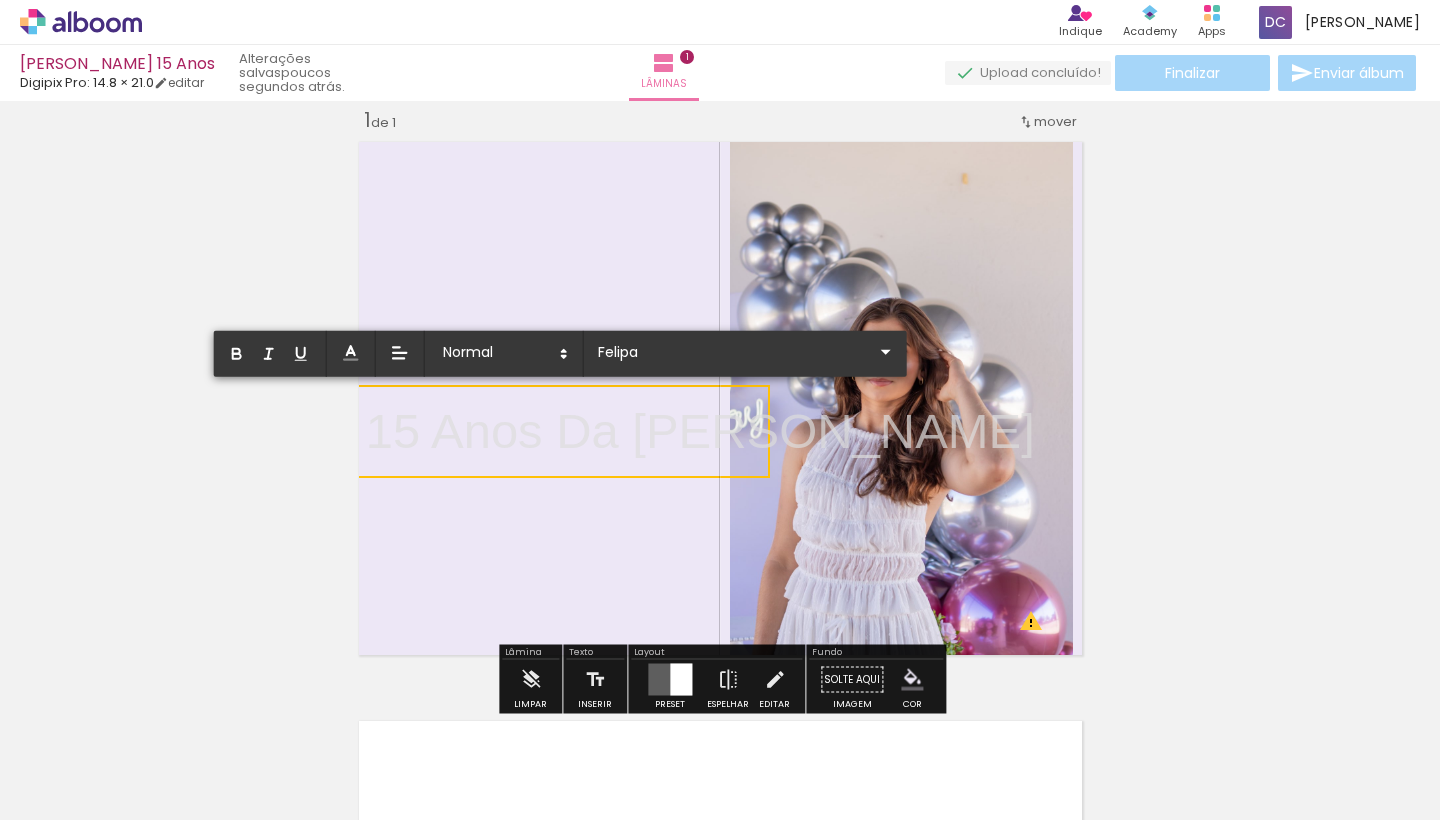 click at bounding box center [560, 431] 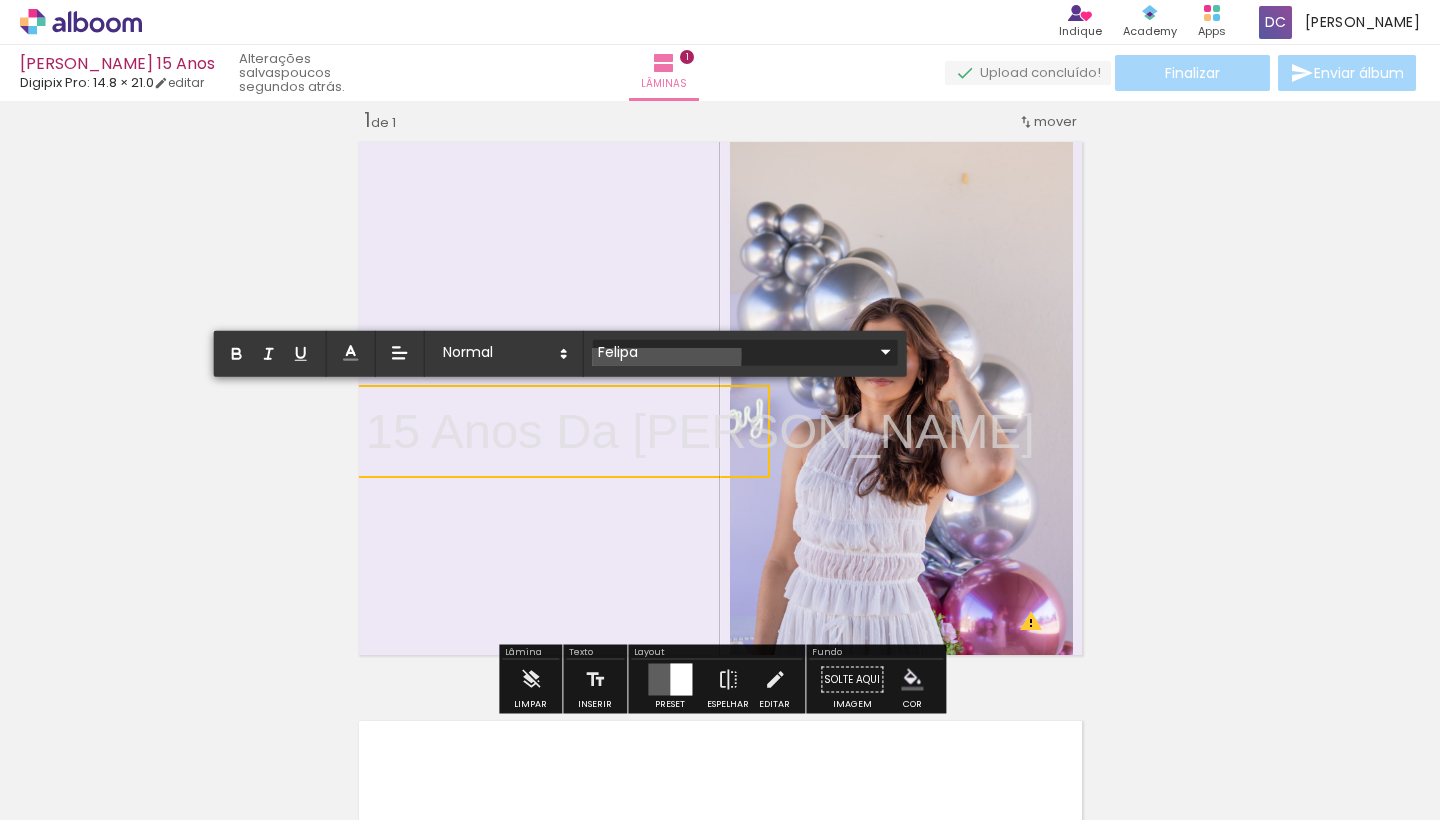 click on "Felipa" at bounding box center (733, 351) 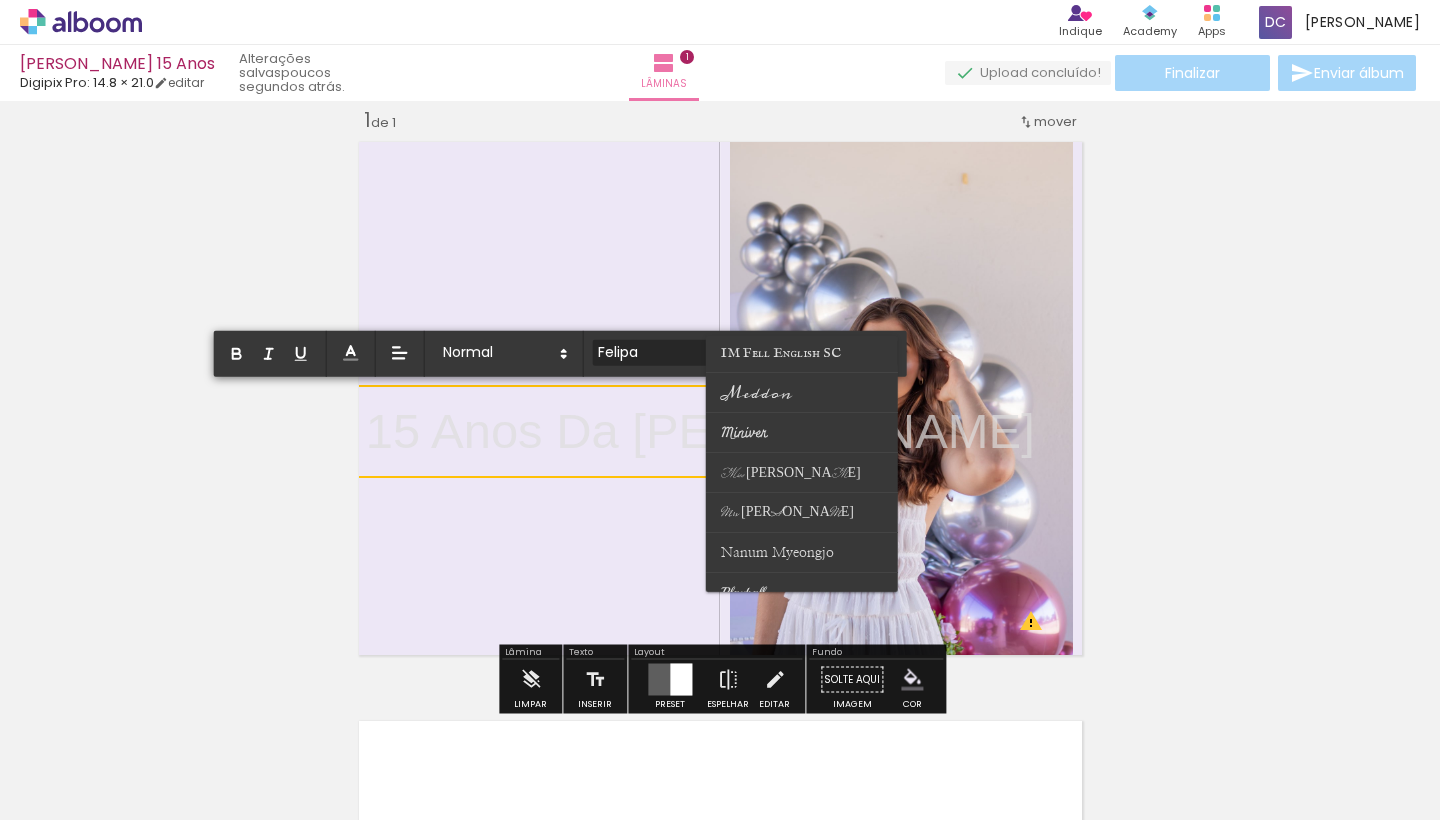 scroll, scrollTop: 449, scrollLeft: 0, axis: vertical 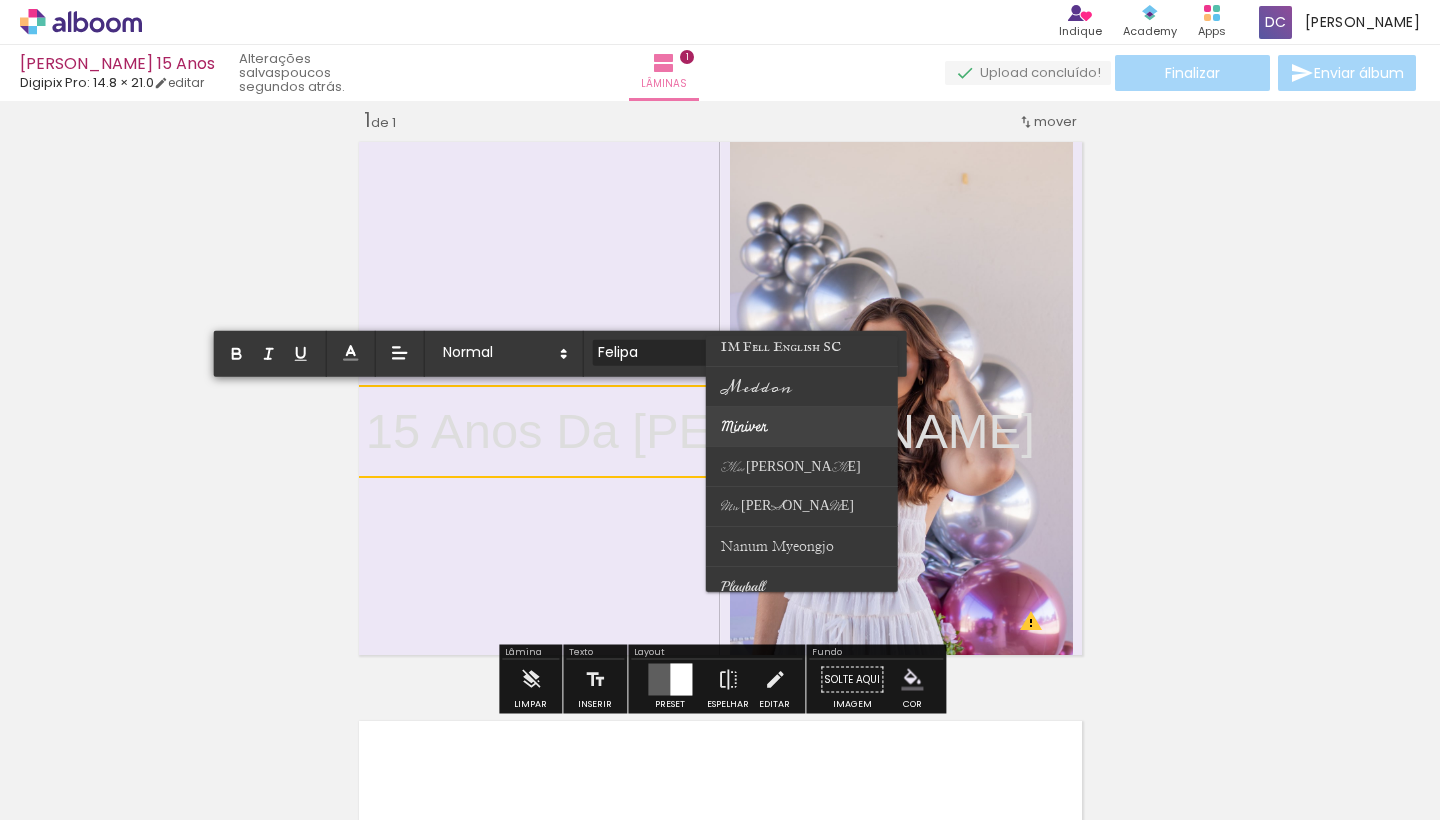 click at bounding box center [802, 427] 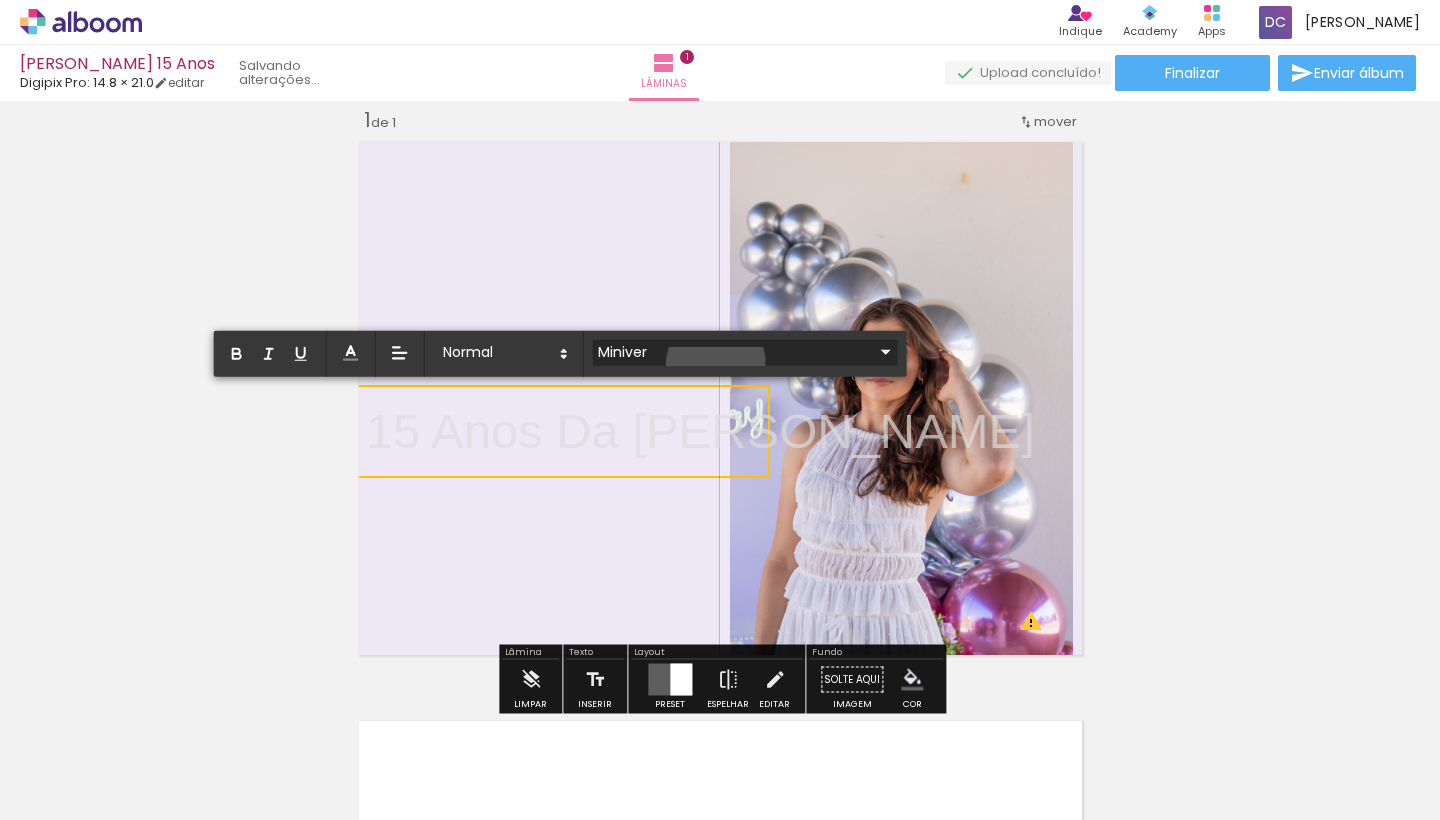 click on "Miniver" at bounding box center (733, 351) 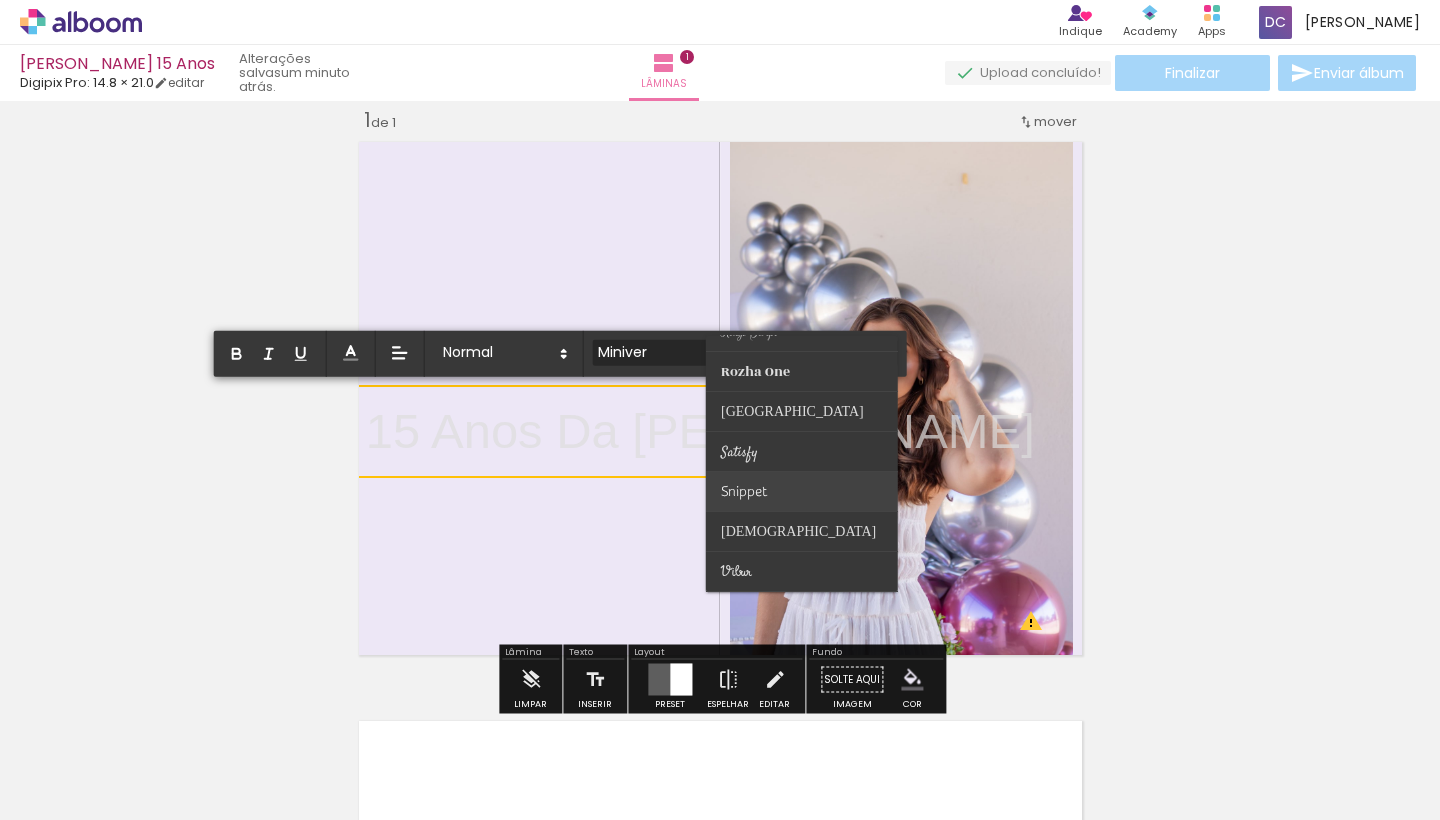 scroll, scrollTop: 784, scrollLeft: 0, axis: vertical 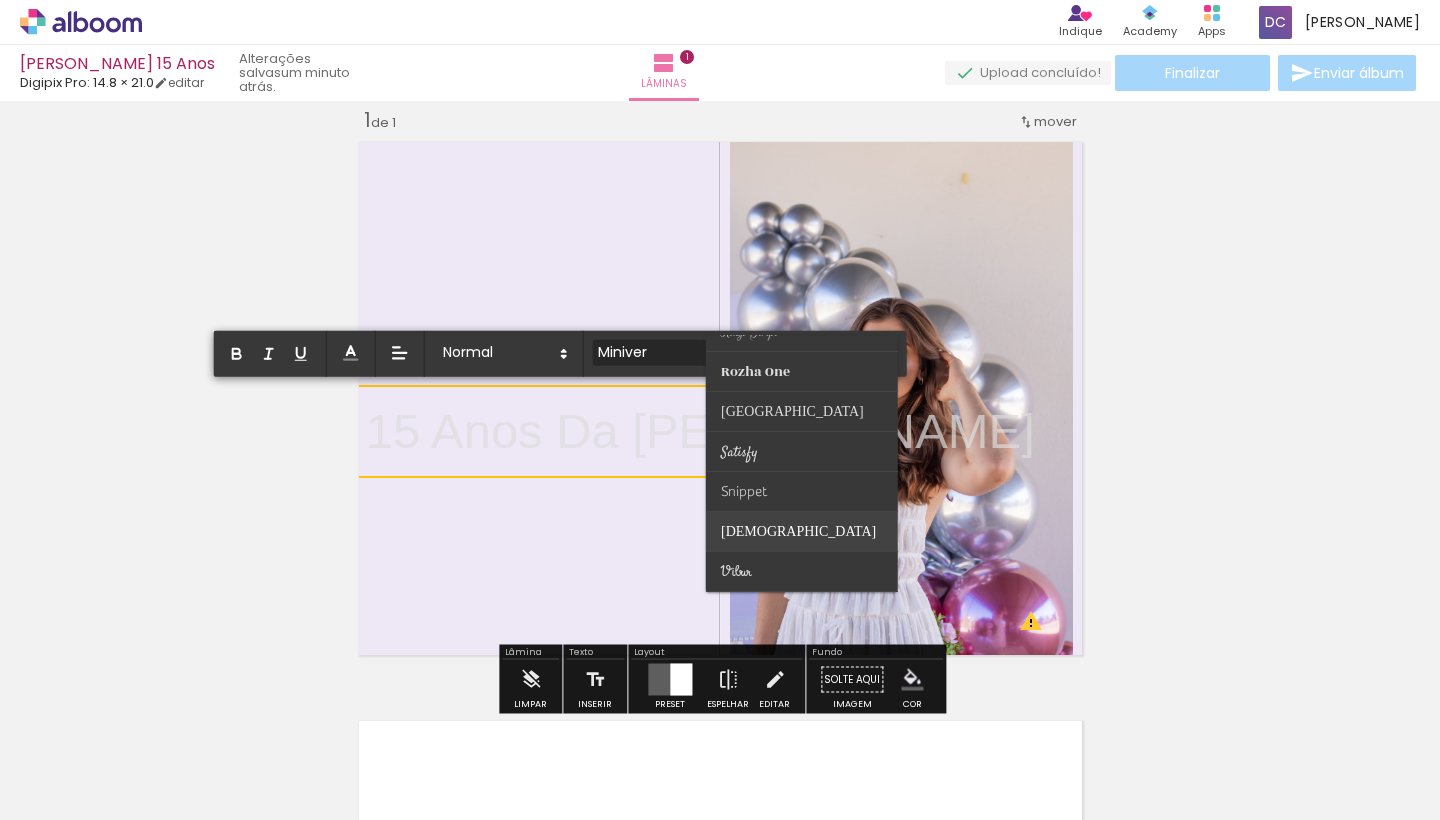 click on "[DEMOGRAPHIC_DATA]" at bounding box center [739, 291] 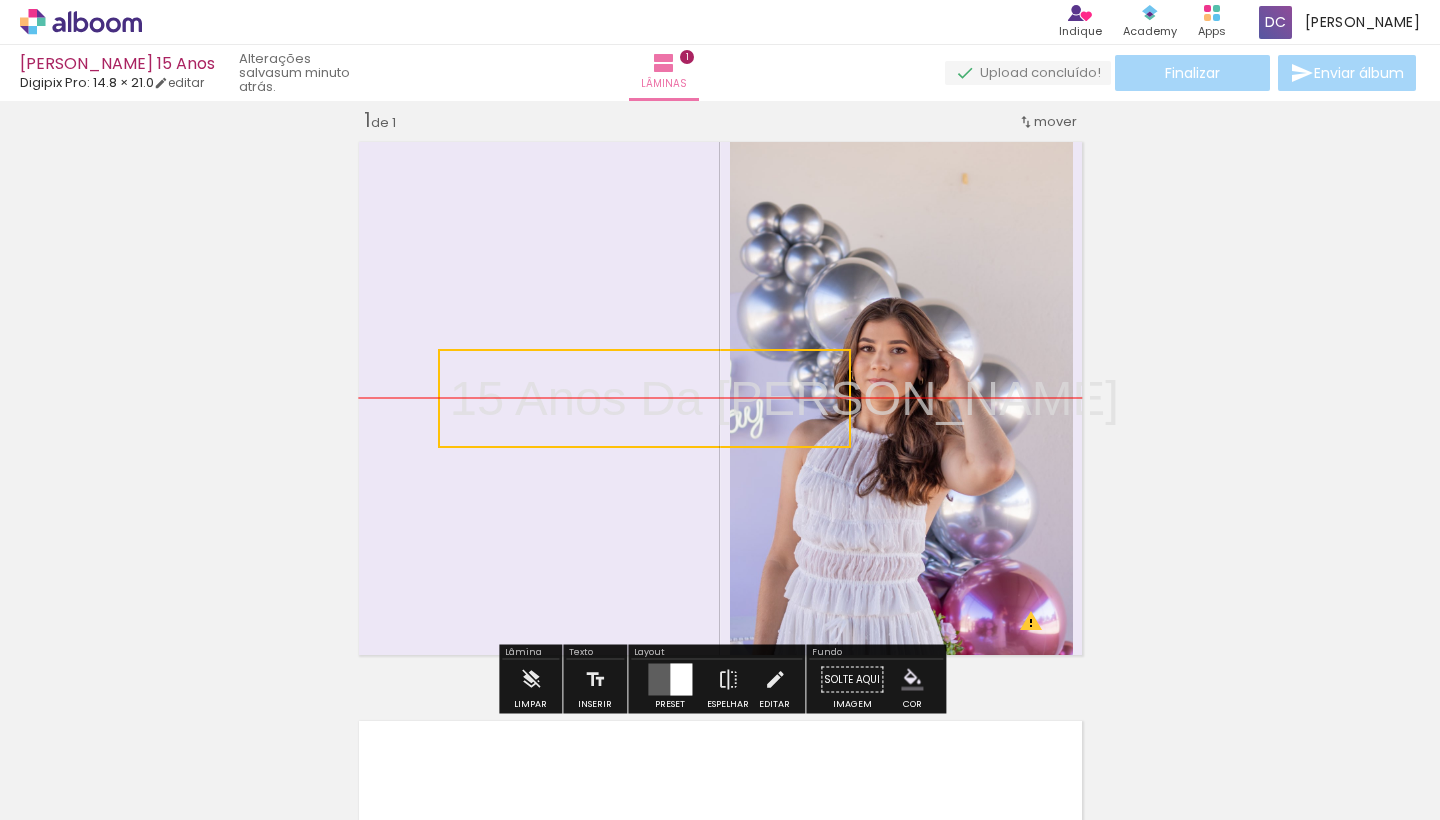 drag, startPoint x: 767, startPoint y: 473, endPoint x: 855, endPoint y: 442, distance: 93.30059 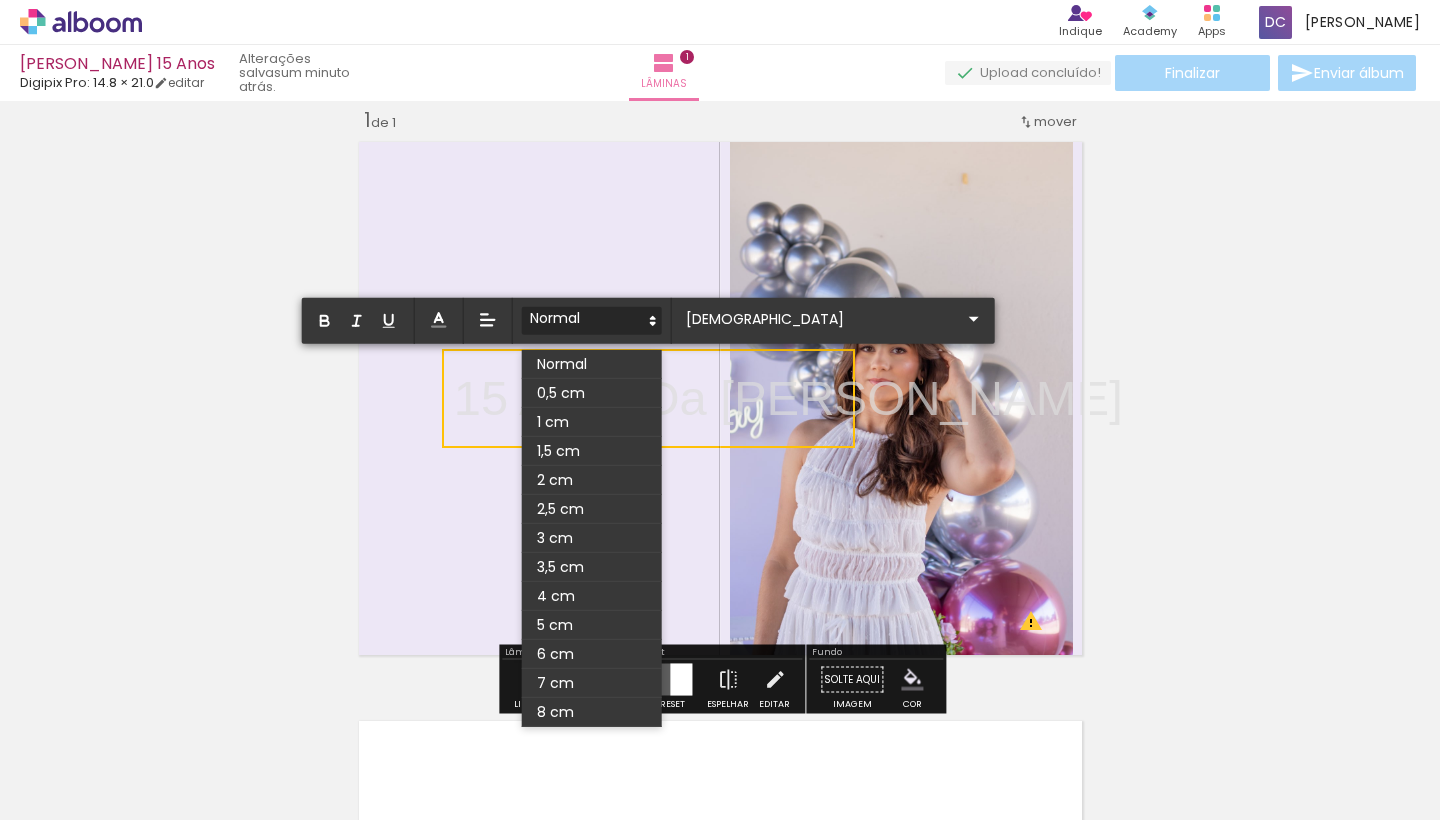 click at bounding box center [592, 321] 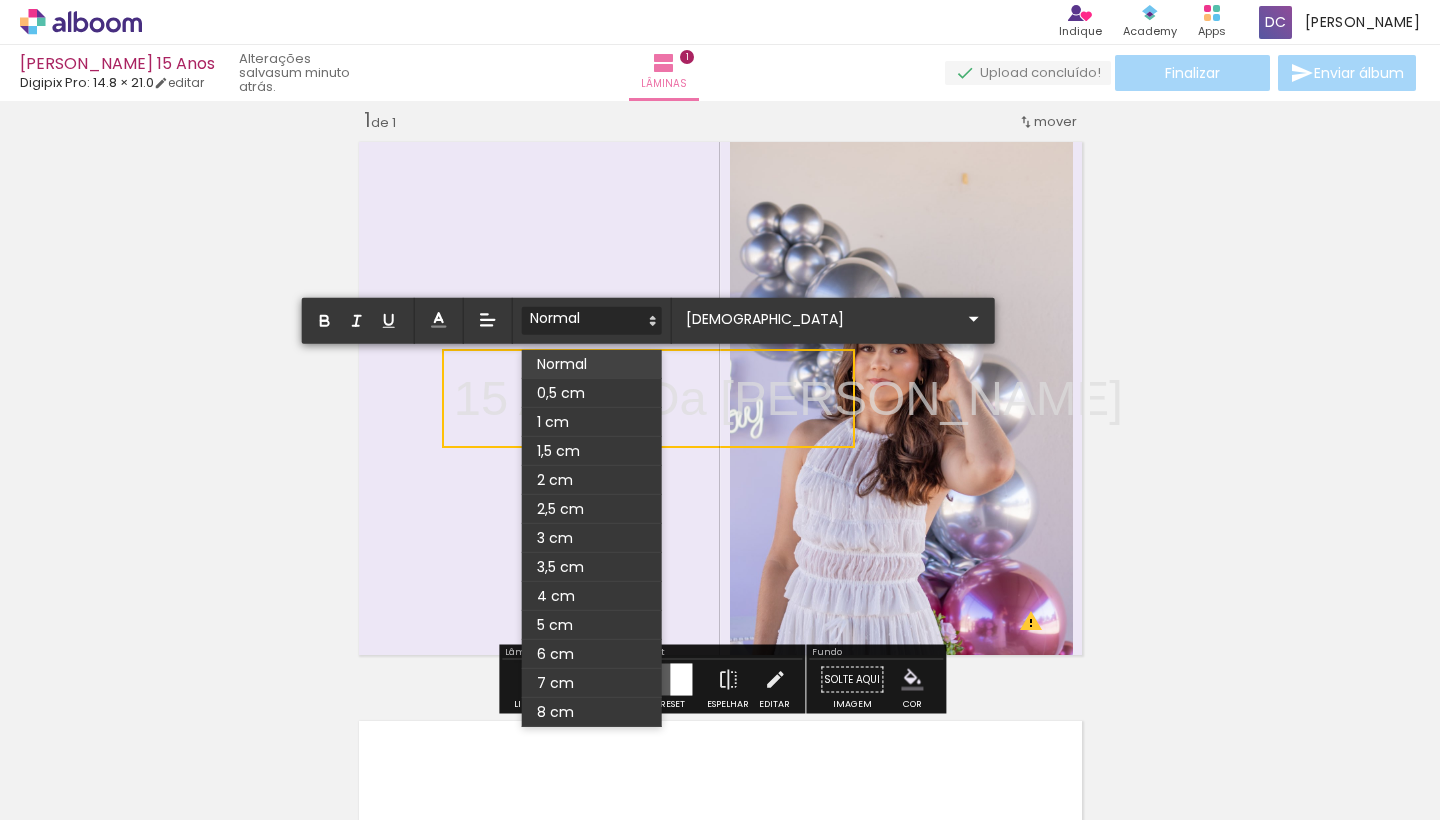 click at bounding box center (592, 364) 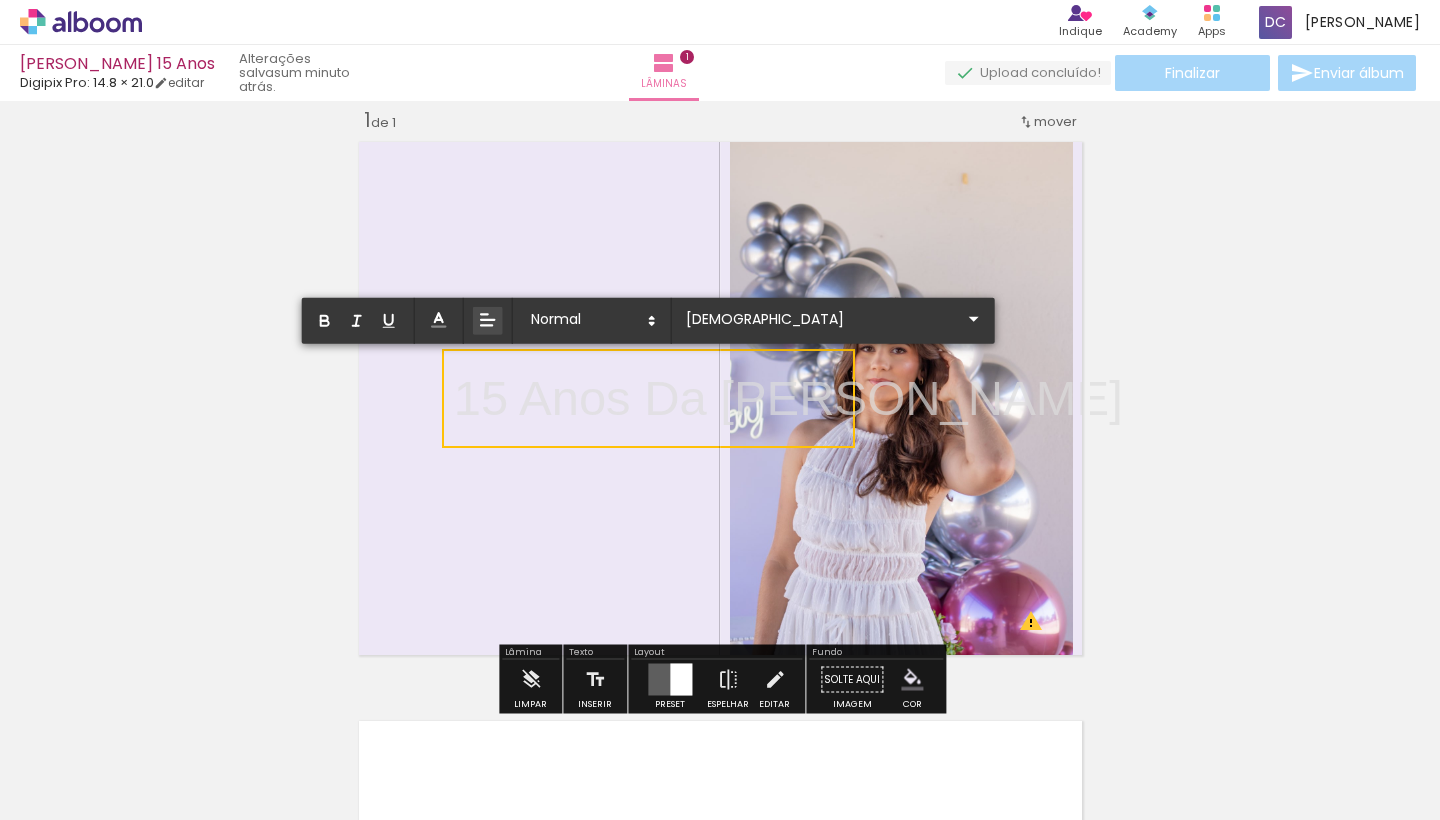 click 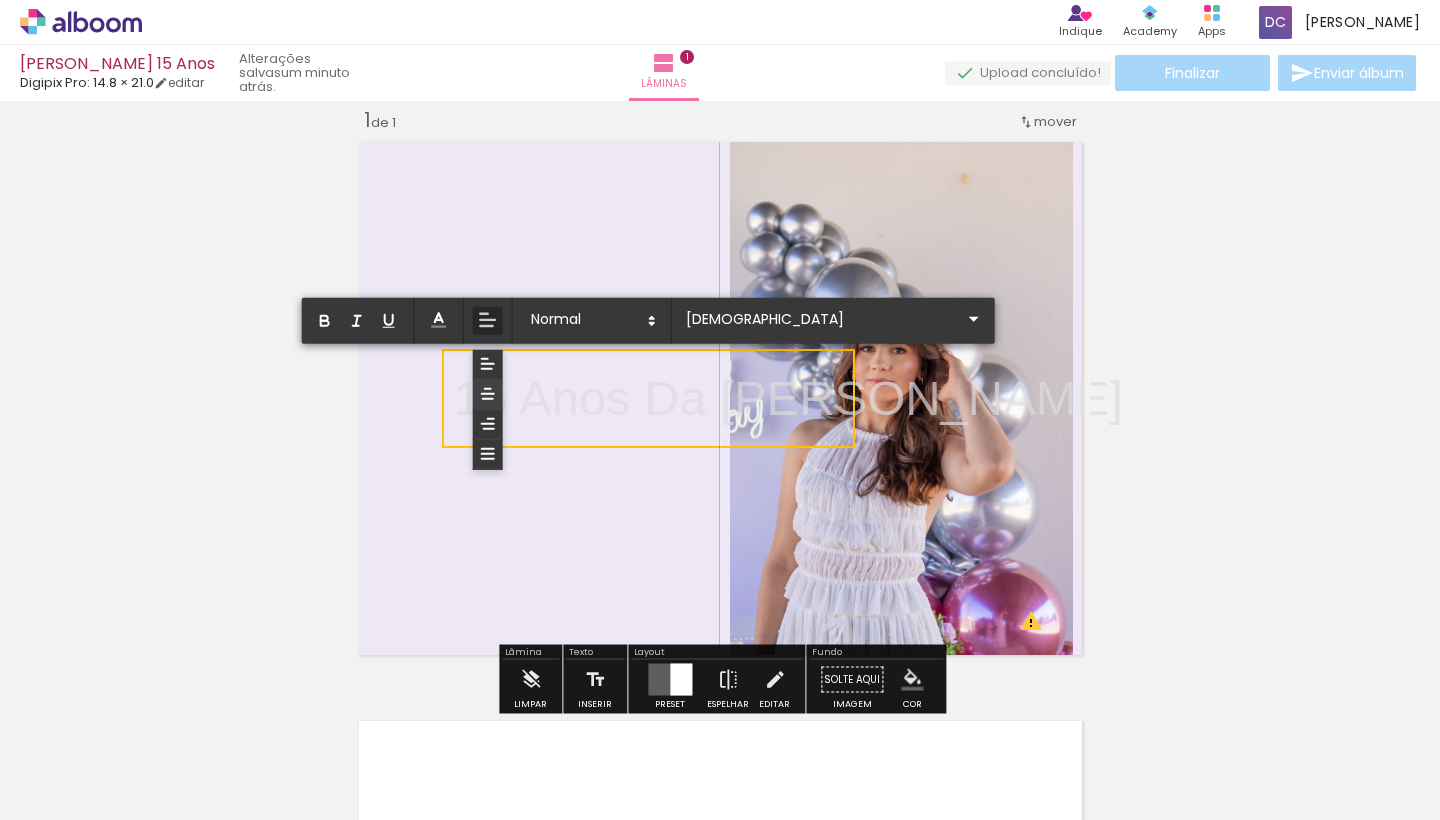 click 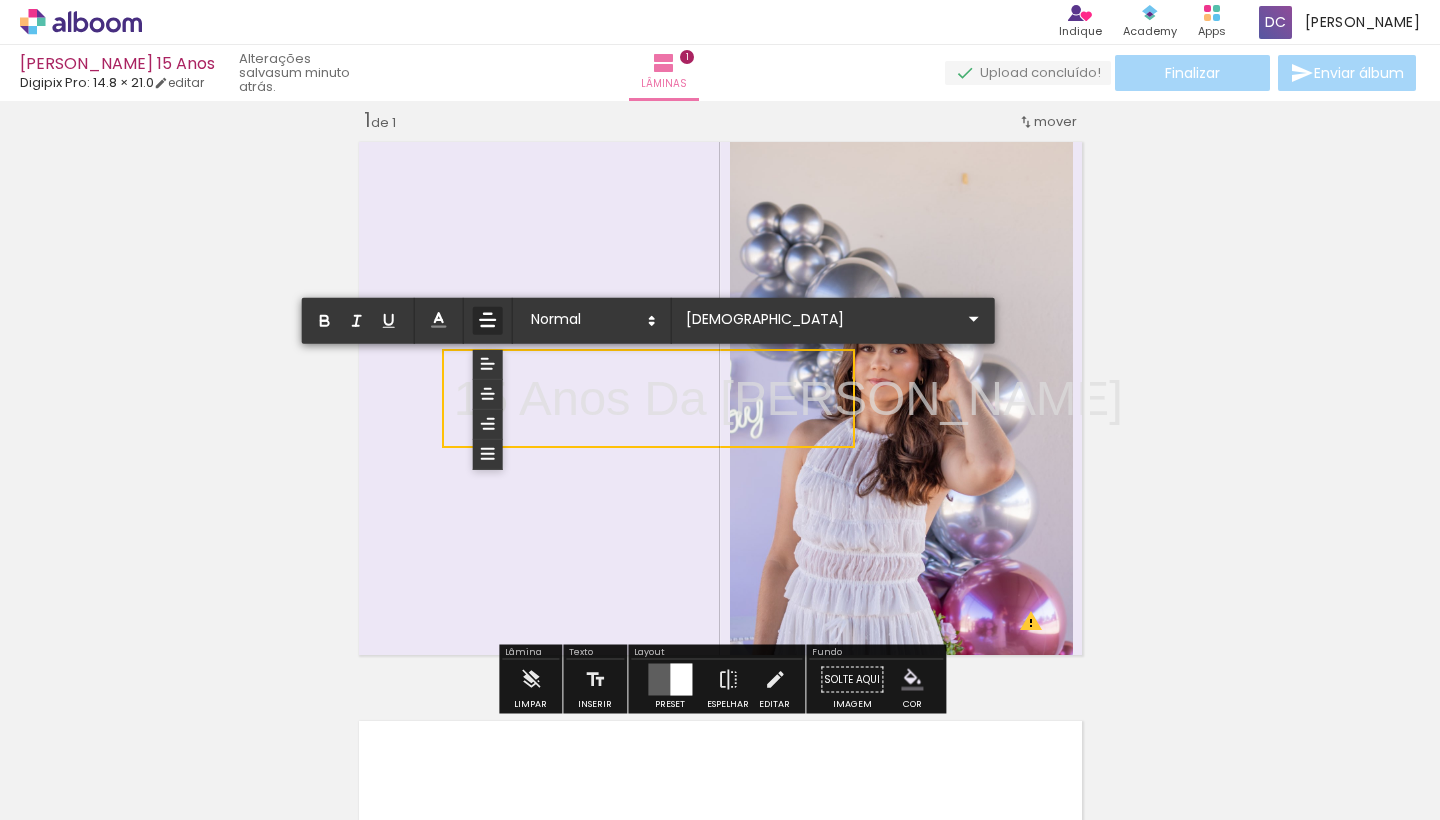 click 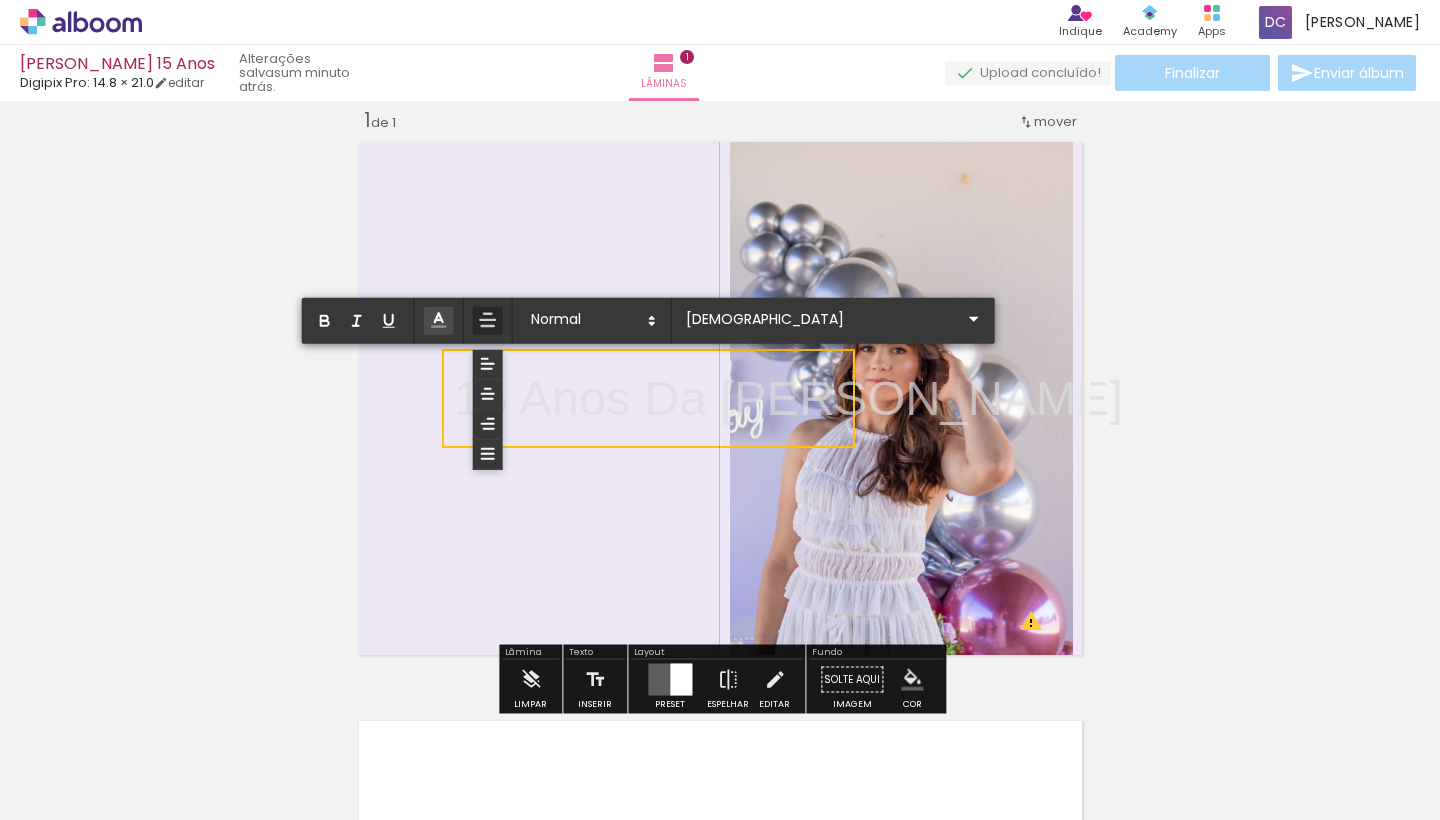 click 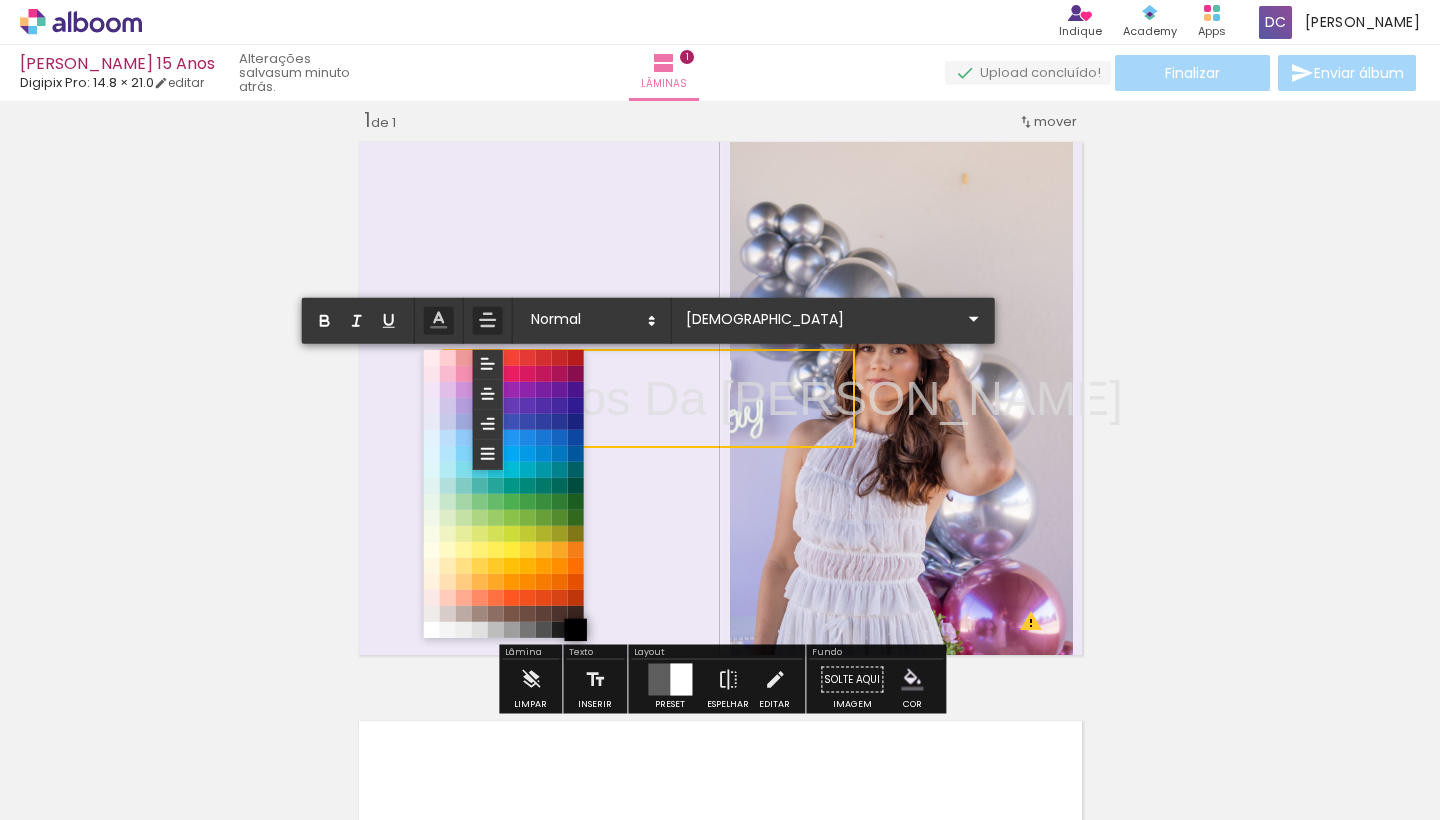 click at bounding box center [575, 630] 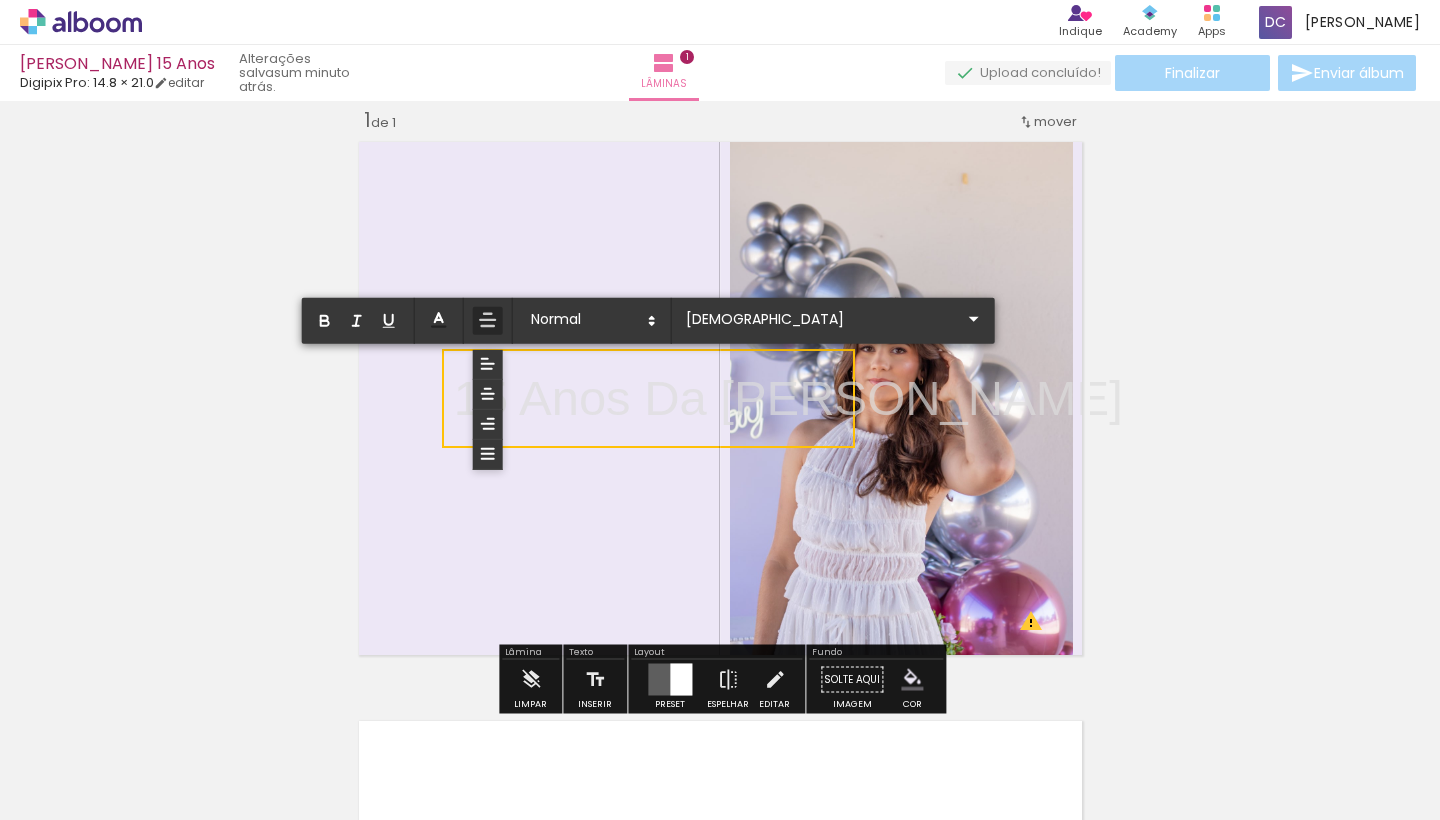 click on "Inserir lâmina 1  de 1 O Designbox precisará aumentar a sua imagem em 158% para exportar para impressão." at bounding box center [720, 662] 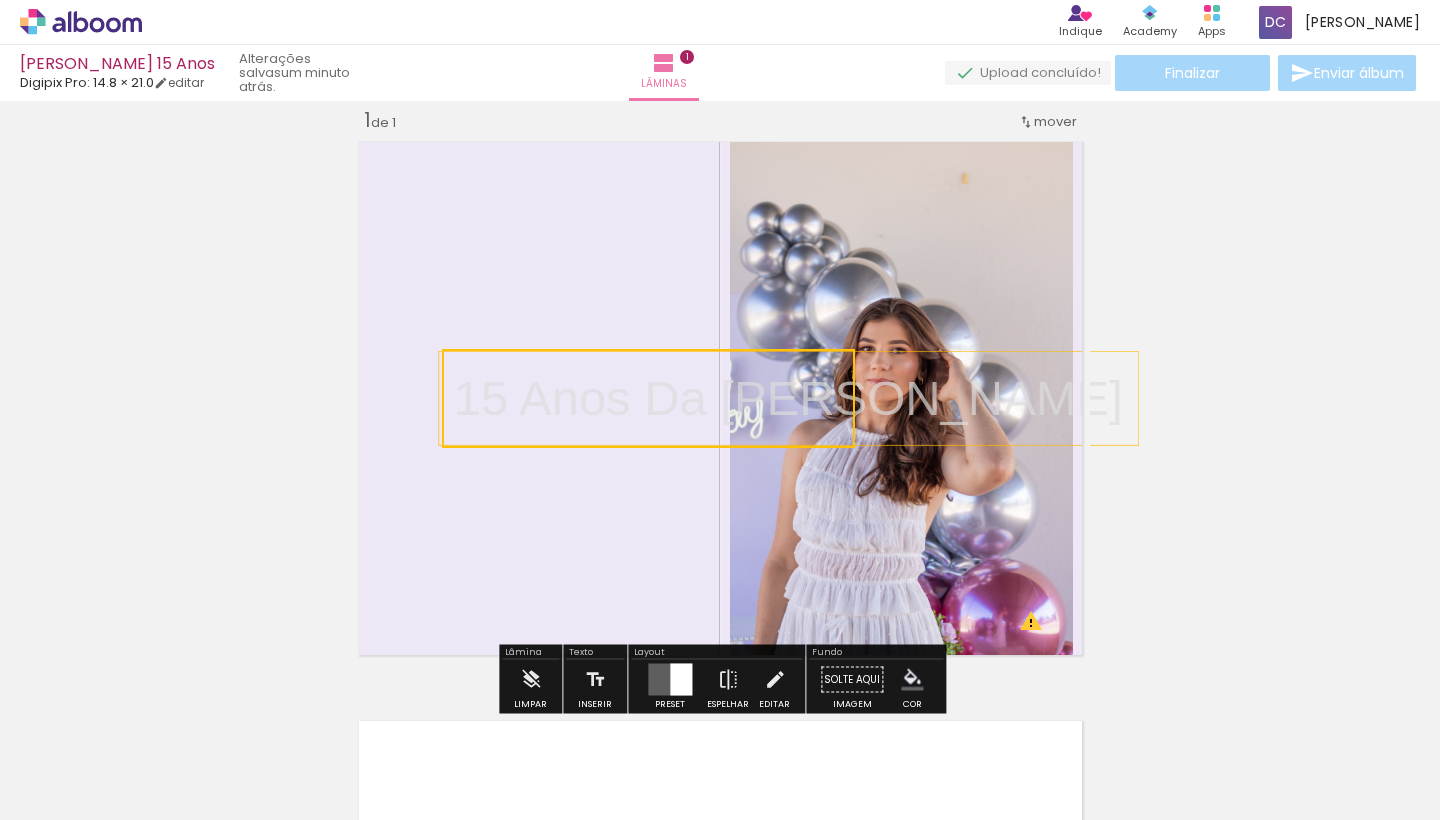click on "Inserir lâmina 1  de 1 O Designbox precisará aumentar a sua imagem em 158% para exportar para impressão." at bounding box center (720, 662) 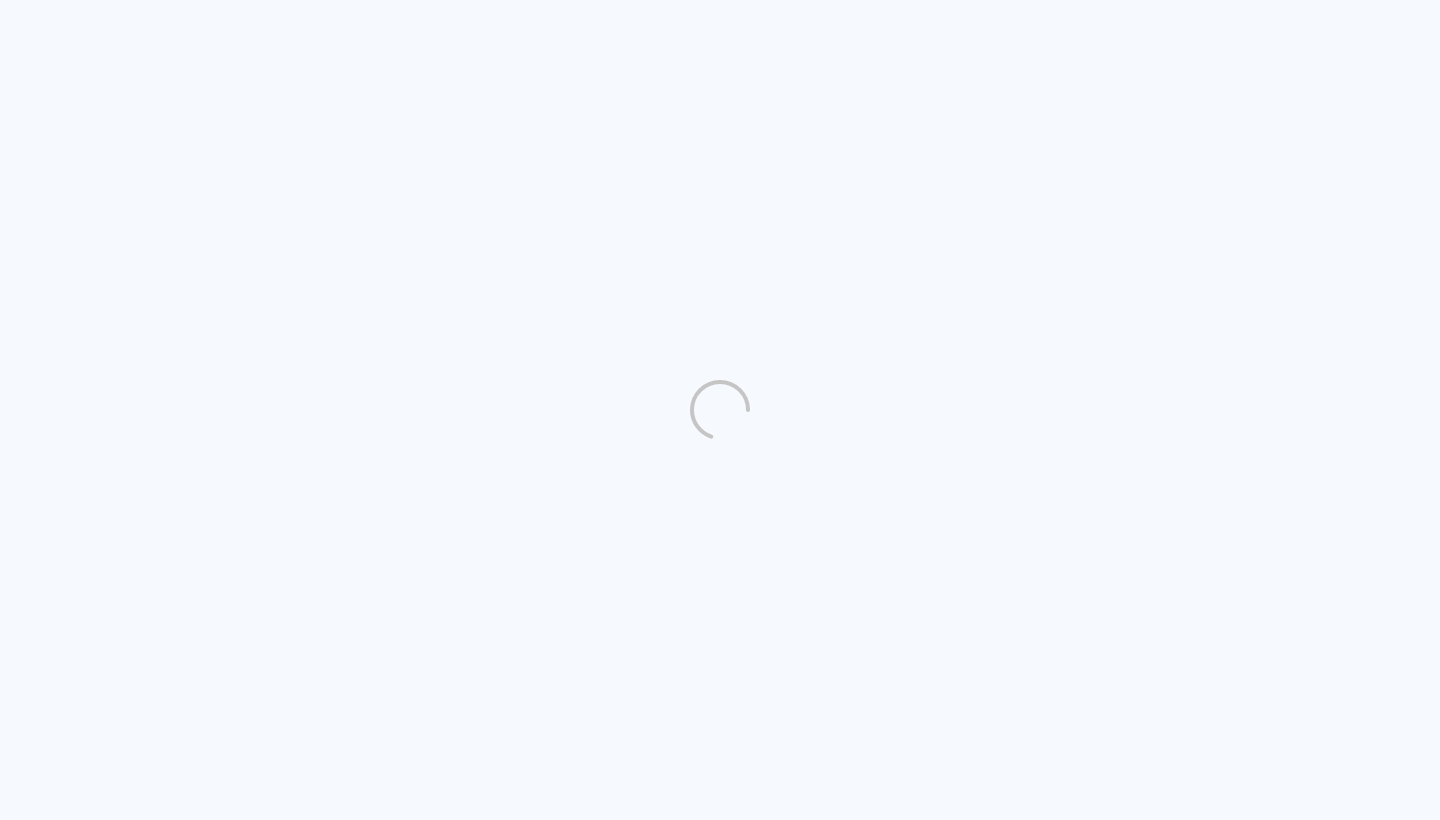 scroll, scrollTop: 0, scrollLeft: 0, axis: both 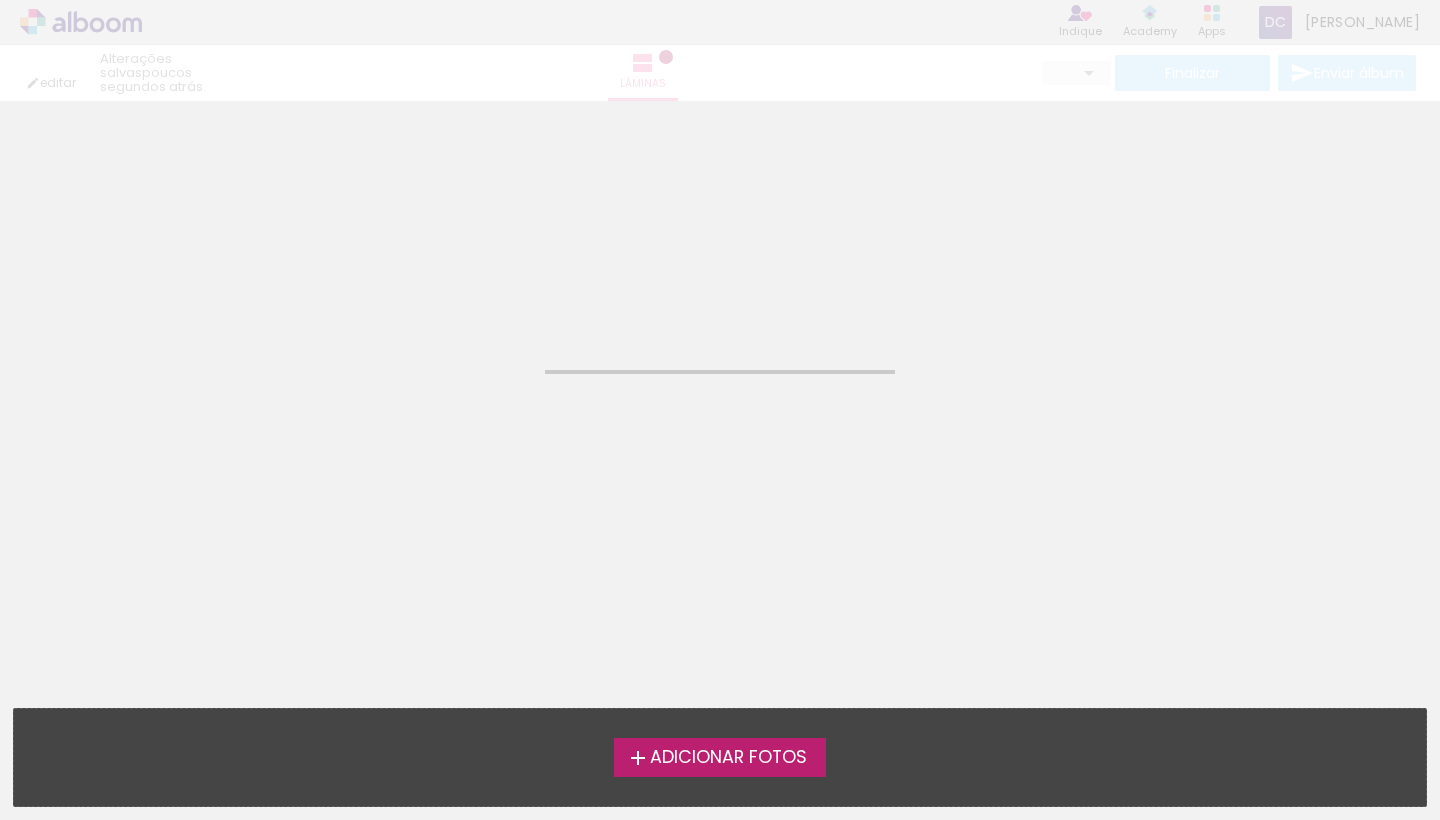 click on "Confirmar Cancelar" 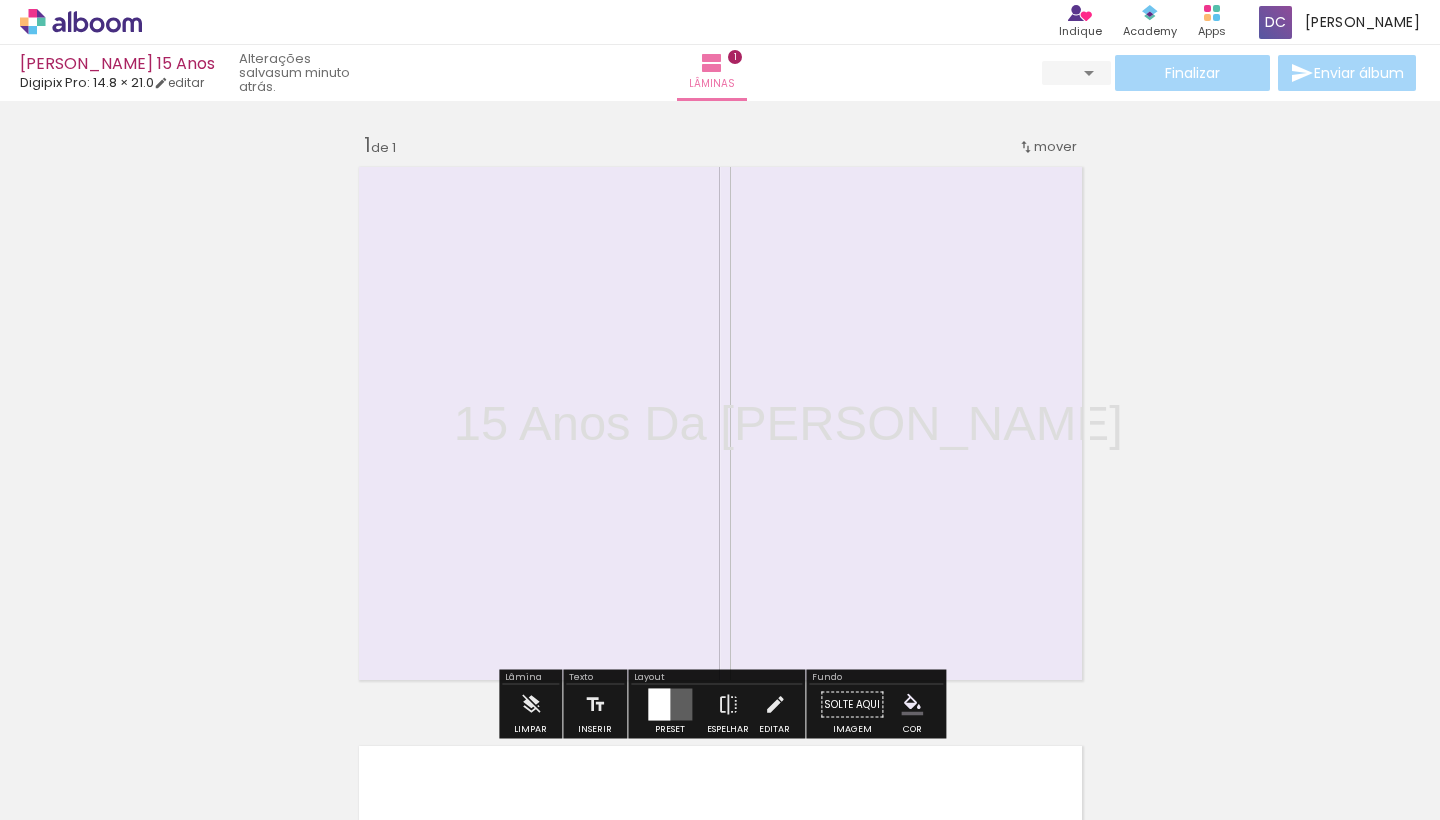 click at bounding box center (720, 423) 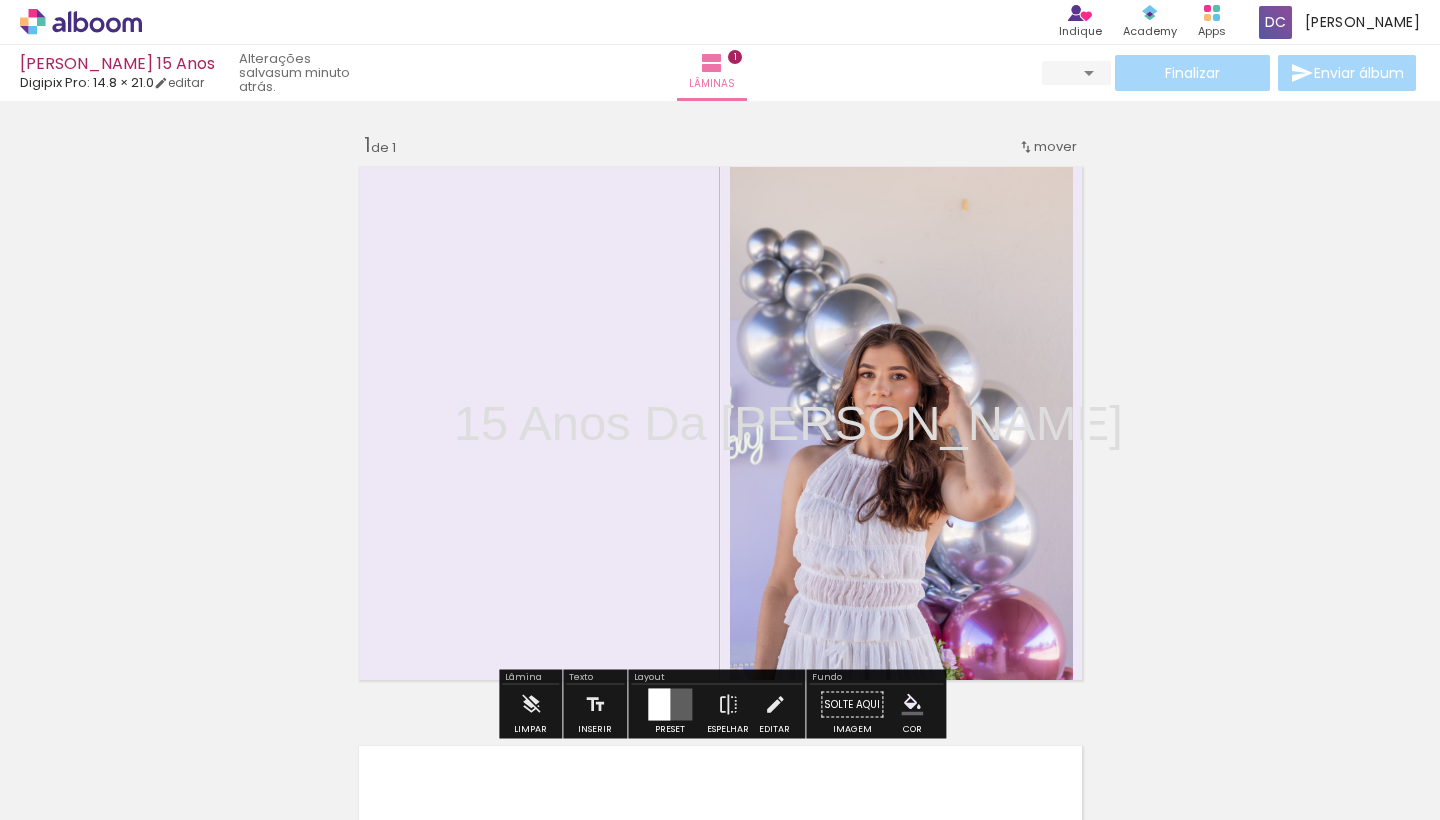 scroll, scrollTop: 0, scrollLeft: 0, axis: both 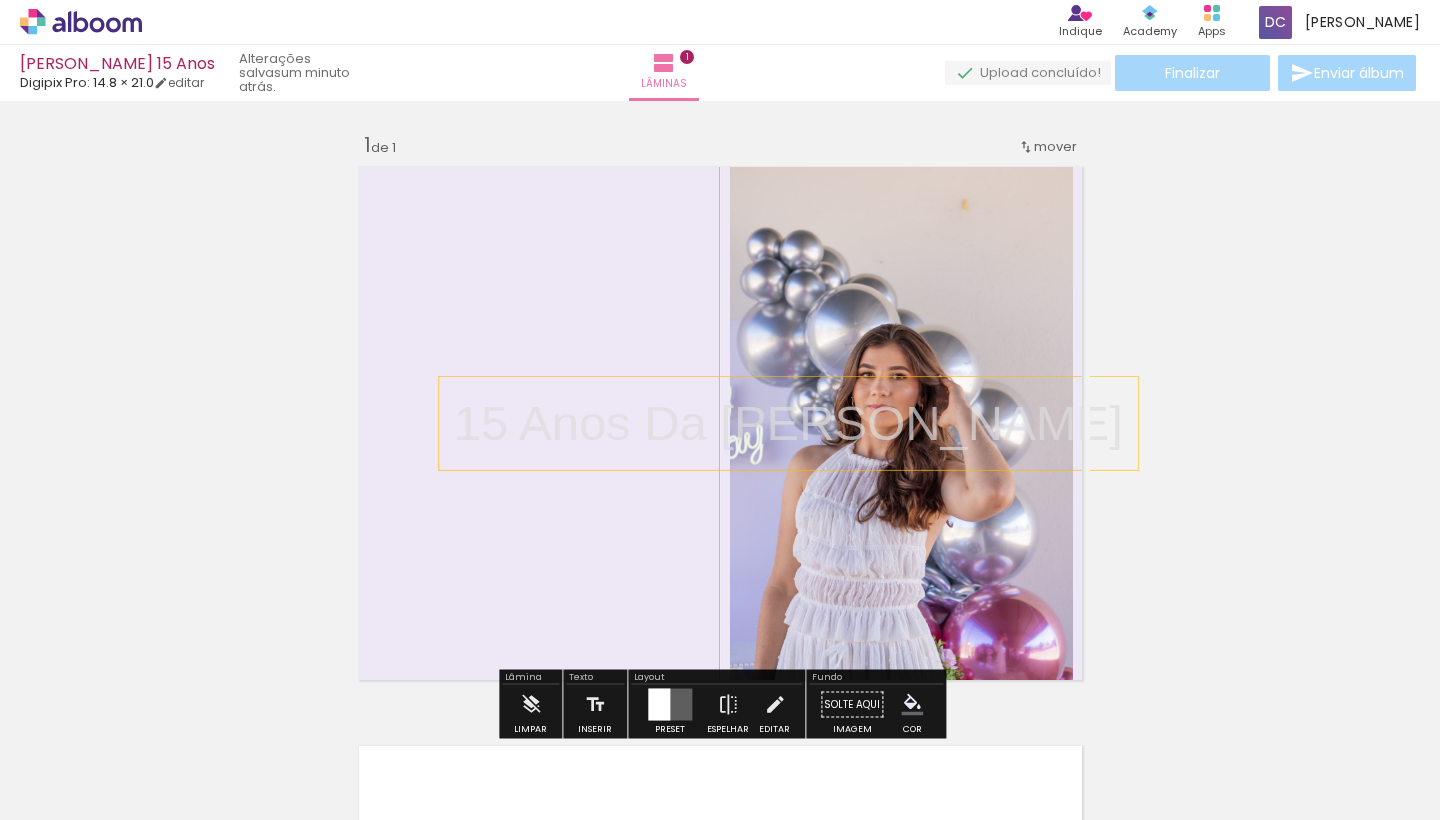 click on "15 Anos Da [PERSON_NAME]" at bounding box center (788, 423) 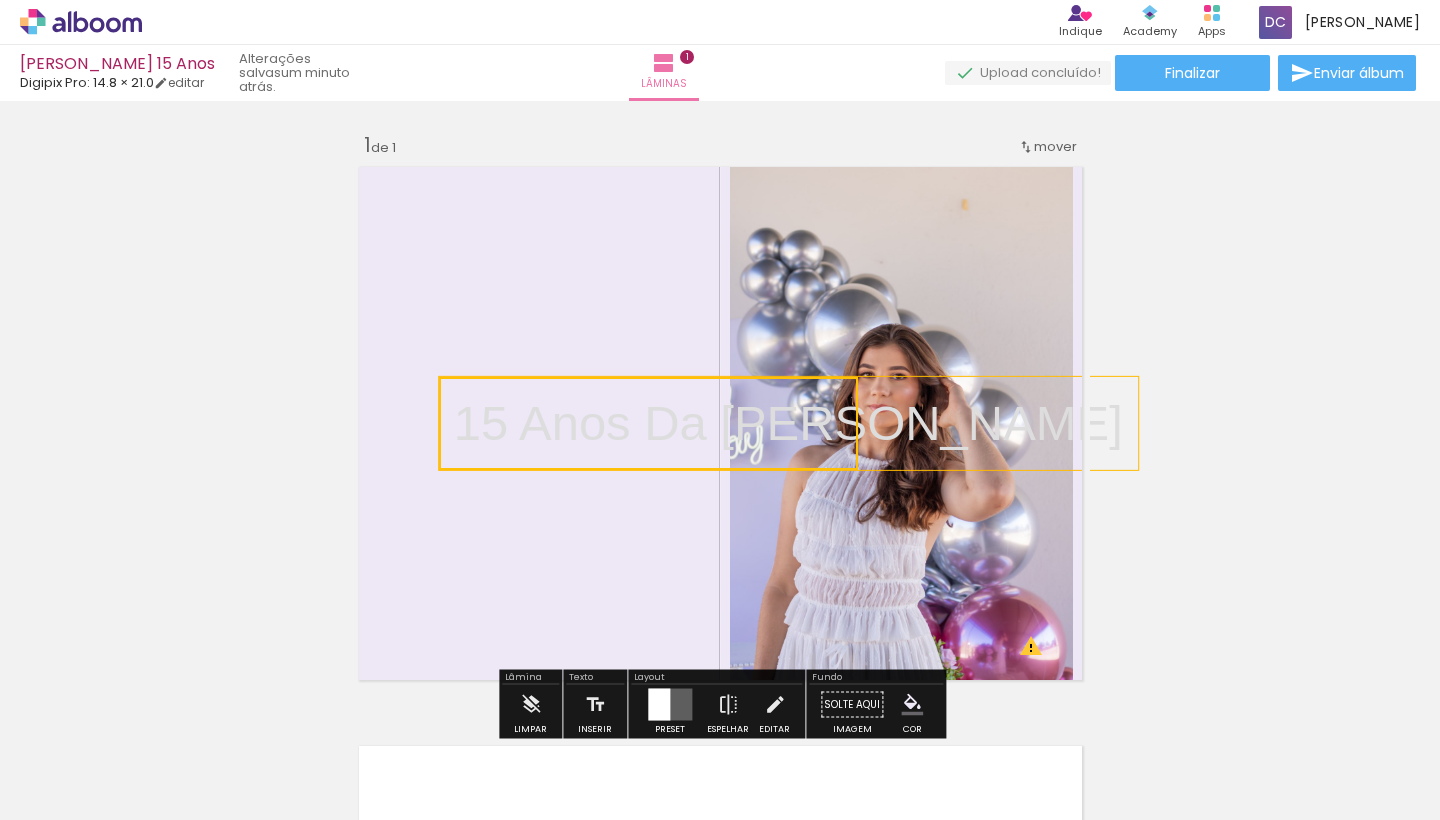 click on "Layout" at bounding box center (716, 679) 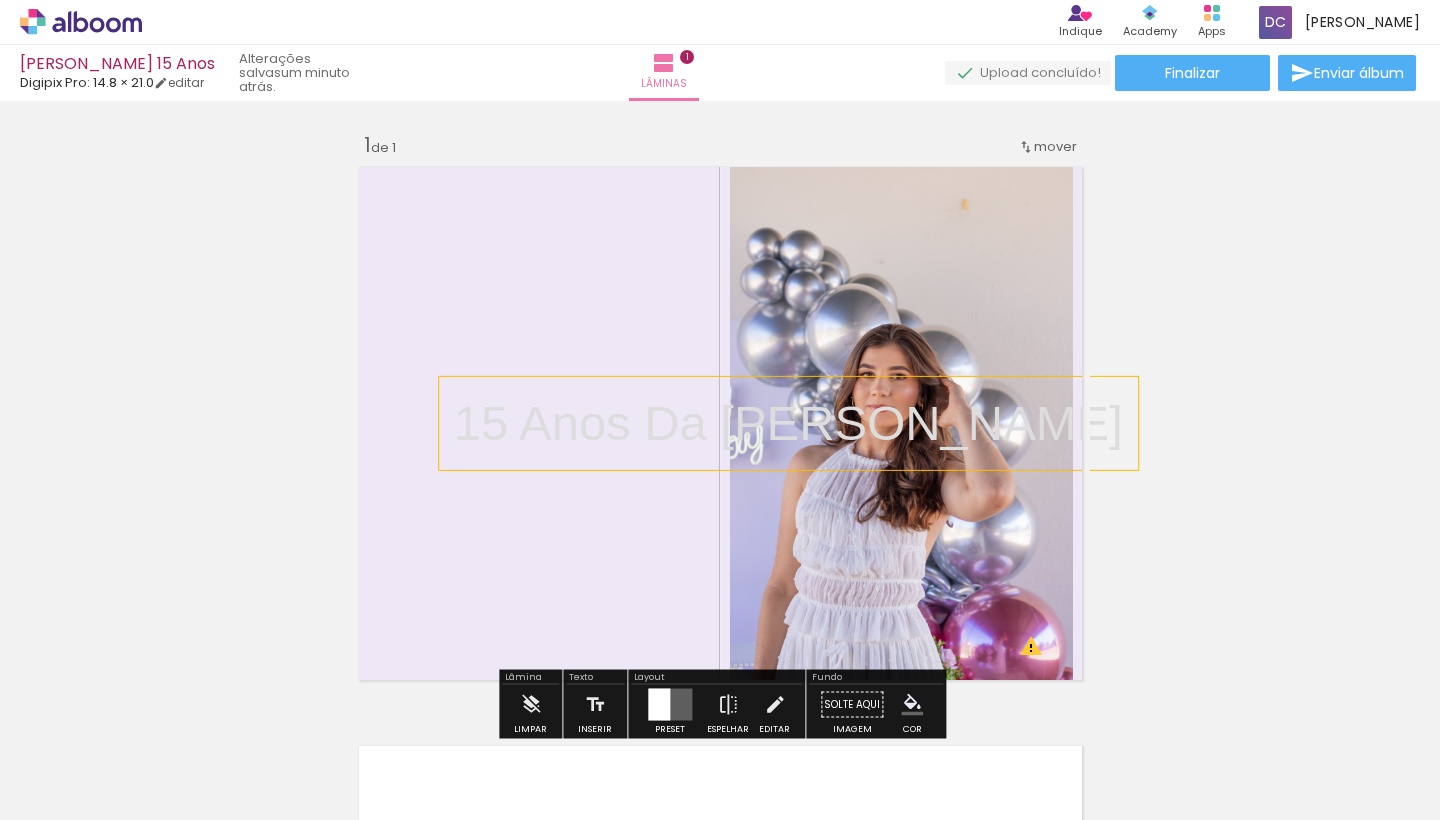 drag, startPoint x: 672, startPoint y: 679, endPoint x: 670, endPoint y: 654, distance: 25.079872 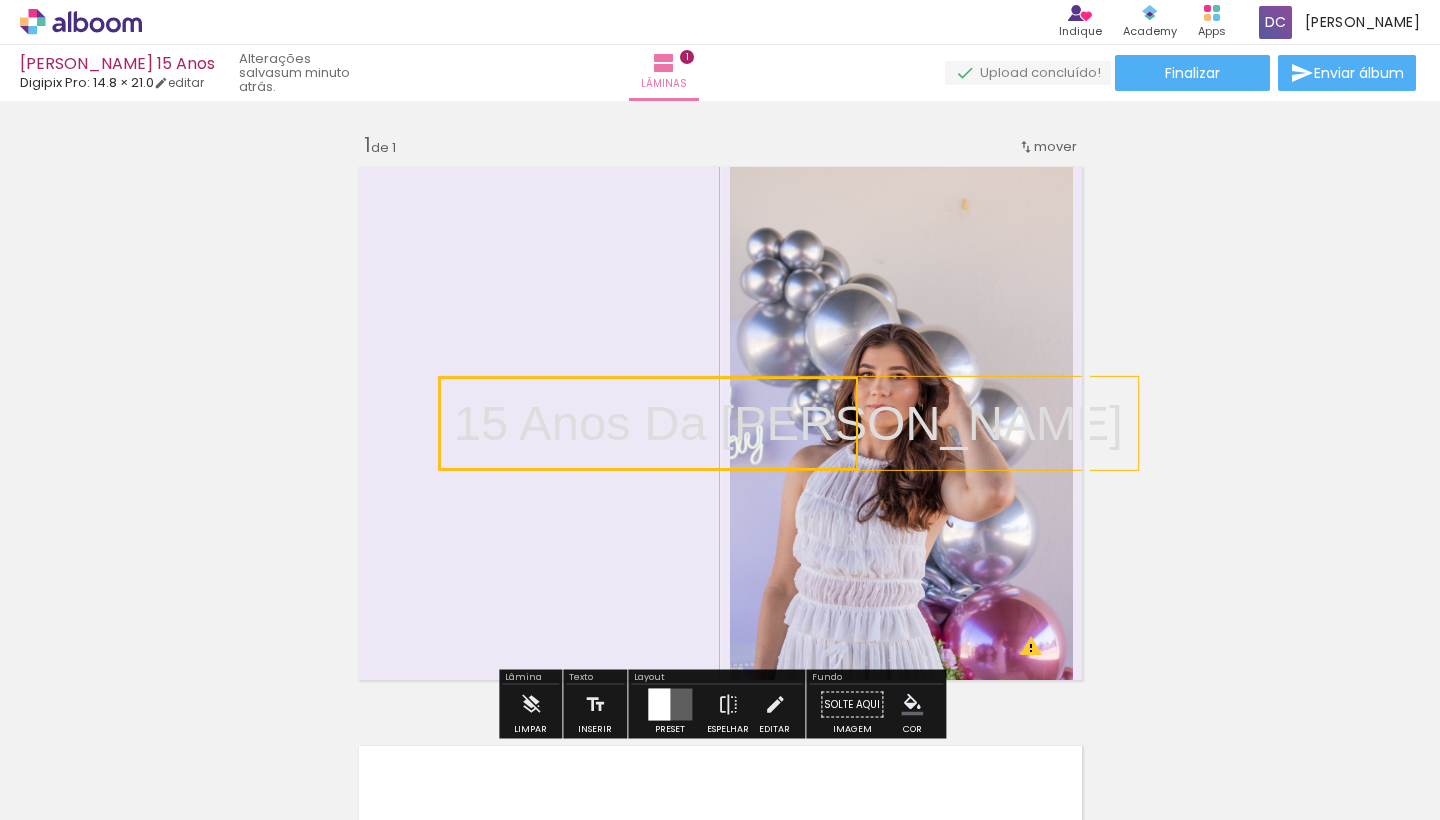 click at bounding box center [648, 423] 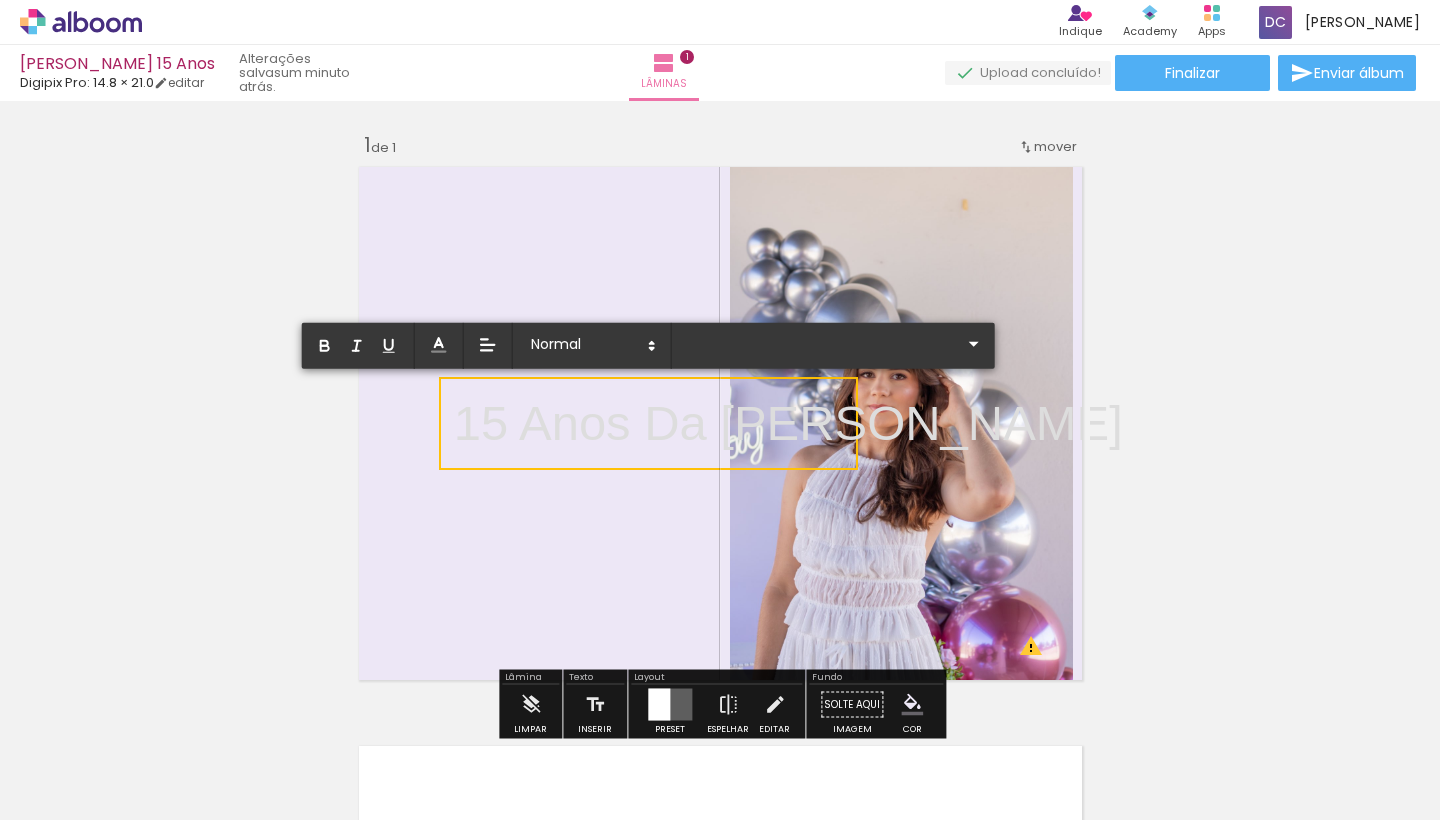 click on "15 Anos Da [PERSON_NAME]" at bounding box center (788, 423) 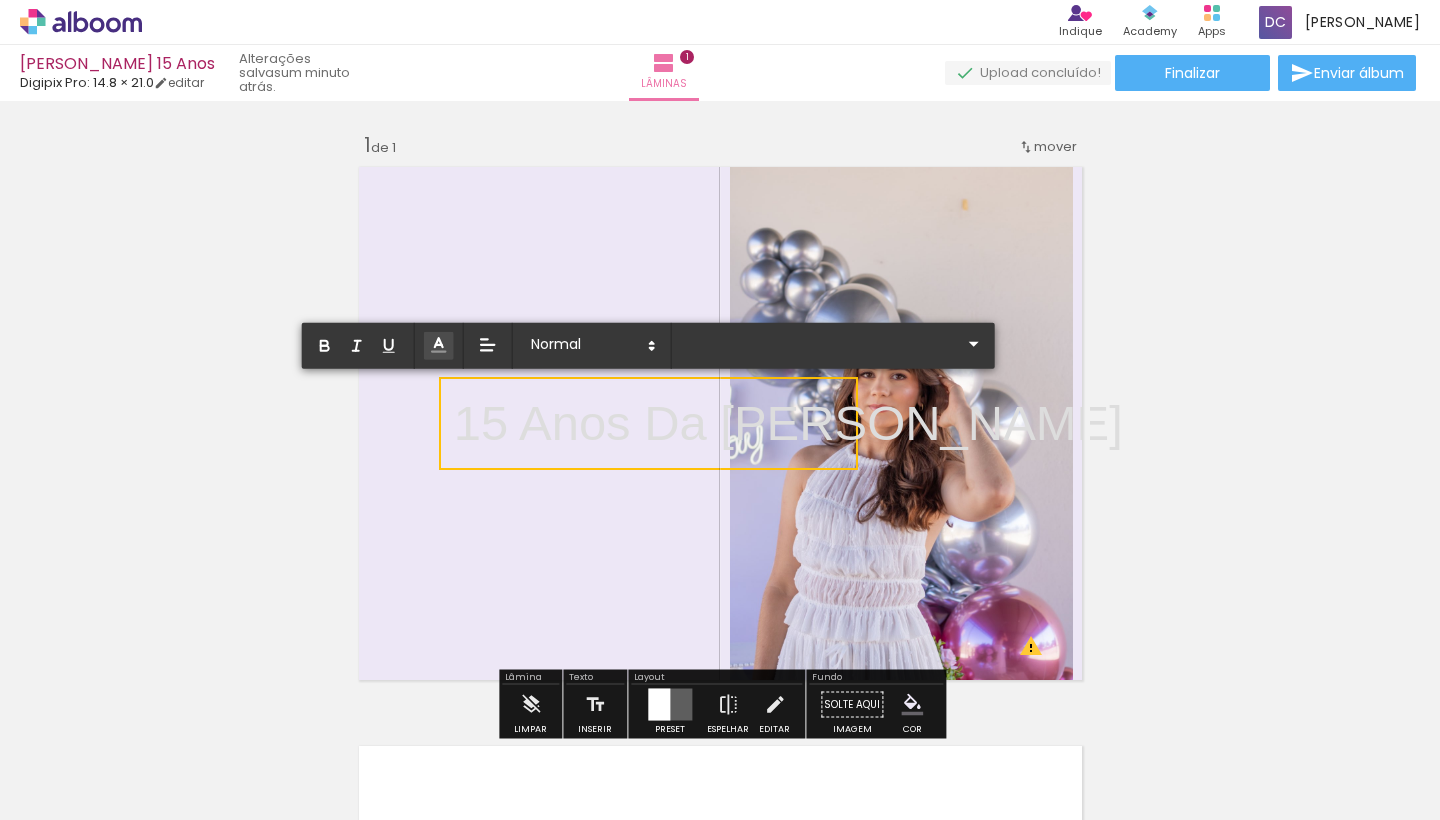click 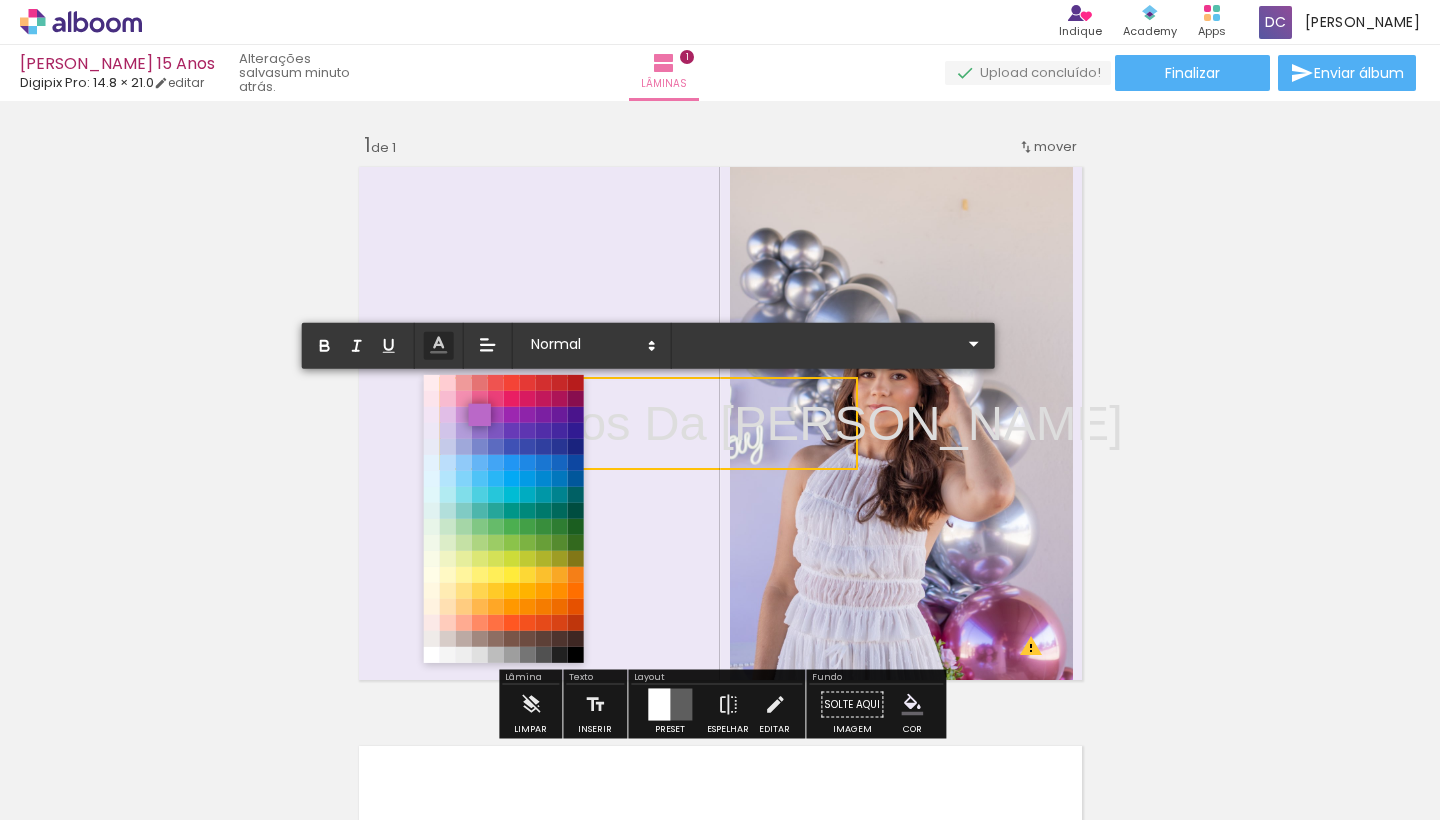 click at bounding box center (479, 415) 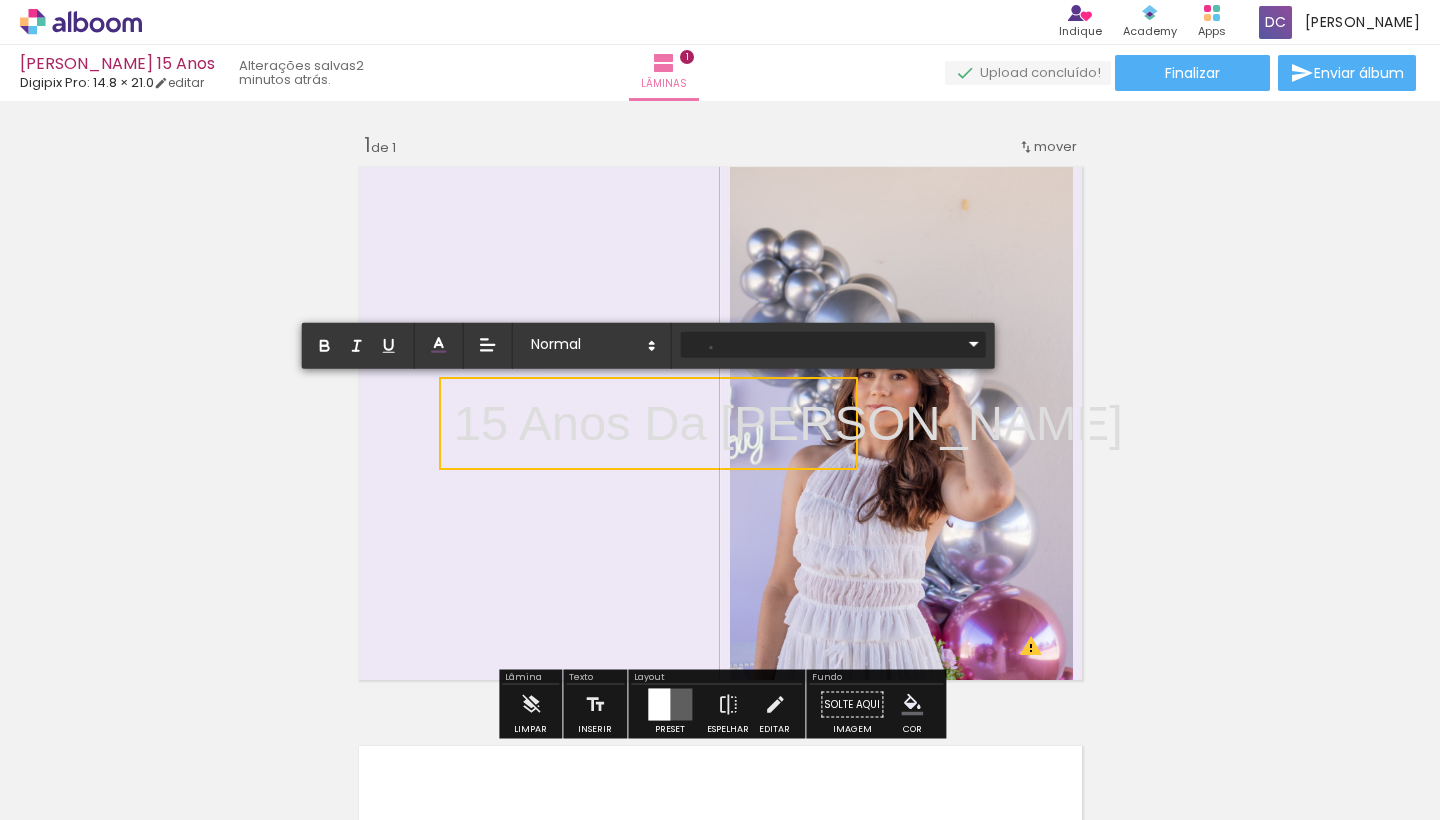 click at bounding box center [821, 343] 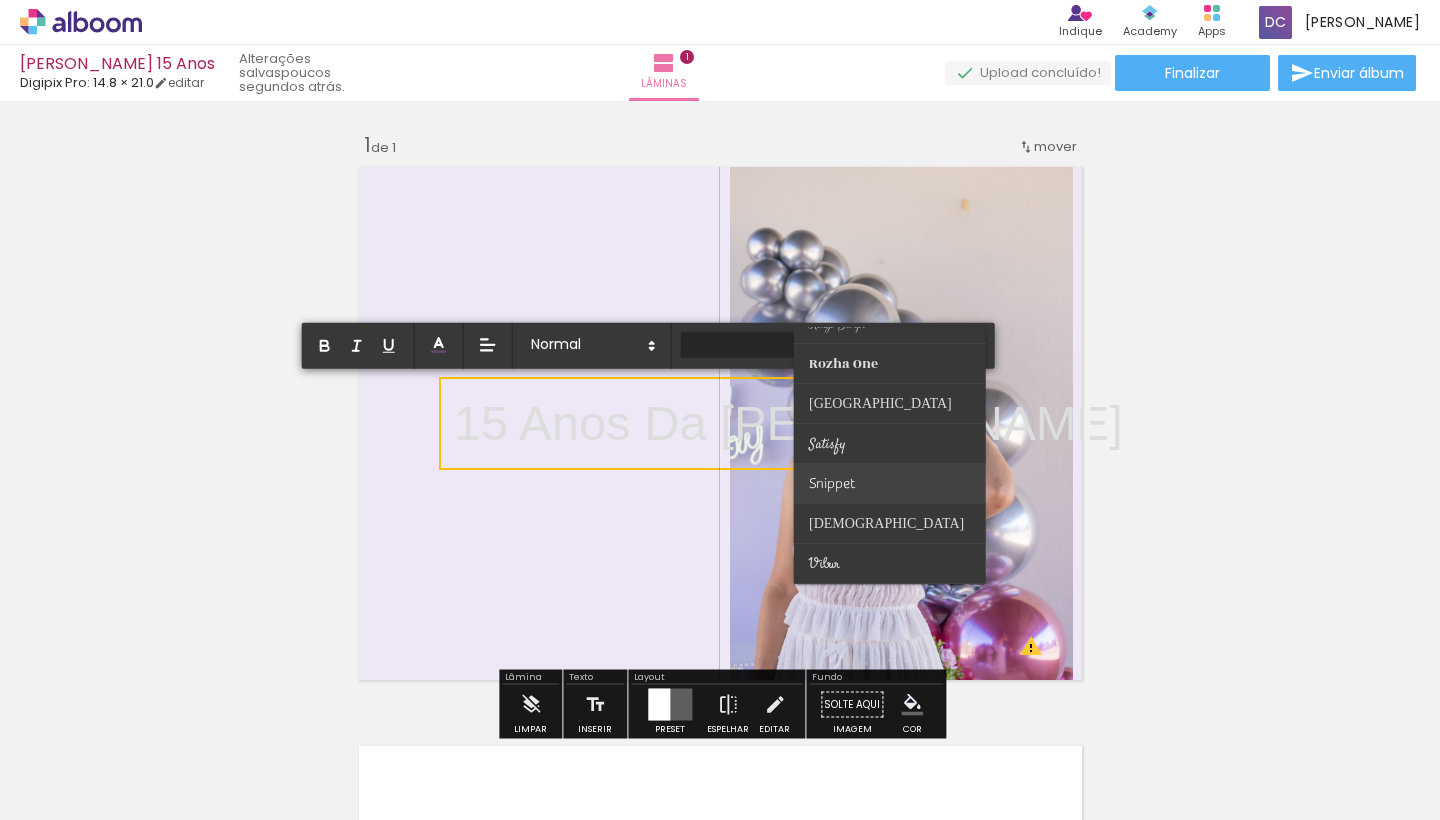 scroll, scrollTop: 784, scrollLeft: 0, axis: vertical 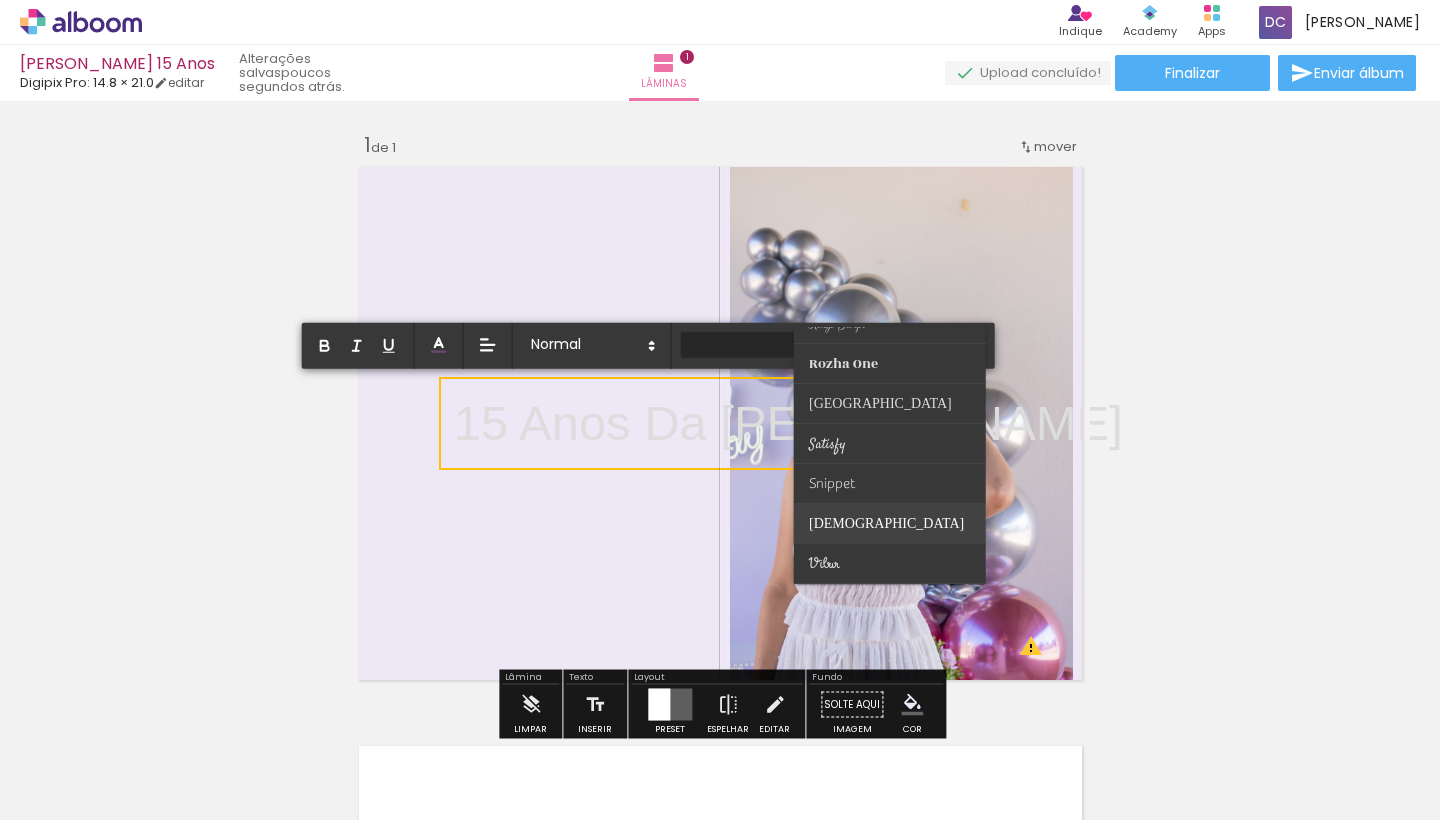 click on "[DEMOGRAPHIC_DATA]" at bounding box center (837, -10437) 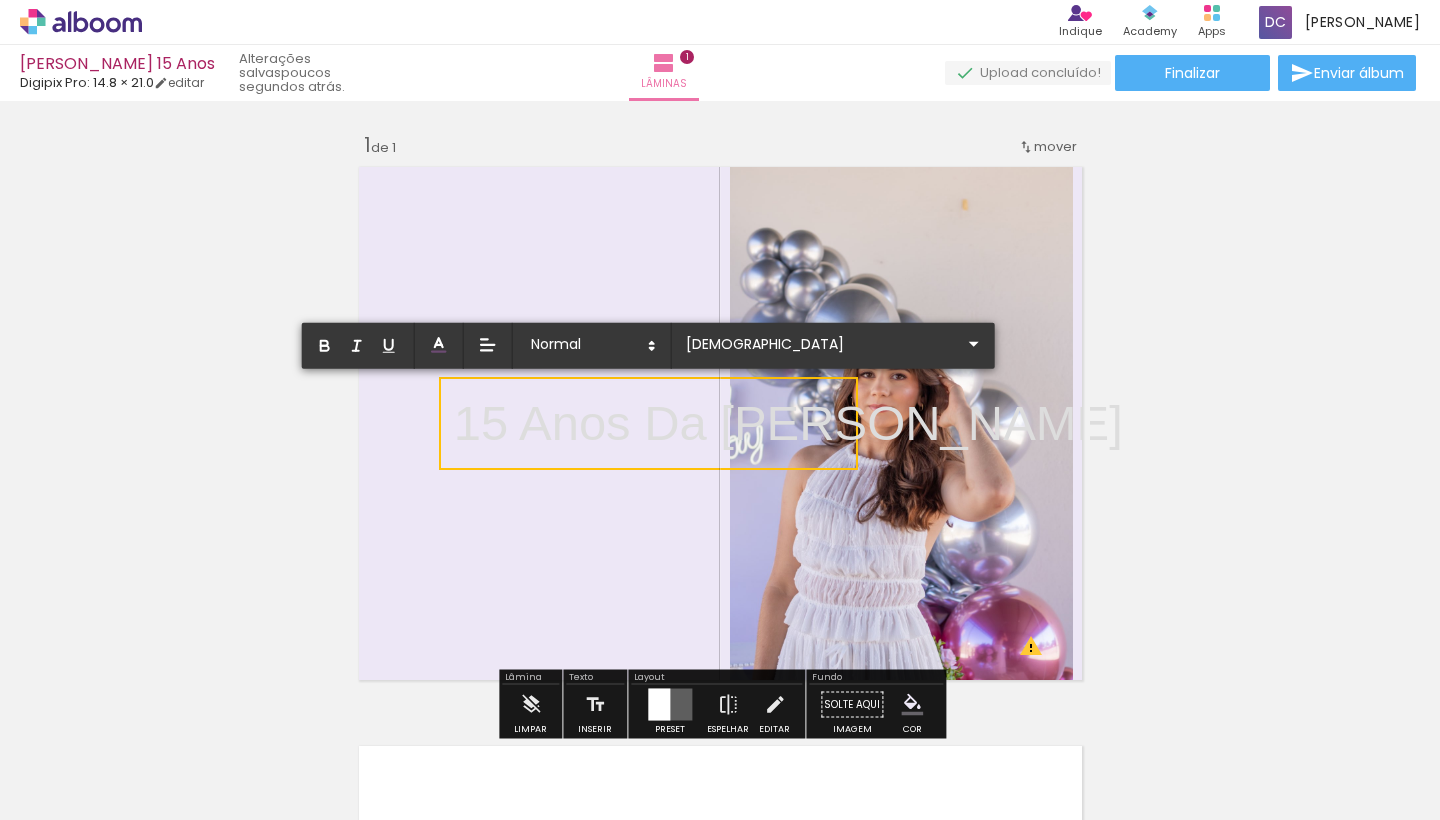 click on "Inserir lâmina 1  de 1 O Designbox precisará aumentar a sua imagem em 158% para exportar para impressão." at bounding box center [720, 687] 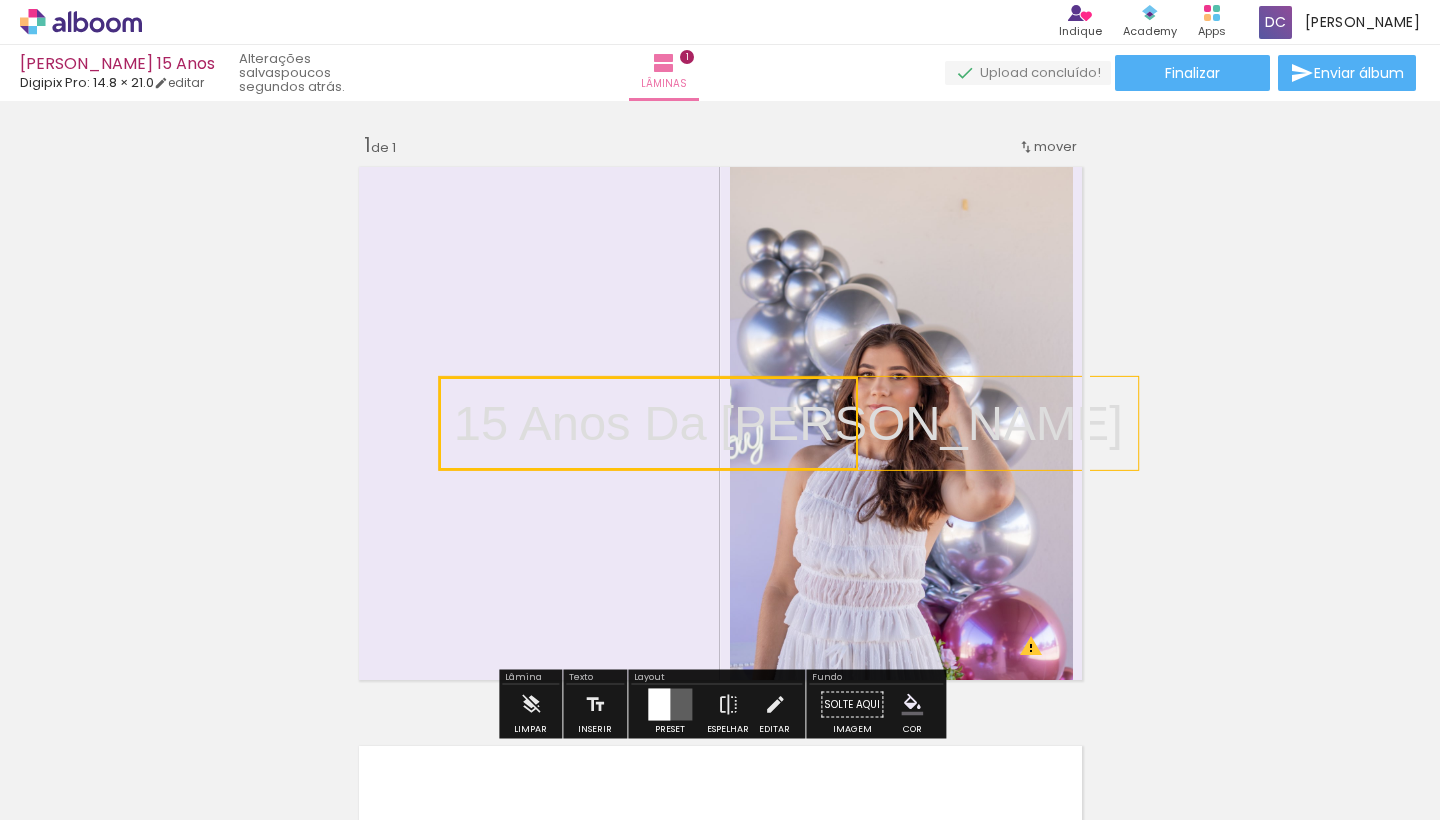 click on "Inserir lâmina 1  de 1 O Designbox precisará aumentar a sua imagem em 158% para exportar para impressão." at bounding box center [720, 687] 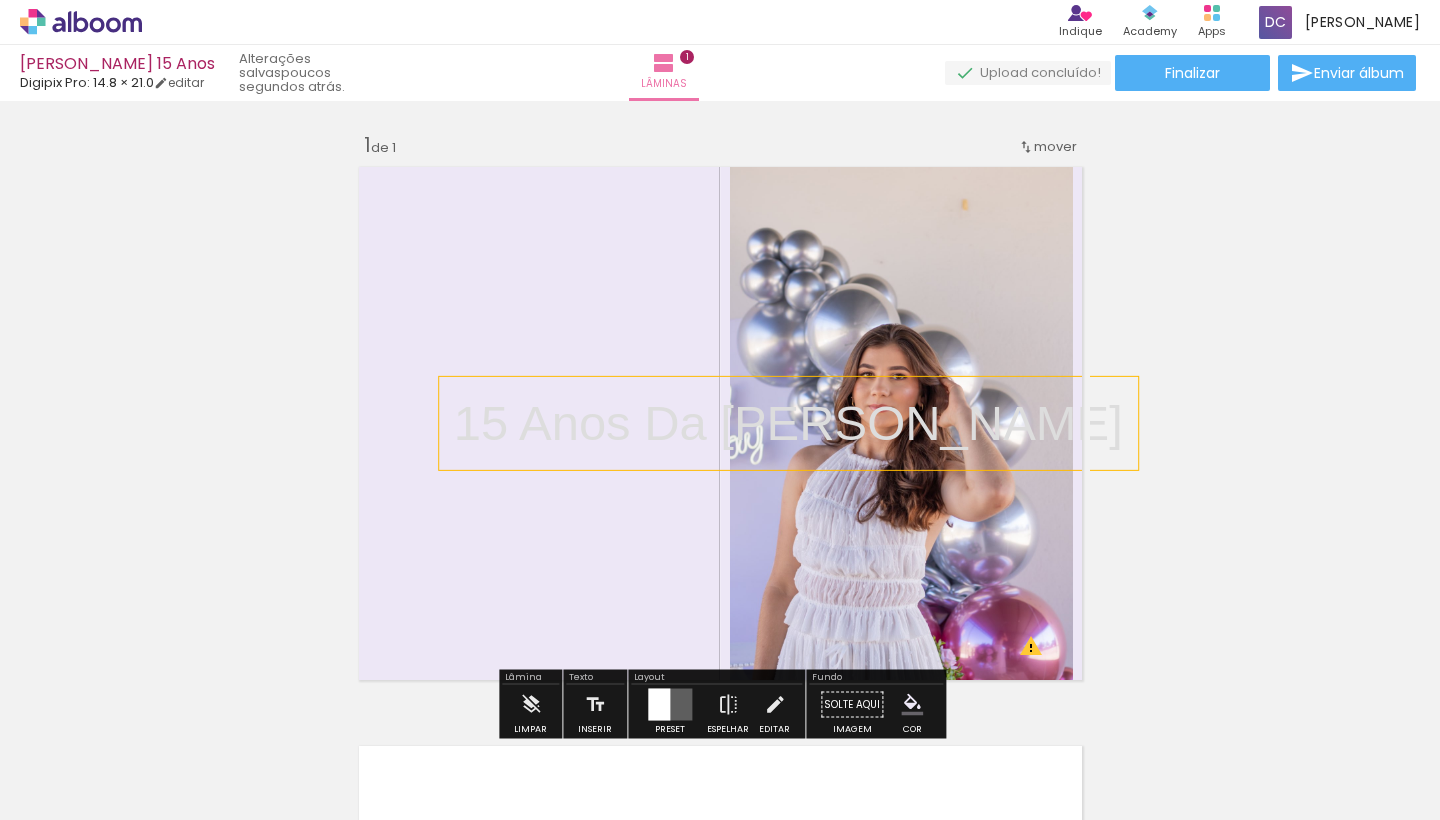 click on "Inserir lâmina 1  de 1 O Designbox precisará aumentar a sua imagem em 158% para exportar para impressão." at bounding box center [720, 687] 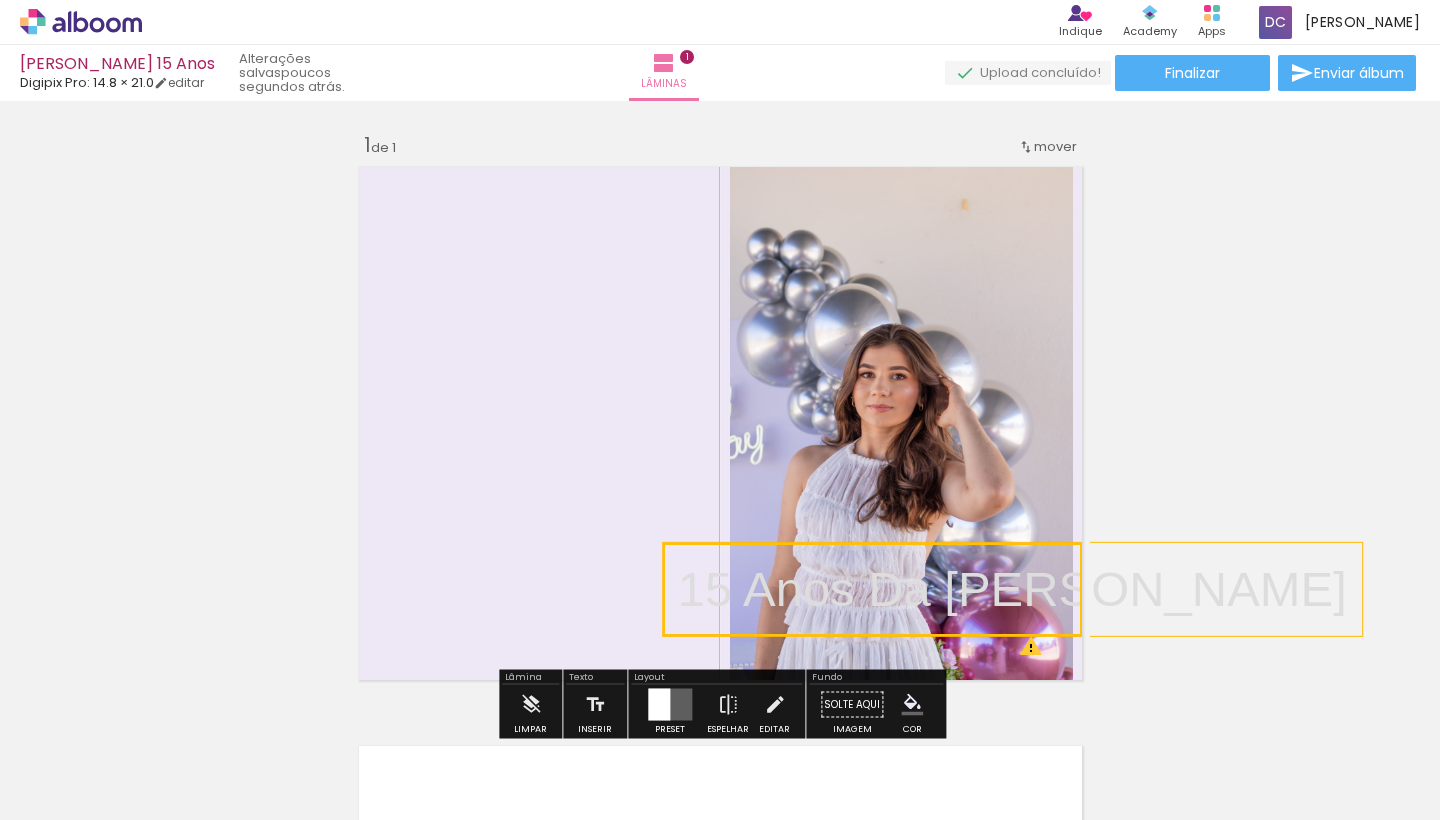 drag, startPoint x: 797, startPoint y: 468, endPoint x: 1021, endPoint y: 634, distance: 278.8046 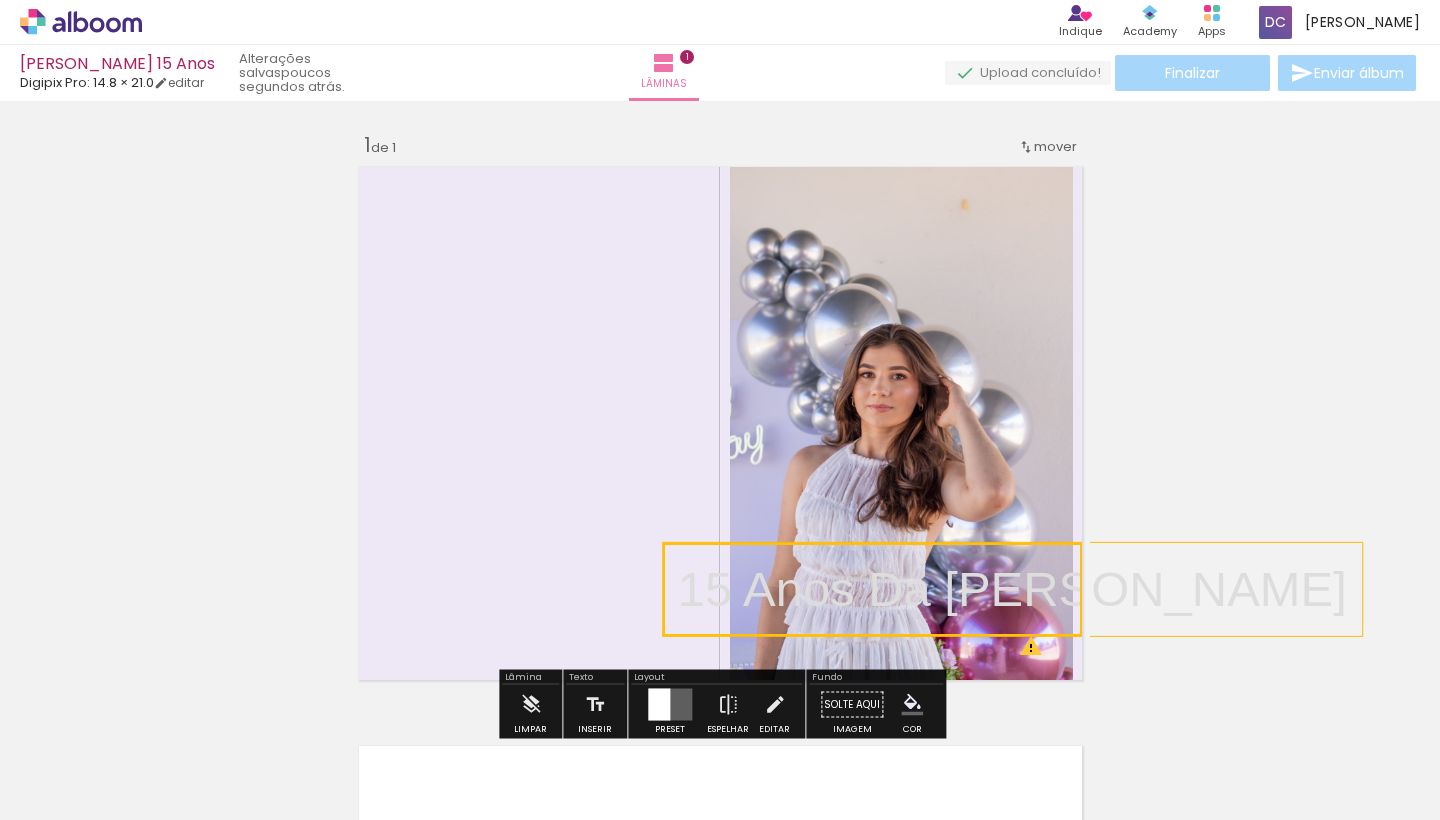 click on "Inserir lâmina 1  de 1 O Designbox precisará aumentar a sua imagem em 158% para exportar para impressão." at bounding box center (720, 687) 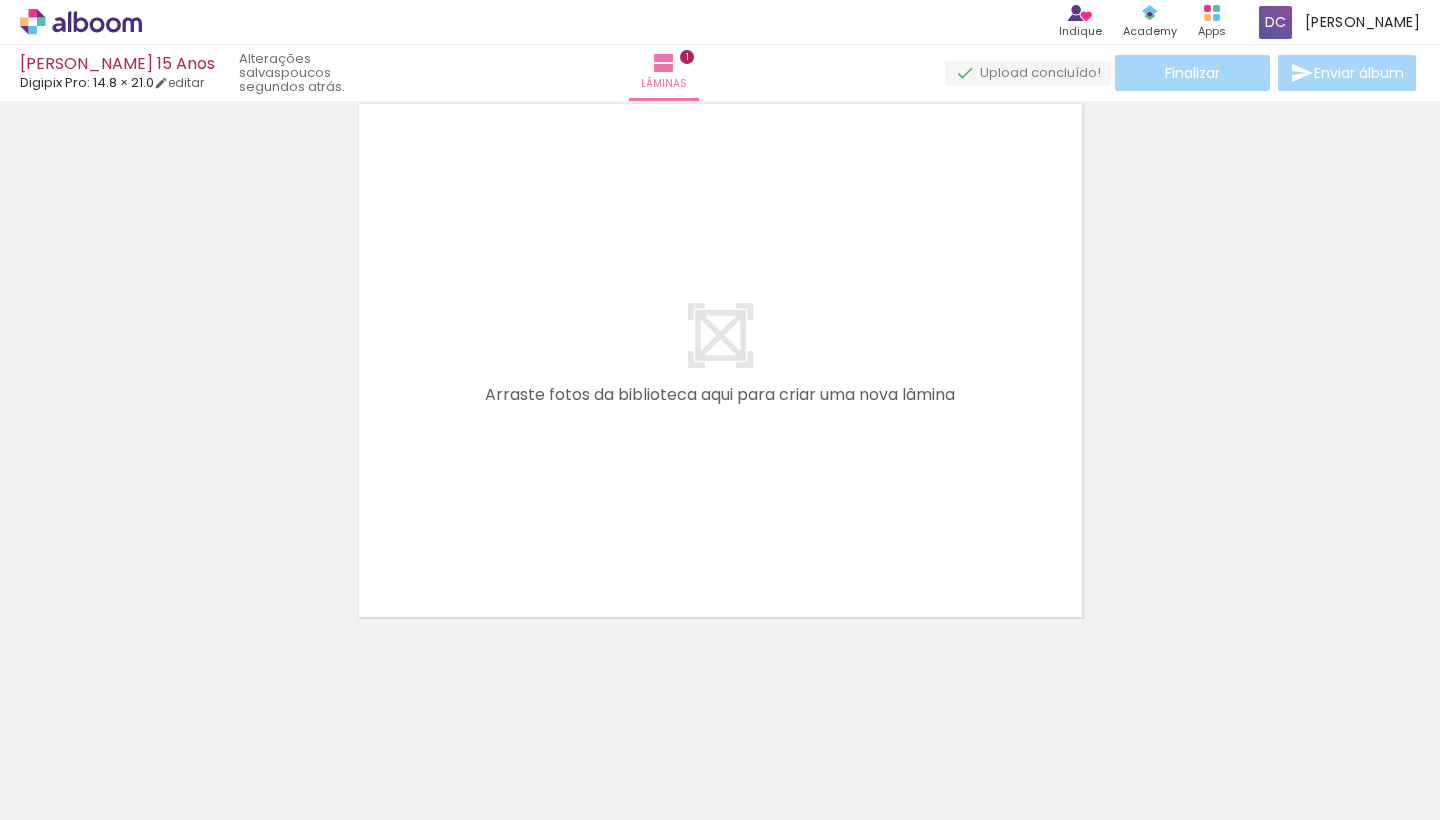scroll, scrollTop: 642, scrollLeft: 0, axis: vertical 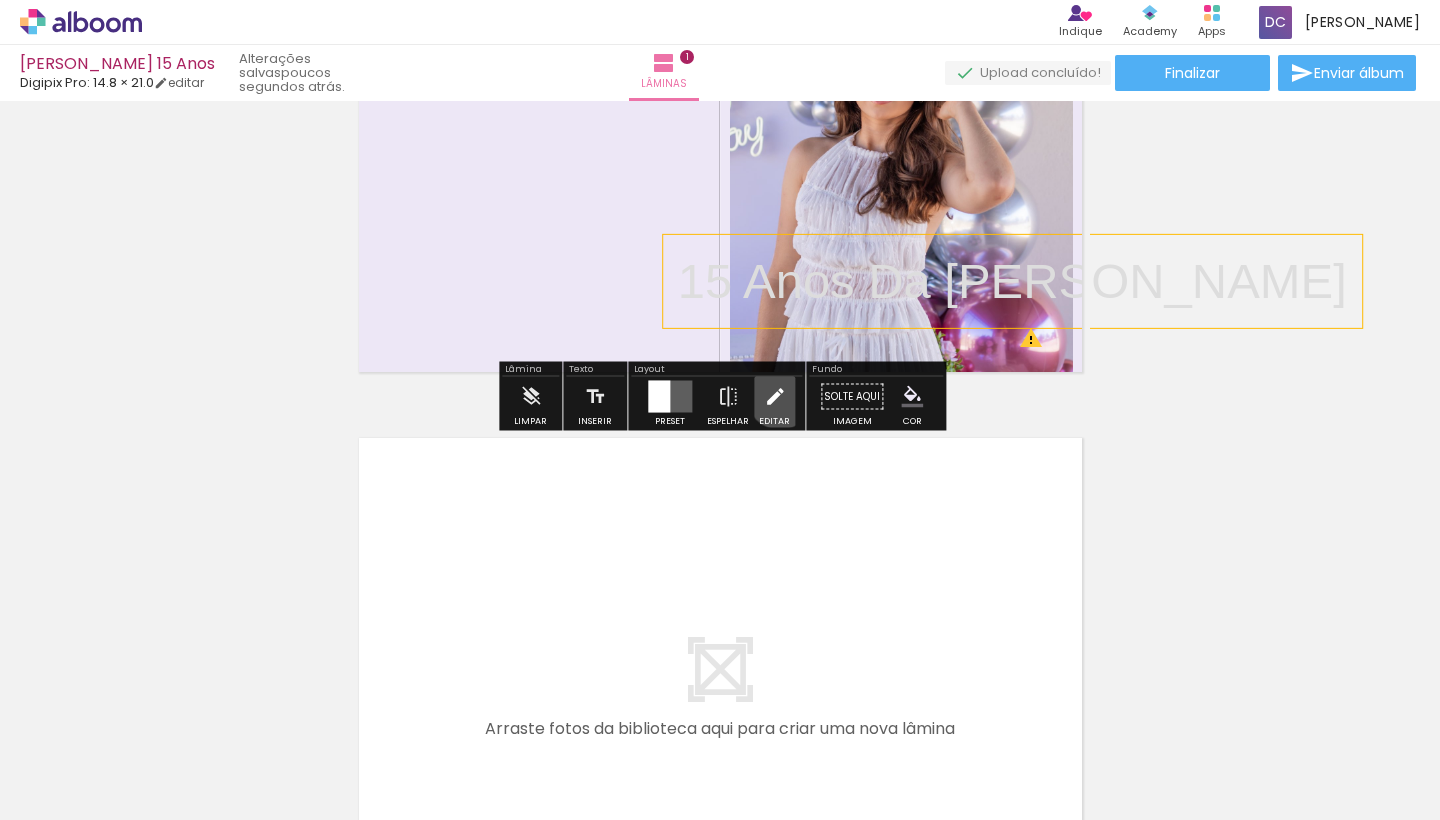 click at bounding box center [775, 397] 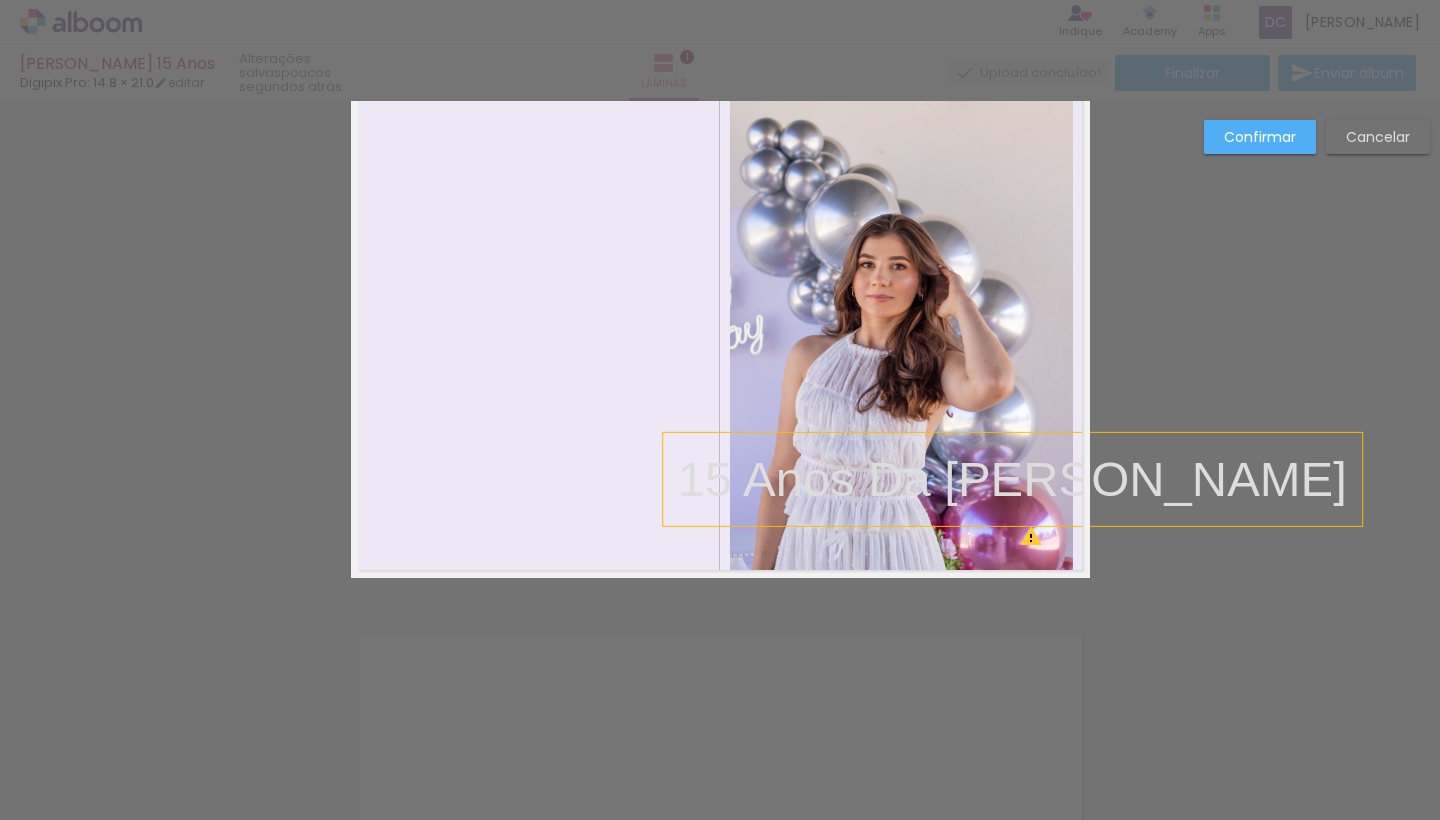 scroll, scrollTop: 25, scrollLeft: 0, axis: vertical 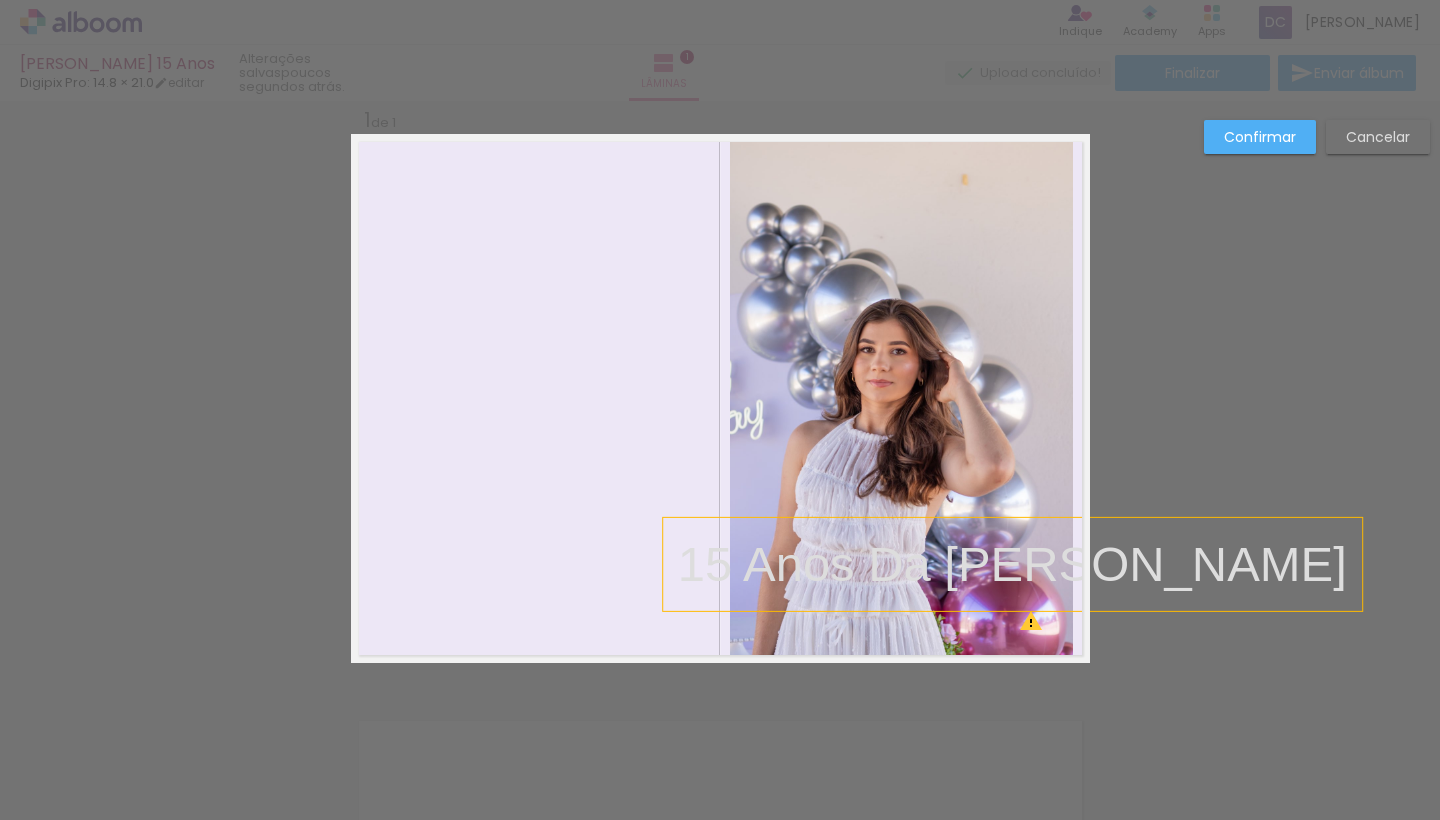 drag, startPoint x: 828, startPoint y: 587, endPoint x: 873, endPoint y: 588, distance: 45.01111 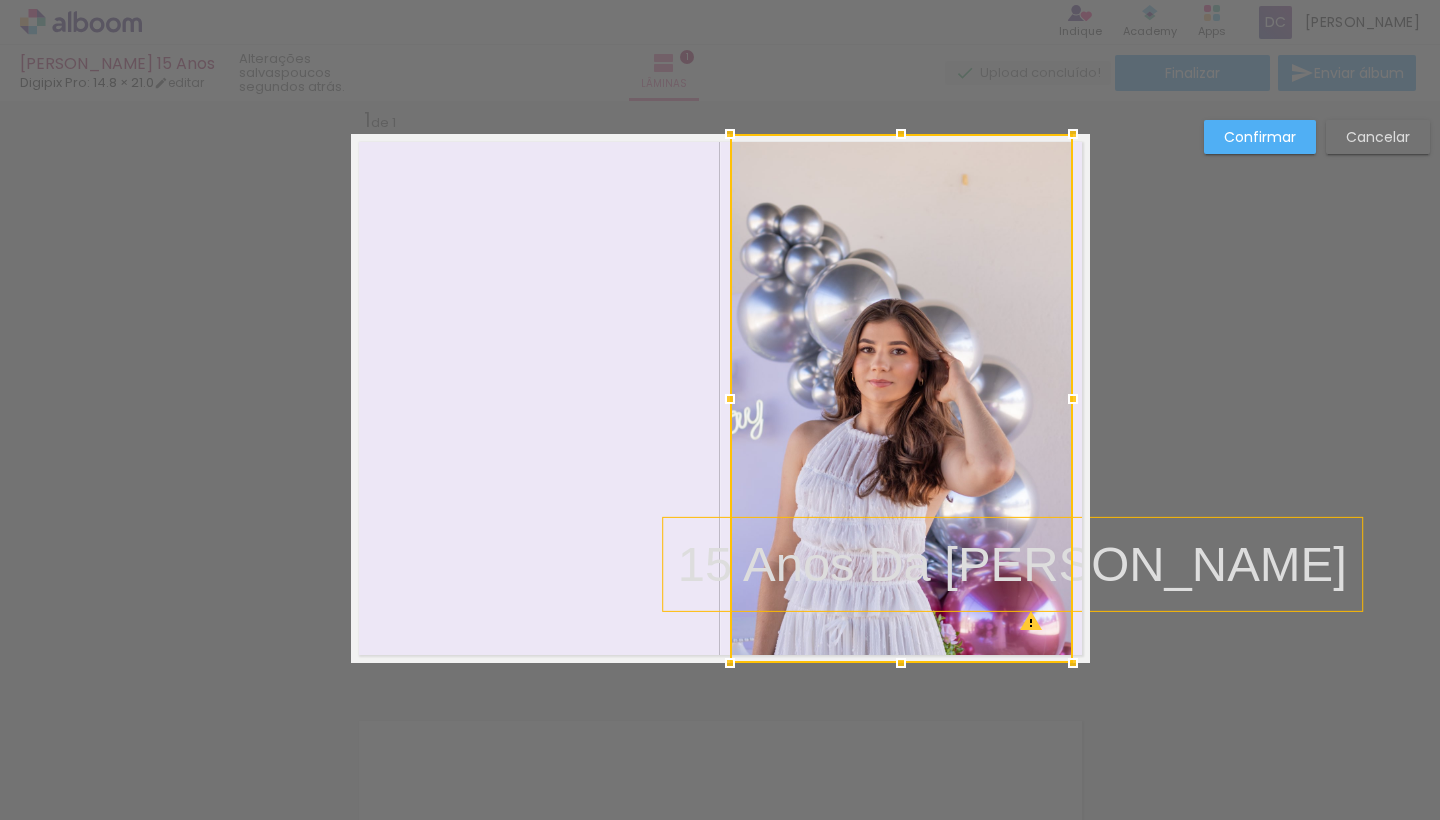 click at bounding box center [901, 398] 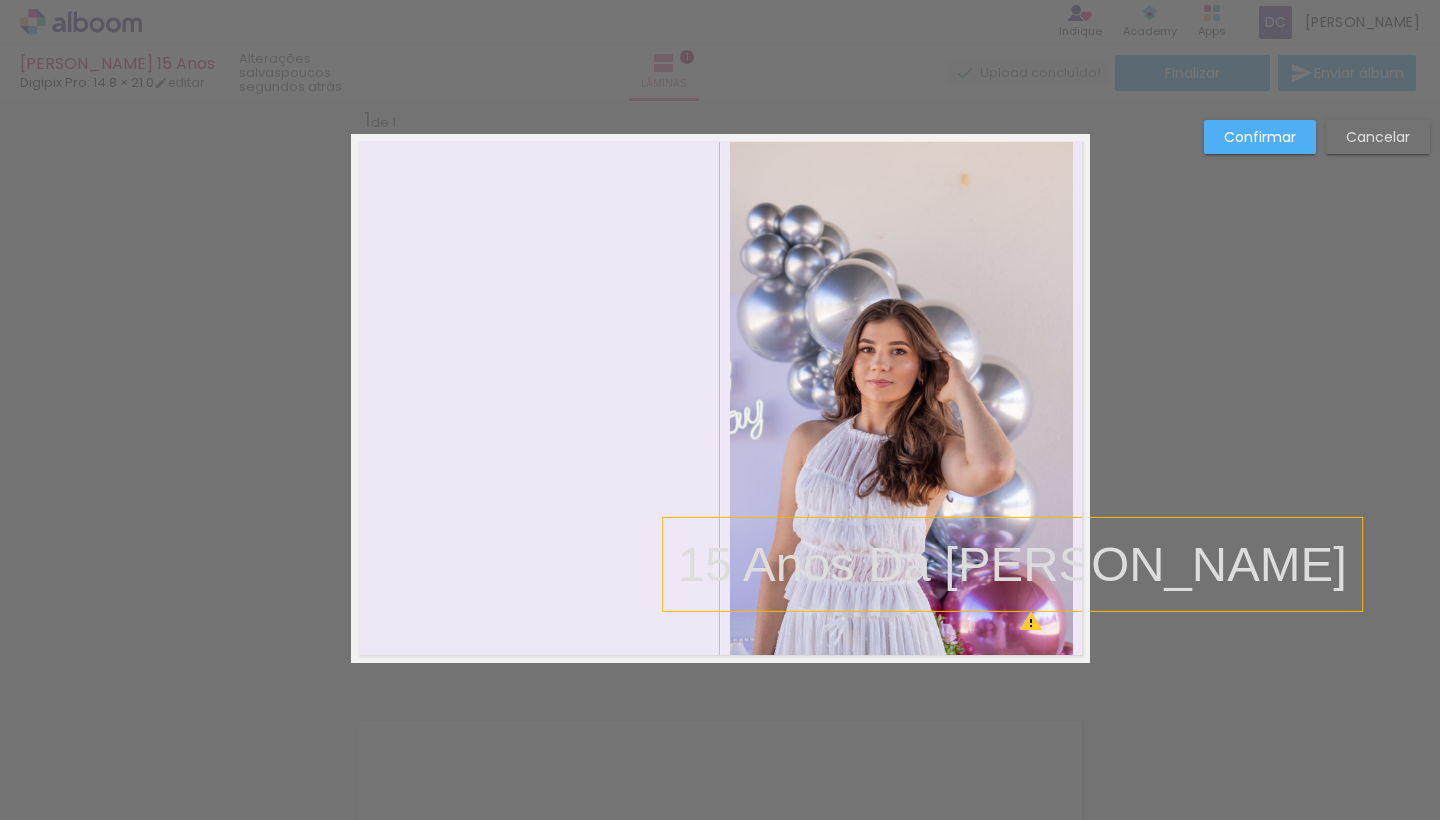 click on "15 Anos Da [PERSON_NAME]" at bounding box center [1012, 564] 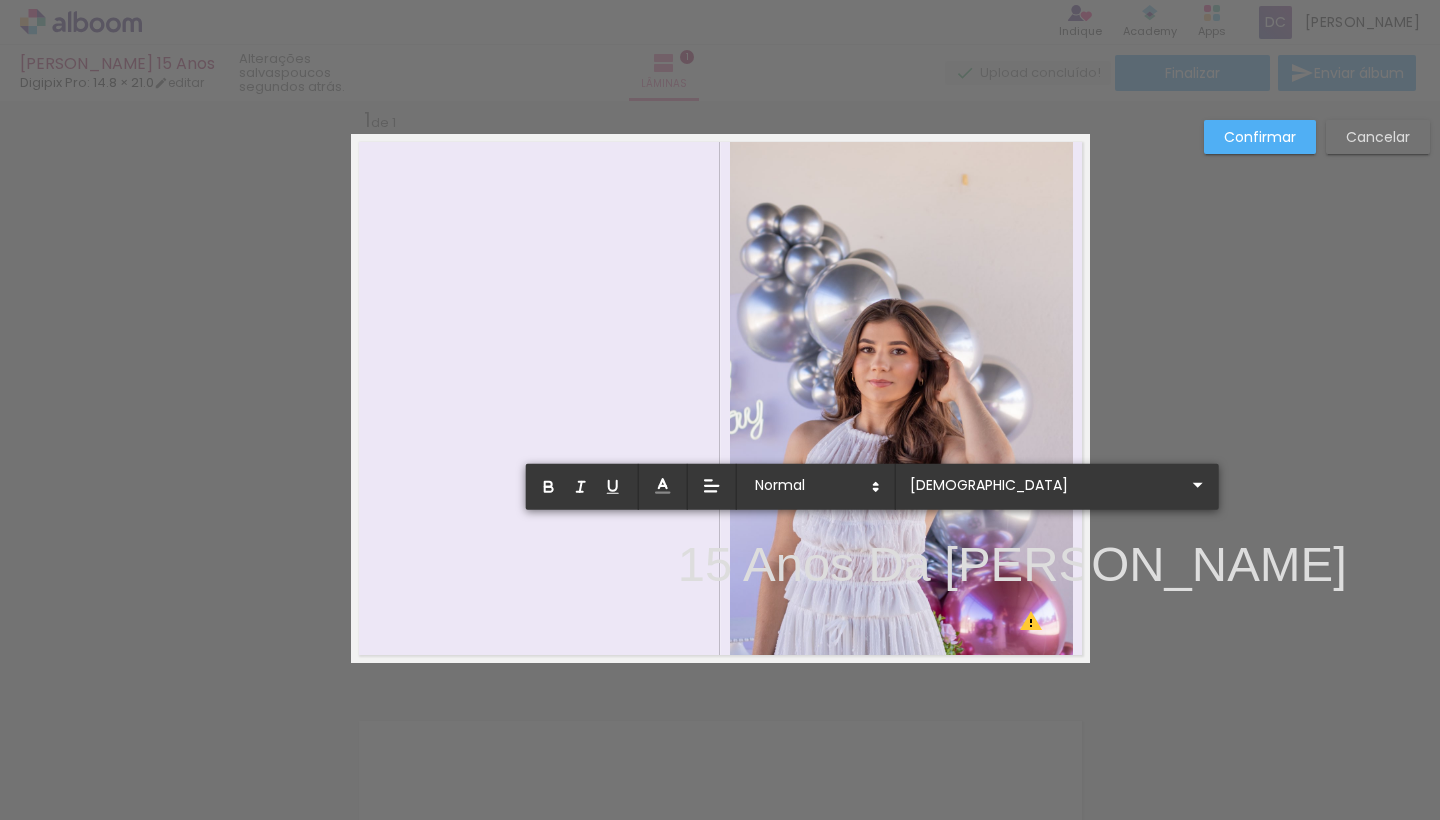 click on "Confirmar Cancelar" at bounding box center (720, 679) 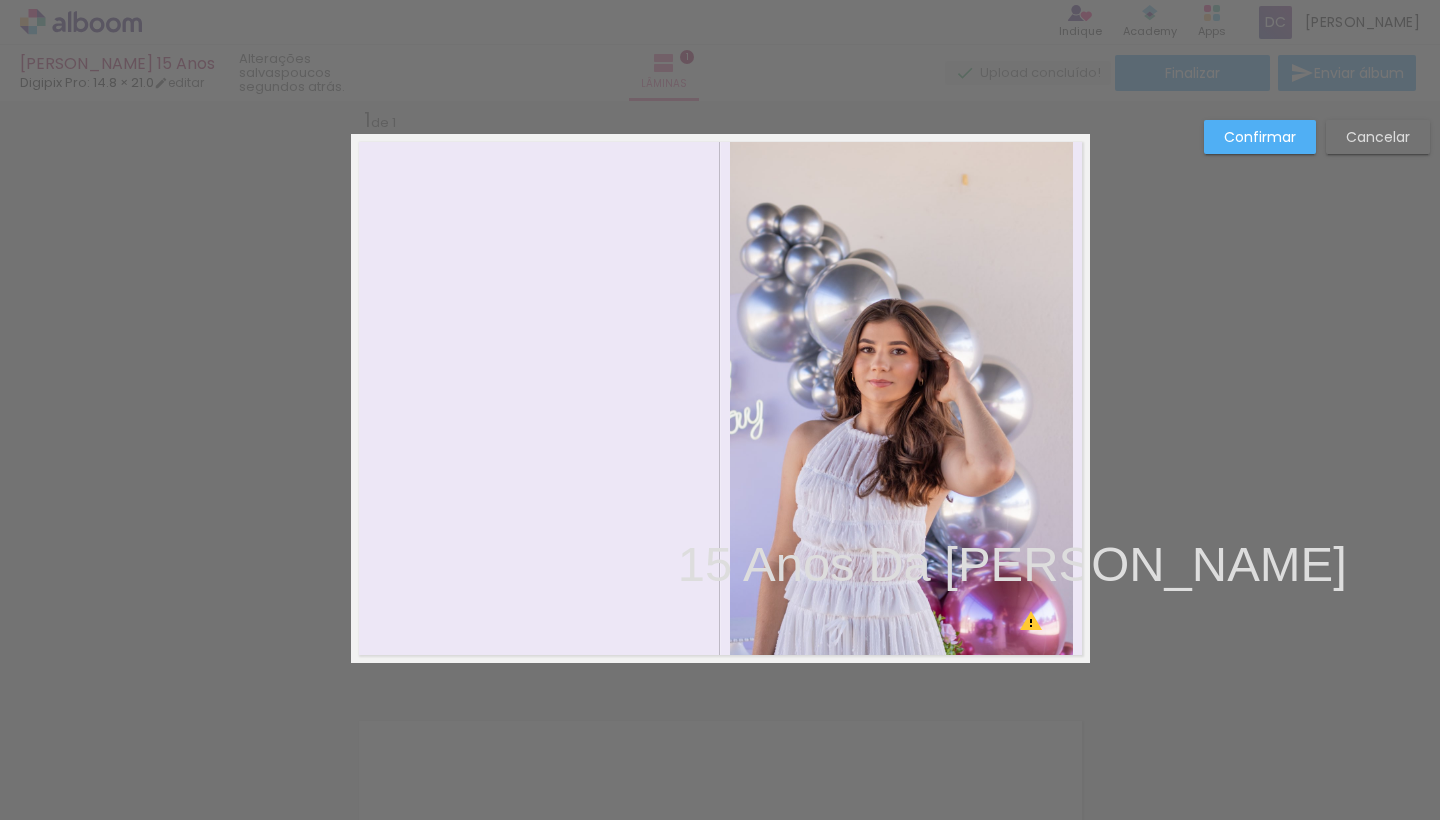 click on "Confirmar" at bounding box center [1260, 137] 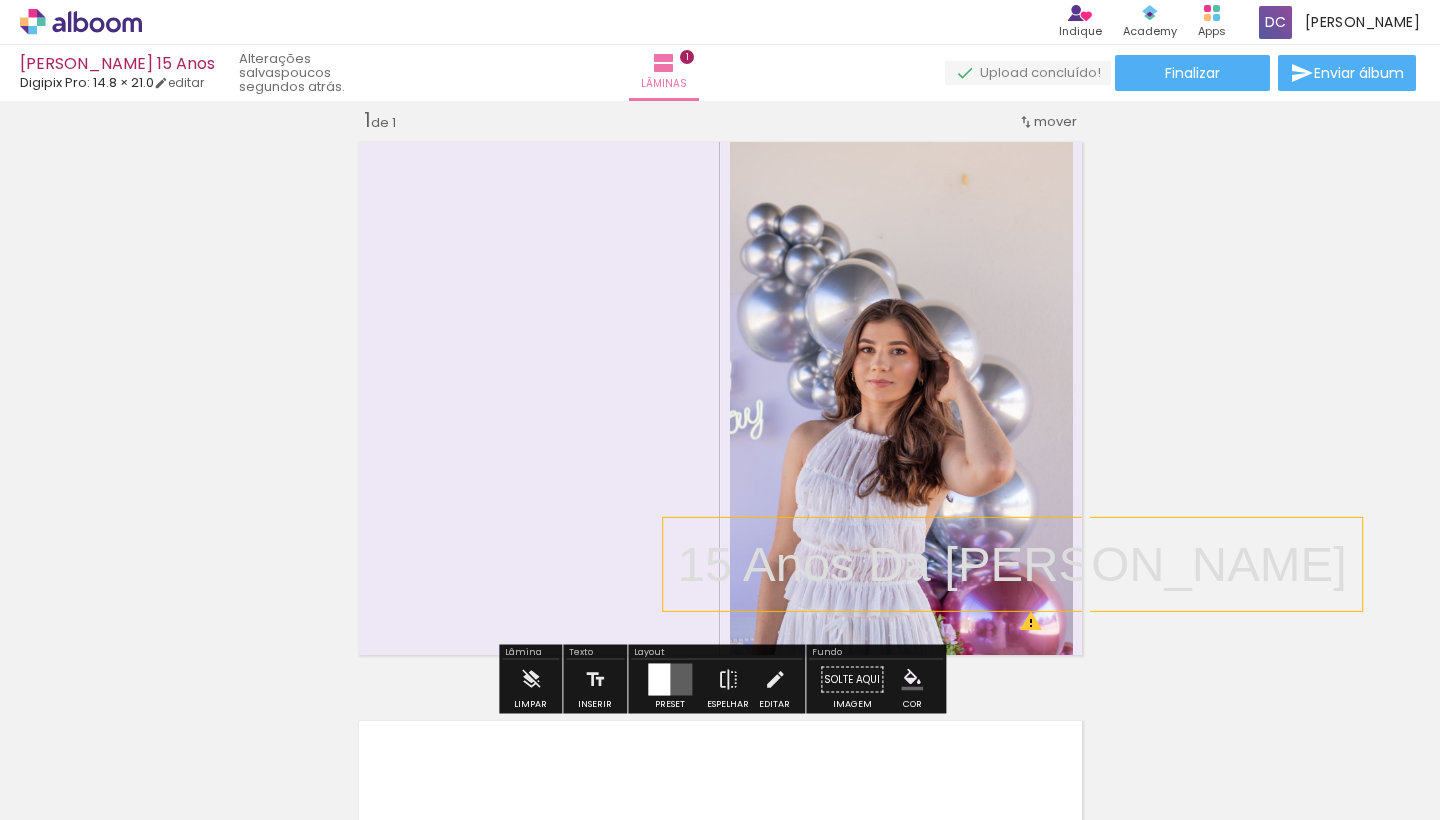 click on "15 Anos Da [PERSON_NAME]" at bounding box center (1012, 564) 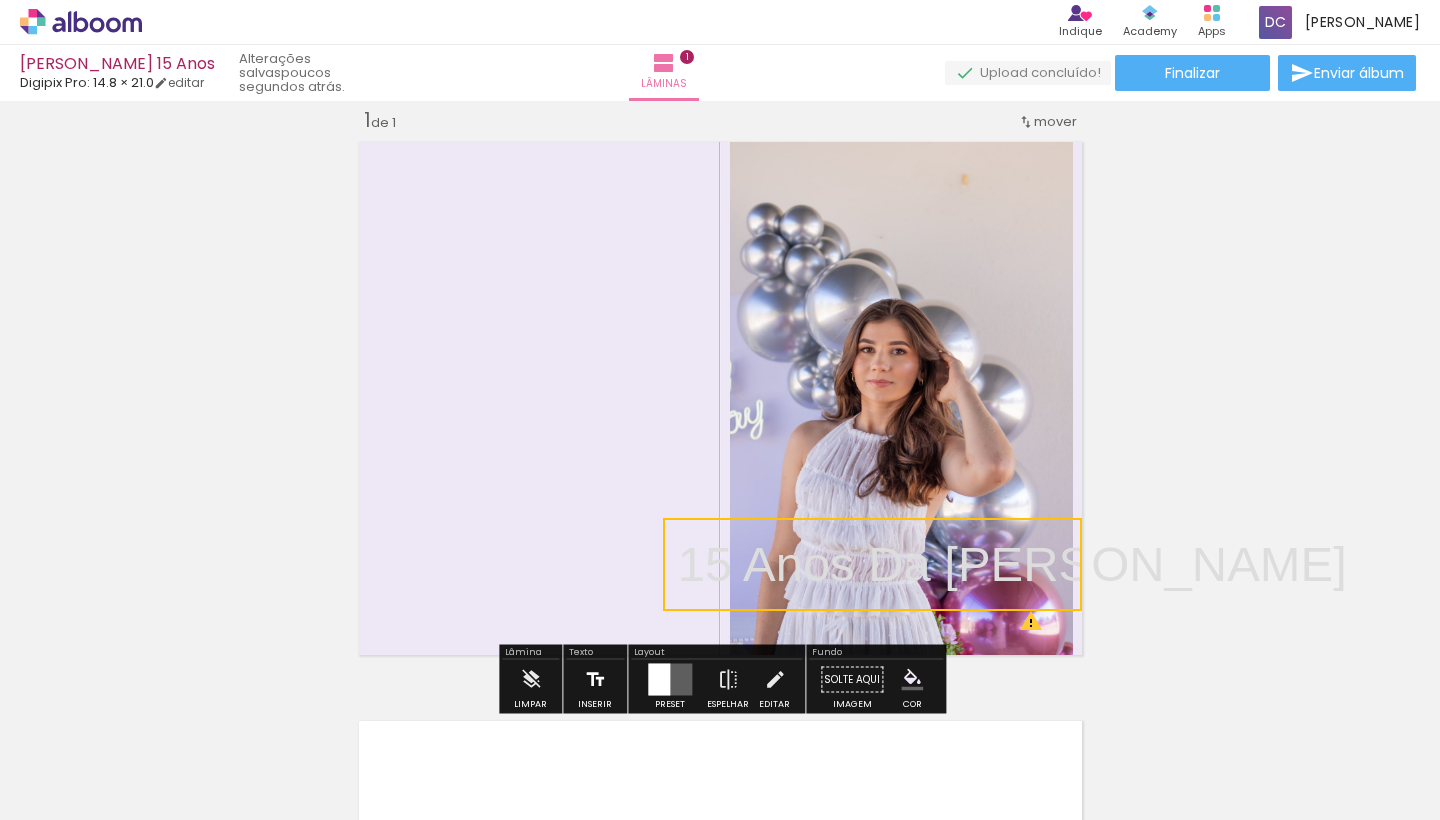 click at bounding box center (595, 680) 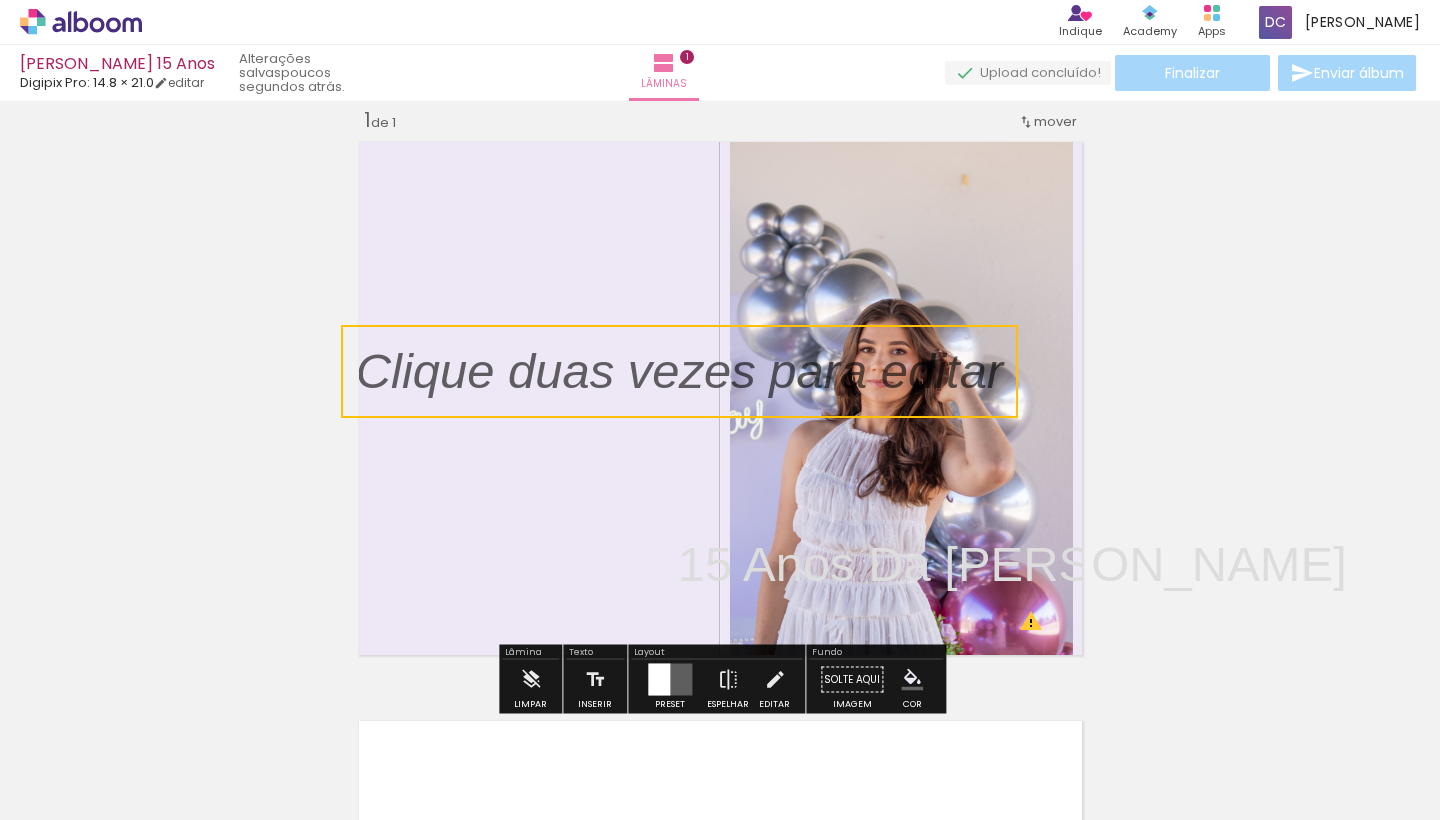 click at bounding box center (679, 371) 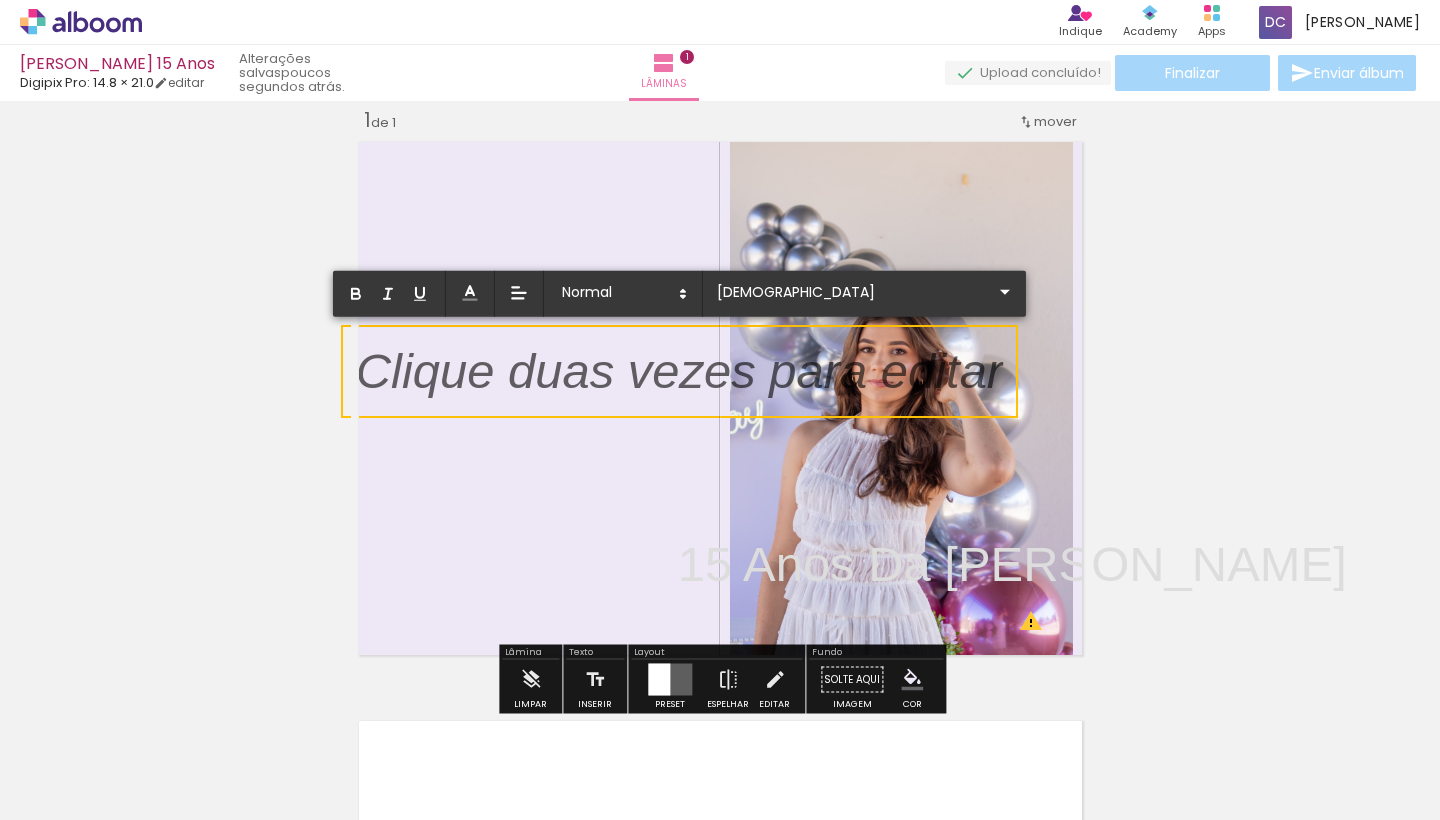 click at bounding box center (679, 383) 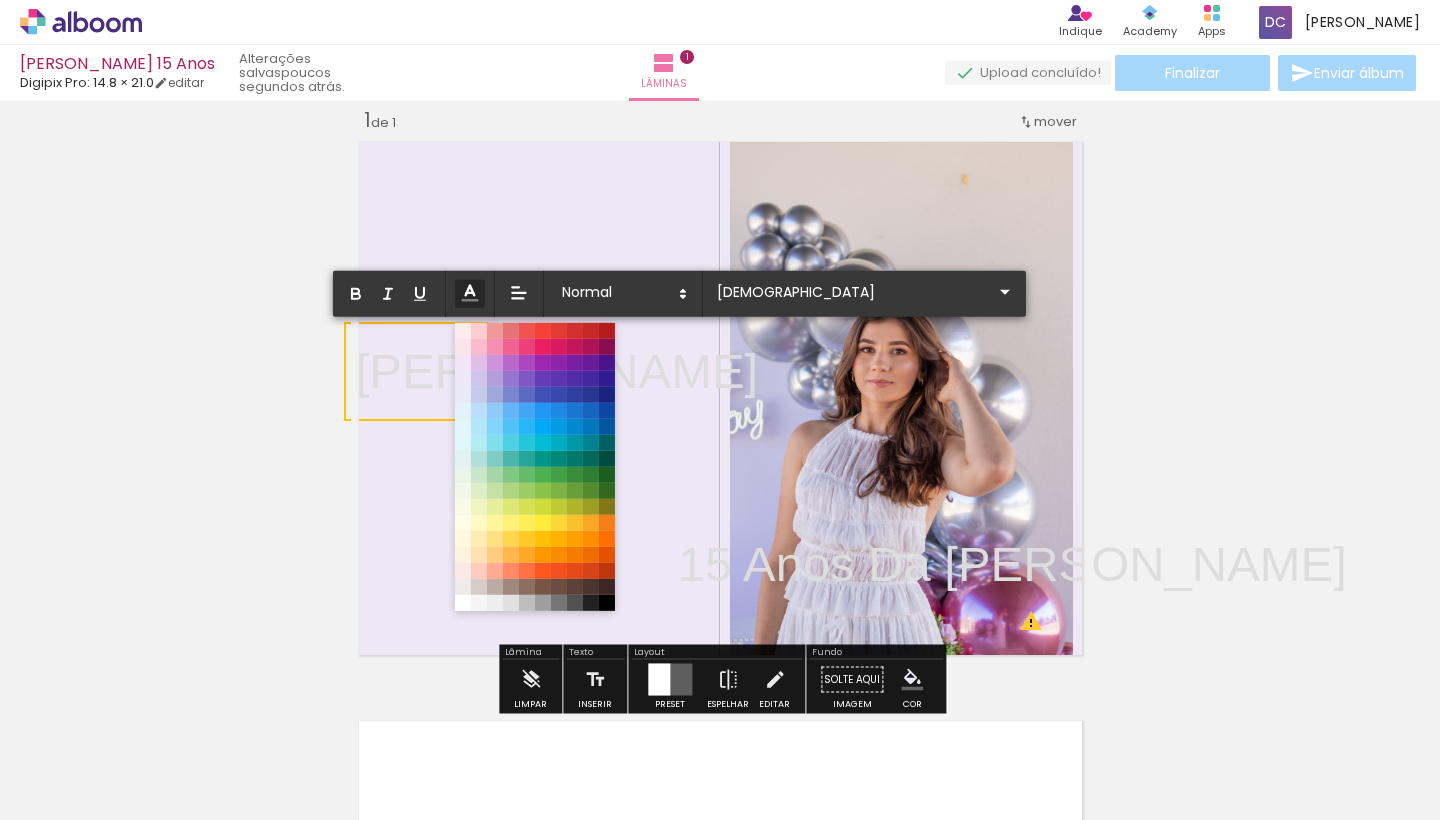 click 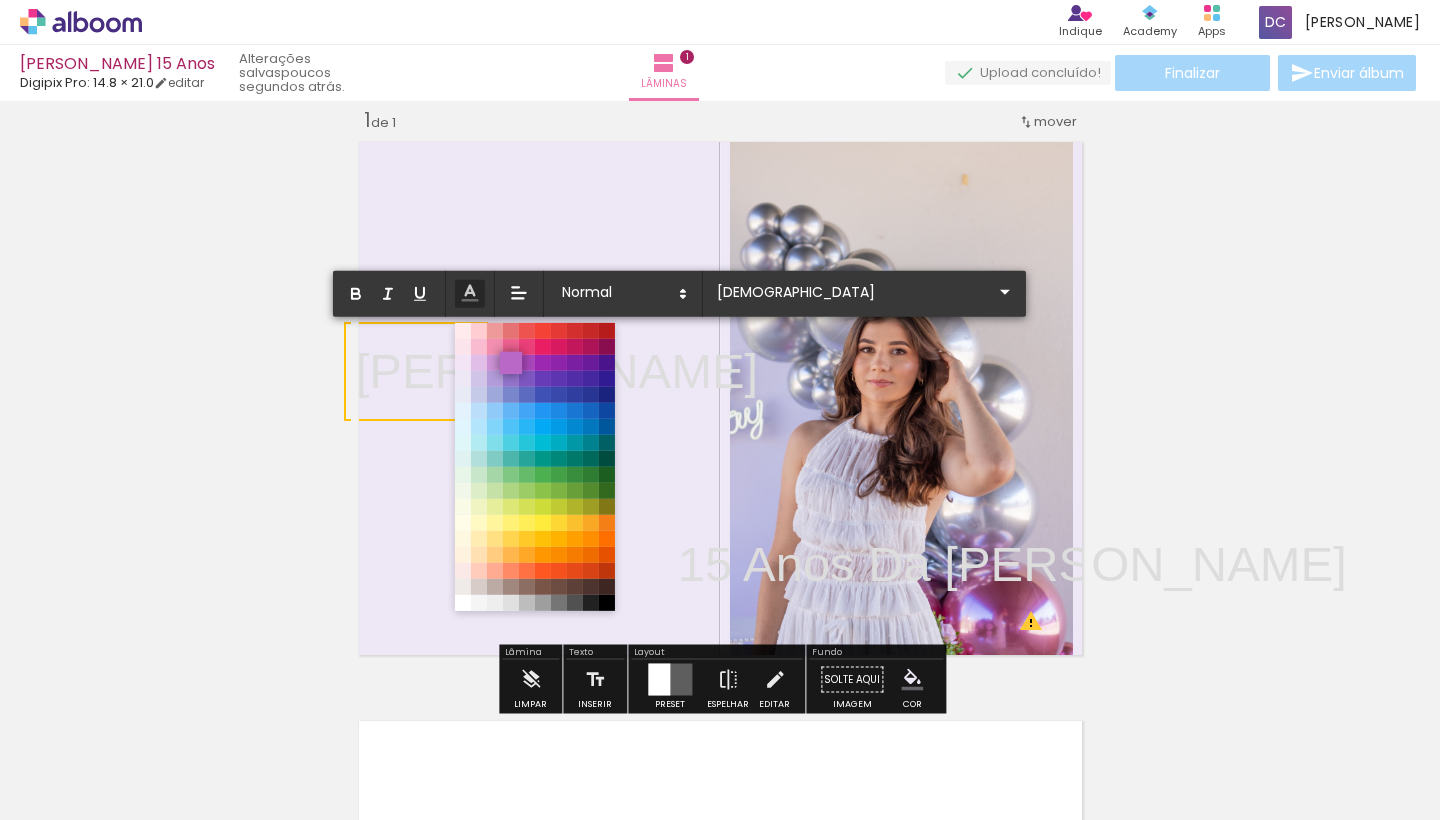 click at bounding box center (511, 363) 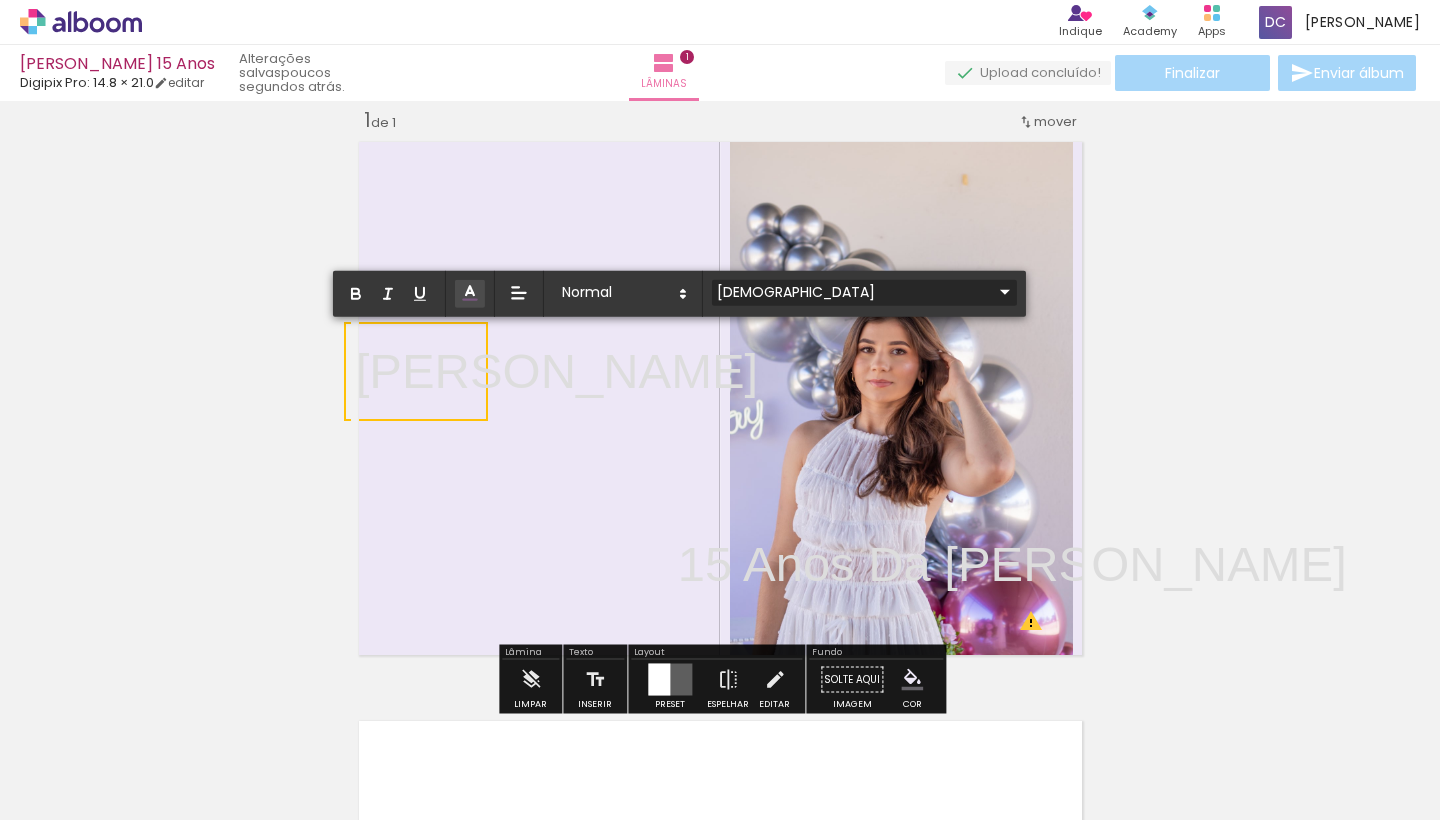 click on "[DEMOGRAPHIC_DATA]" at bounding box center [852, 291] 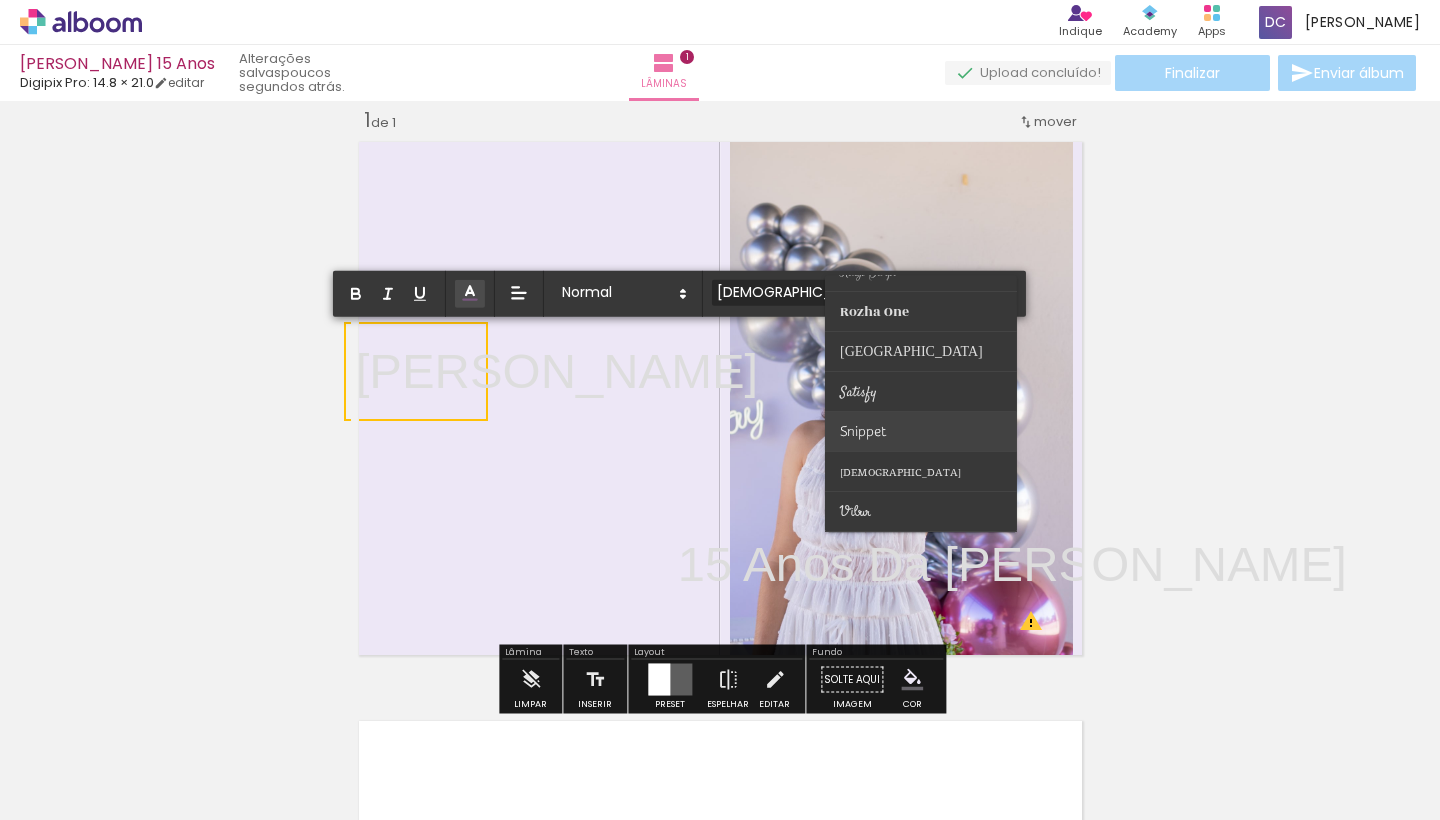 click on "Snippet" at bounding box center [868, 271] 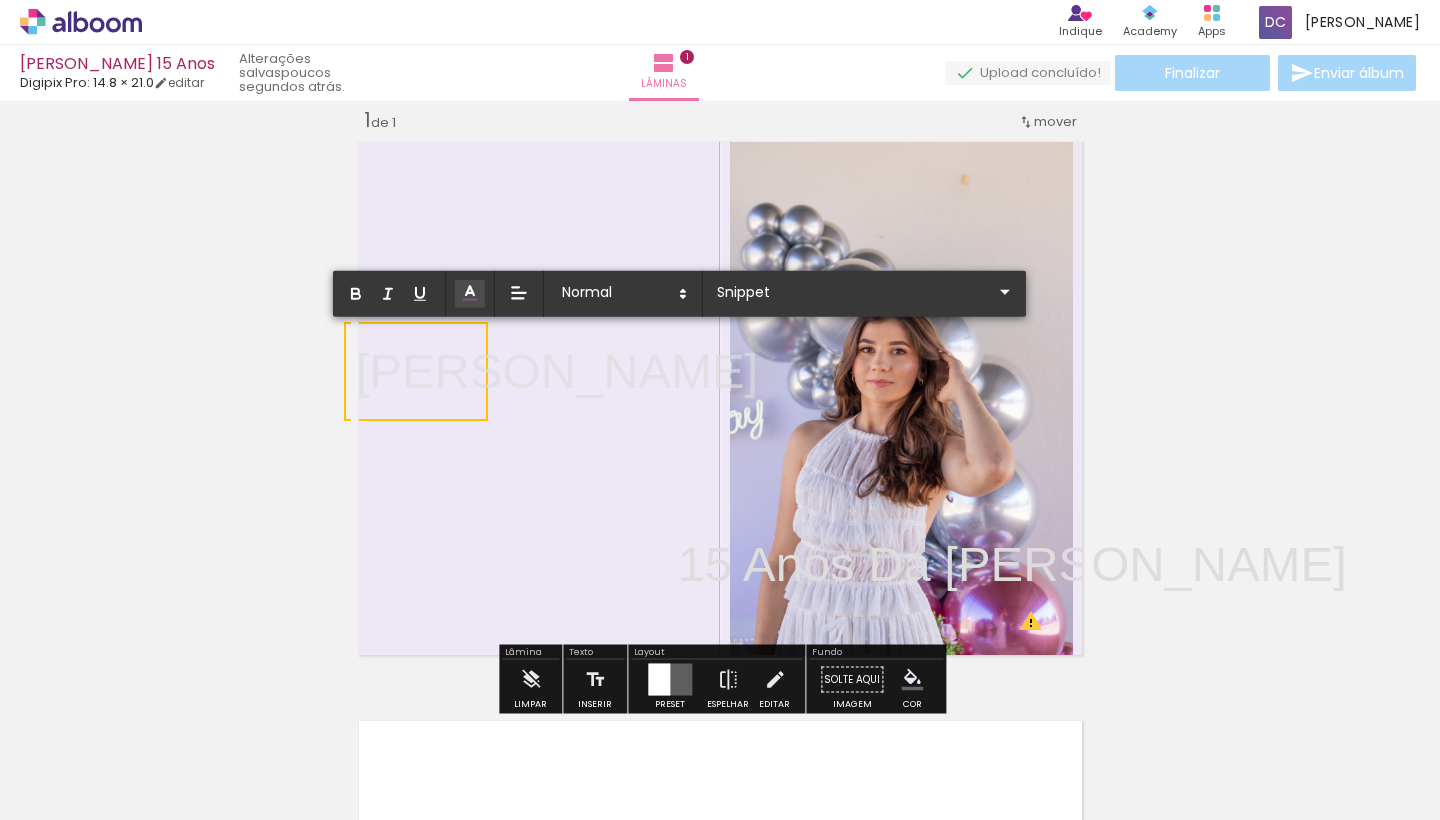 click on "Inserir lâmina 1  de 1 O Designbox precisará aumentar a sua imagem em 158% para exportar para impressão." at bounding box center [720, 662] 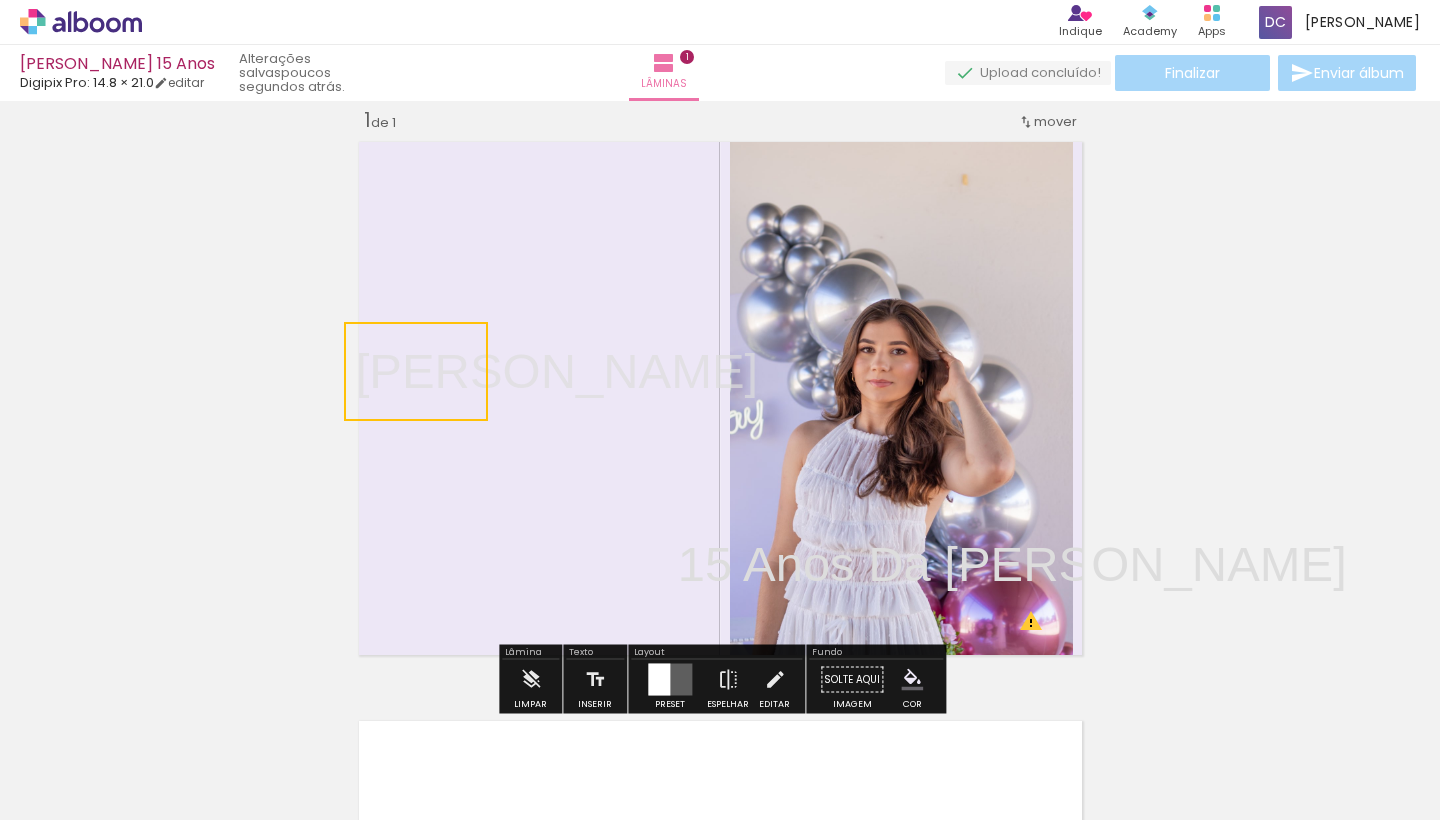 click on "Inserir lâmina 1  de 1 O Designbox precisará aumentar a sua imagem em 158% para exportar para impressão." at bounding box center (720, 662) 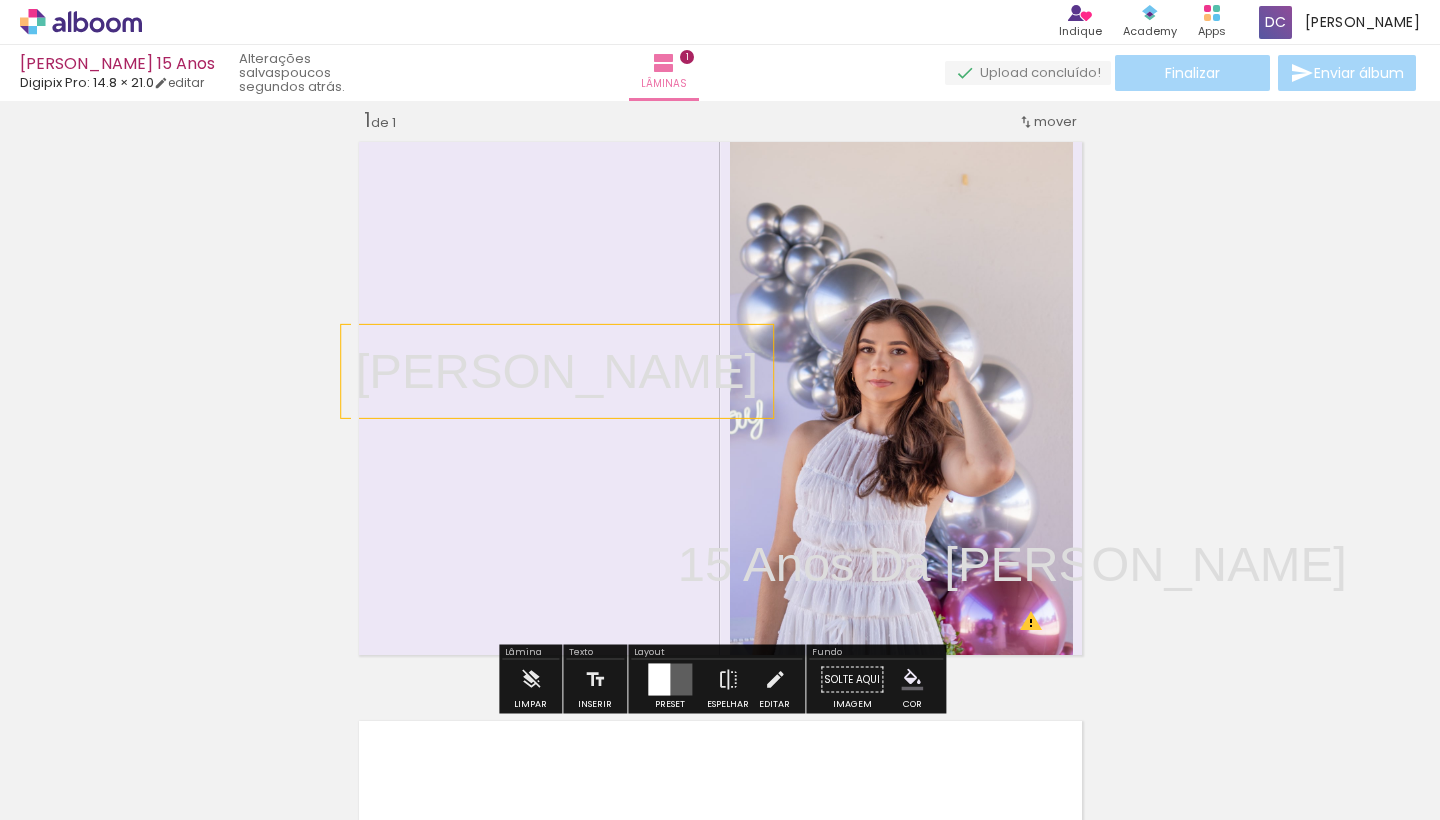 click on "Emily" at bounding box center (557, 371) 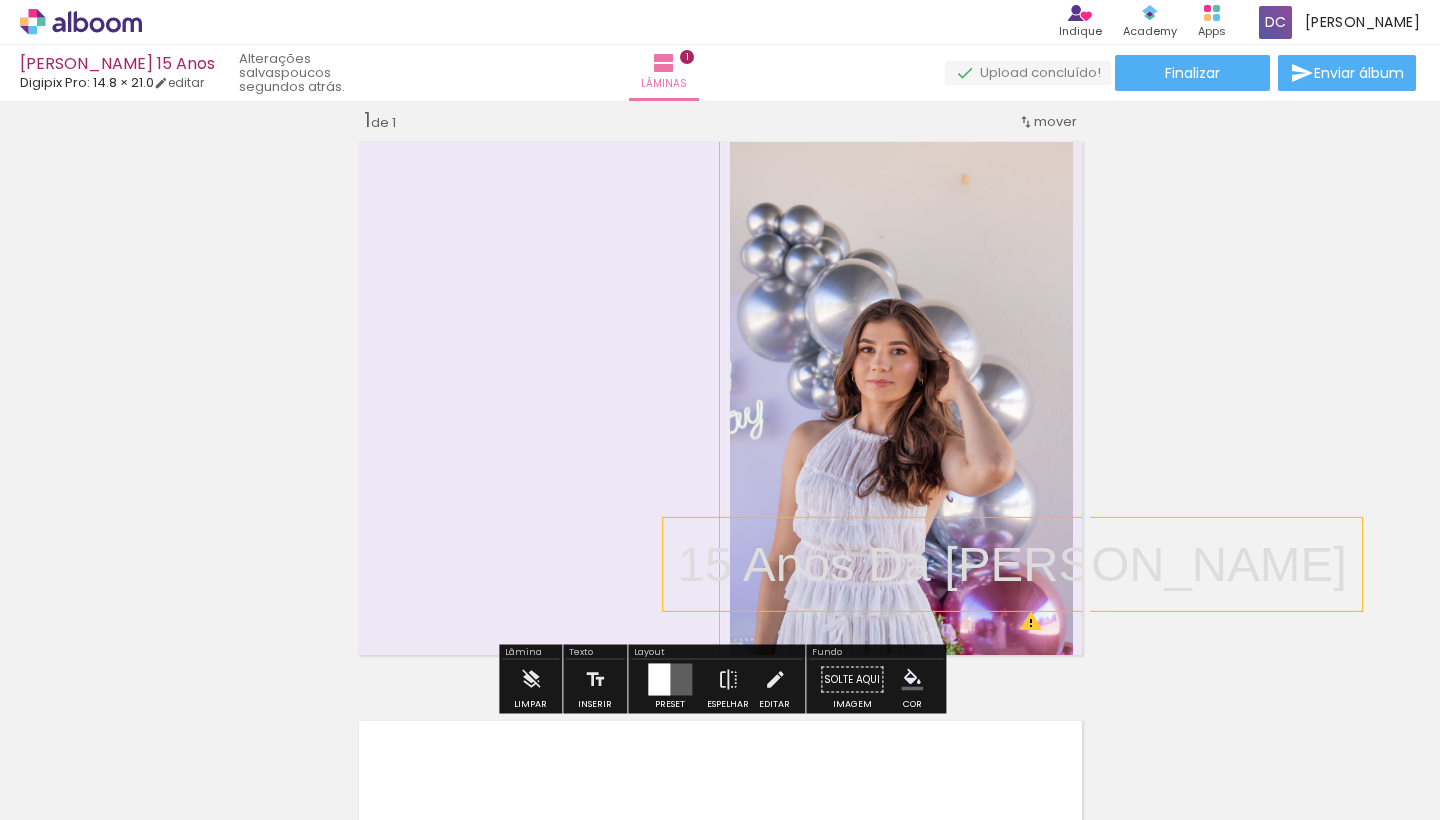 click on "15 Anos Da [PERSON_NAME]" at bounding box center [1012, 564] 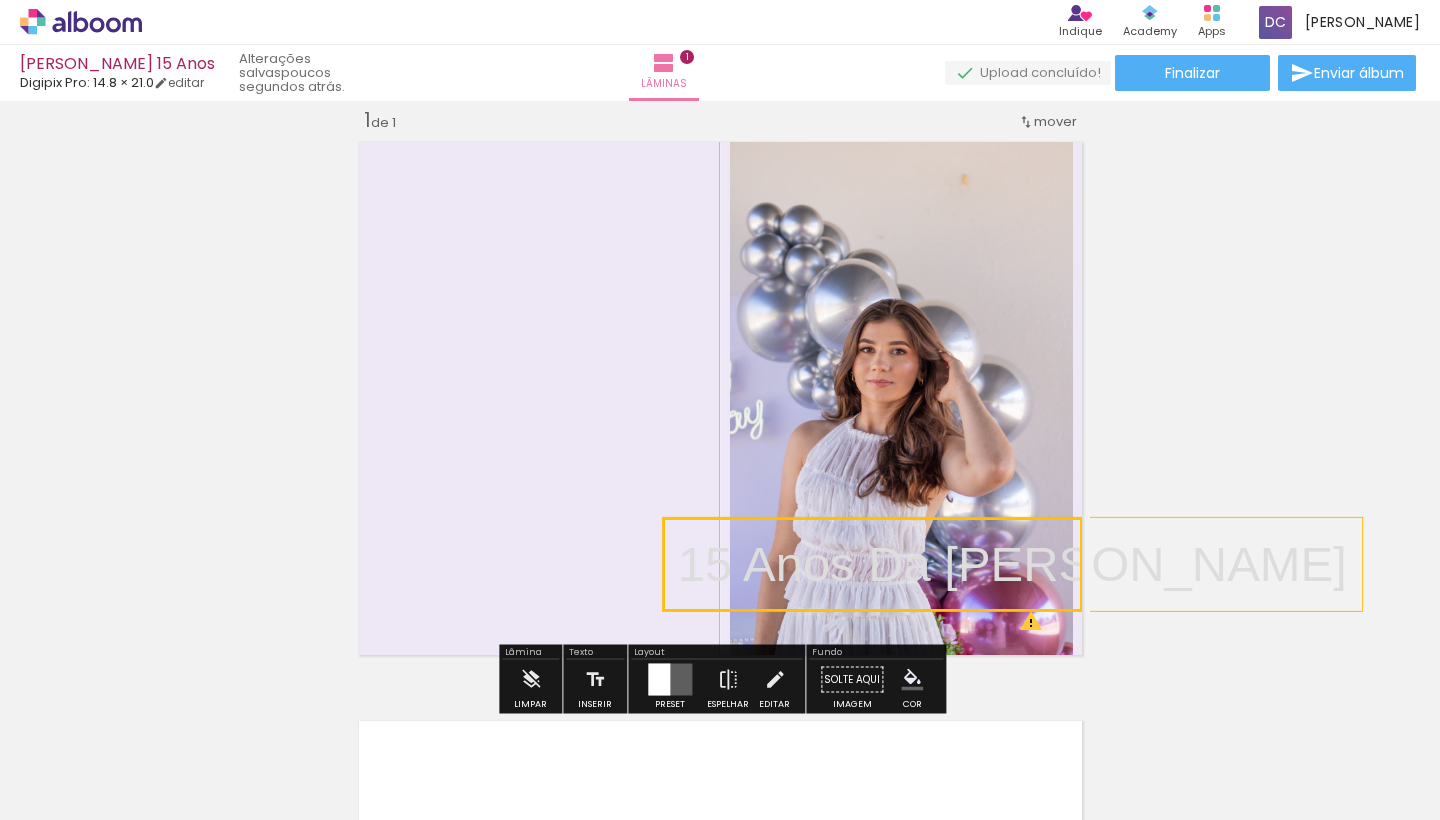 click on "Inserir lâmina 1  de 1 O Designbox precisará aumentar a sua imagem em 158% para exportar para impressão." at bounding box center [720, 662] 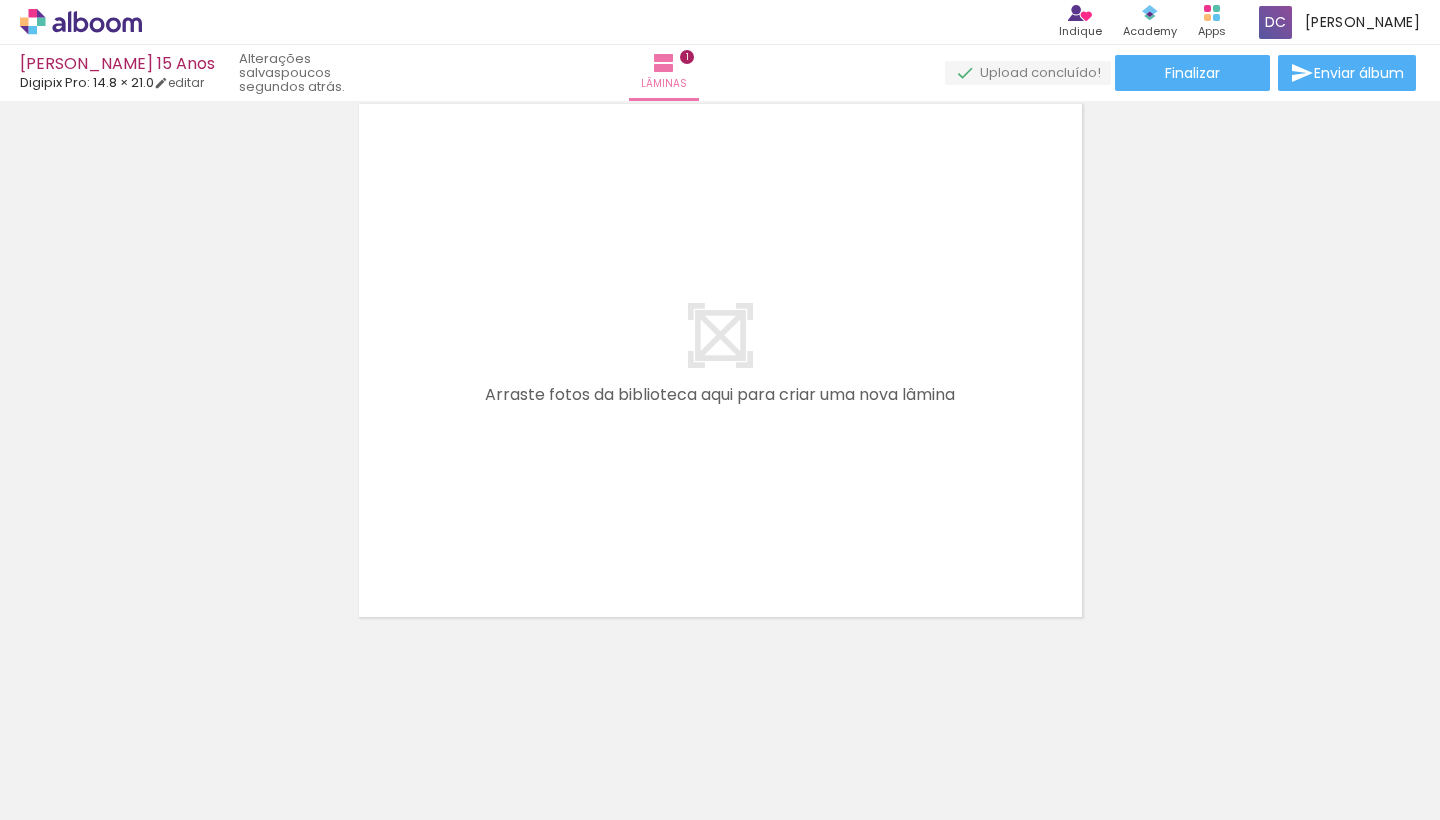 scroll, scrollTop: 642, scrollLeft: 0, axis: vertical 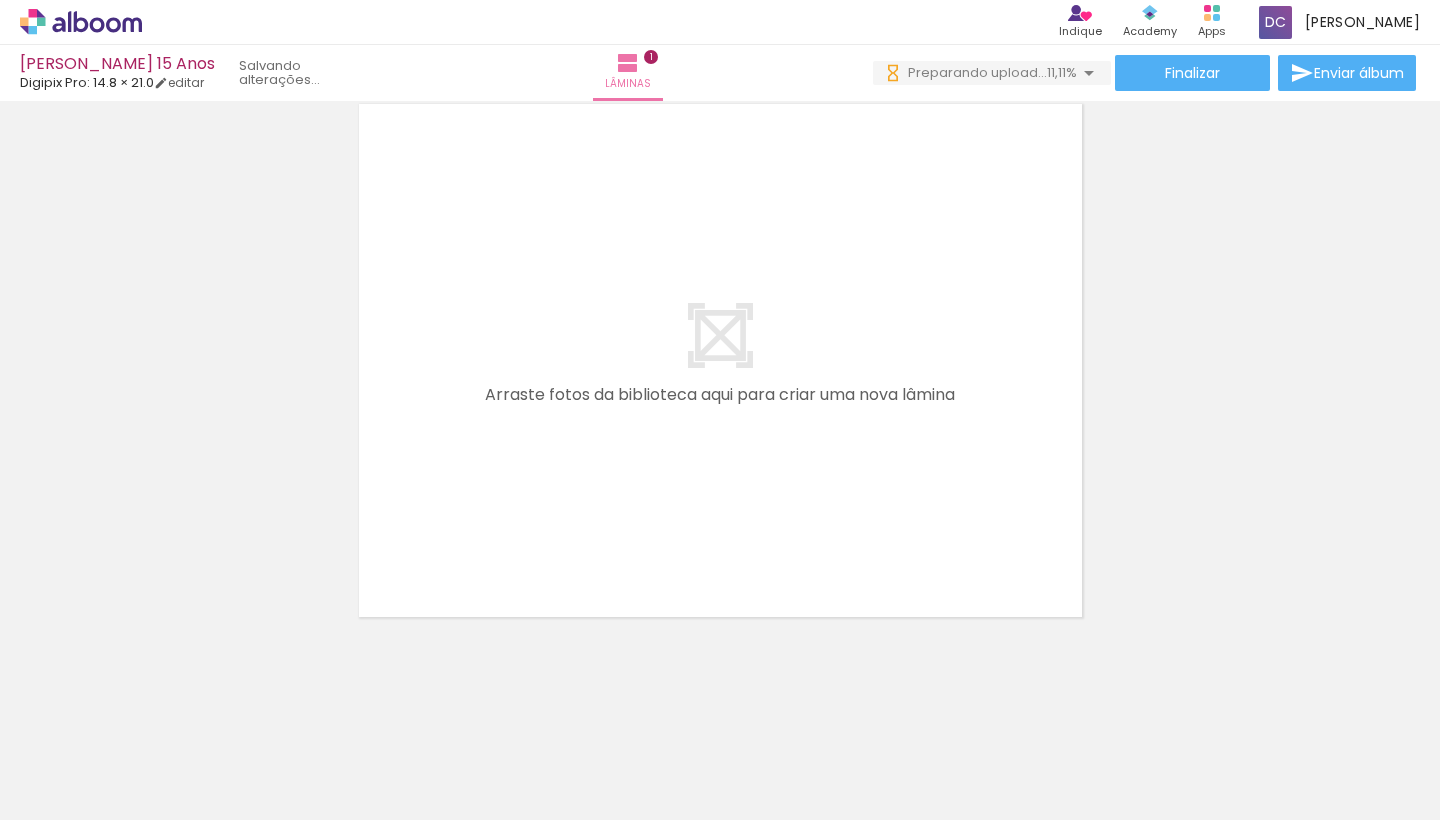 click at bounding box center [268, 712] 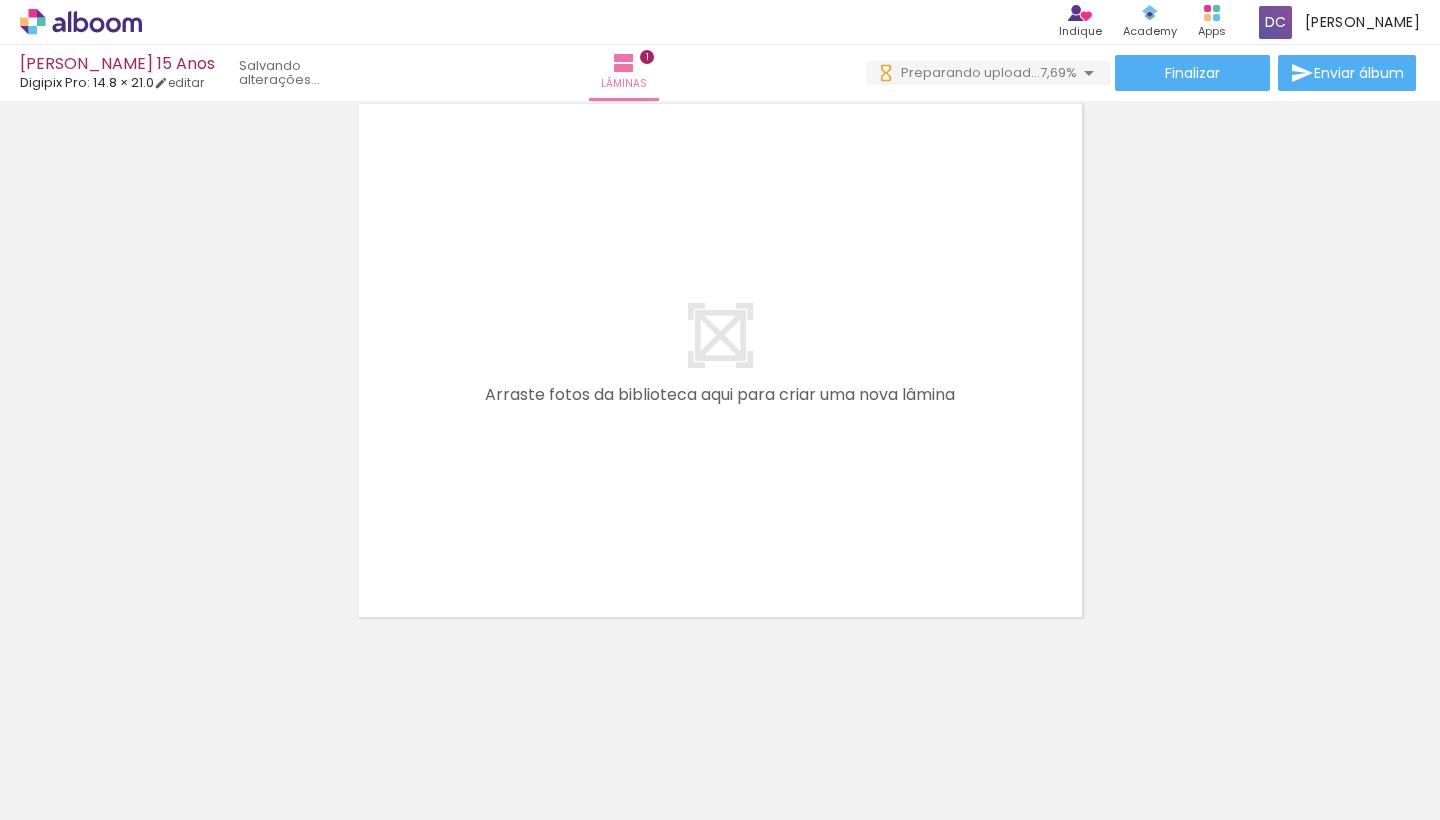 scroll, scrollTop: 0, scrollLeft: 0, axis: both 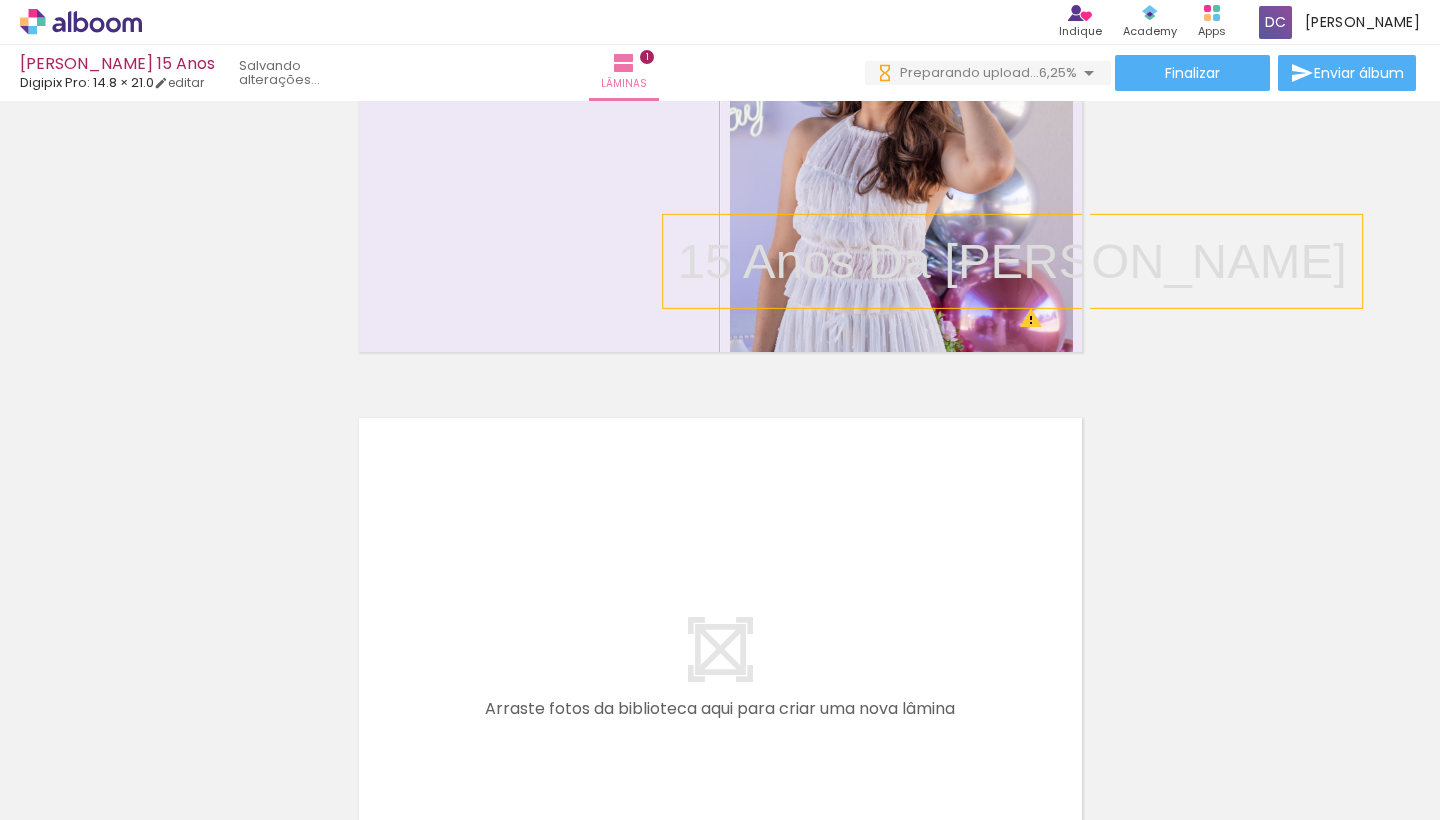 click at bounding box center [312, 753] 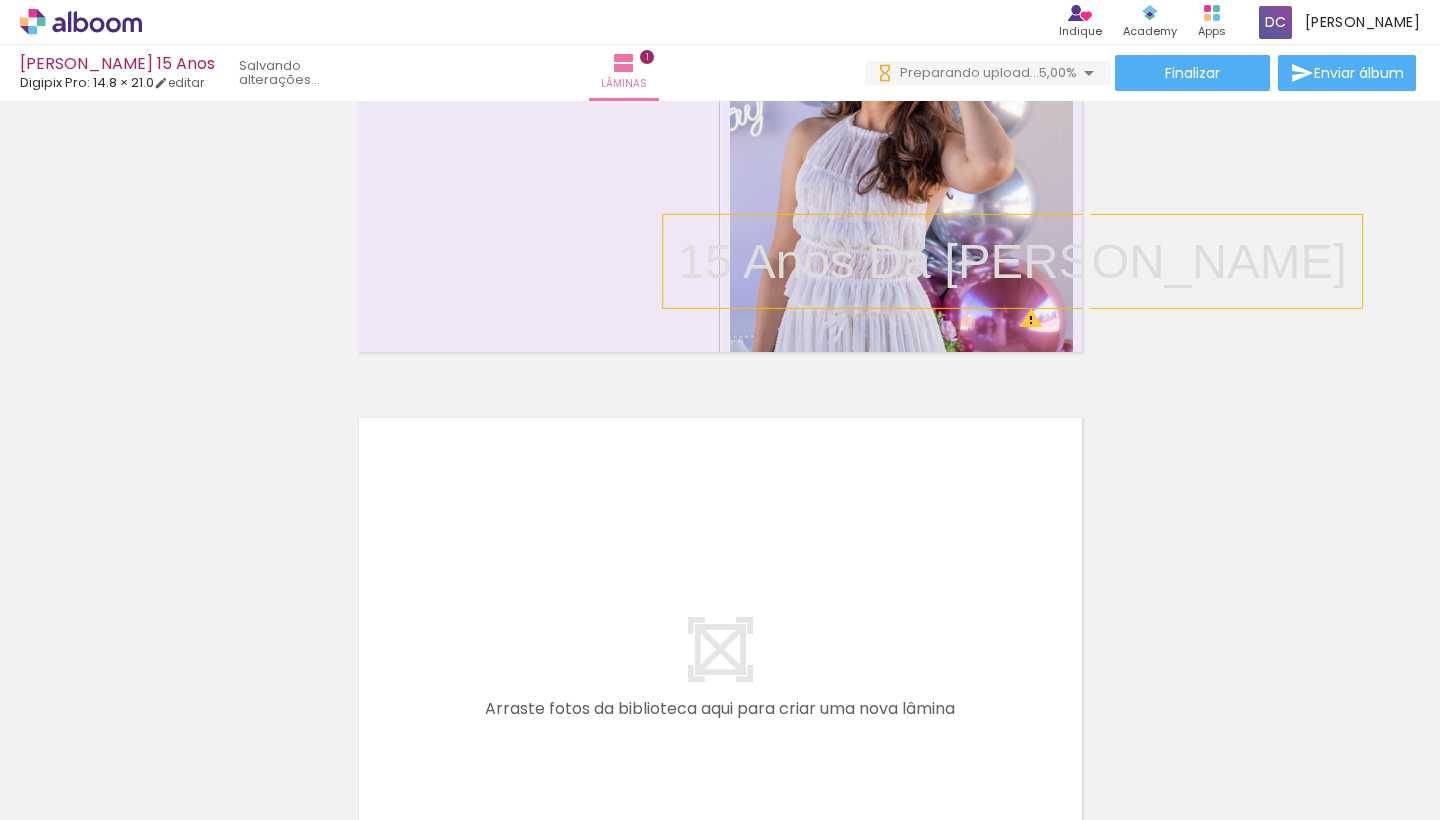 scroll, scrollTop: 0, scrollLeft: 0, axis: both 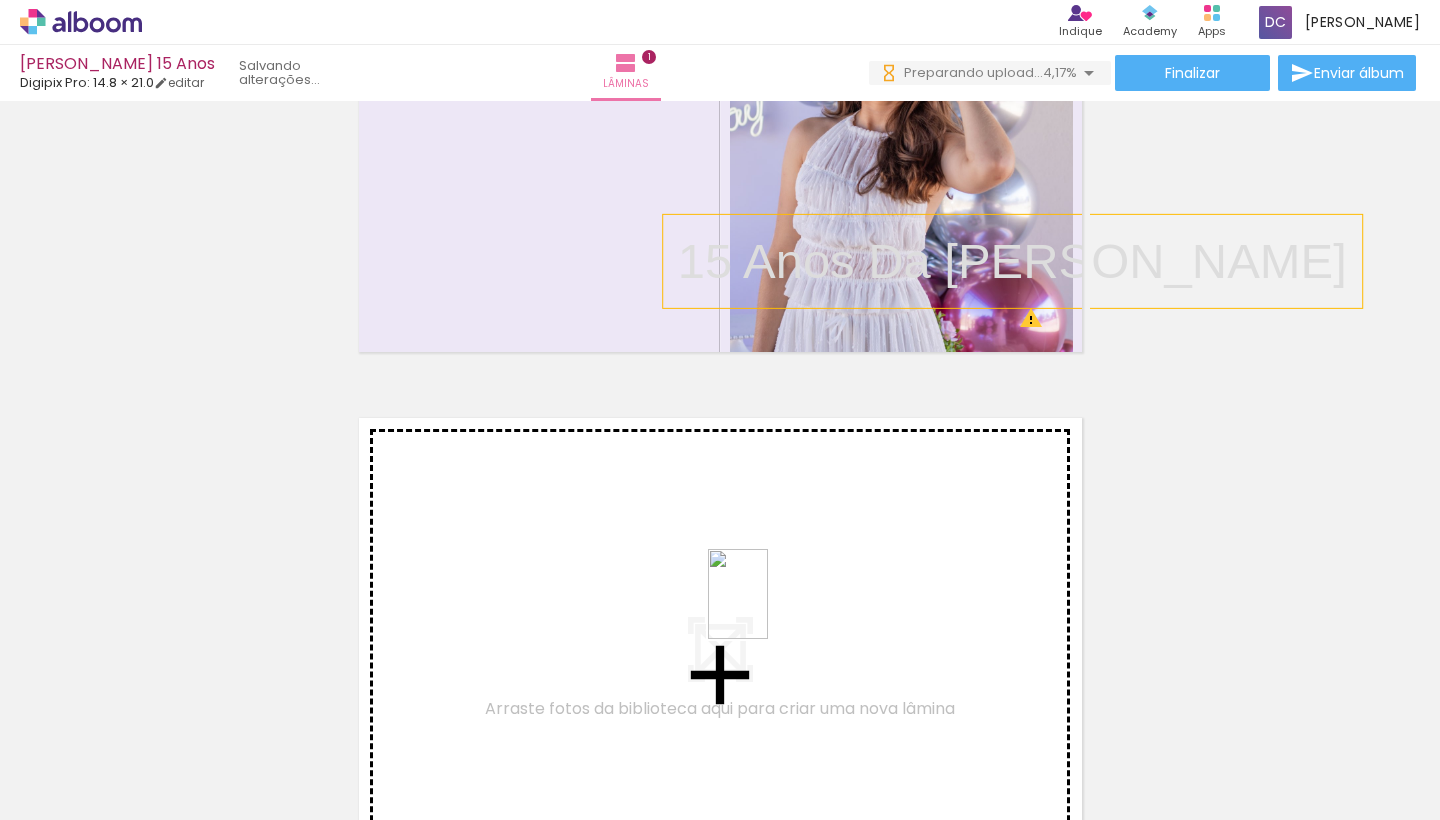 click at bounding box center [720, 410] 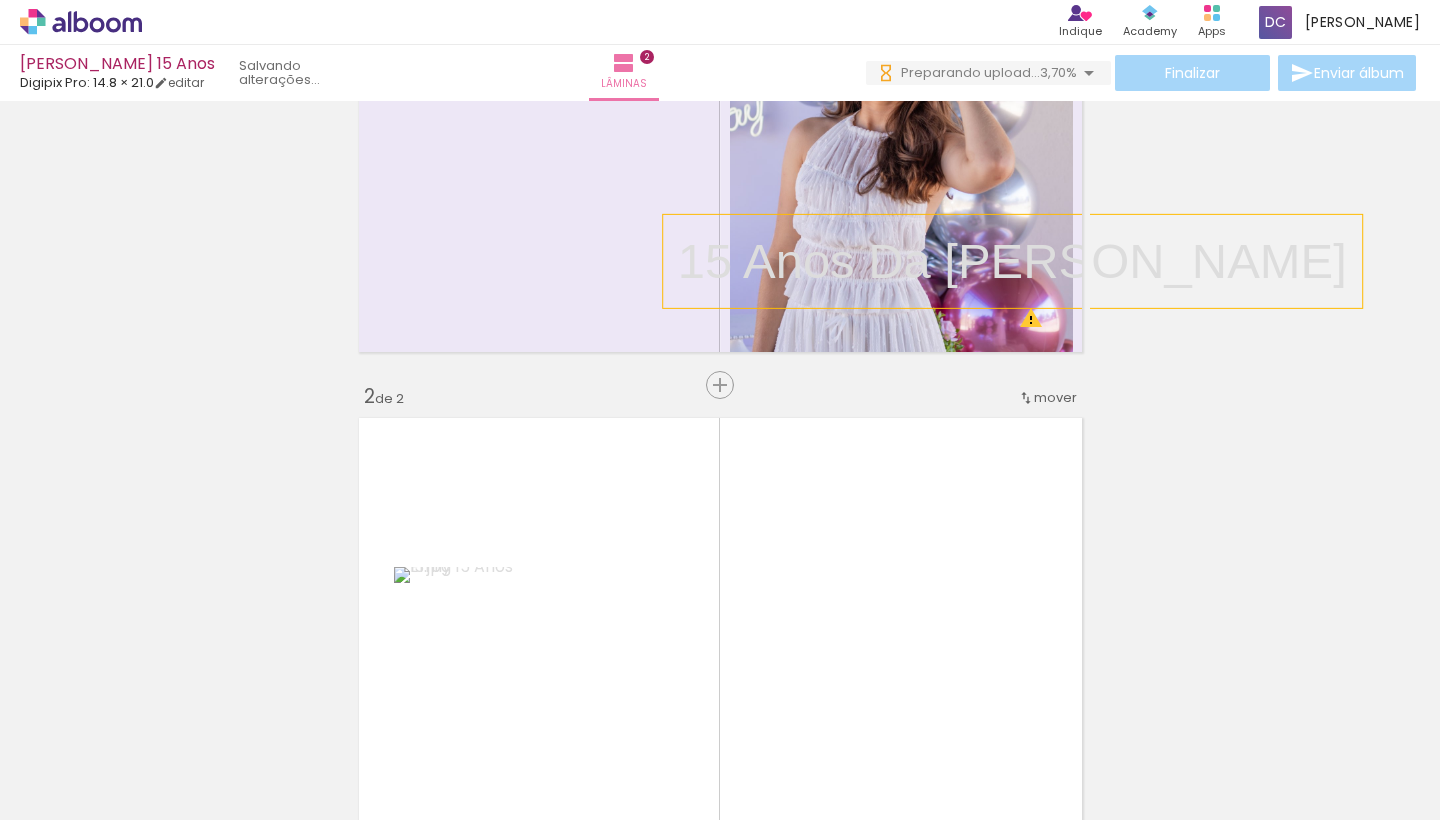 scroll, scrollTop: 604, scrollLeft: 0, axis: vertical 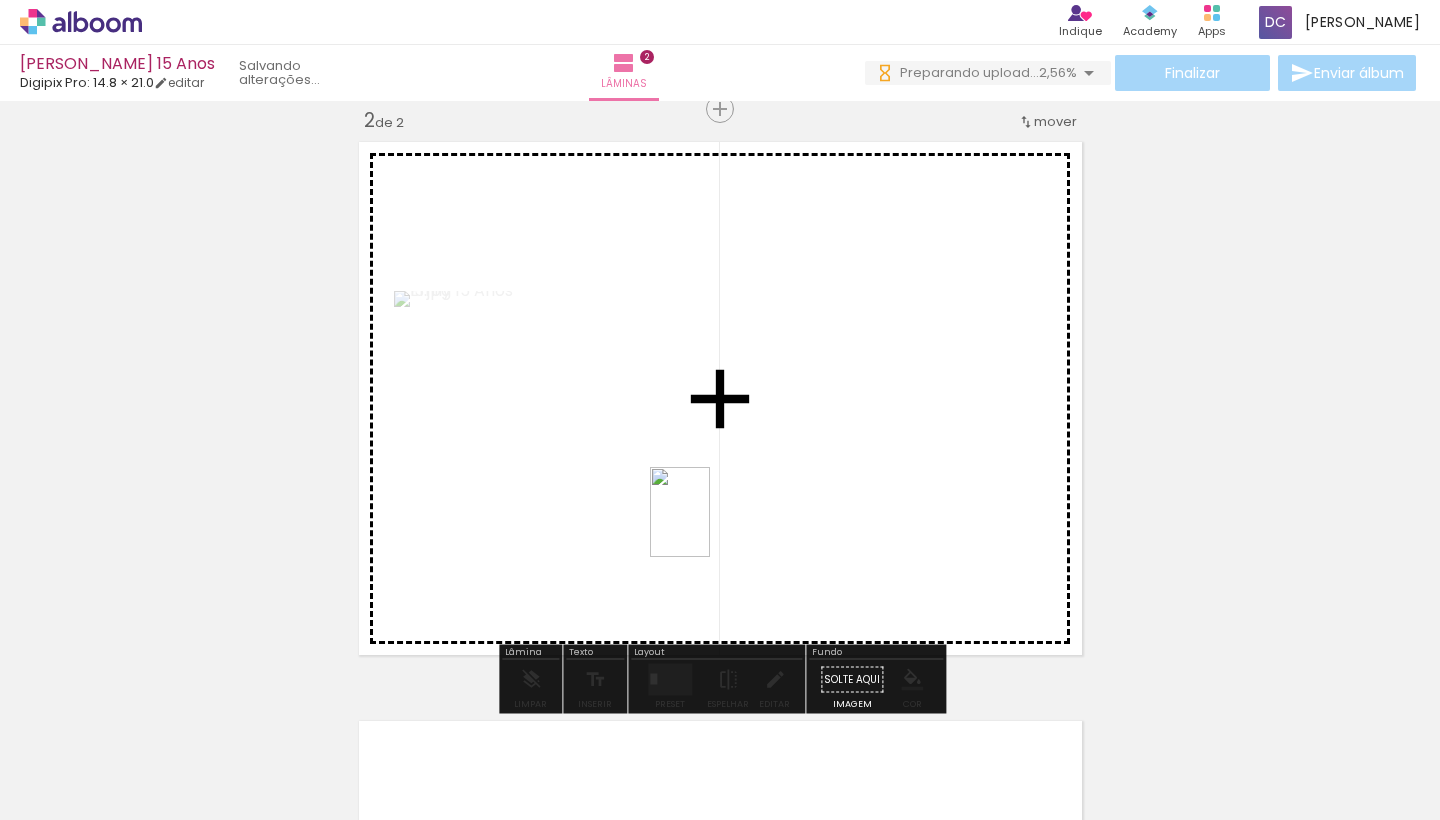 drag, startPoint x: 1377, startPoint y: 729, endPoint x: 710, endPoint y: 527, distance: 696.9168 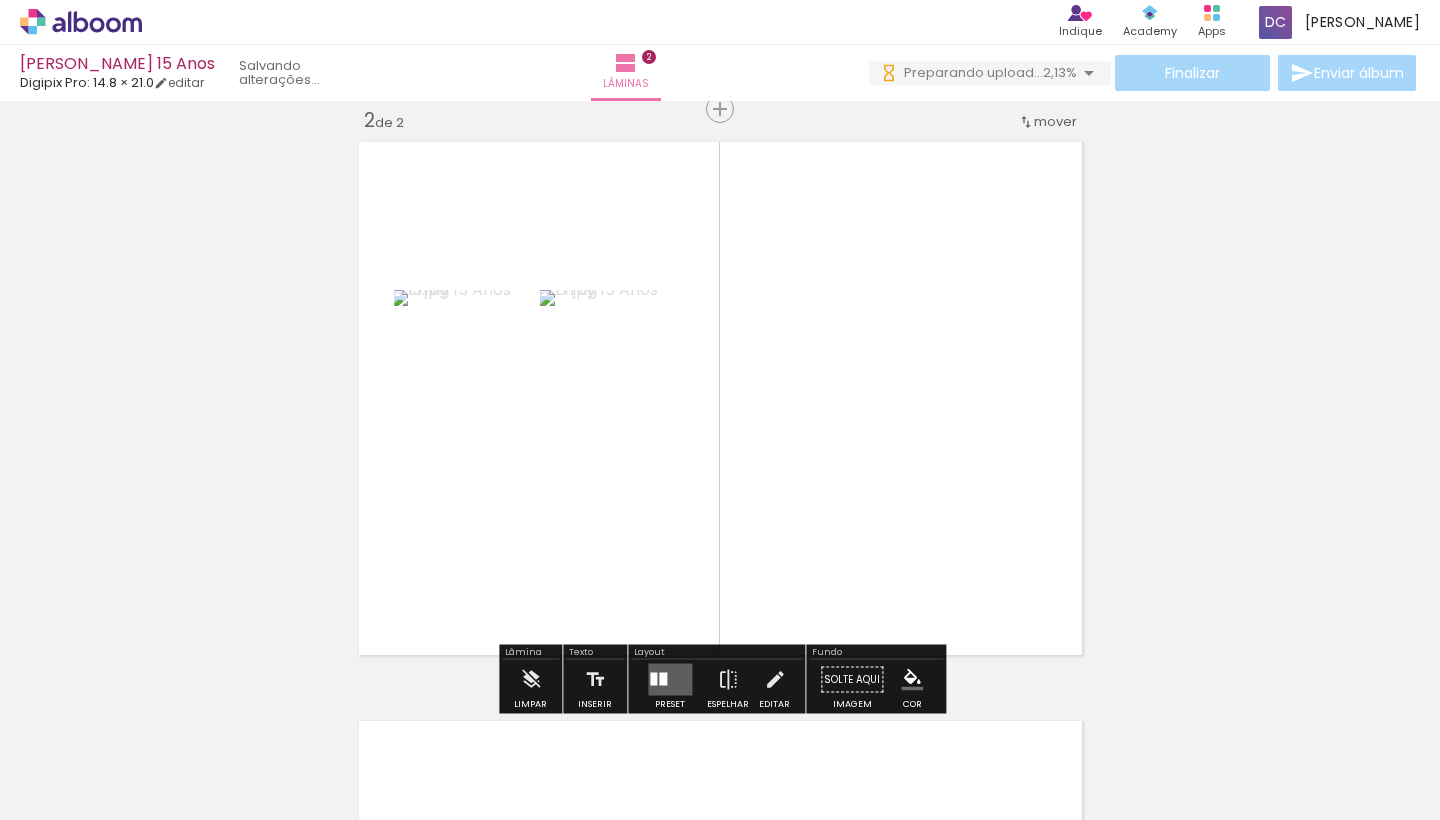 scroll, scrollTop: 0, scrollLeft: 0, axis: both 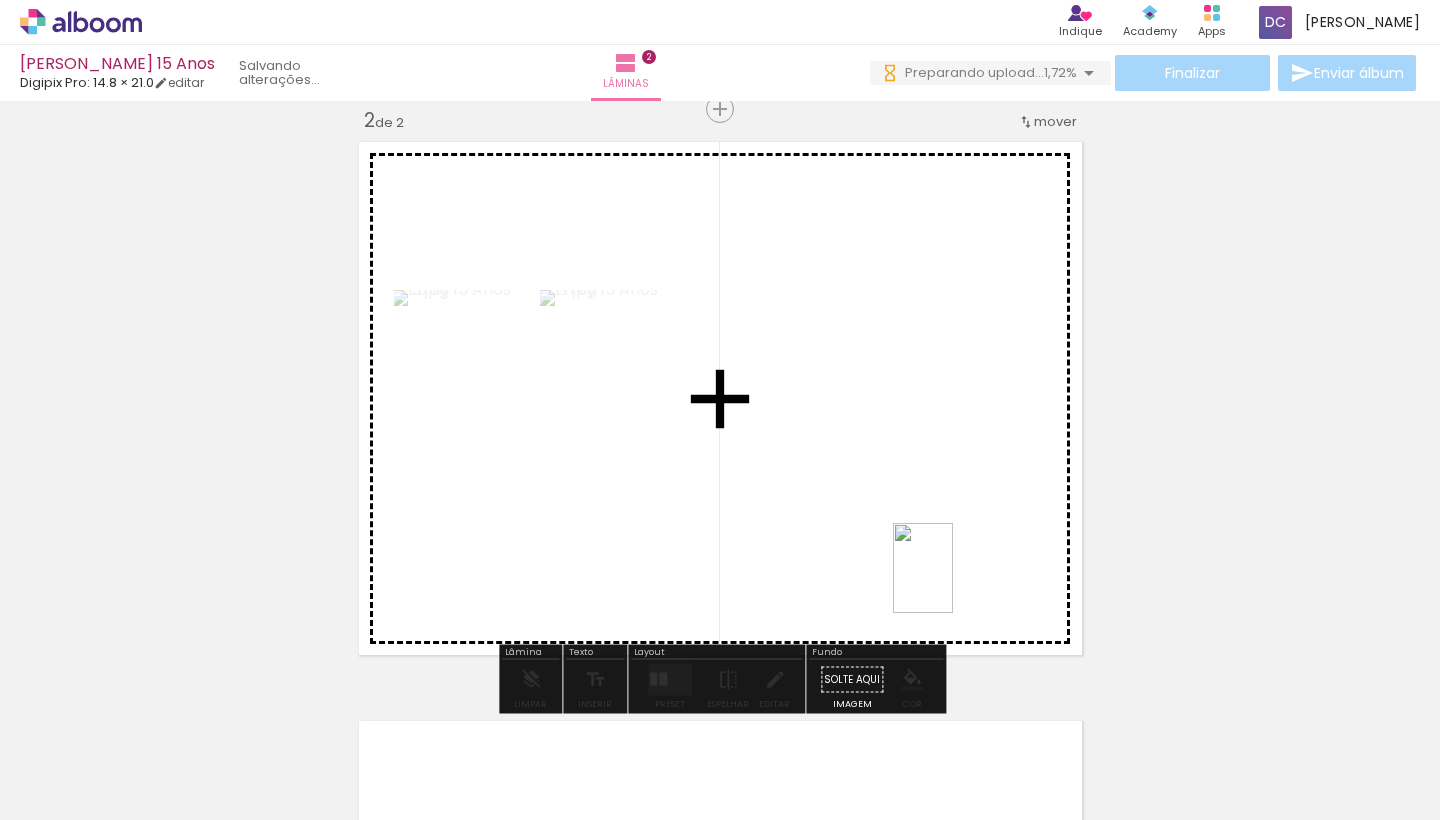drag, startPoint x: 1275, startPoint y: 761, endPoint x: 953, endPoint y: 583, distance: 367.92392 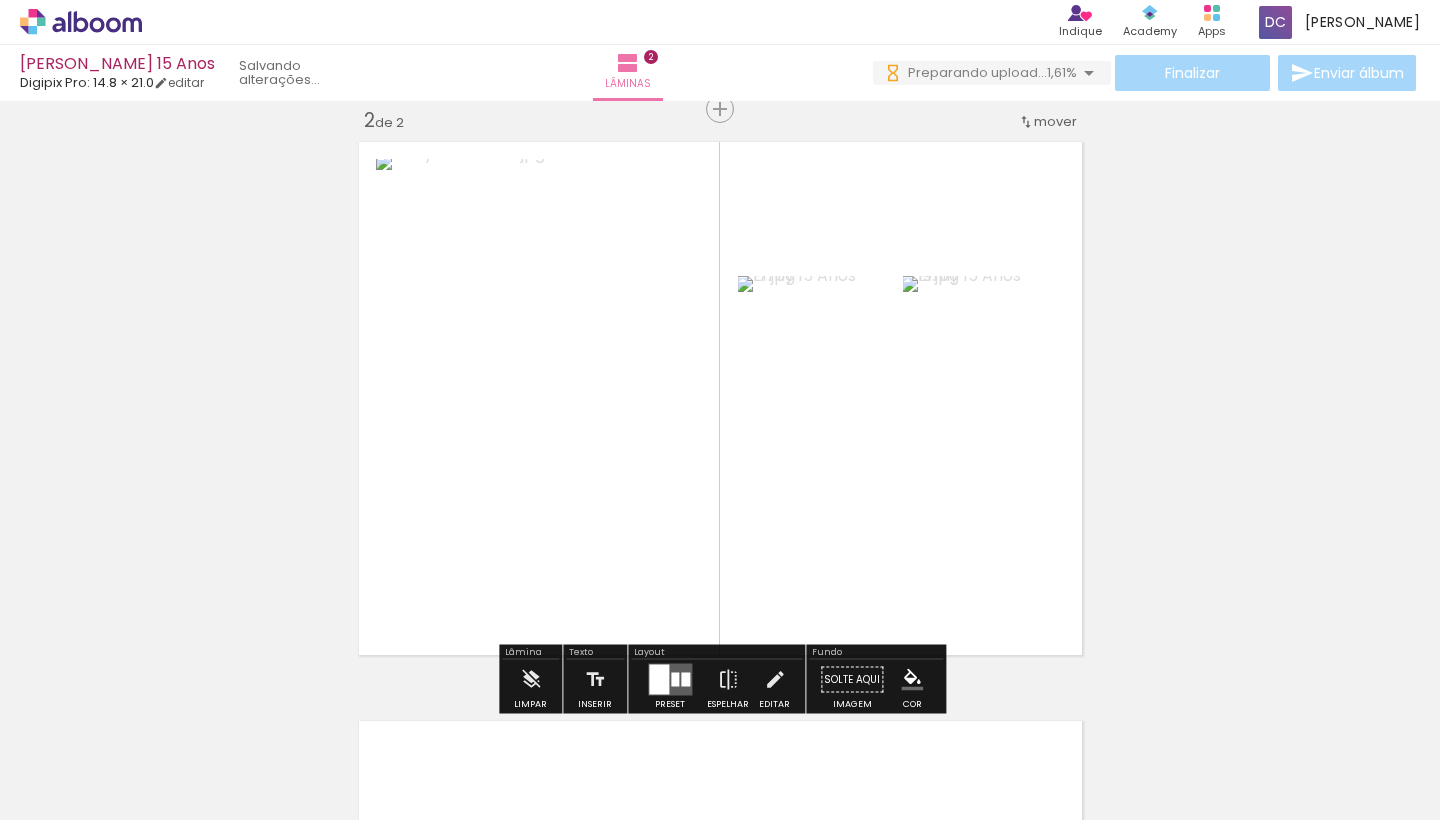 scroll, scrollTop: 0, scrollLeft: 0, axis: both 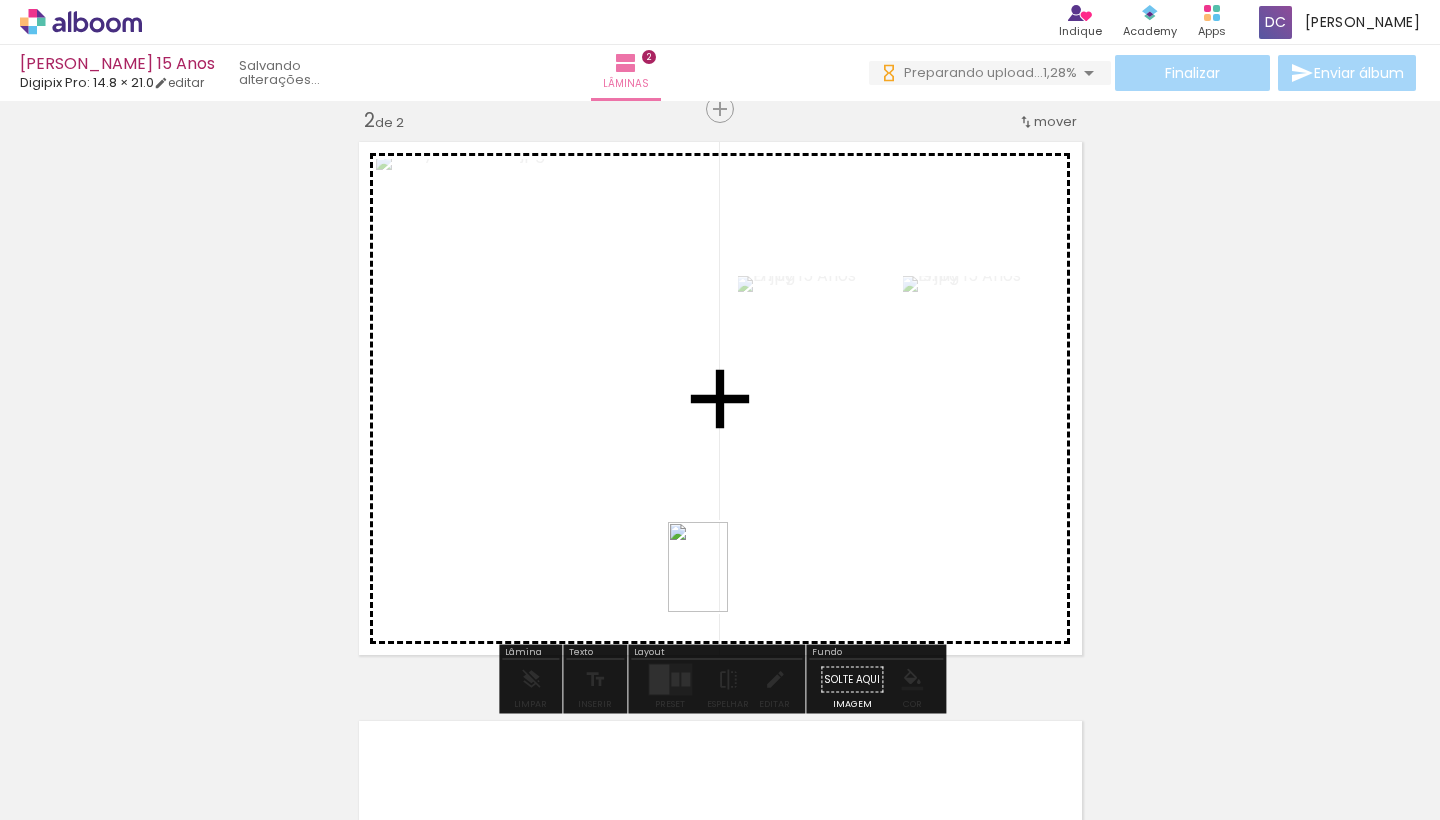 drag, startPoint x: 1153, startPoint y: 746, endPoint x: 679, endPoint y: 563, distance: 508.0994 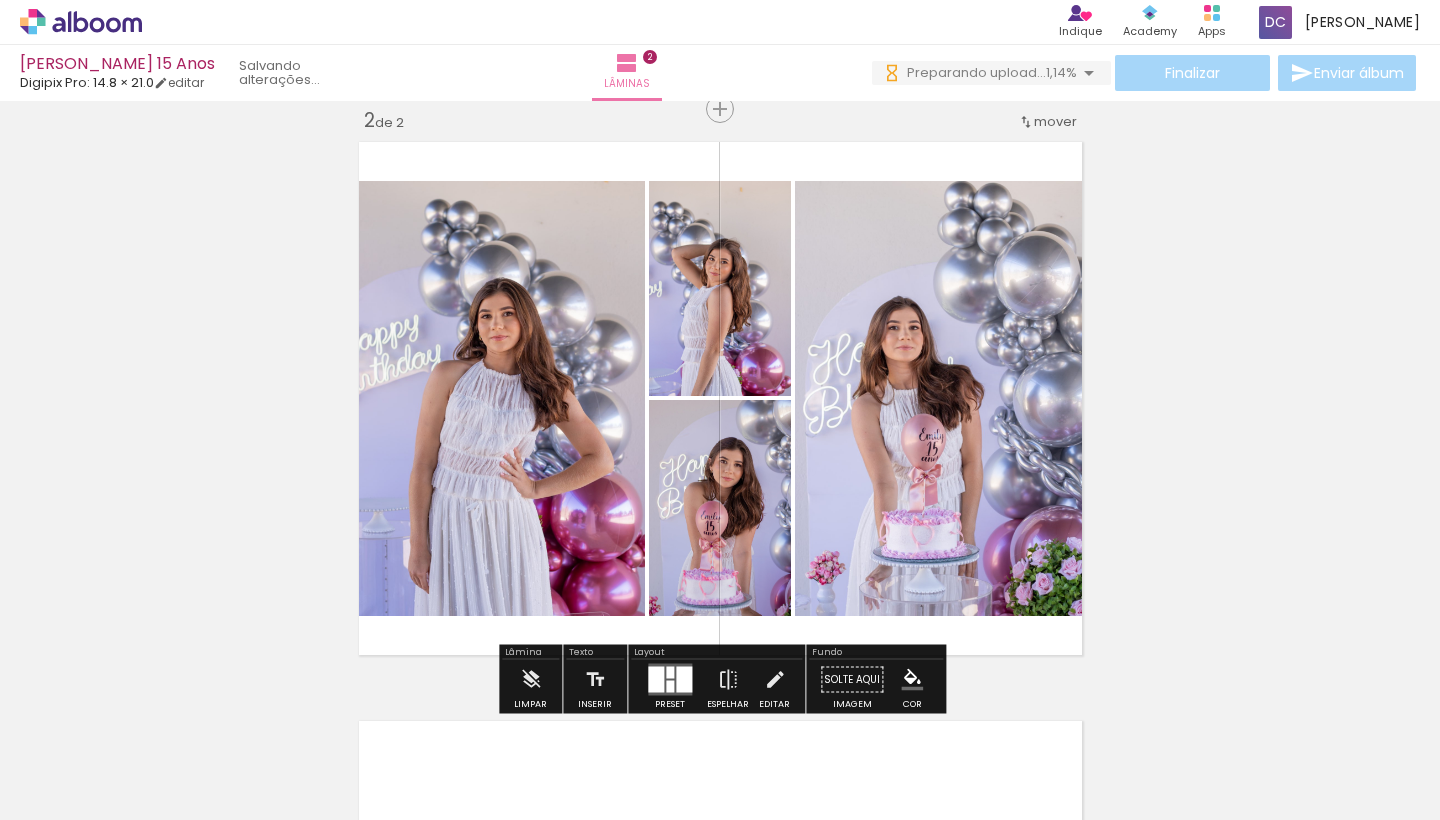 scroll, scrollTop: 0, scrollLeft: 0, axis: both 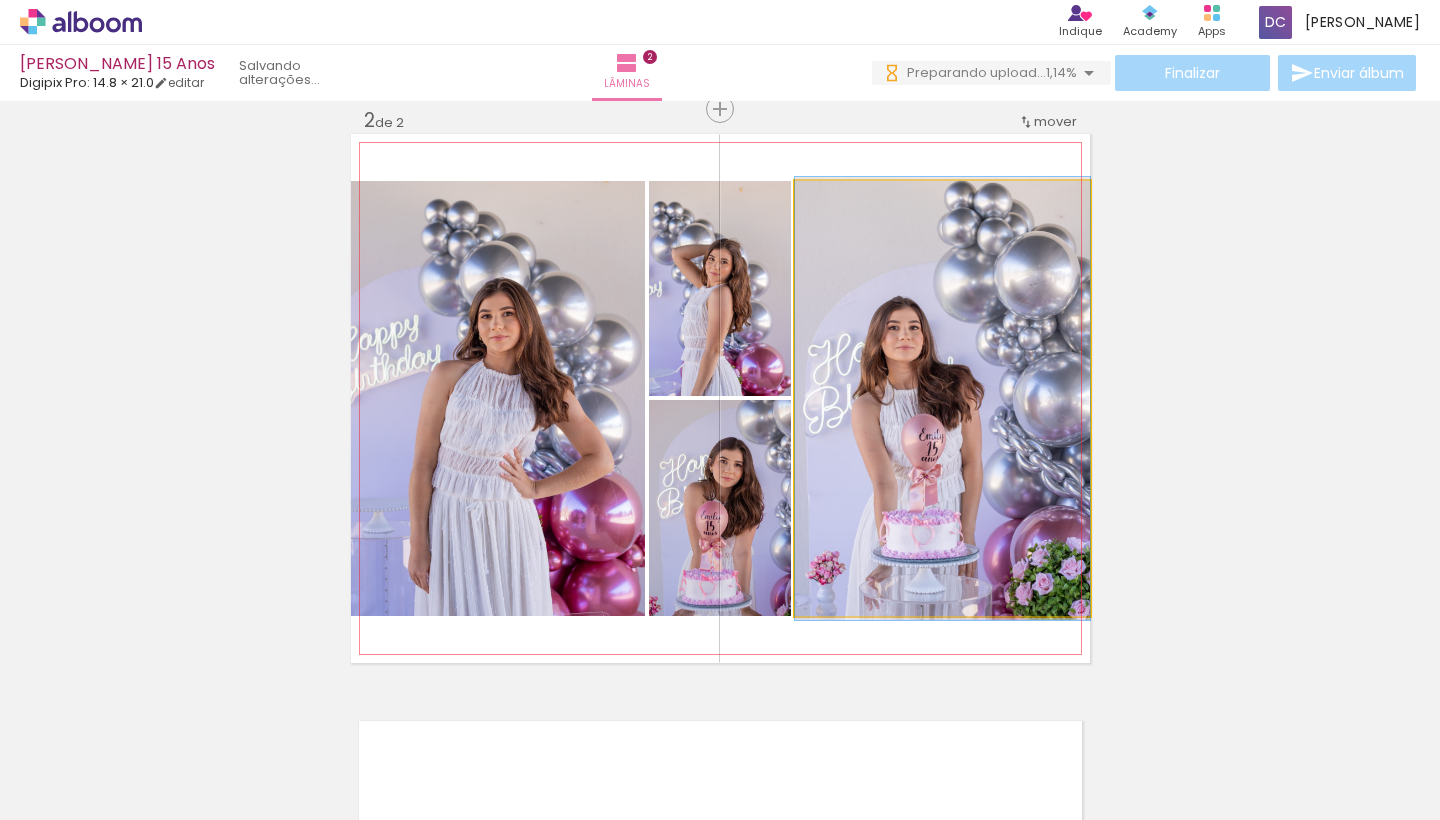 click 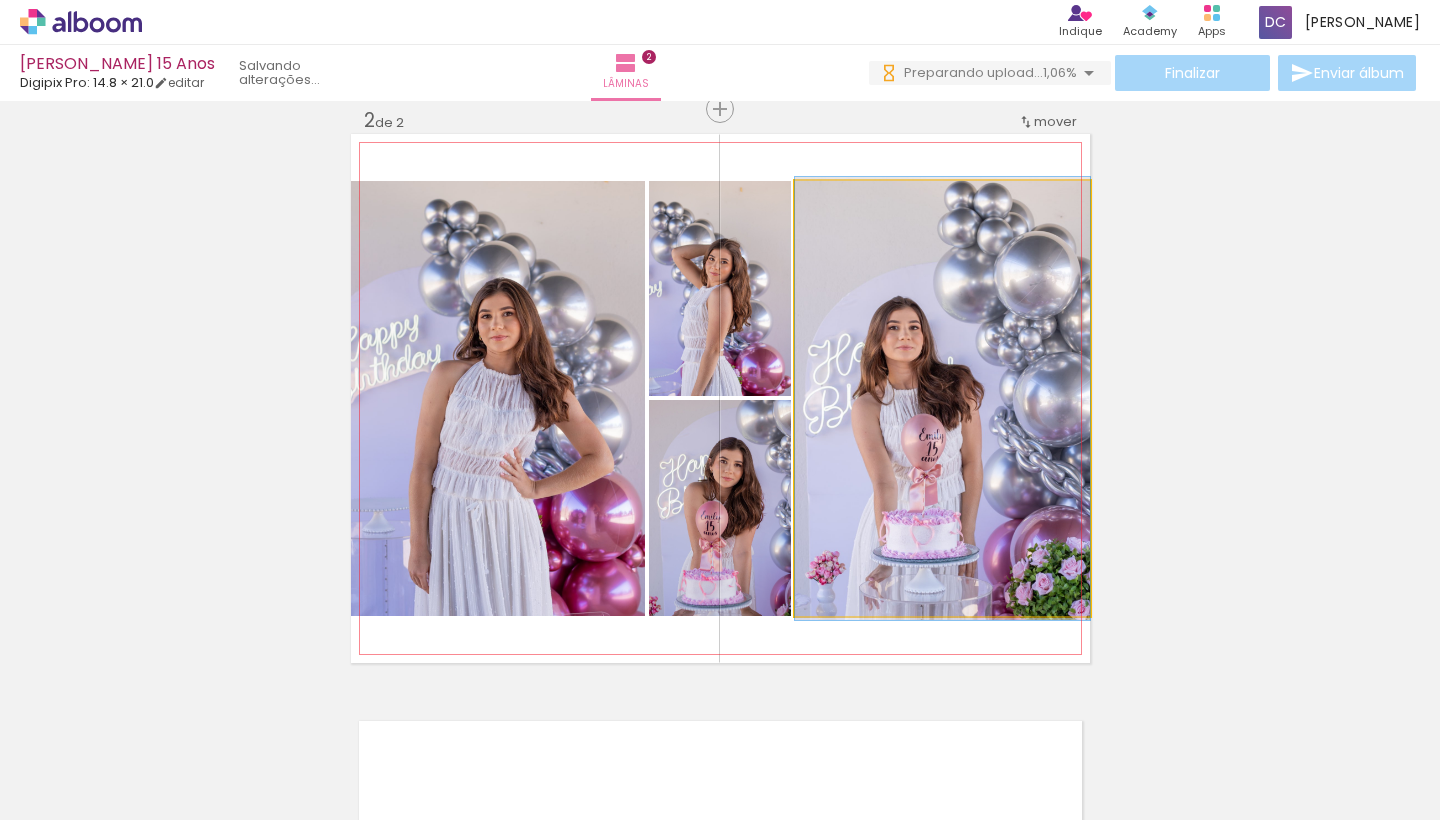 click 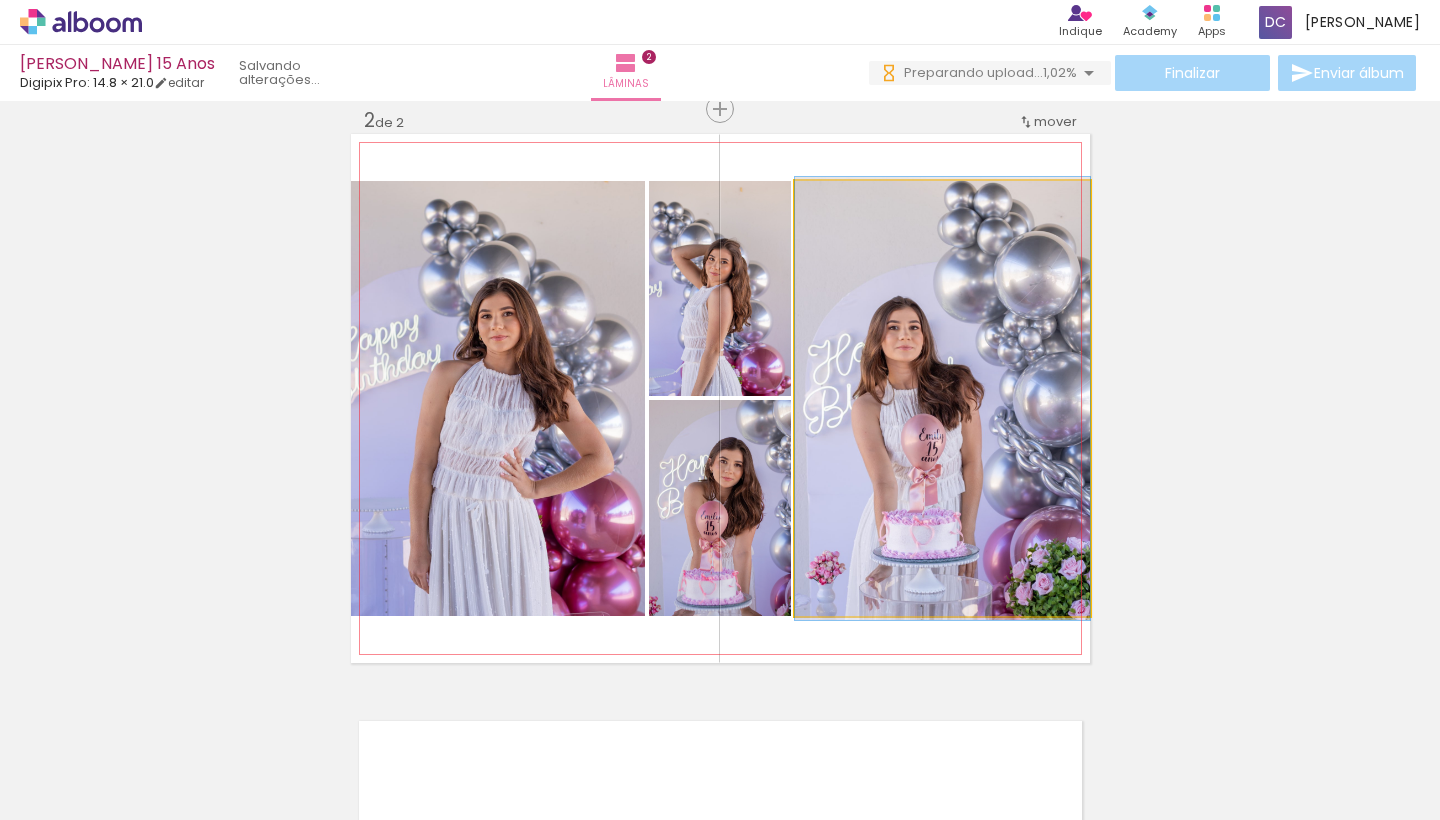 scroll, scrollTop: 0, scrollLeft: 0, axis: both 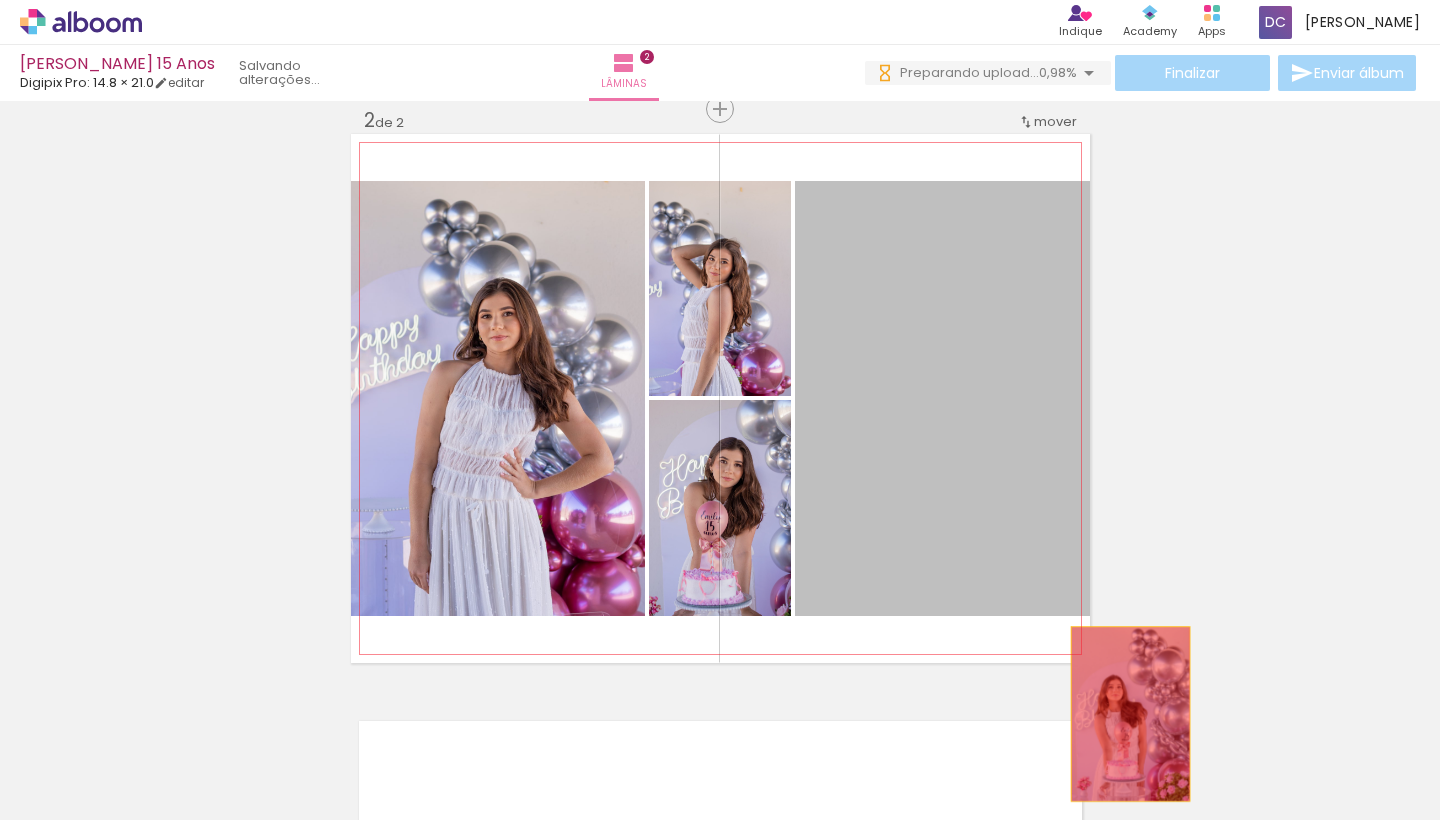 drag, startPoint x: 923, startPoint y: 375, endPoint x: 1130, endPoint y: 714, distance: 397.20273 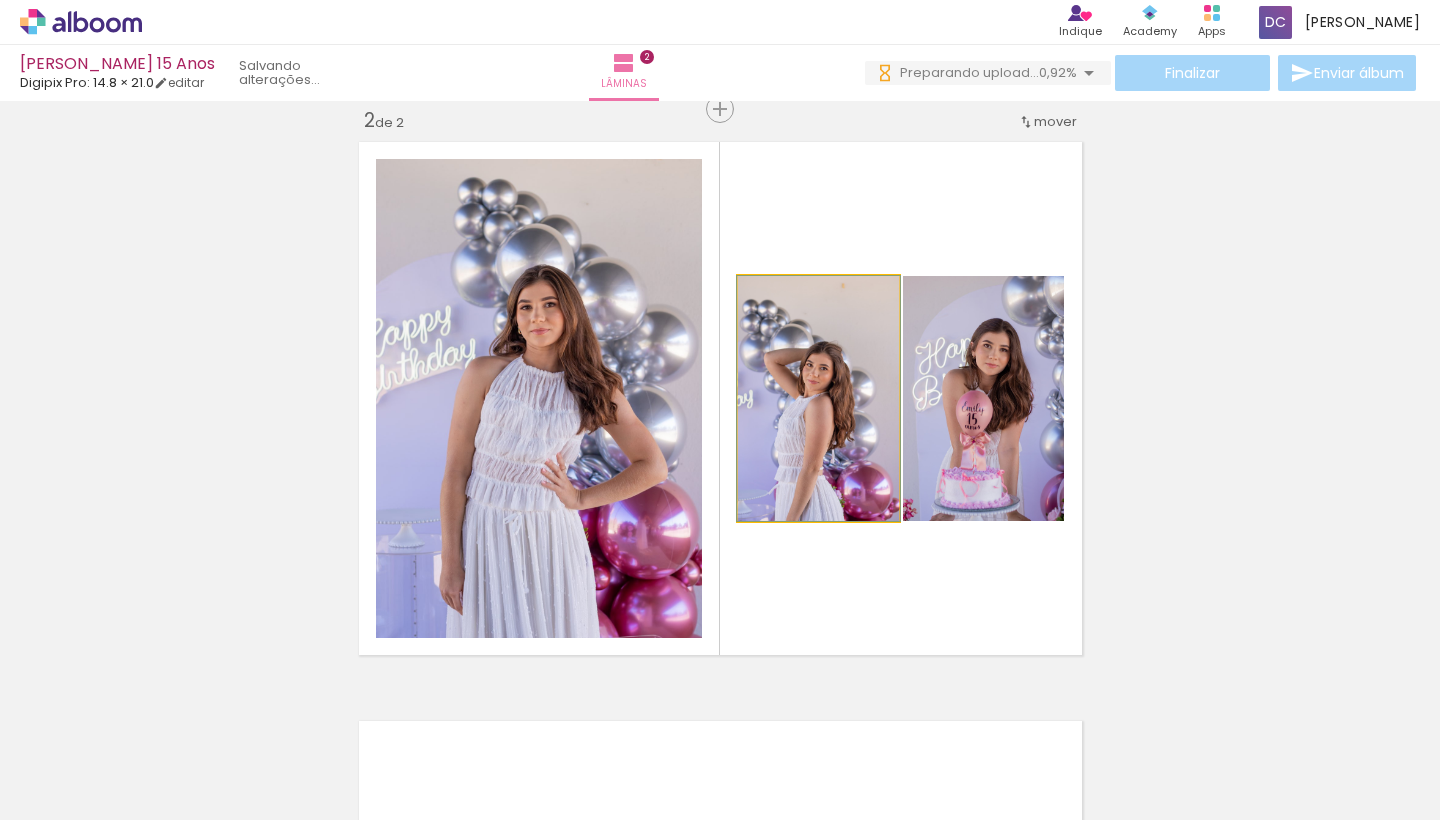click 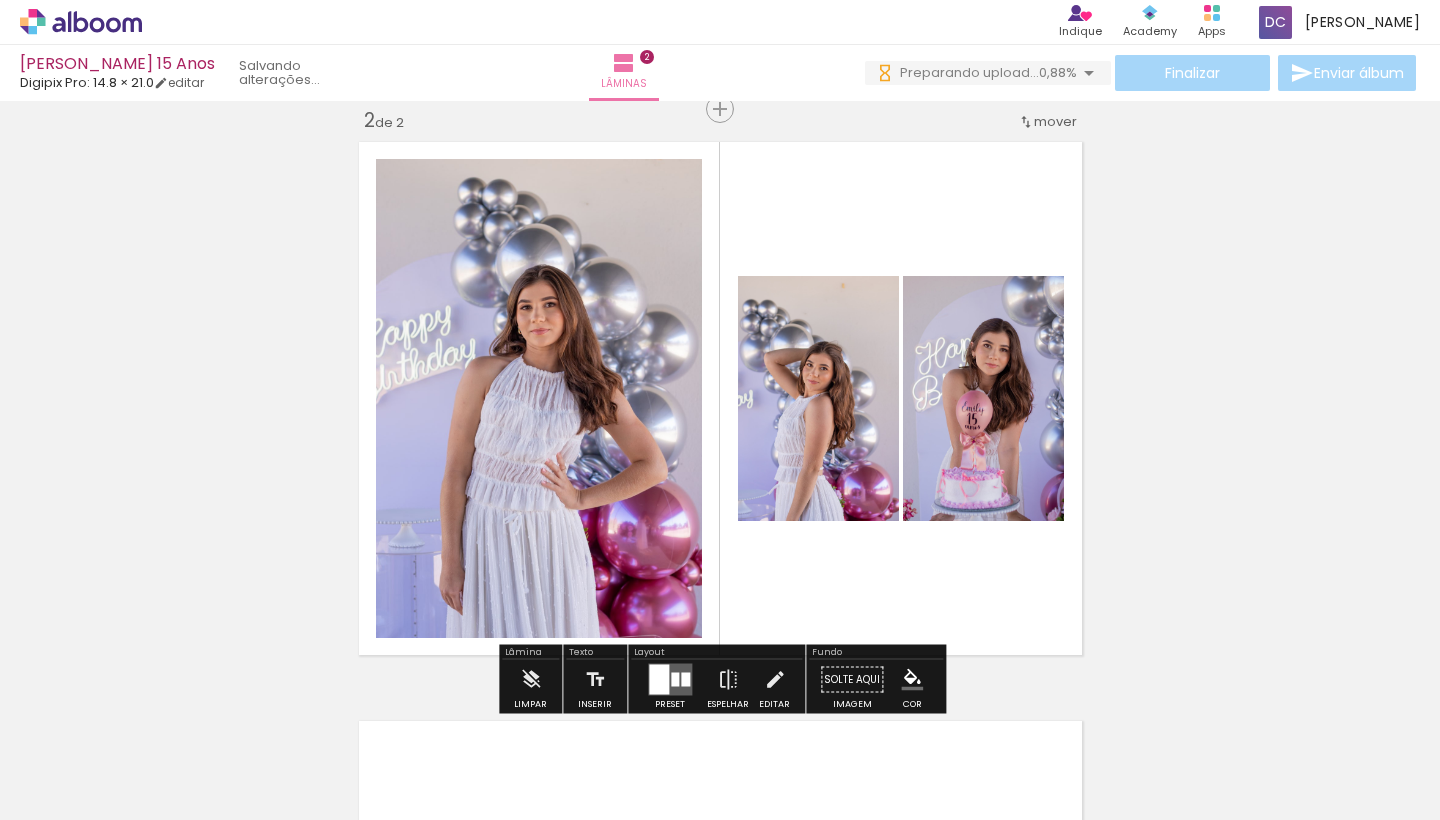 click on "Inserir lâmina 1  de 2  Inserir lâmina 2  de 2 O Designbox precisará aumentar a sua imagem em 158% para exportar para impressão." at bounding box center (720, 373) 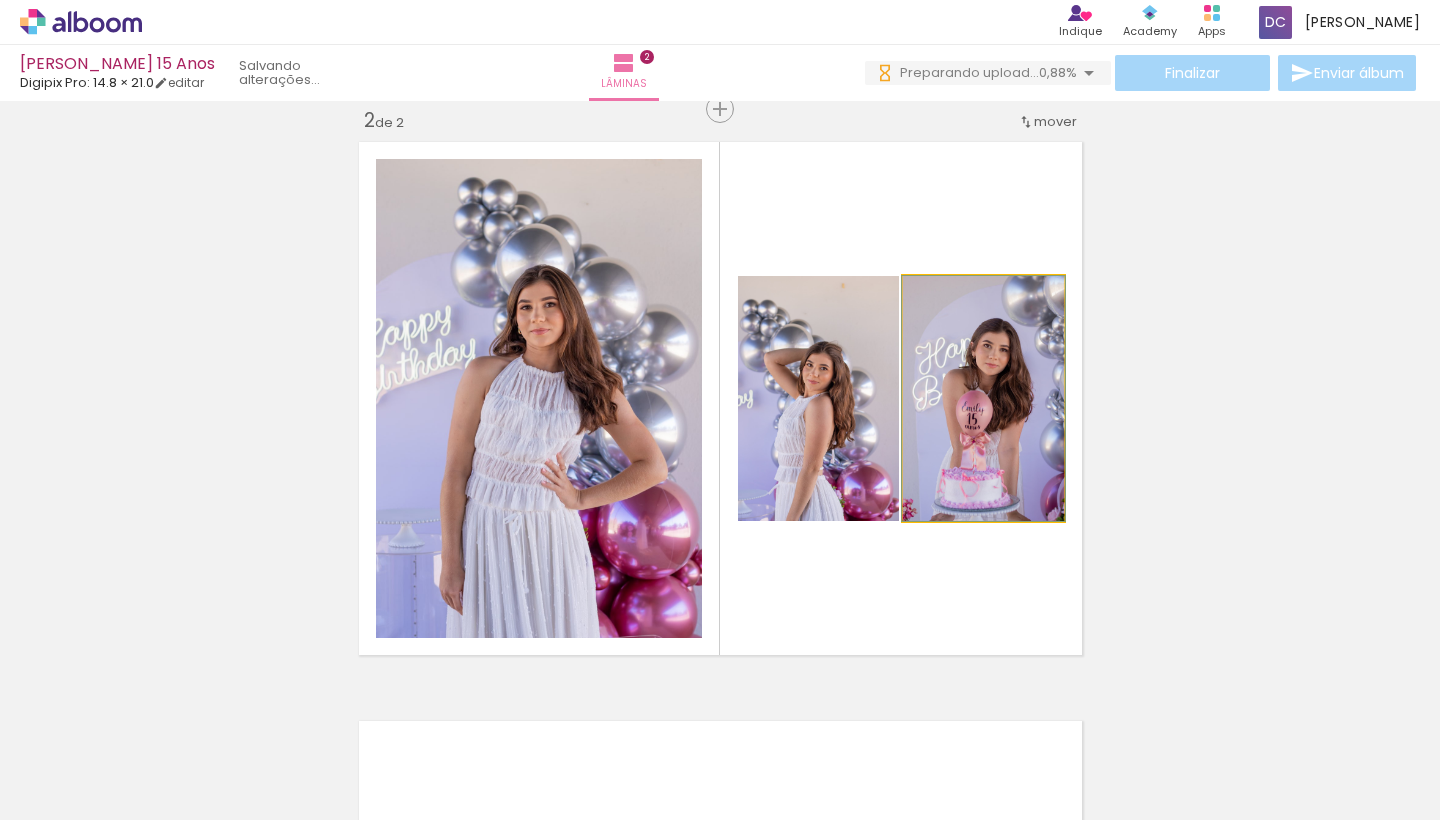 click 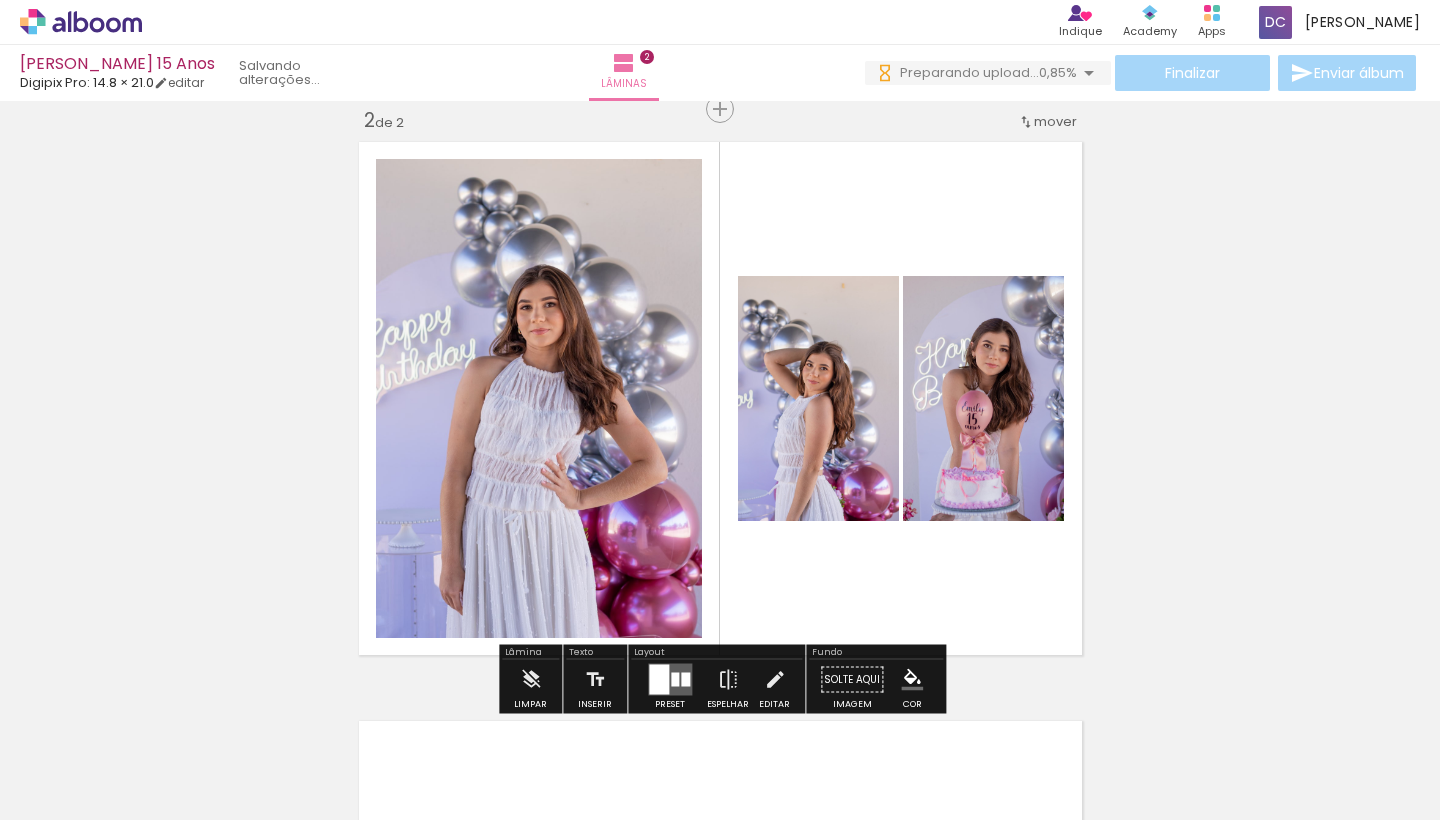 click at bounding box center [659, 680] 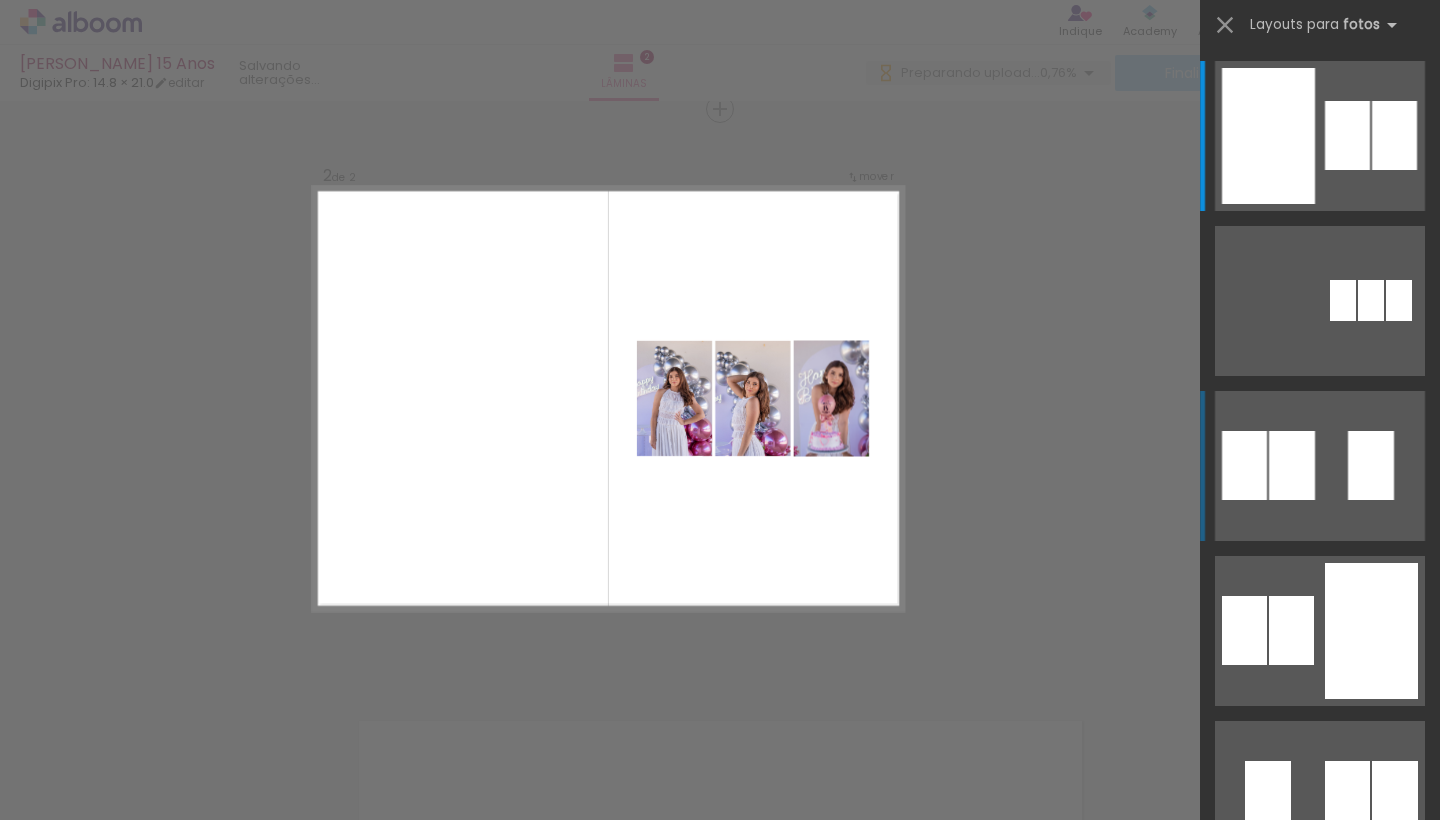 scroll, scrollTop: 0, scrollLeft: 0, axis: both 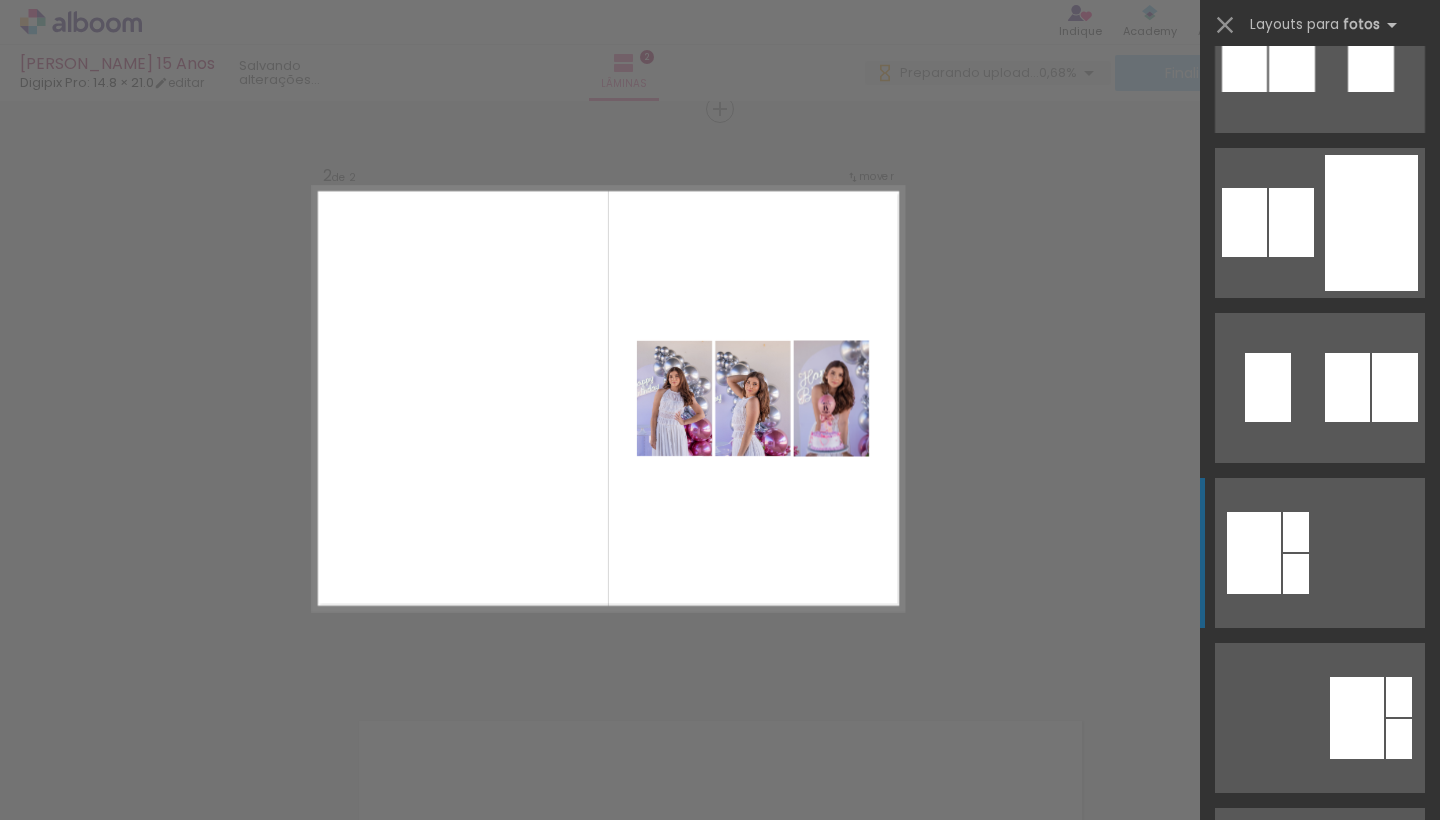 click at bounding box center [1394, -273] 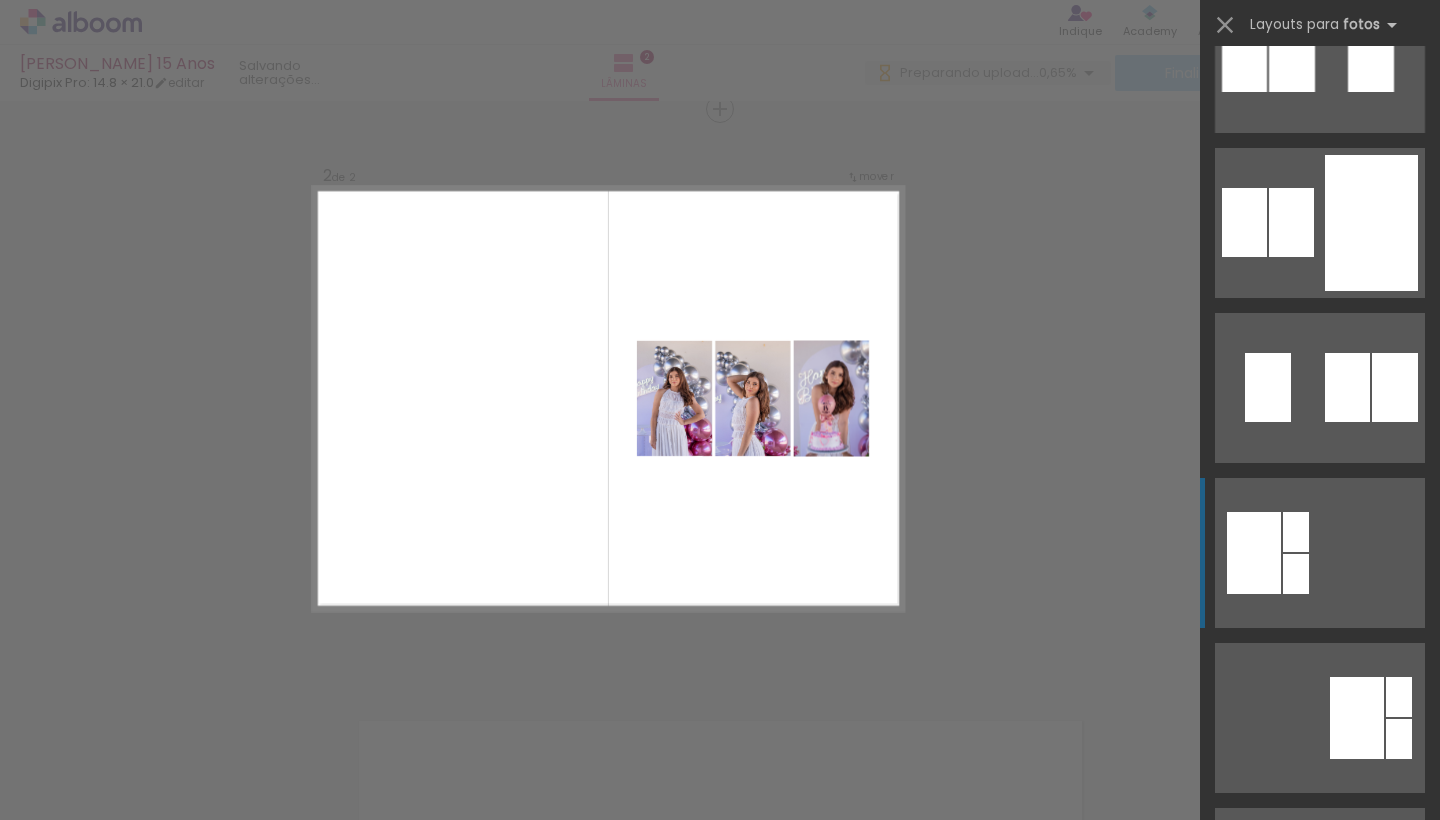 click at bounding box center (1320, 553) 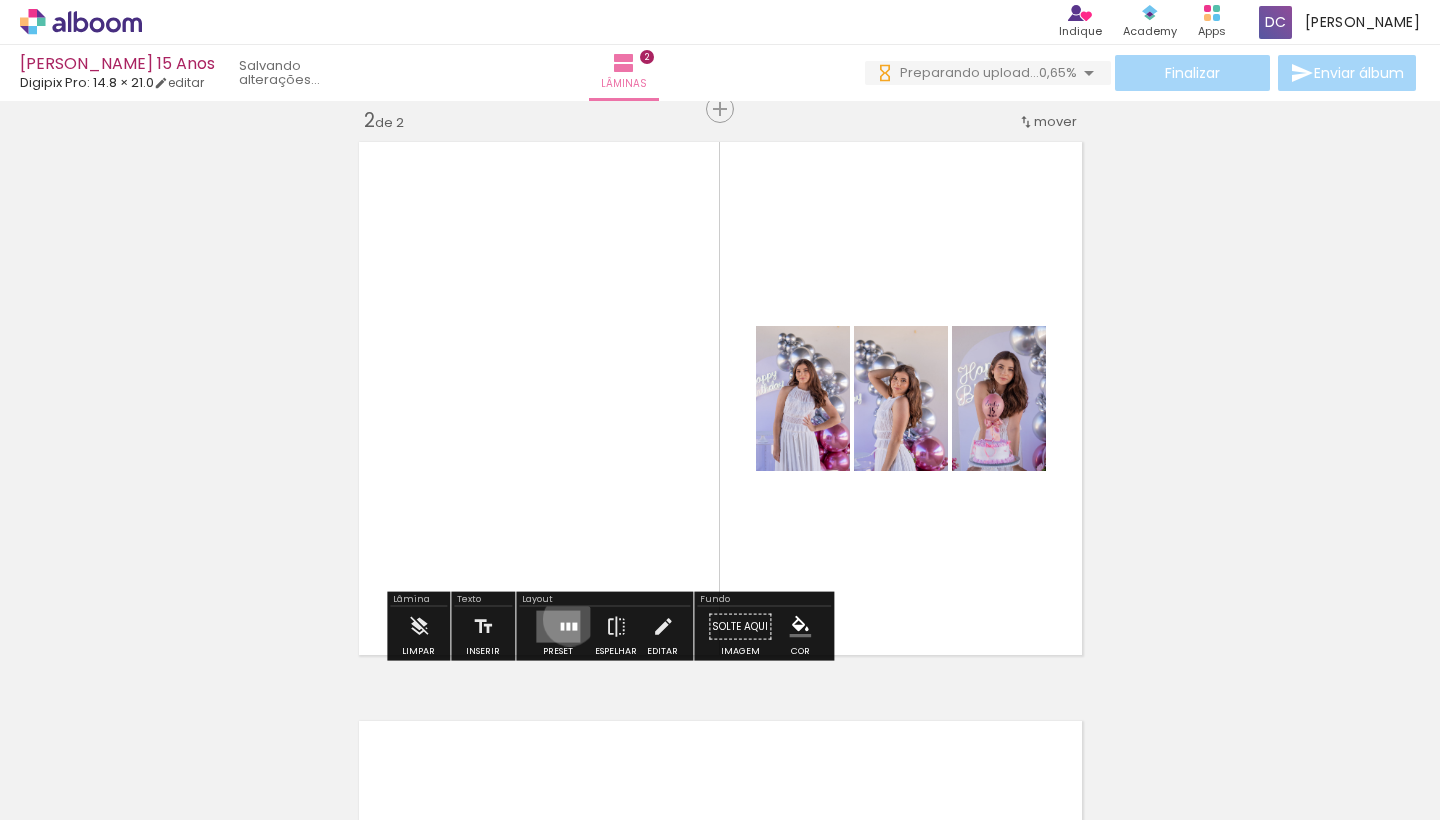 click at bounding box center (558, 627) 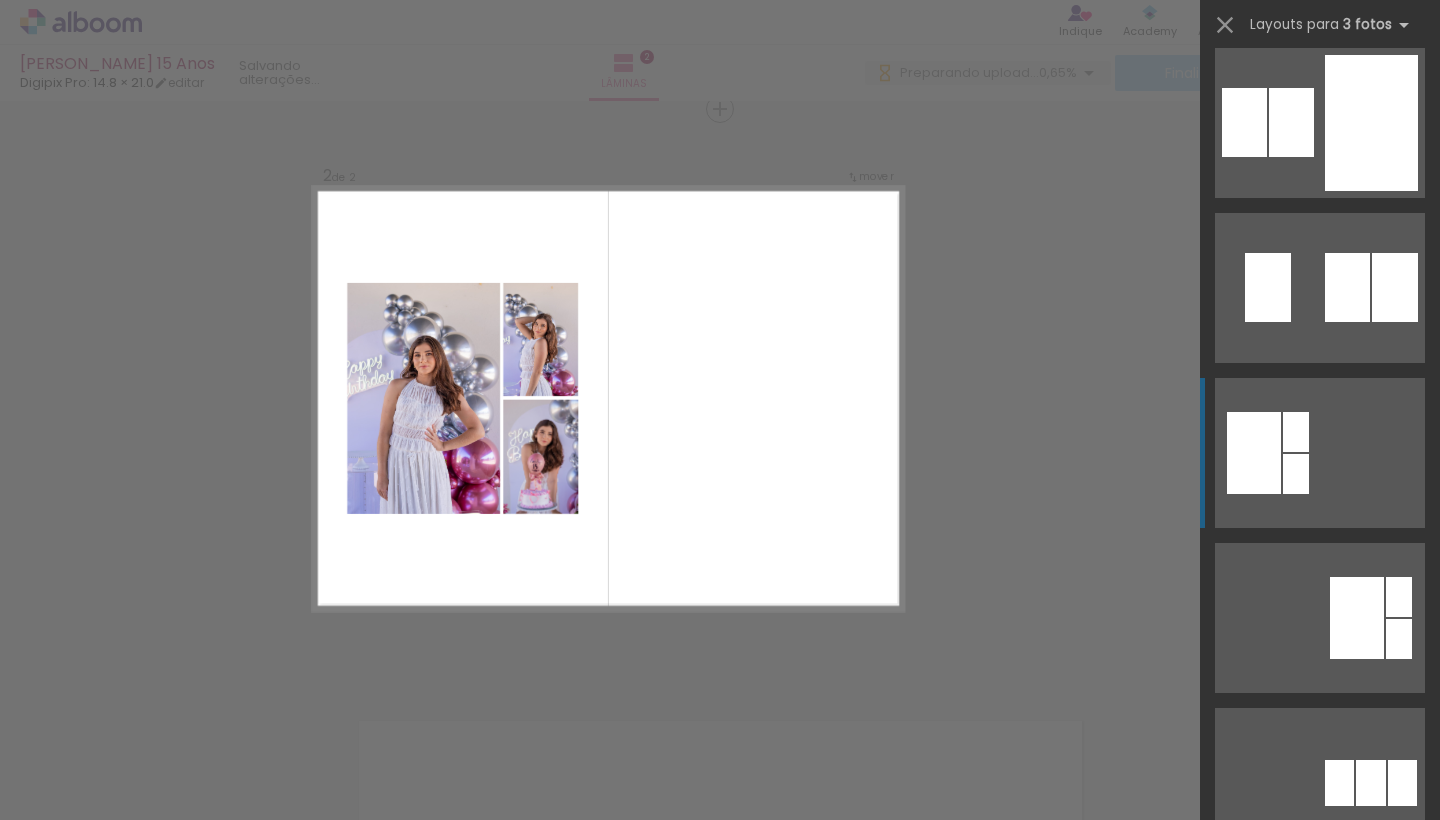 scroll, scrollTop: 517, scrollLeft: 0, axis: vertical 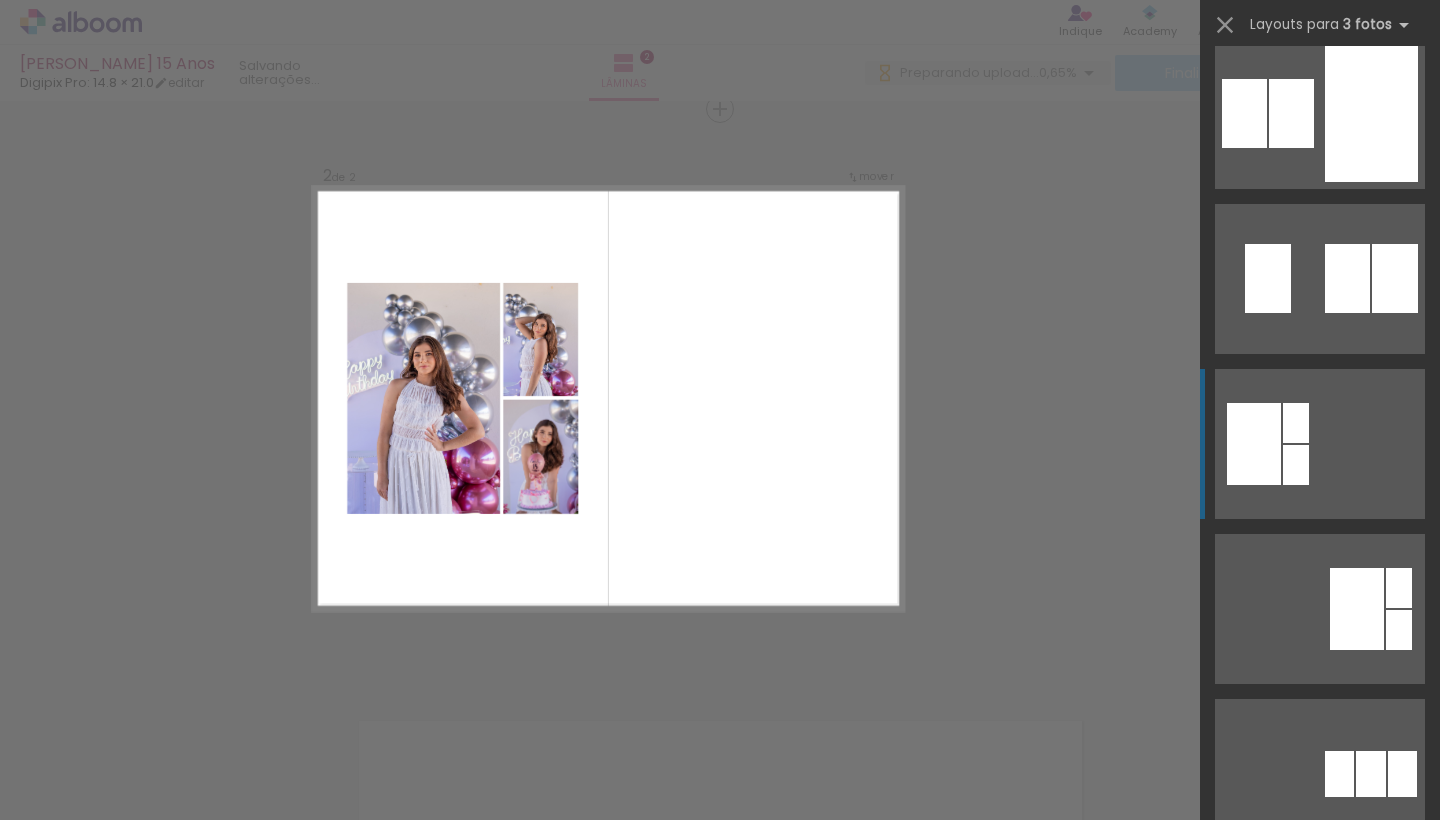 click at bounding box center (1268, -381) 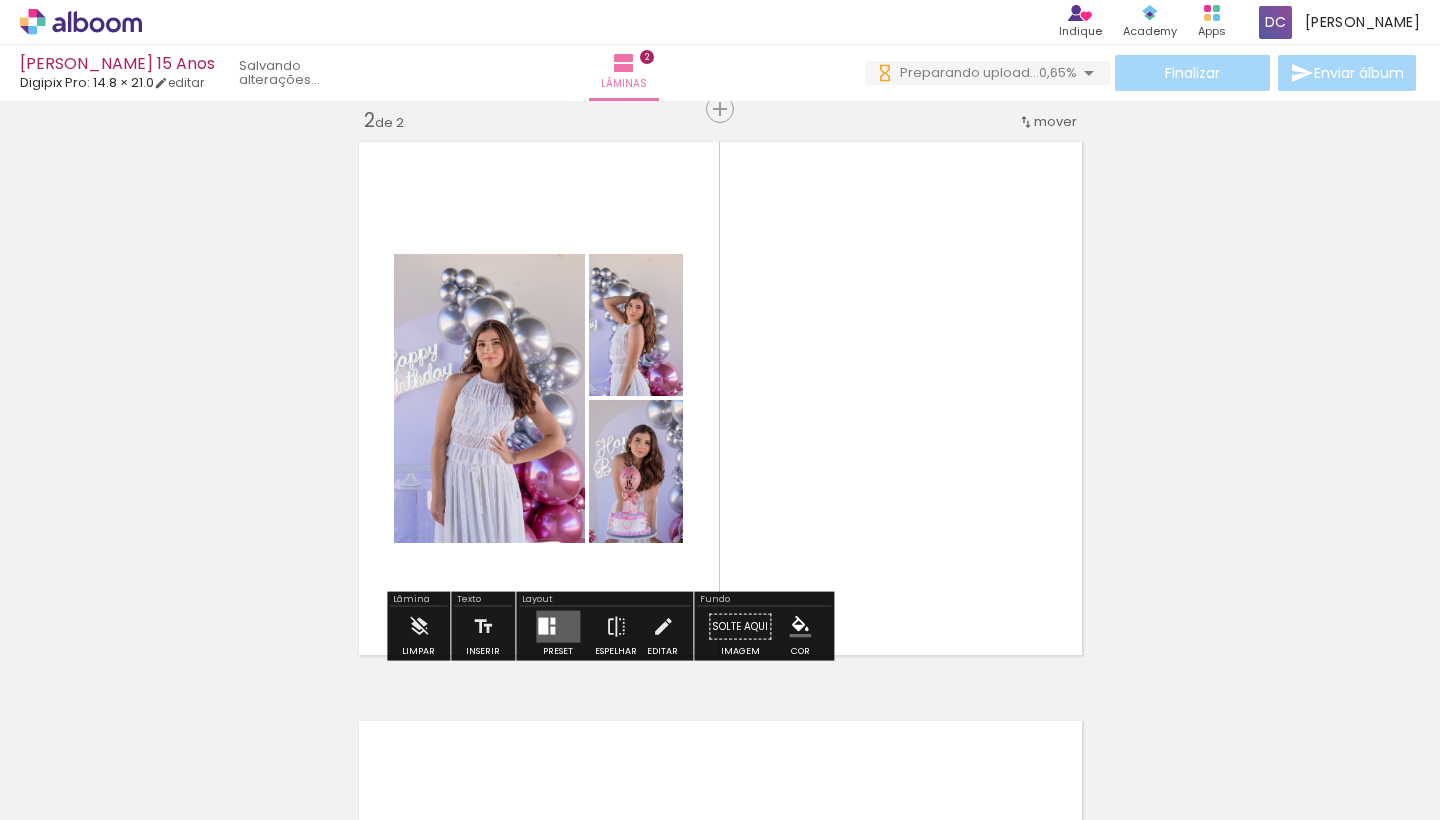 click 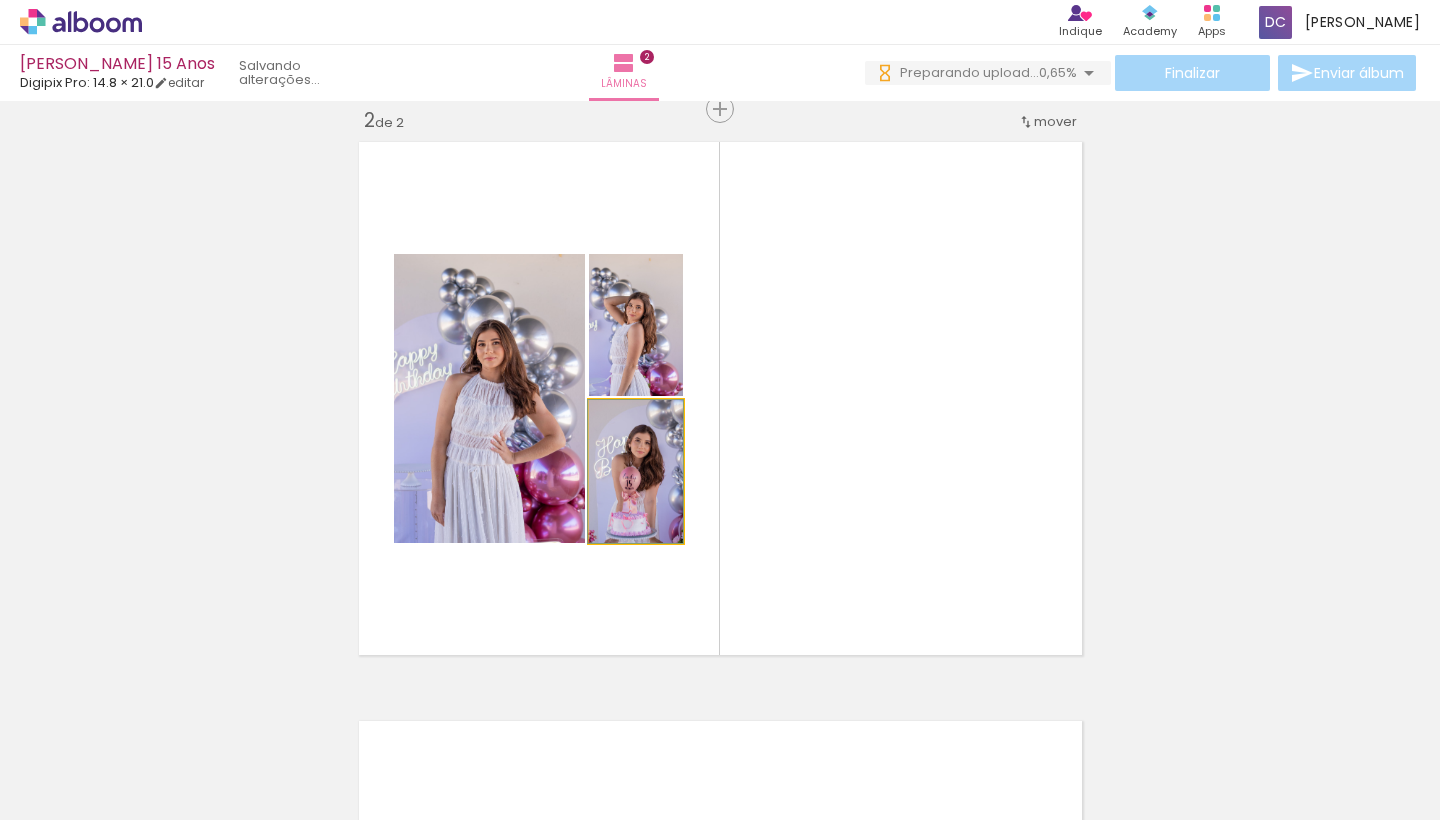 click 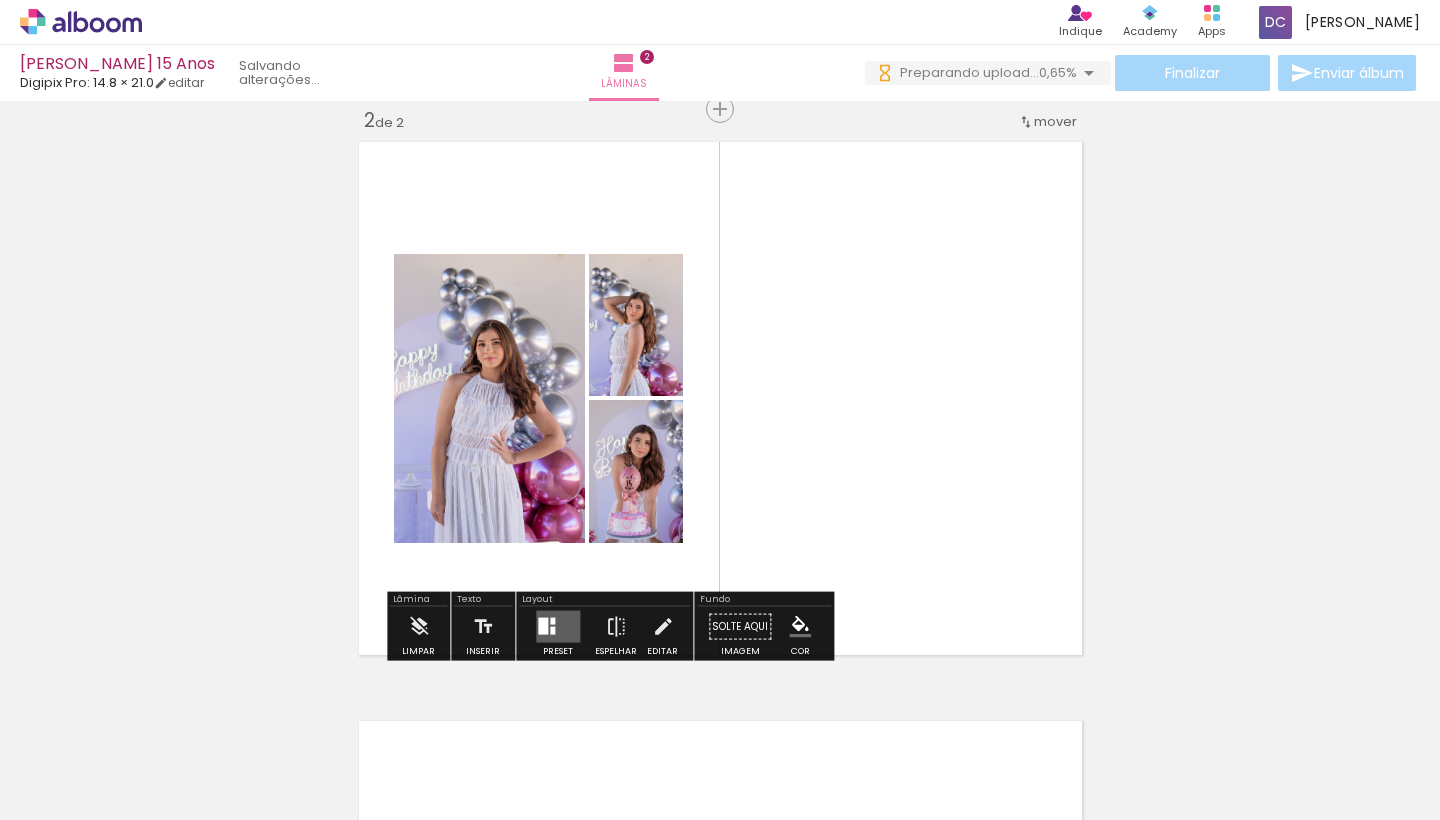 click at bounding box center [720, 398] 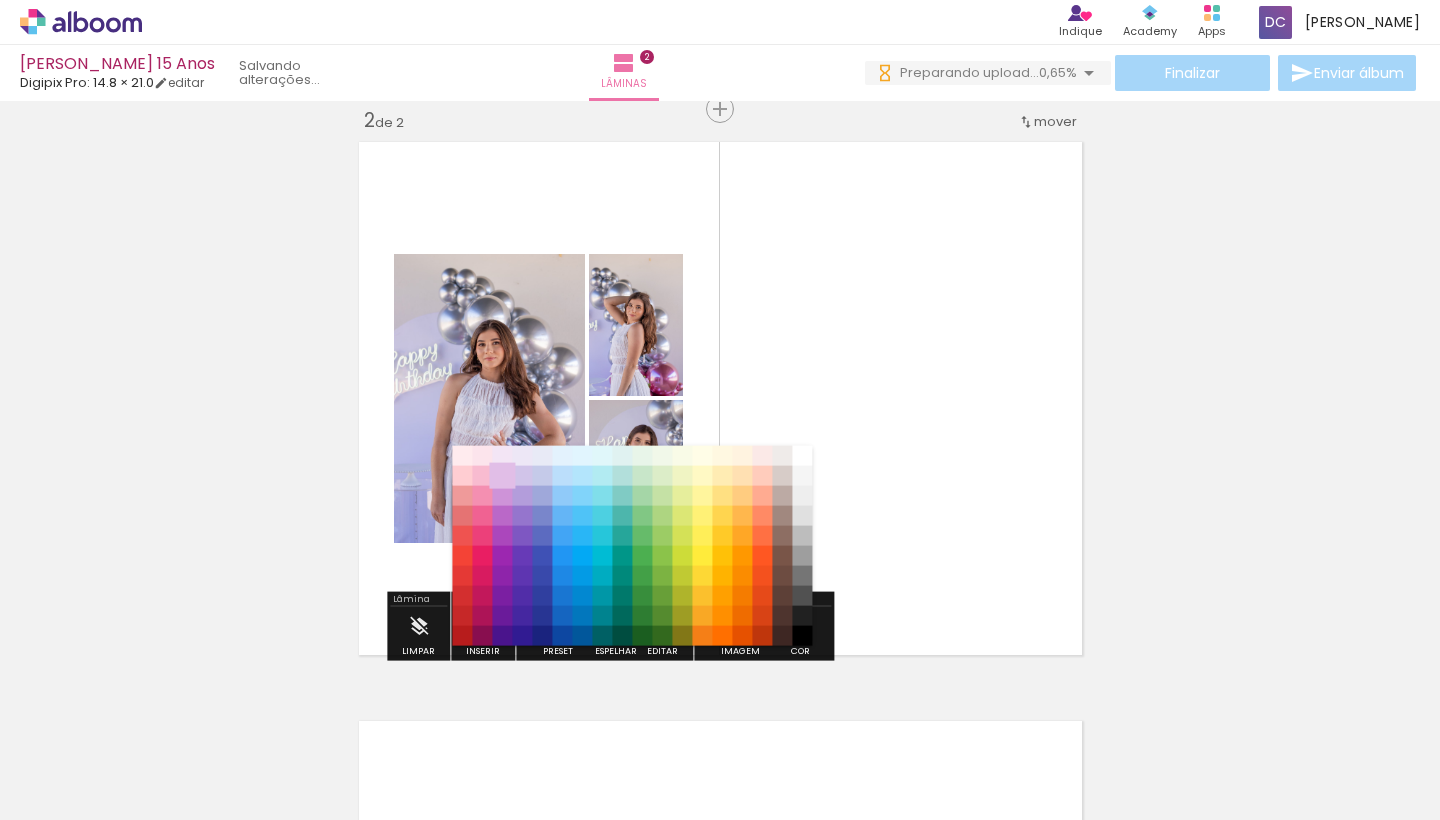 click on "#e1bee7" at bounding box center [503, 476] 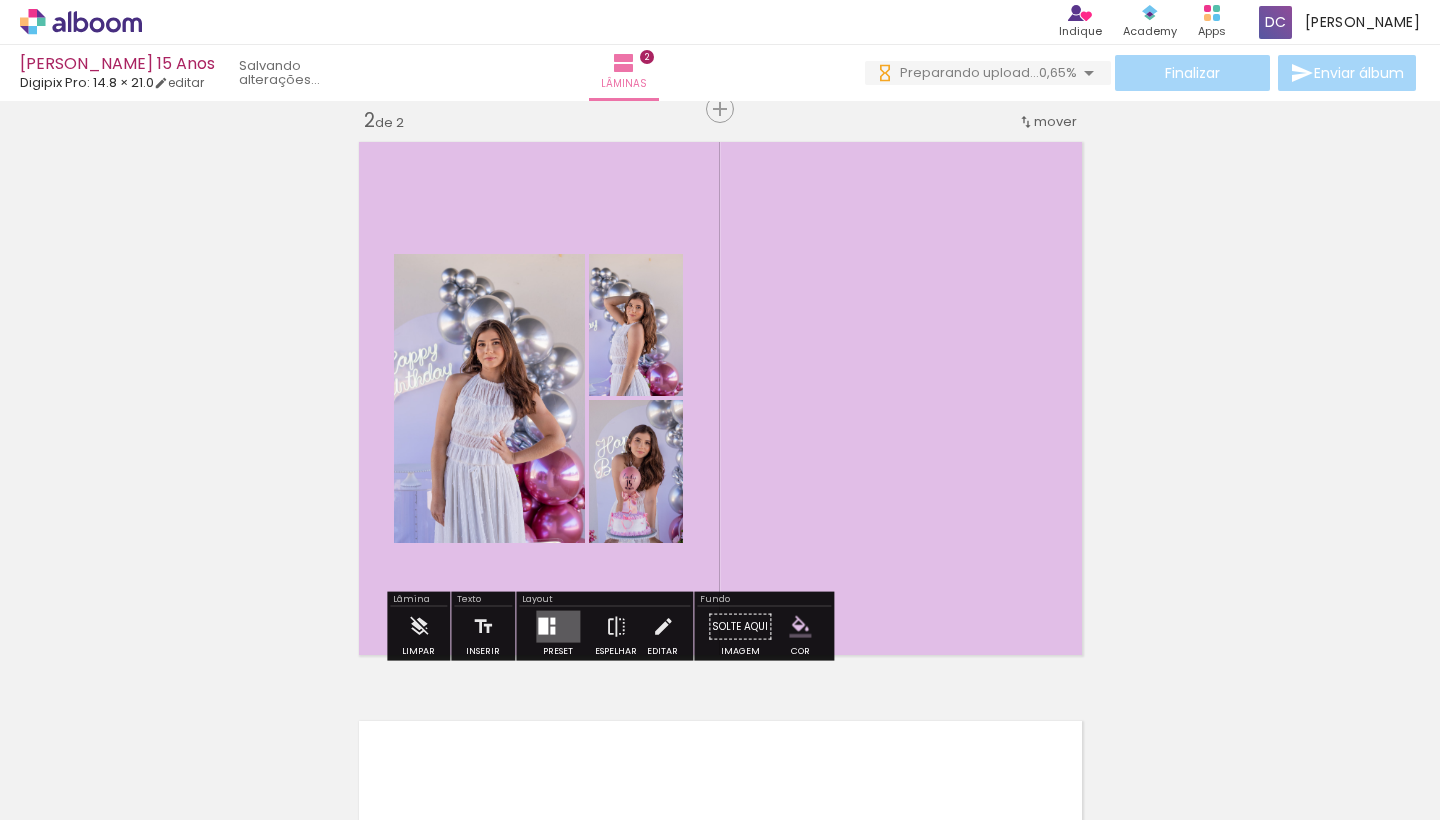 click on "#ffebee #ffcdd2 #ef9a9a #e57373 #ef5350 #f44336 #e53935 #d32f2f #c62828 #b71c1c #fce4ec #f8bbd0 #f48fb1 #f06292 #ec407a #e91e63 #d81b60 #c2185b #ad1457 #880e4f #f3e5f5 #e1bee7 #ce93d8 #ba68c8 #ab47bc #9c27b0 #8e24aa #7b1fa2 #6a1b9a #4a148c #ede7f6 #d1c4e9 #b39ddb #9575cd #7e57c2 #673ab7 #5e35b1 #512da8 #4527a0 #311b92 #e8eaf6 #c5cae9 #9fa8da #7986cb #5c6bc0 #3f51b5 #3949ab #303f9f #283593 #1a237e #e3f2fd #bbdefb #90caf9 #64b5f6 #42a5f5 #2196f3 #1e88e5 #1976d2 #1565c0 #0d47a1 #e1f5fe #b3e5fc #81d4fa #4fc3f7 #29b6f6 #03a9f4 #039be5 #0288d1 #0277bd #01579b #e0f7fa #b2ebf2 #80deea #4dd0e1 #26c6da #00bcd4 #00acc1 #0097a7 #00838f #006064 #e0f2f1 #b2dfdb #80cbc4 #4db6ac #26a69a #009688 #00897b #00796b #00695c #004d40 #e8f5e9 #c8e6c9 #a5d6a7 #81c784 #66bb6a #4caf50 #43a047 #388e3c #2e7d32 #1b5e20 #f1f8e9 #dcedc8 #c5e1a5 #aed581 #9ccc65 #8bc34a #7cb342 #689f38 #558b2f #33691e #f9fbe7 #f0f4c3 #e6ee9c #dce775 #d4e157 #cddc39 #c0ca33 #afb42b #9e9d24 #827717 #fffde7 #fff9c4 #fff59d #fff176 #ffee58 #ffeb3b #fdd835 #fbc02d" at bounding box center (800, 627) 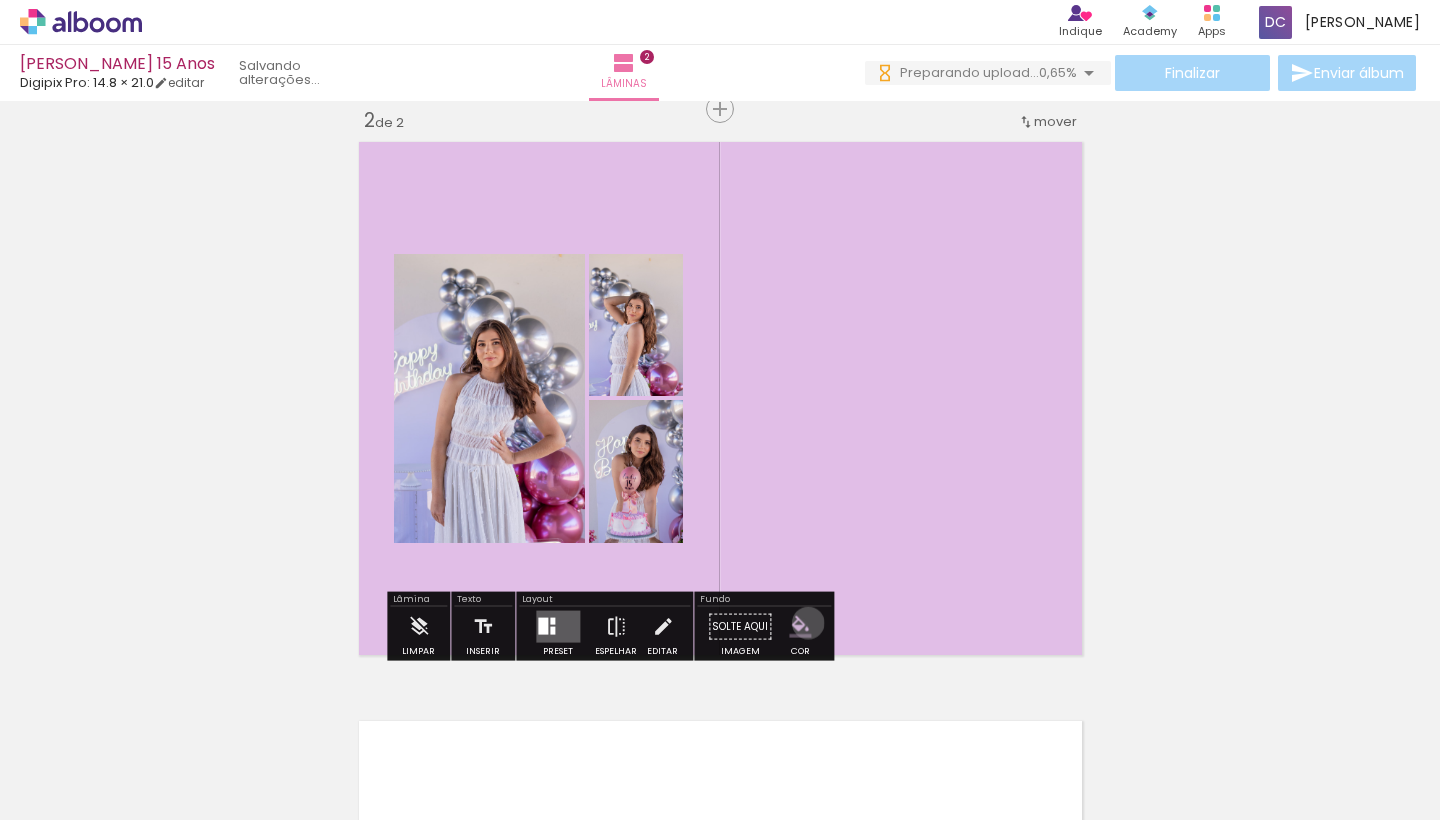 click at bounding box center [800, 627] 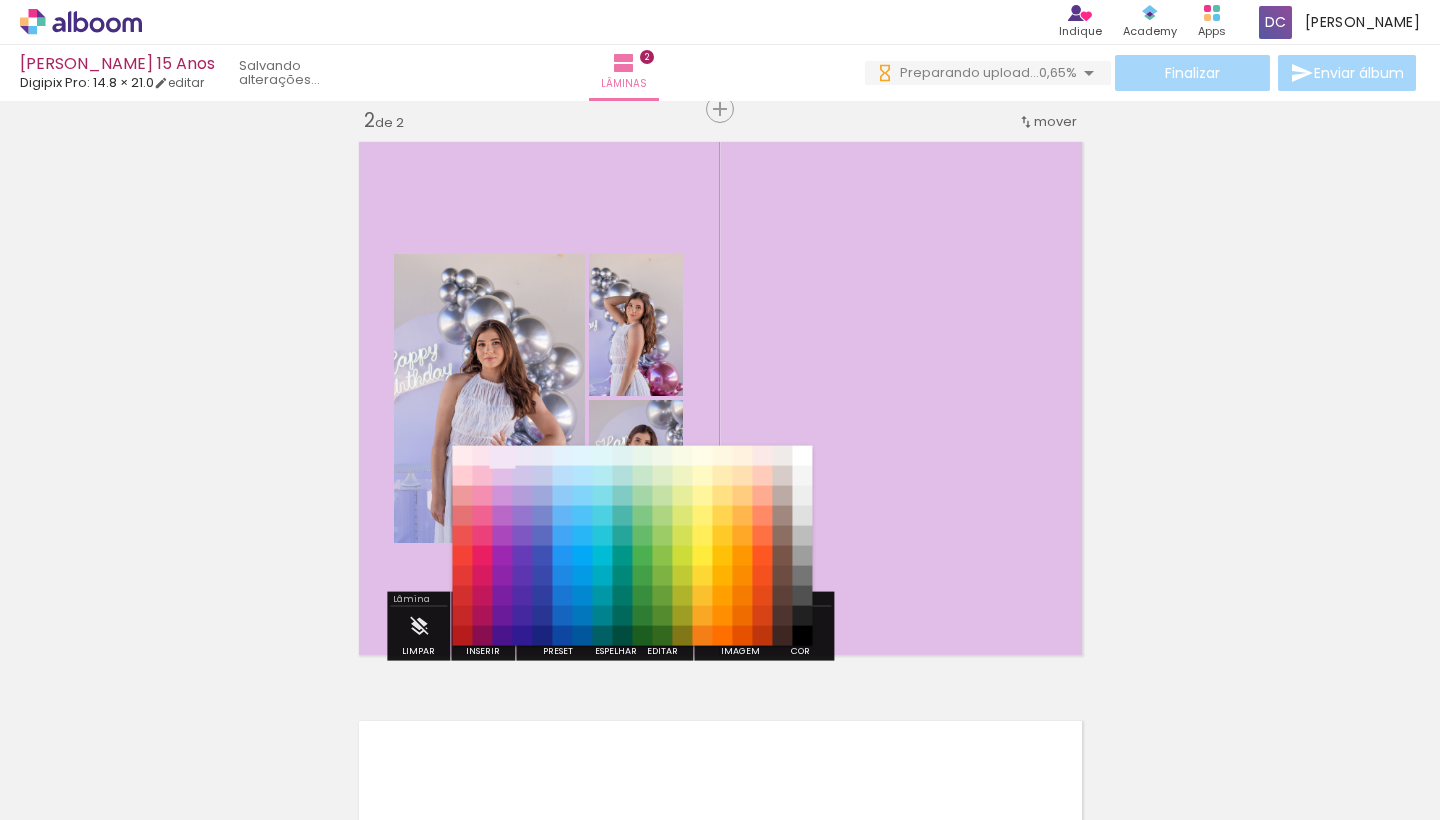 click on "#f3e5f5" at bounding box center [503, 456] 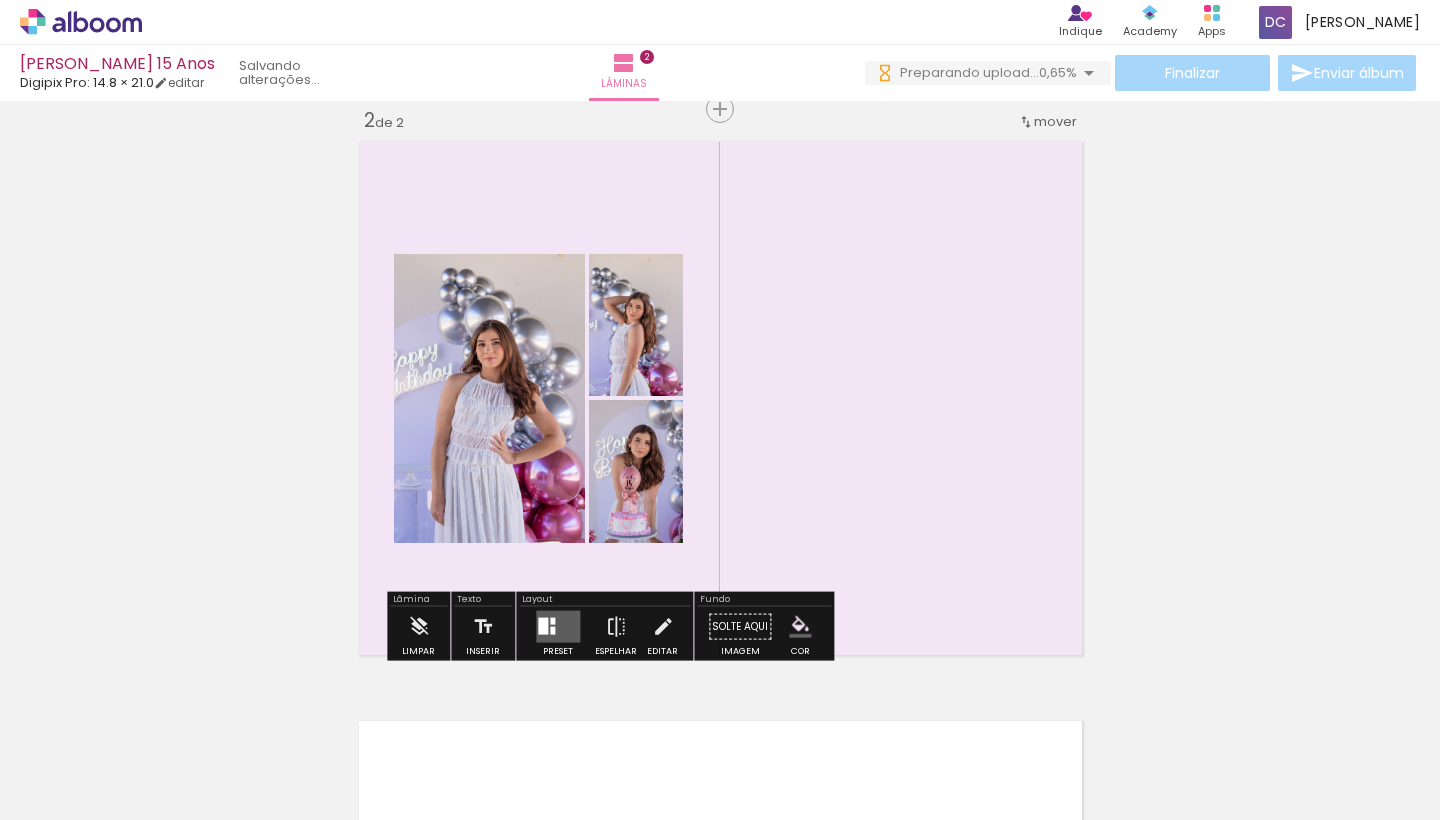click at bounding box center [800, 627] 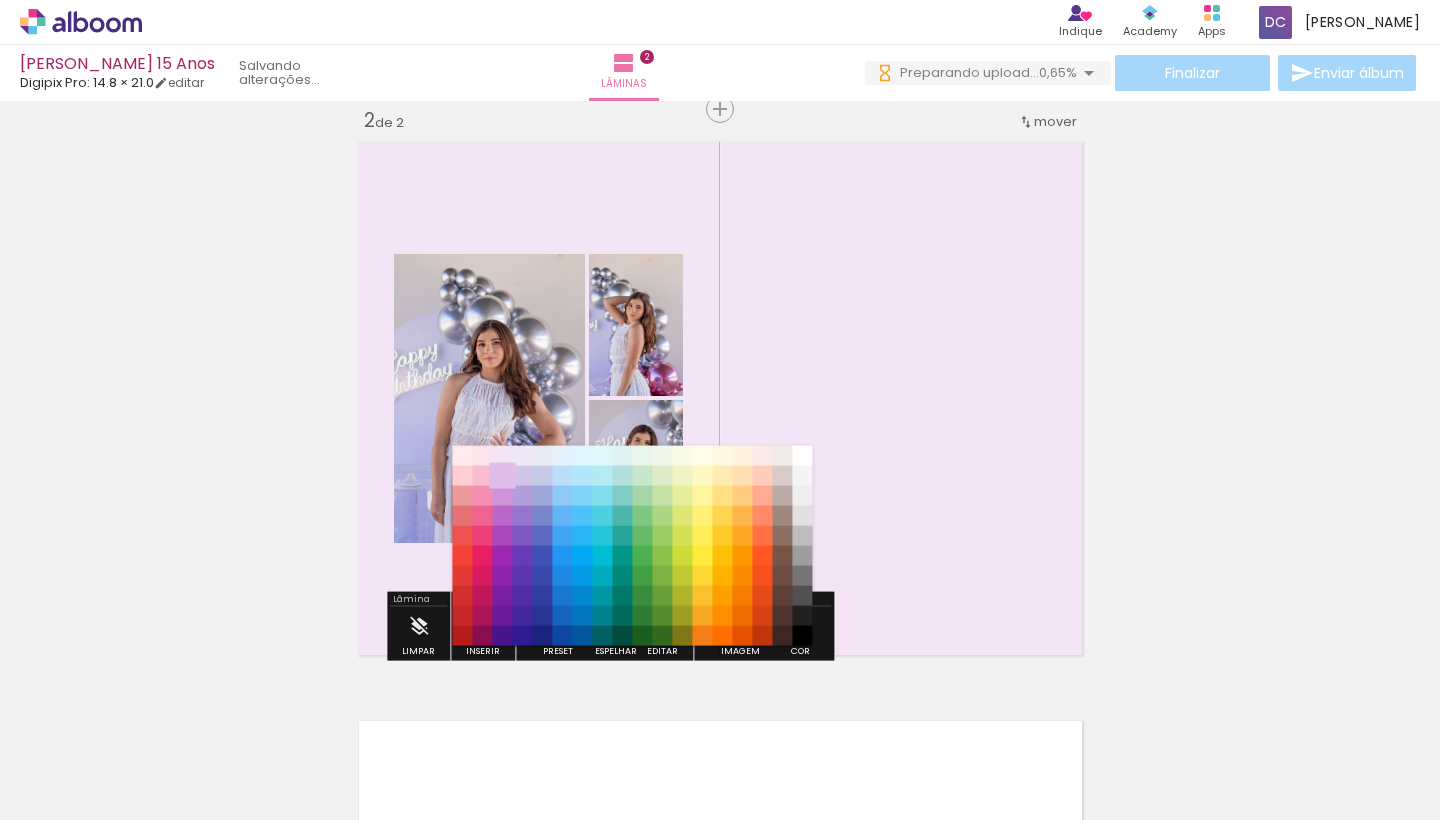 click on "#e1bee7" at bounding box center [503, 476] 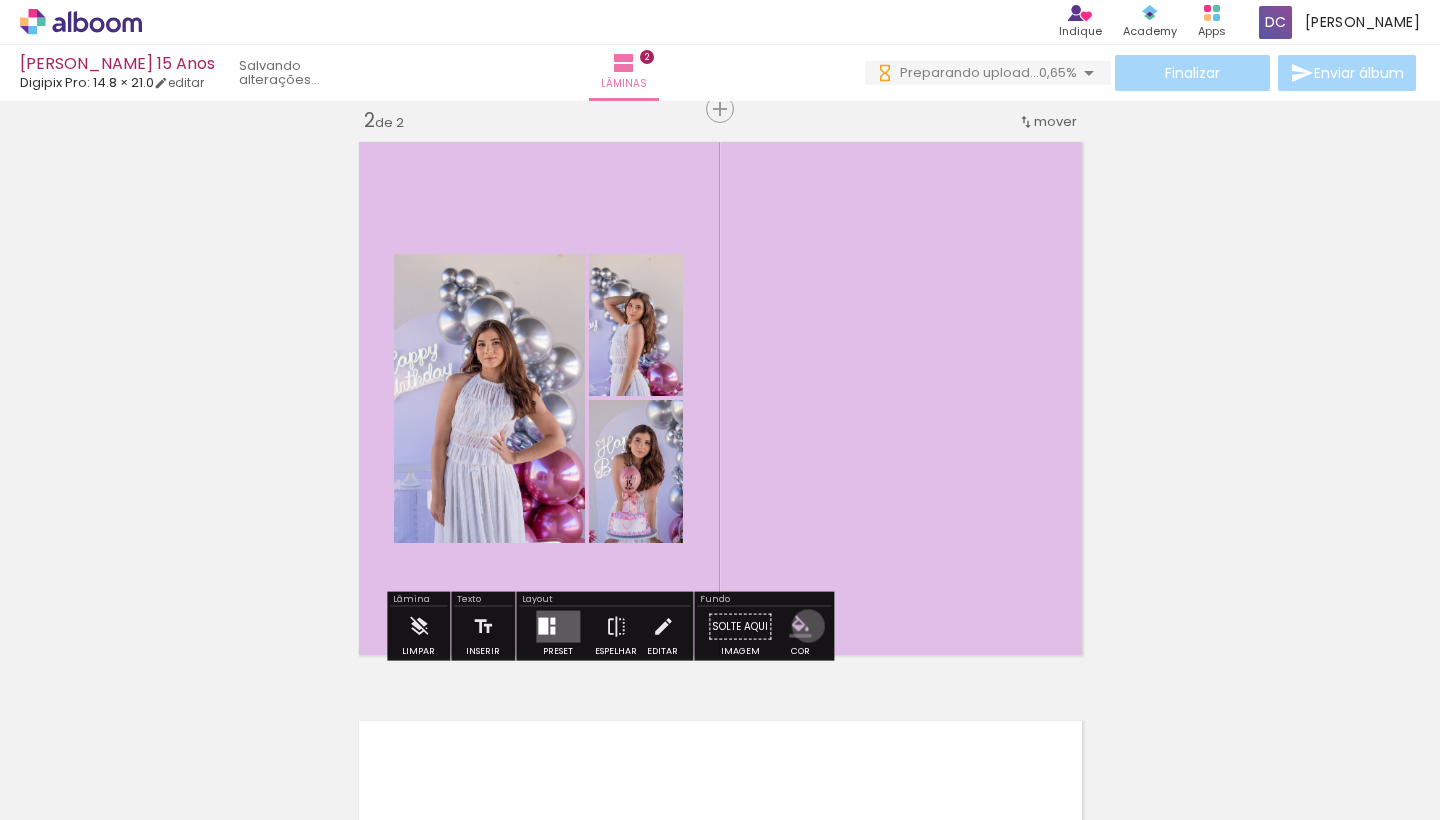 click at bounding box center [800, 627] 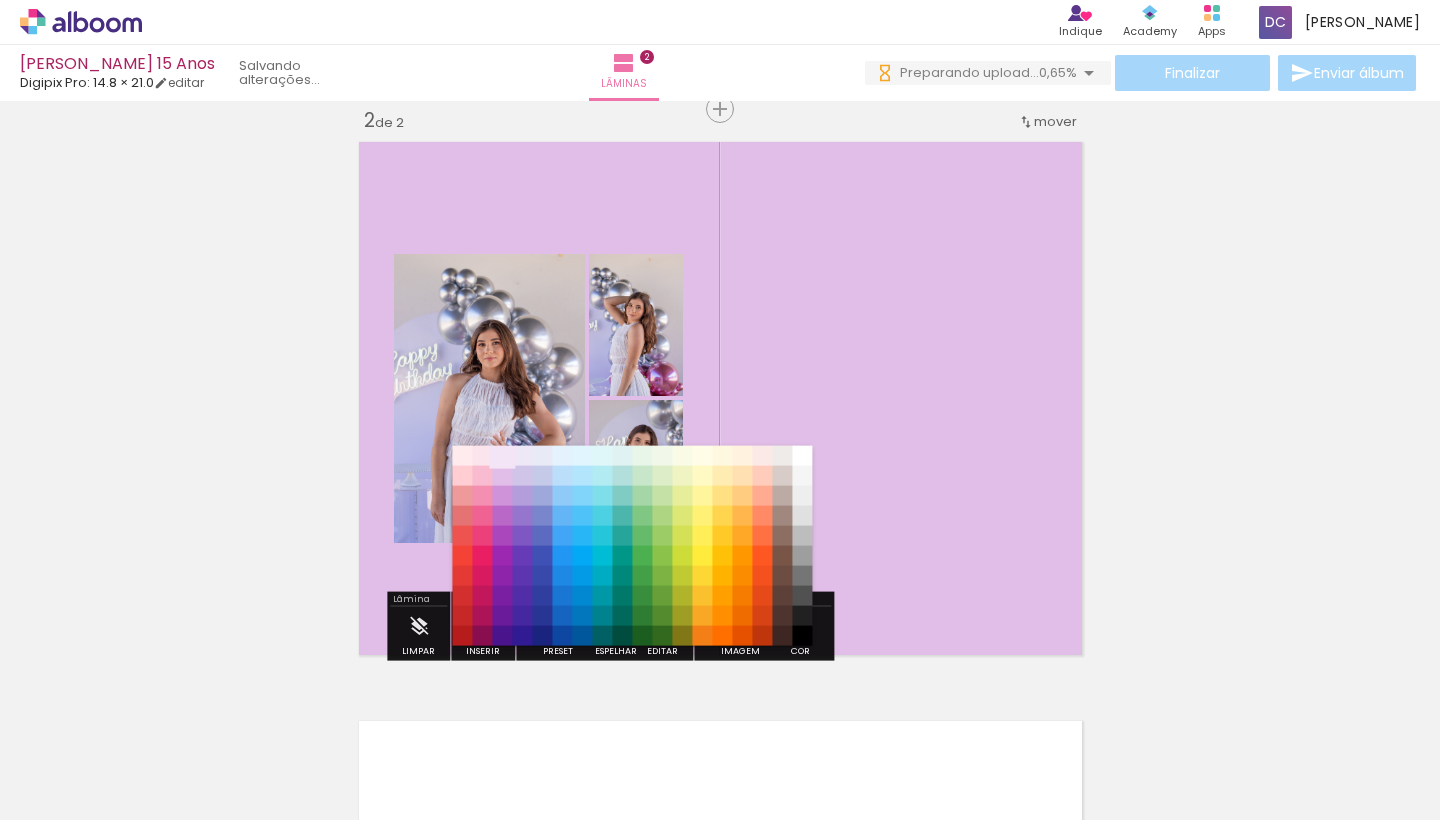 click on "#f3e5f5" at bounding box center (503, 456) 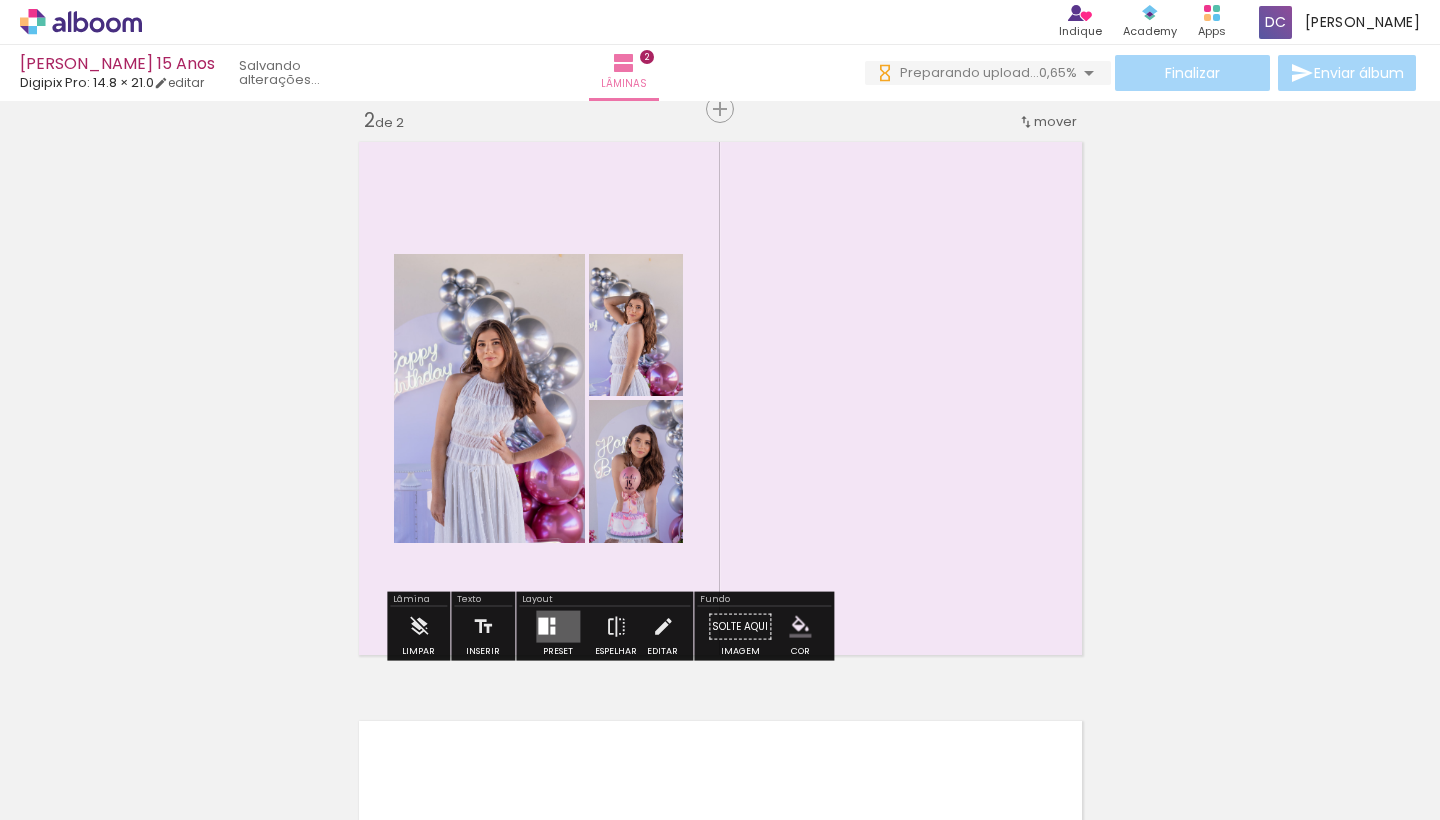 click at bounding box center [720, 398] 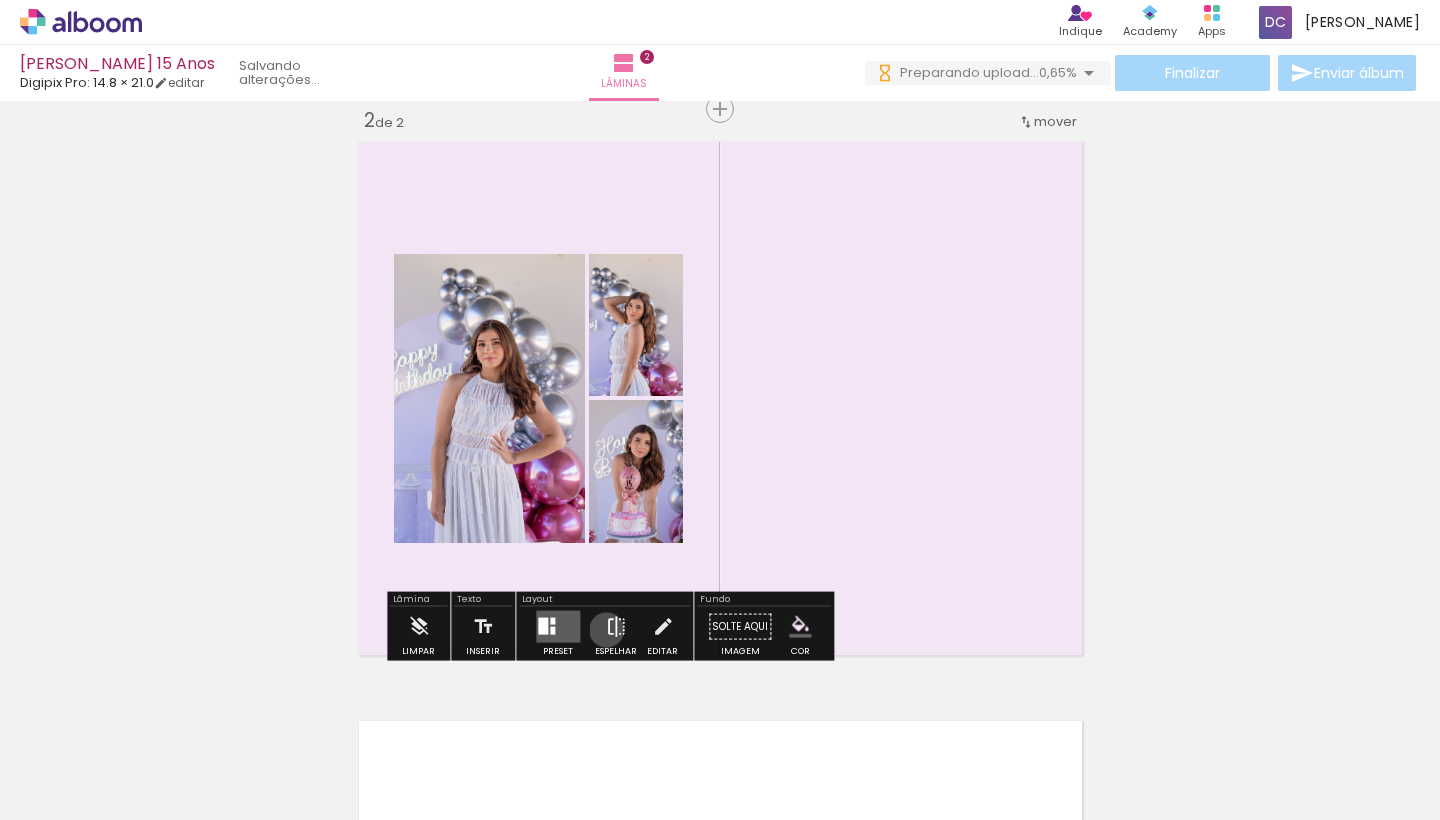 click at bounding box center (616, 627) 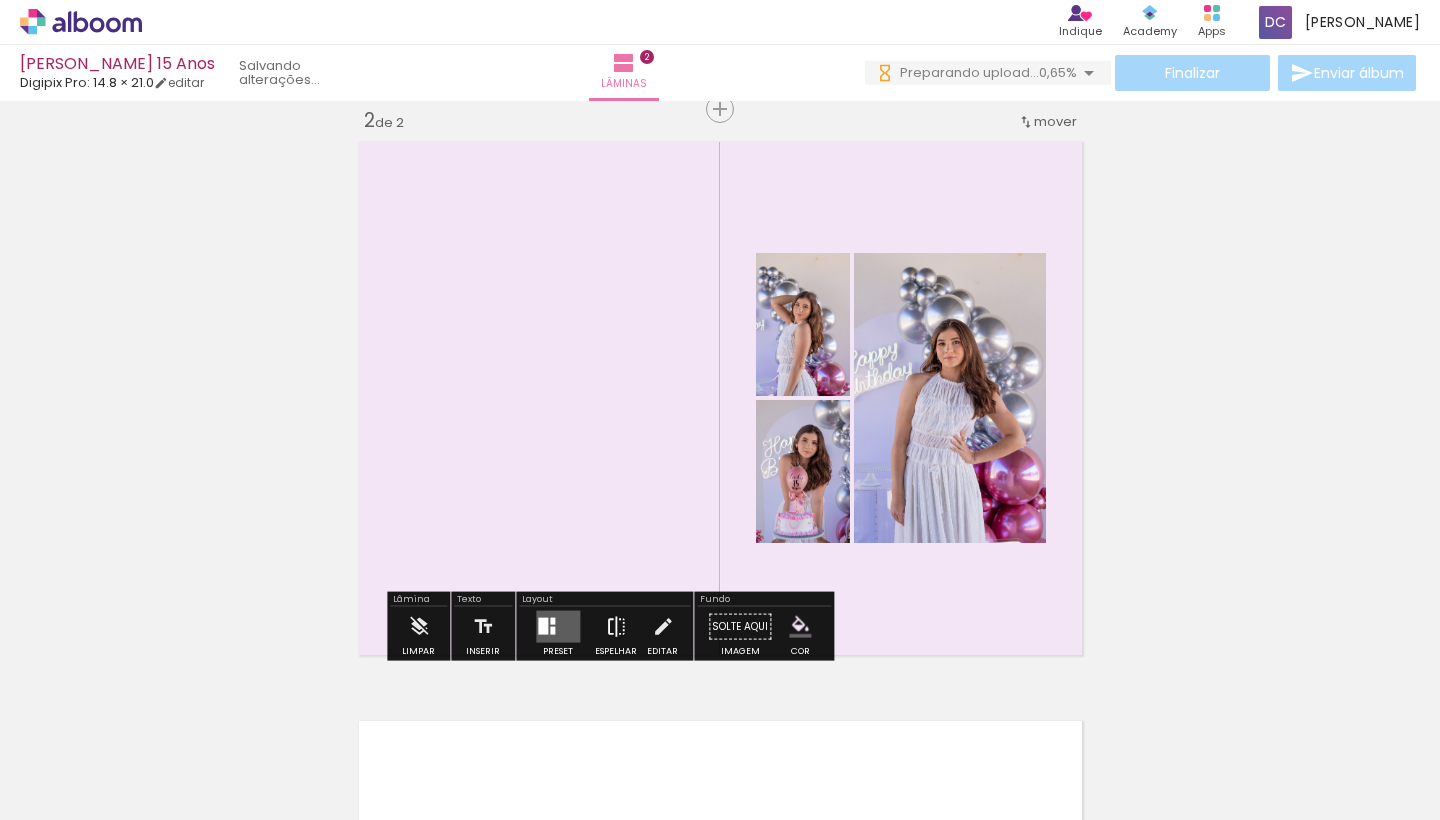 click at bounding box center [616, 627] 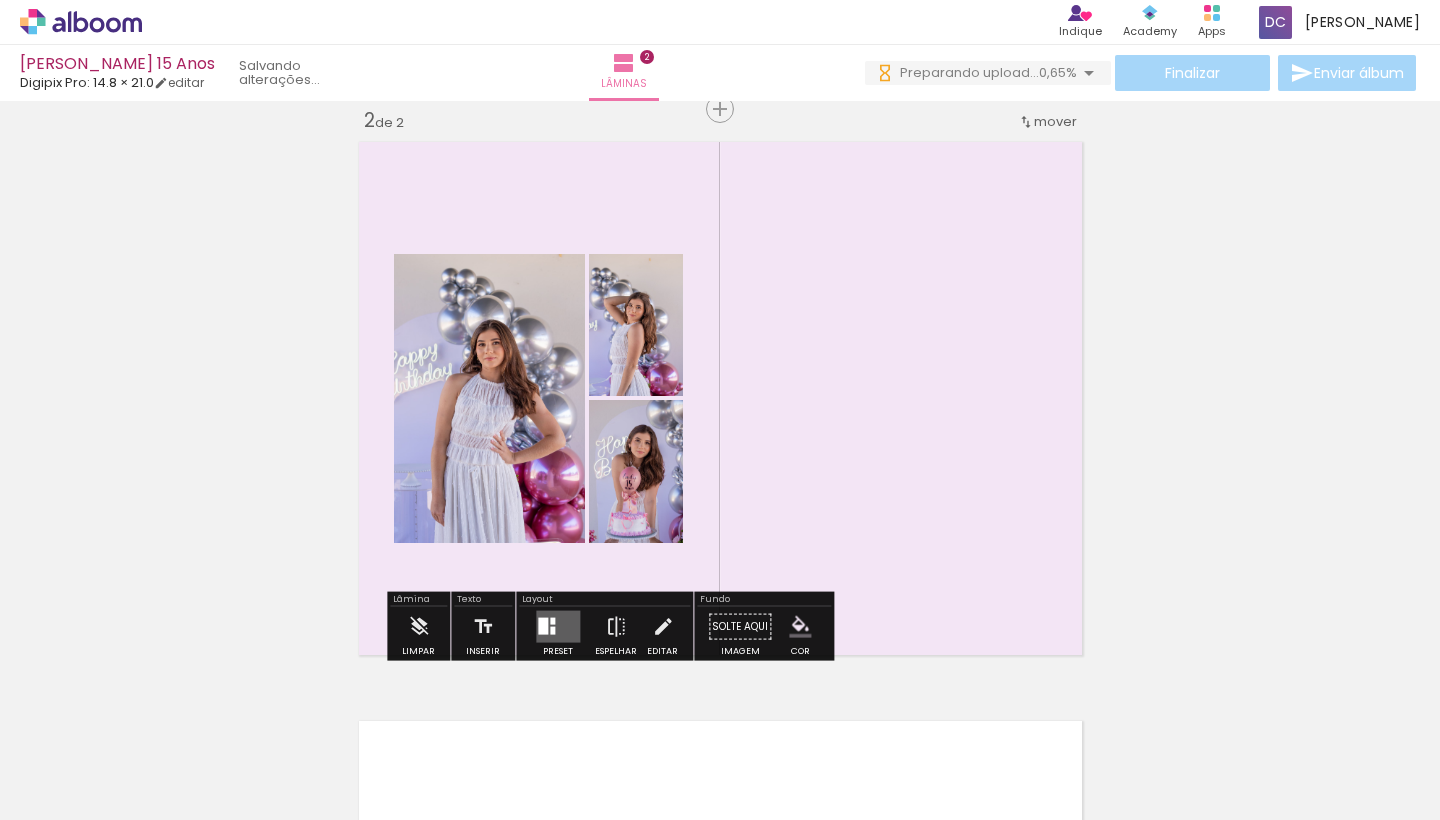 scroll, scrollTop: 0, scrollLeft: 2769, axis: horizontal 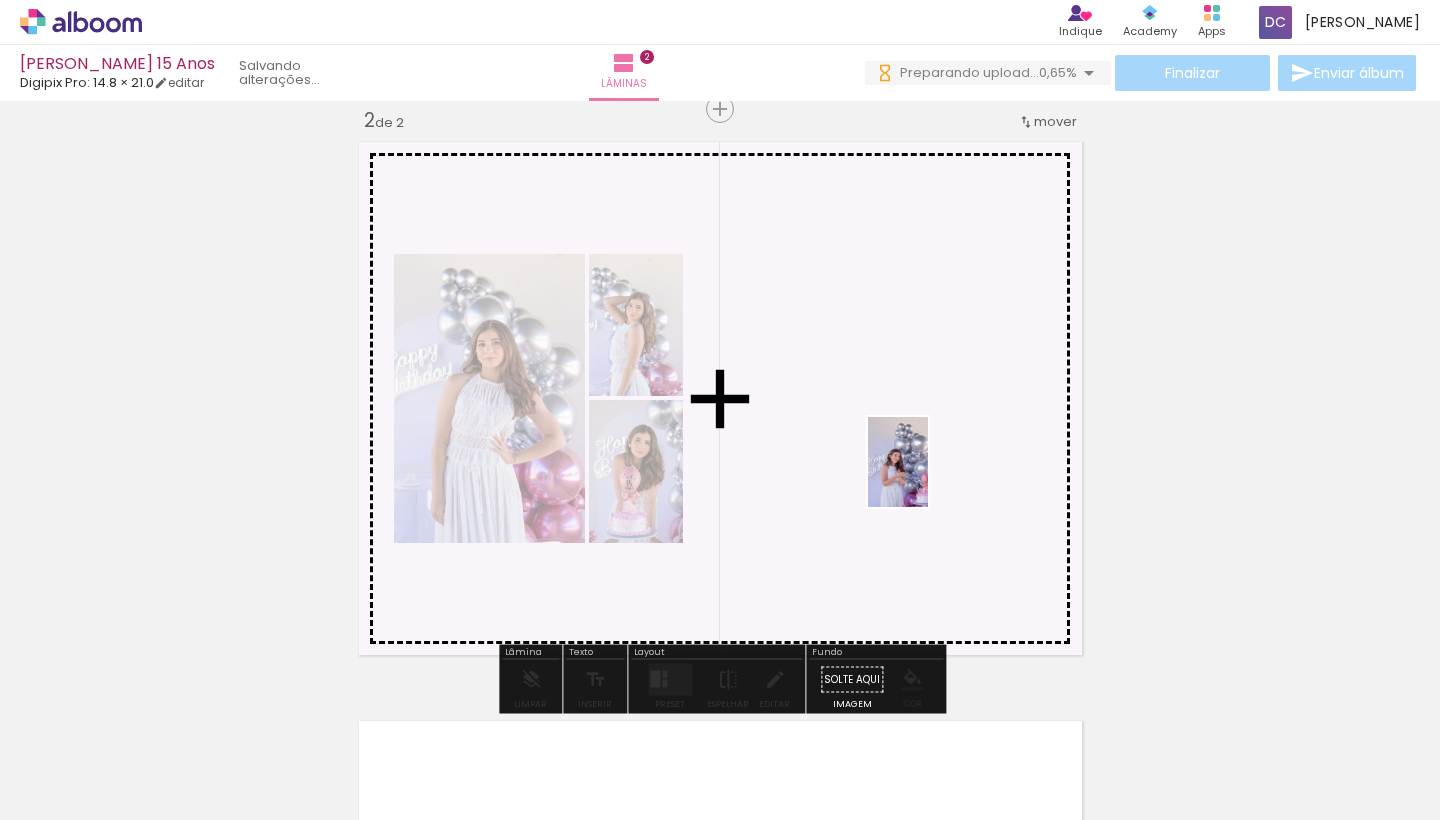drag, startPoint x: 1339, startPoint y: 758, endPoint x: 920, endPoint y: 473, distance: 506.74057 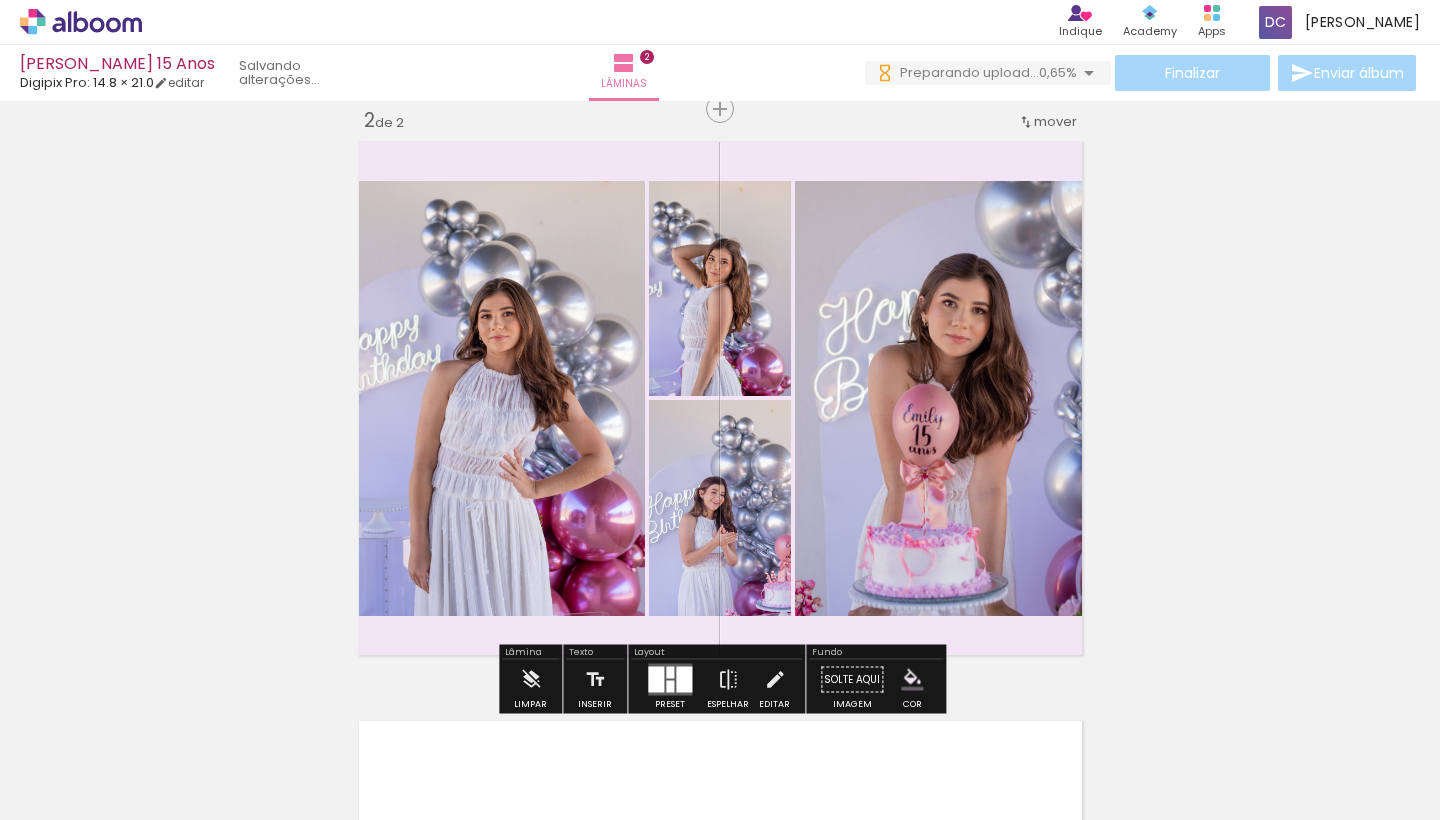 click at bounding box center (656, 680) 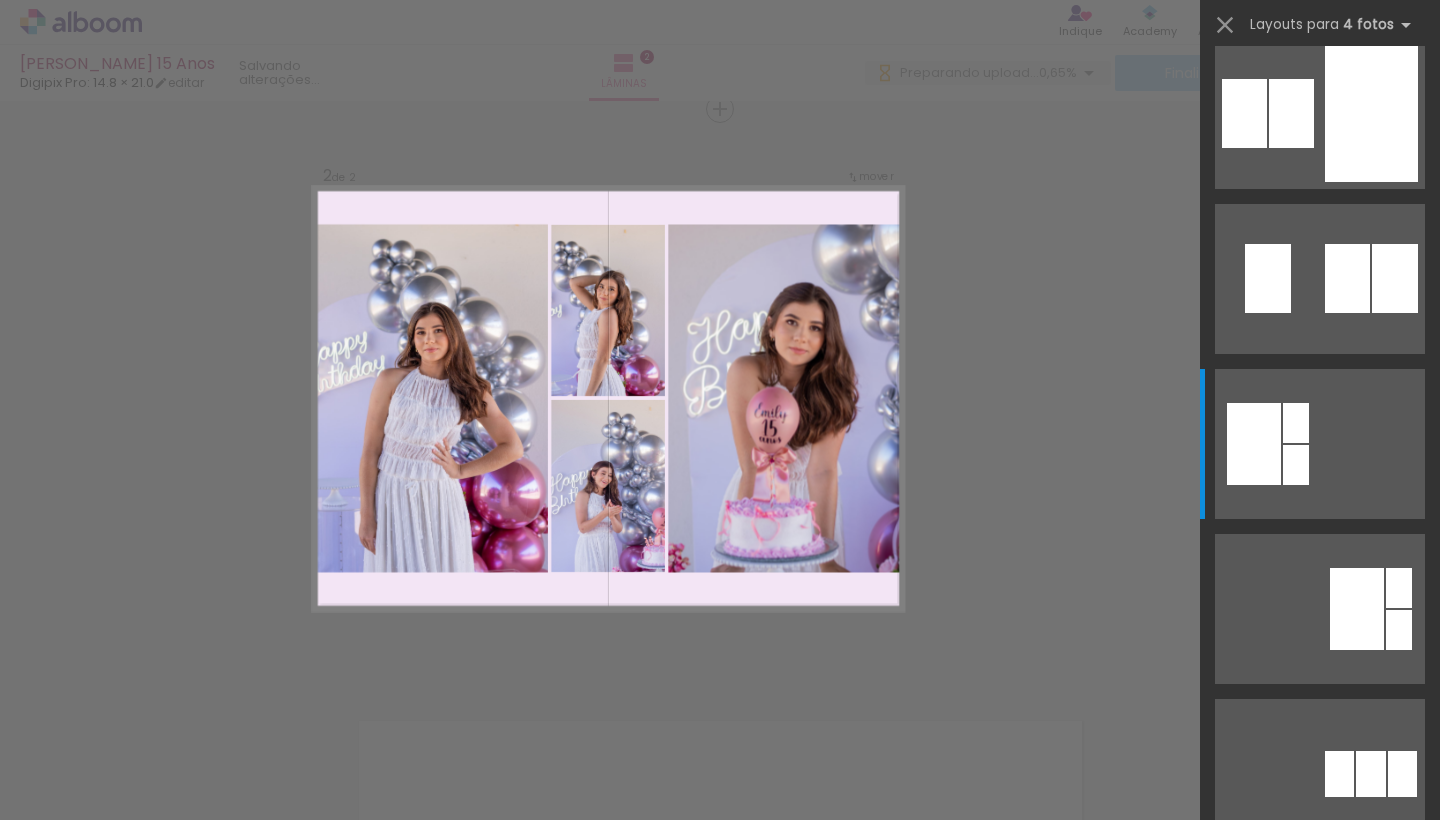 scroll, scrollTop: 0, scrollLeft: 0, axis: both 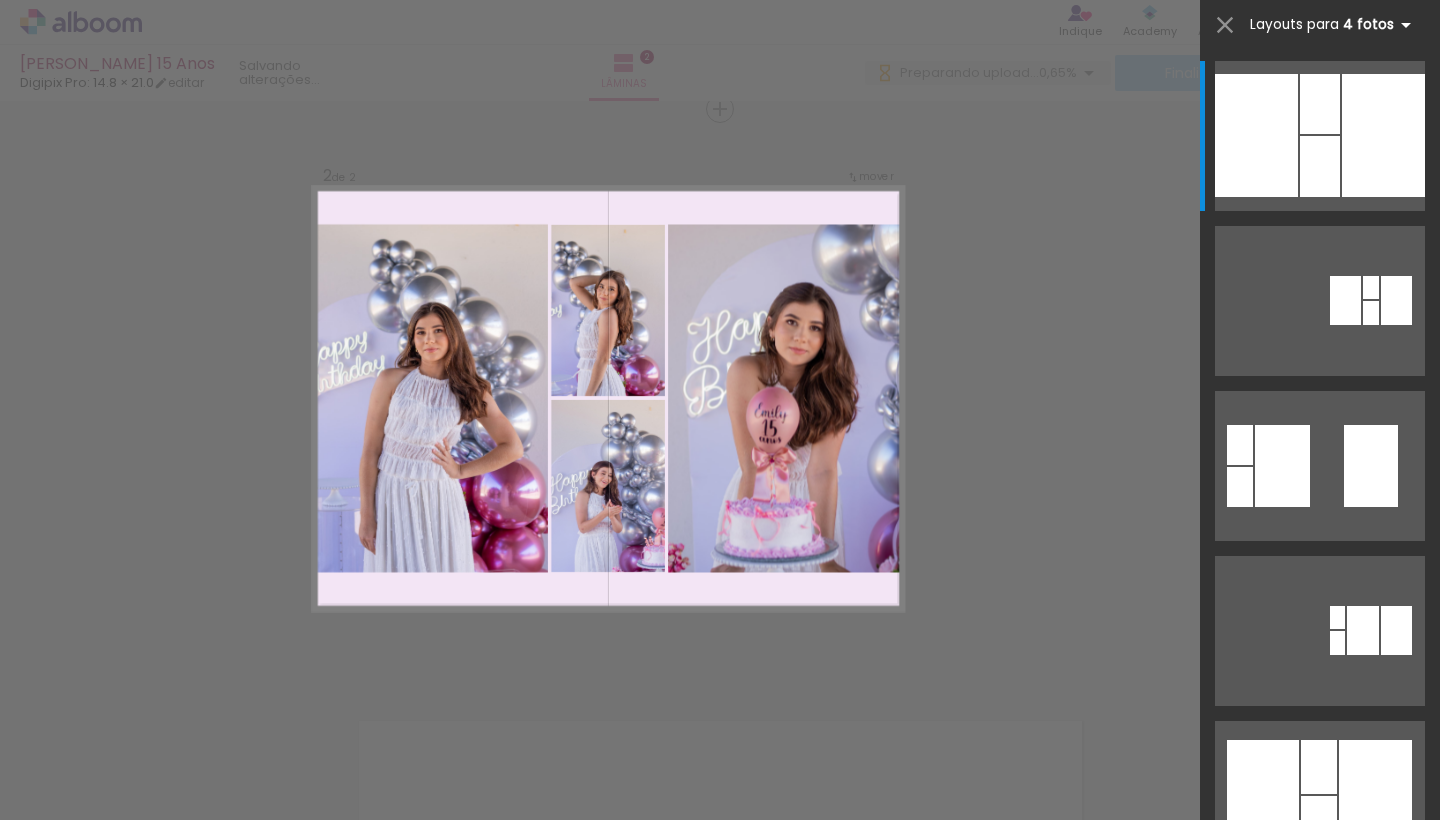 click on "Layouts para" at bounding box center [1294, 24] 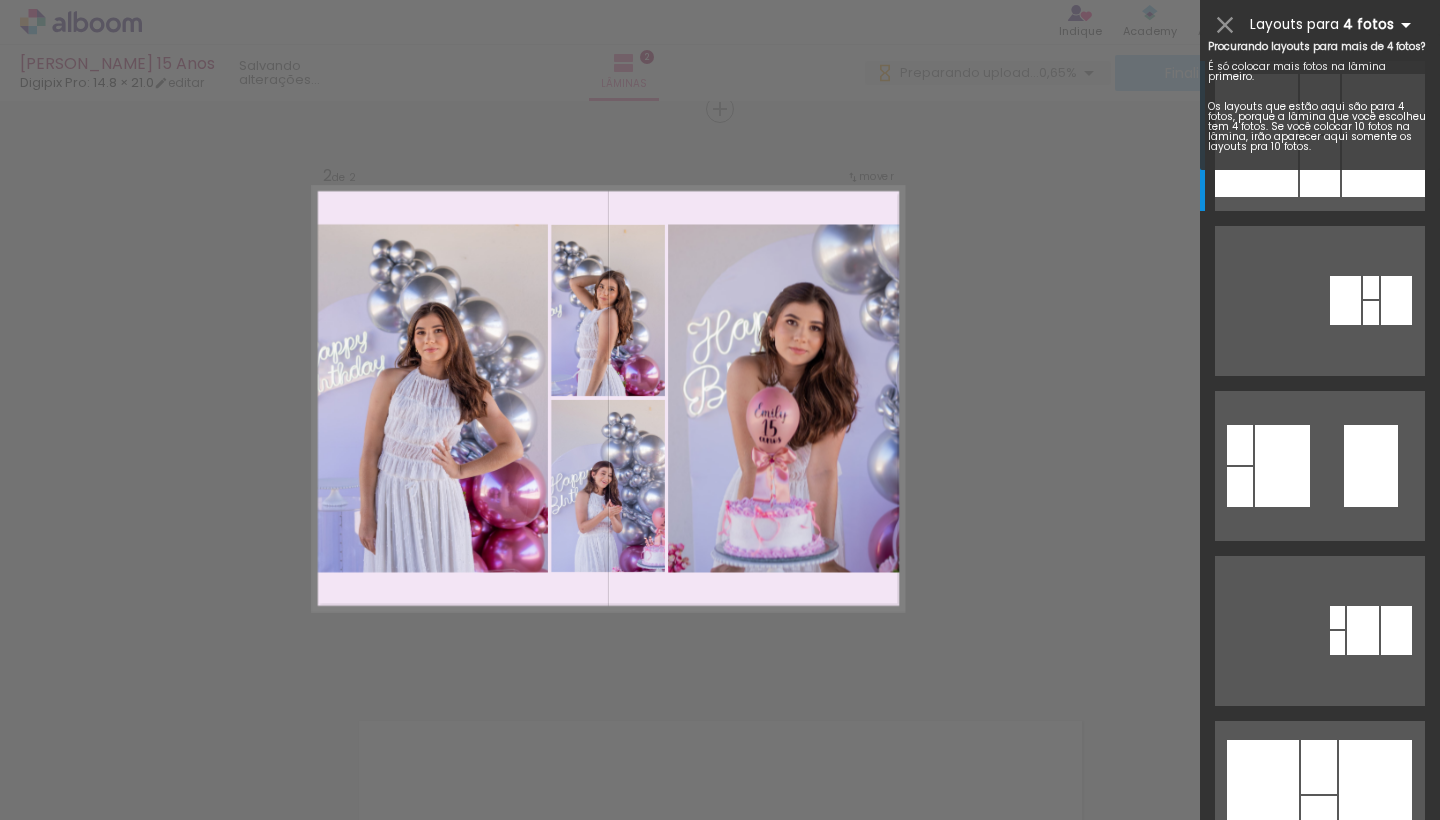click at bounding box center [1406, 25] 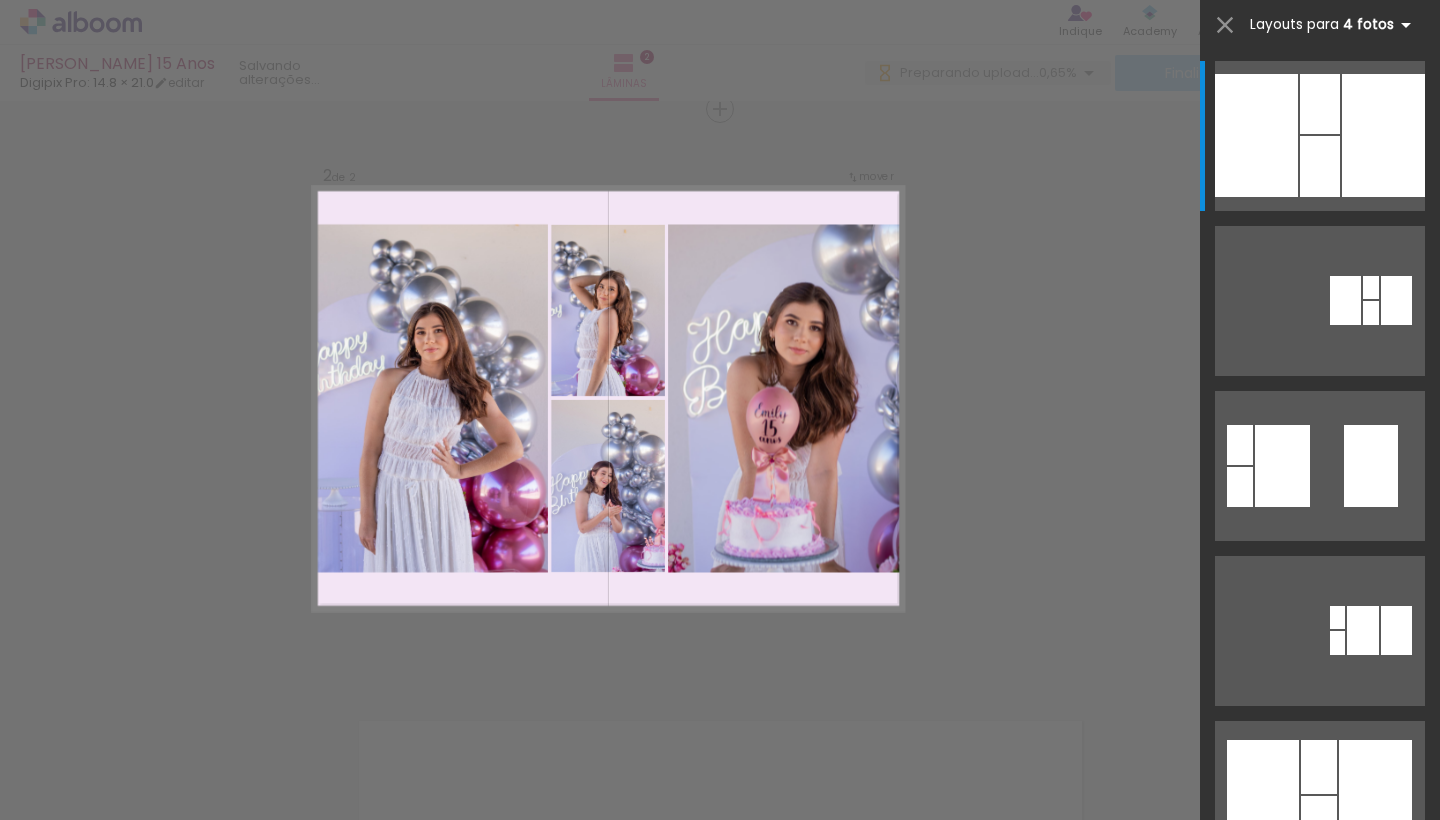 click at bounding box center (1406, 25) 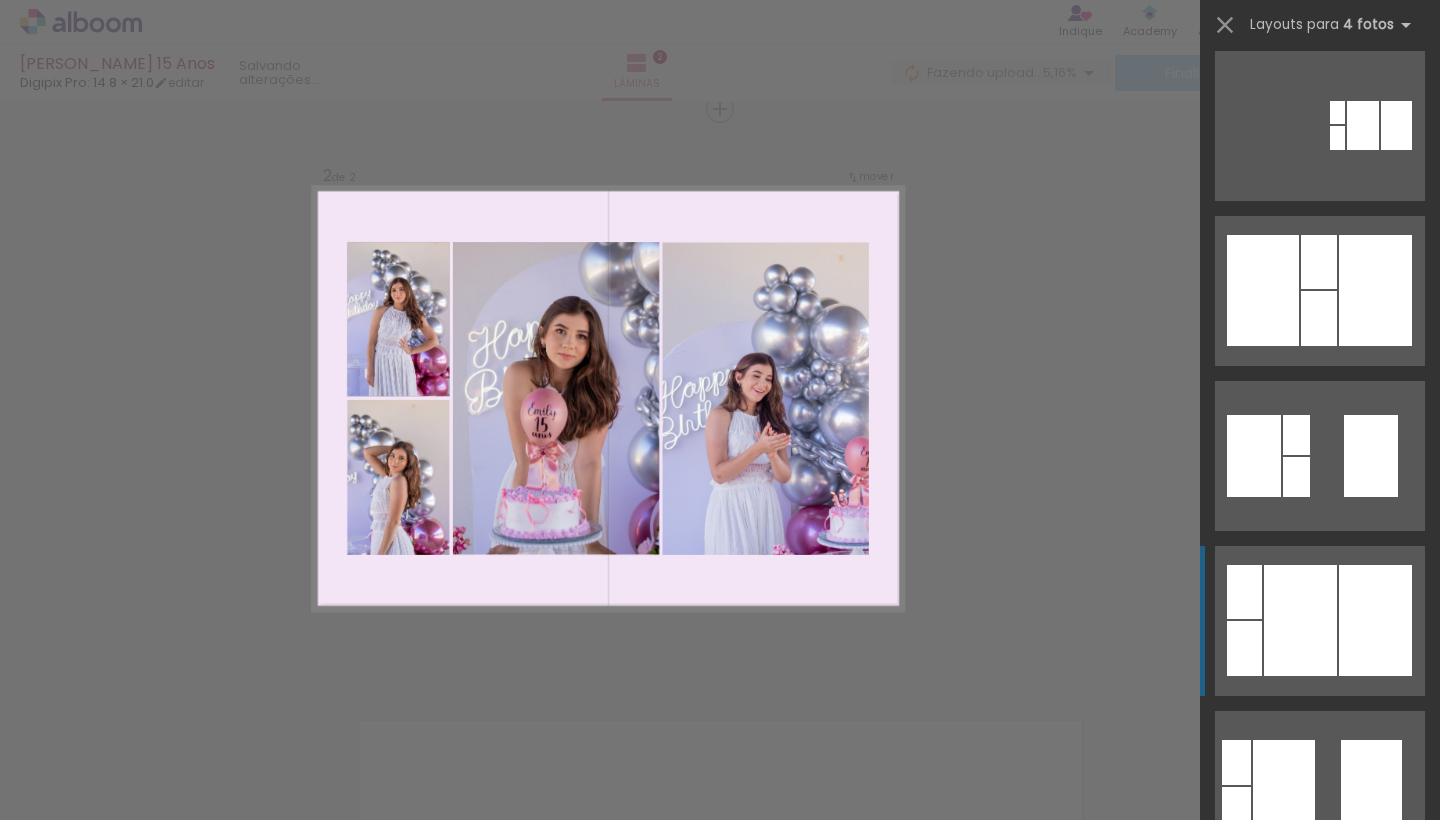 scroll, scrollTop: 520, scrollLeft: 0, axis: vertical 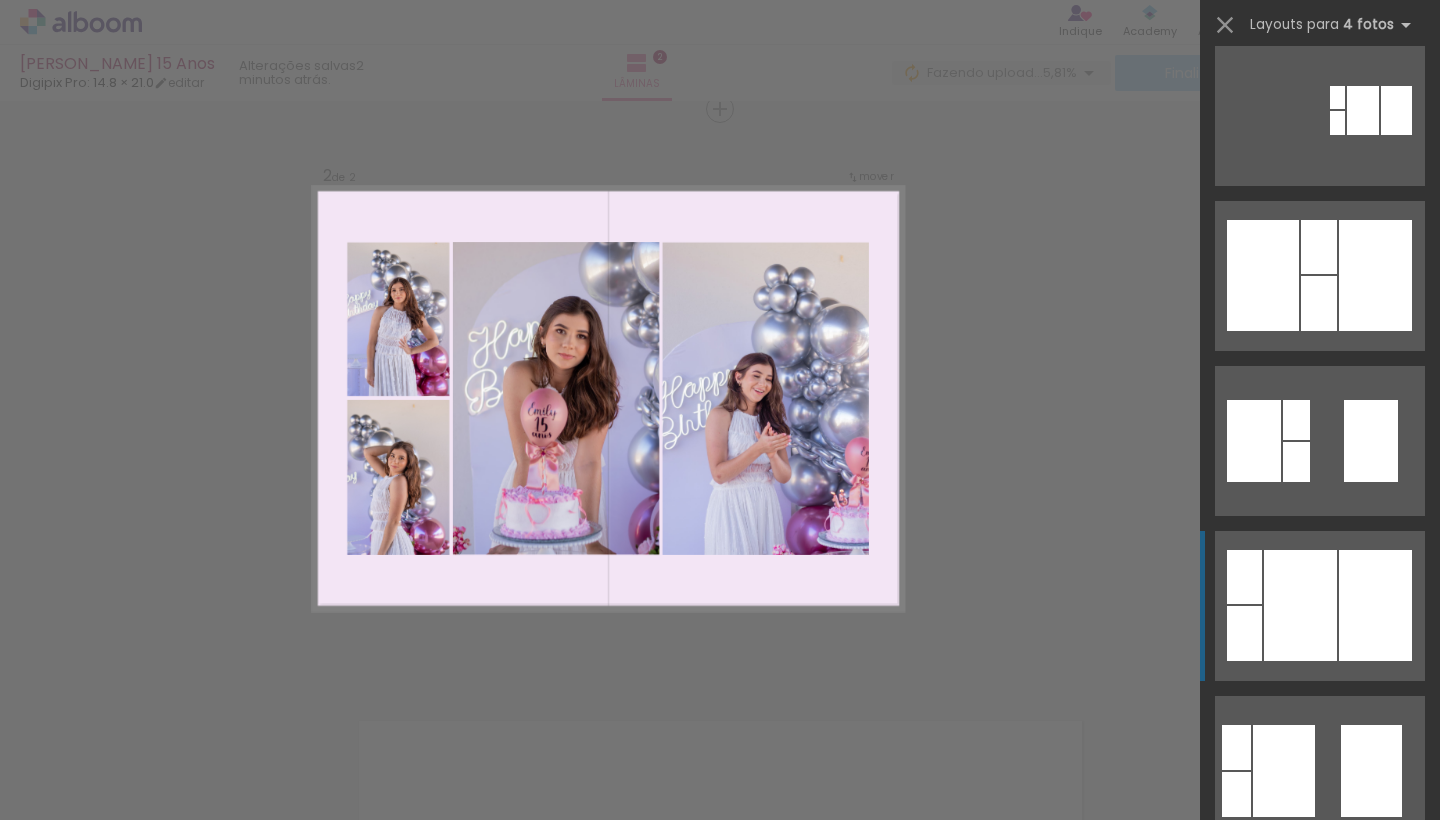 click at bounding box center [1300, 605] 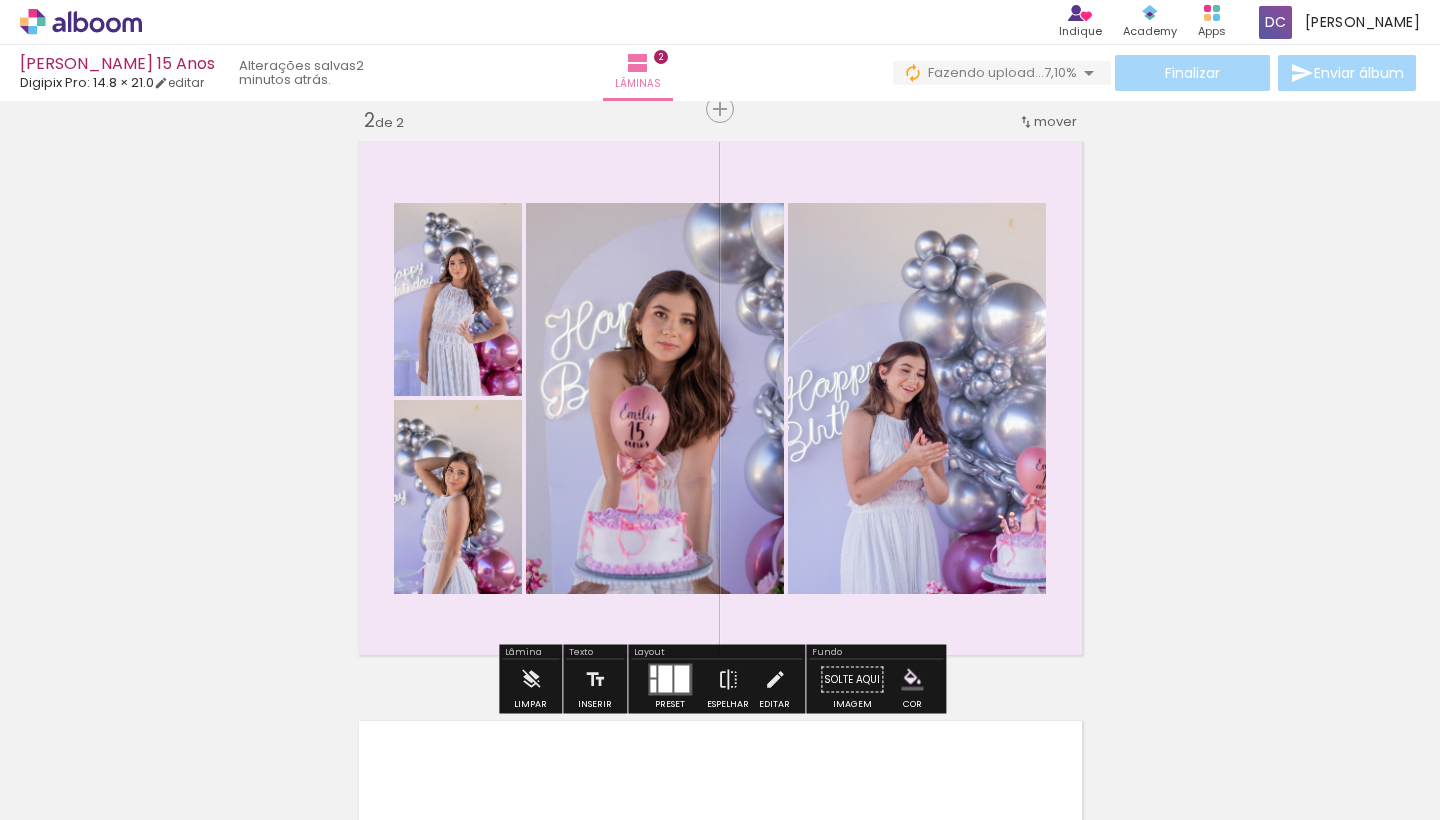 click on "Inserir lâmina 1  de 2  Inserir lâmina 2  de 2 O Designbox precisará aumentar a sua imagem em 158% para exportar para impressão." at bounding box center [720, 373] 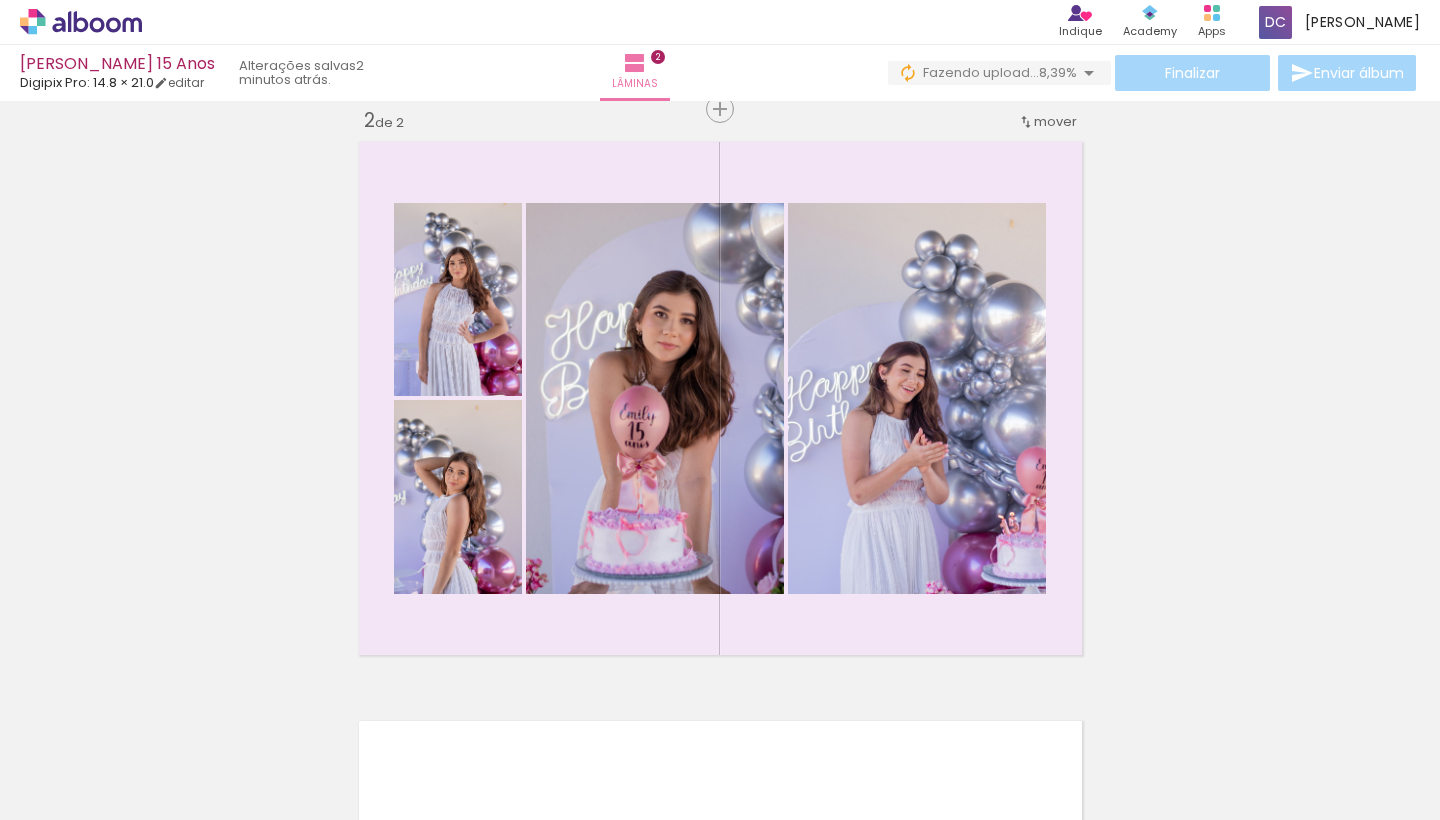 scroll, scrollTop: 0, scrollLeft: 0, axis: both 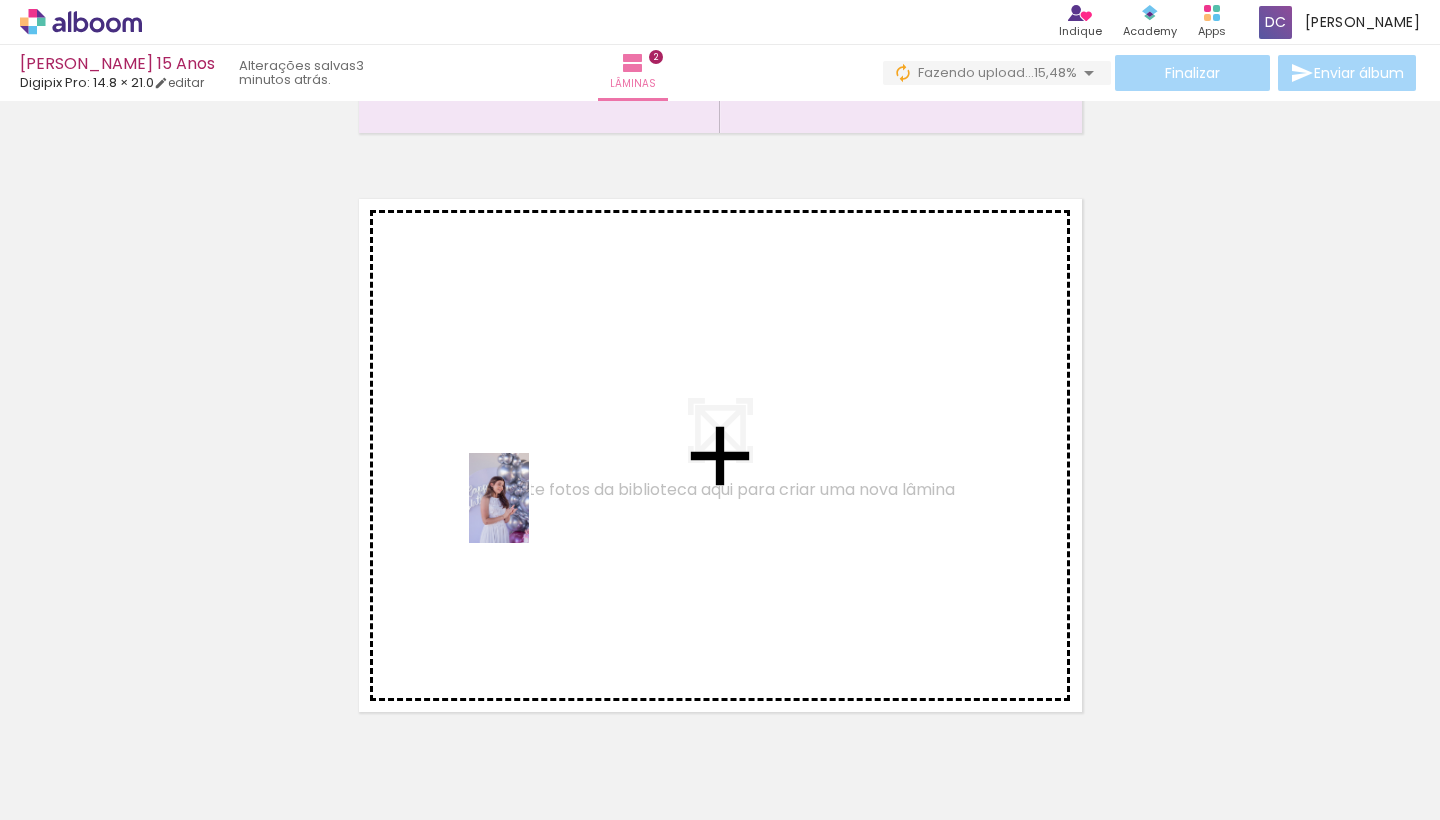 drag, startPoint x: 1186, startPoint y: 749, endPoint x: 529, endPoint y: 514, distance: 697.76355 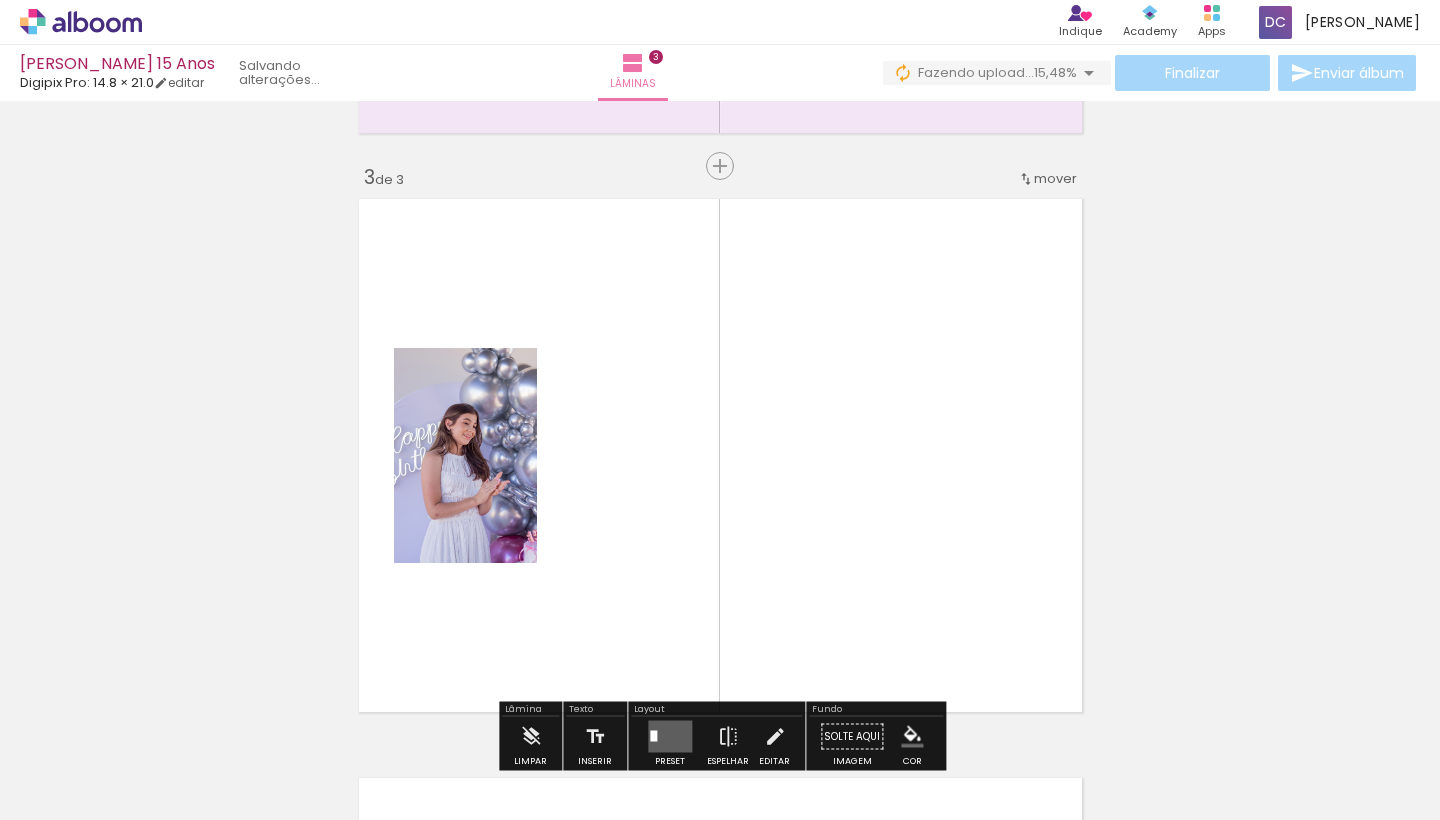 scroll, scrollTop: 1183, scrollLeft: 0, axis: vertical 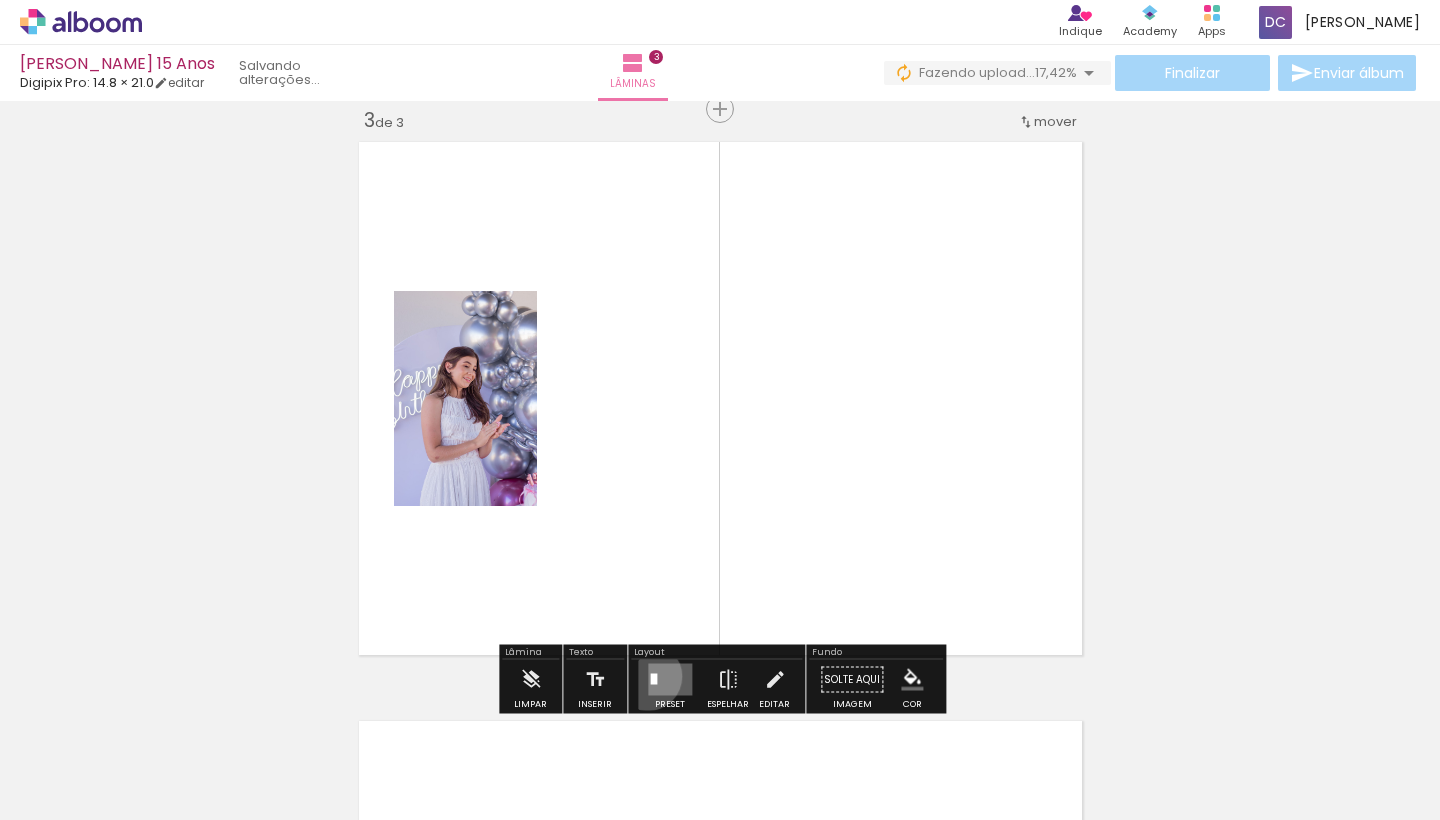 click at bounding box center (670, 680) 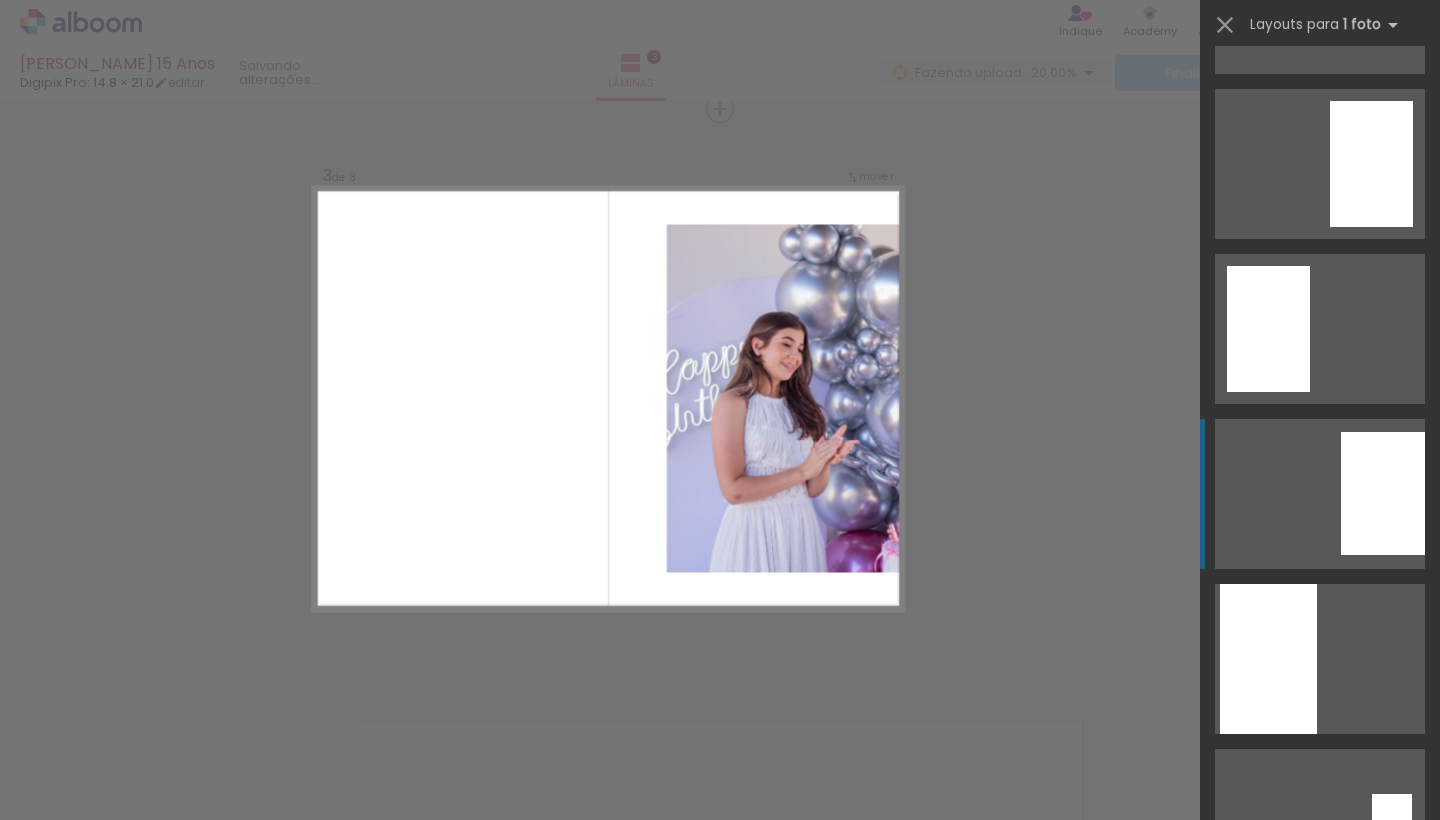 scroll, scrollTop: 313, scrollLeft: 0, axis: vertical 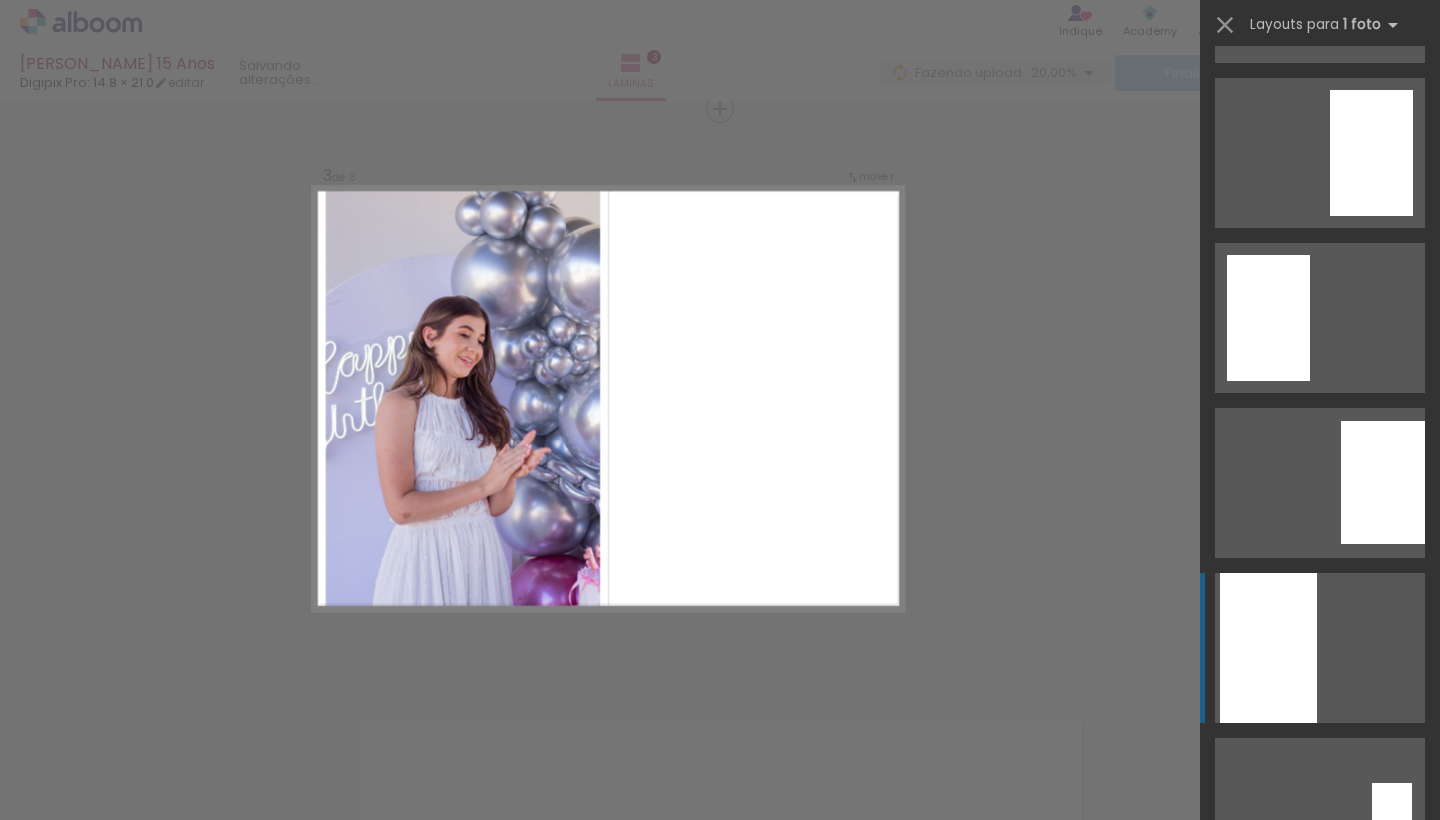 click at bounding box center [1383, 482] 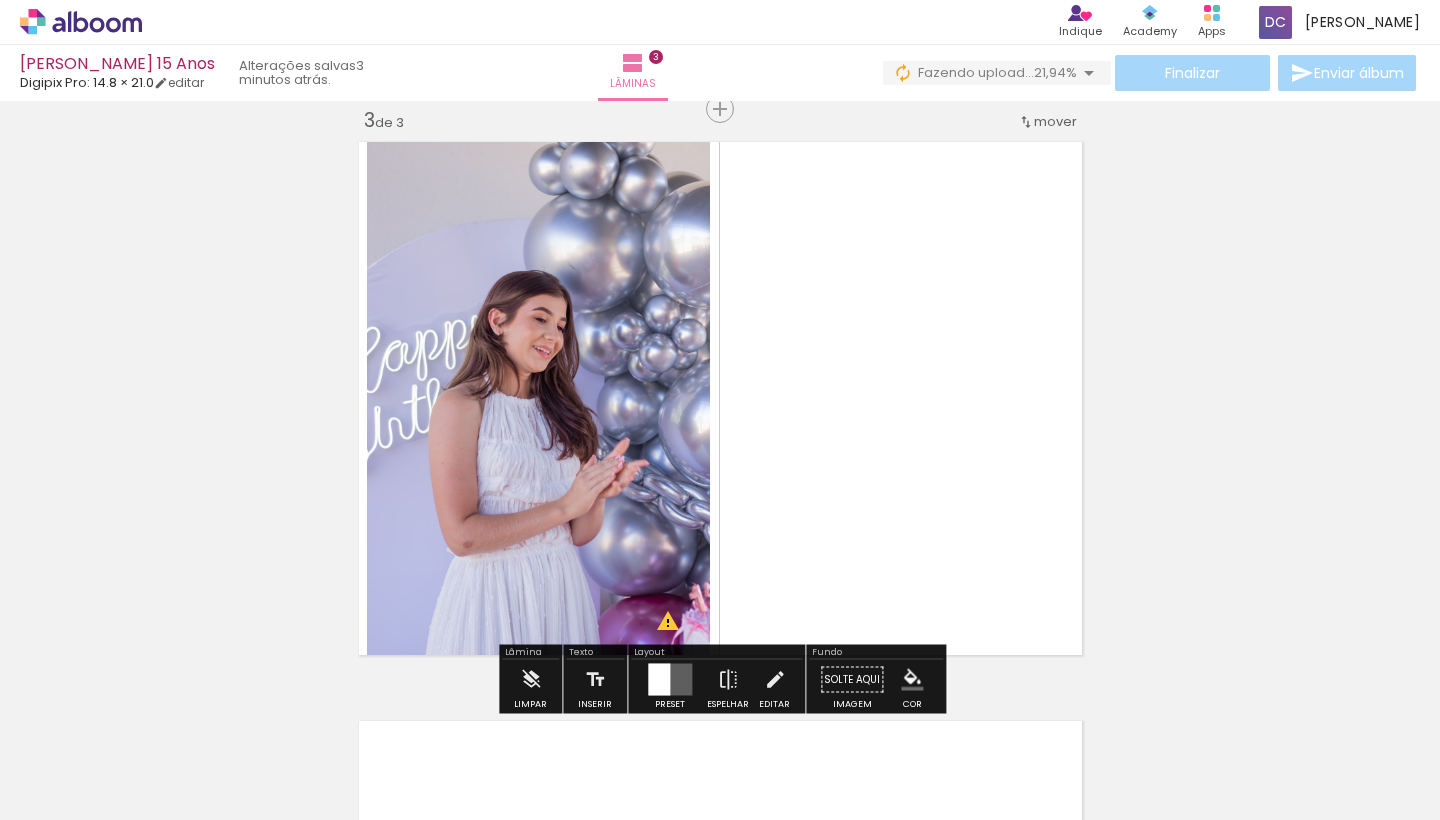 scroll, scrollTop: 0, scrollLeft: 4680, axis: horizontal 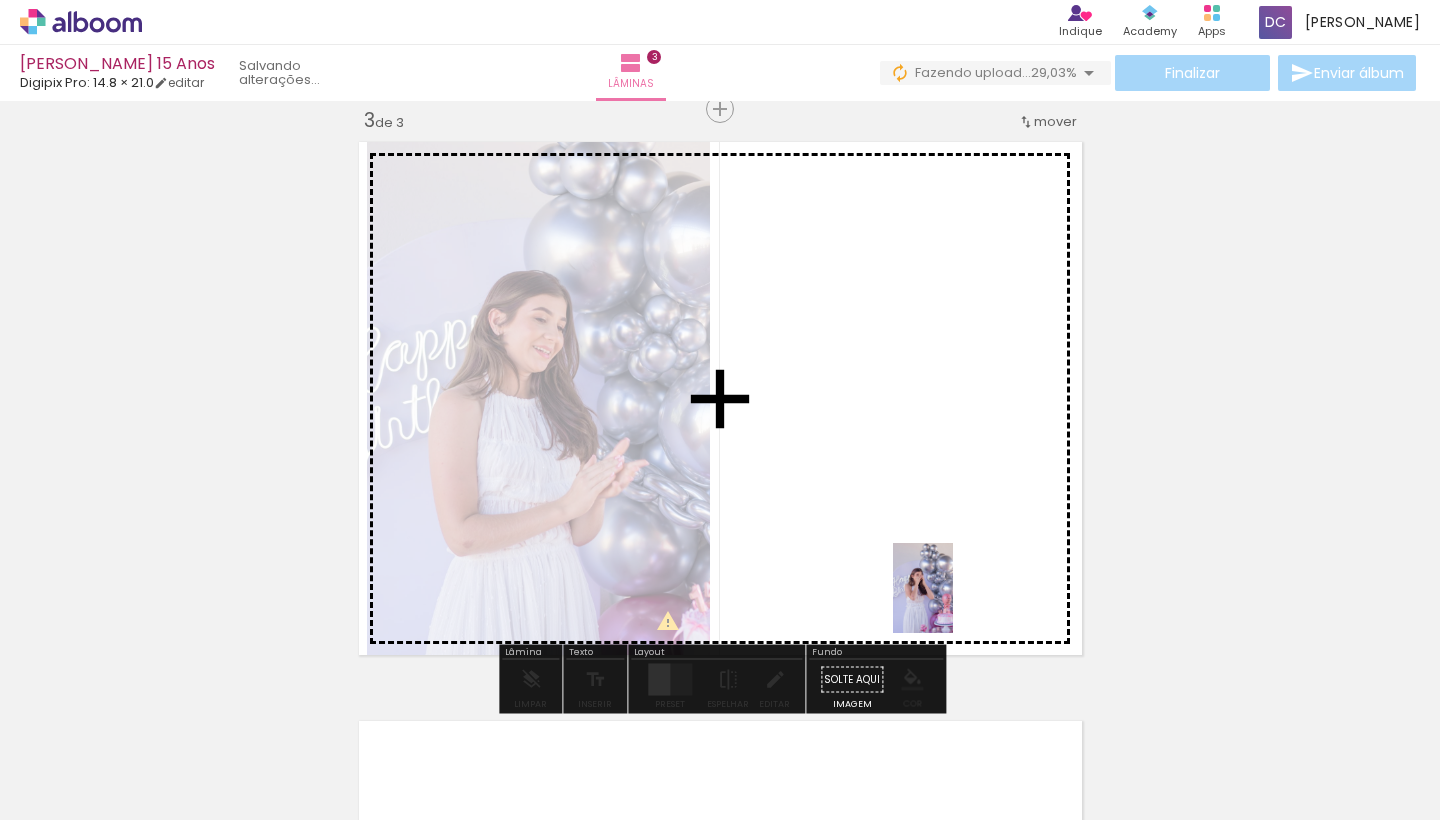 drag, startPoint x: 1165, startPoint y: 774, endPoint x: 953, endPoint y: 603, distance: 272.36923 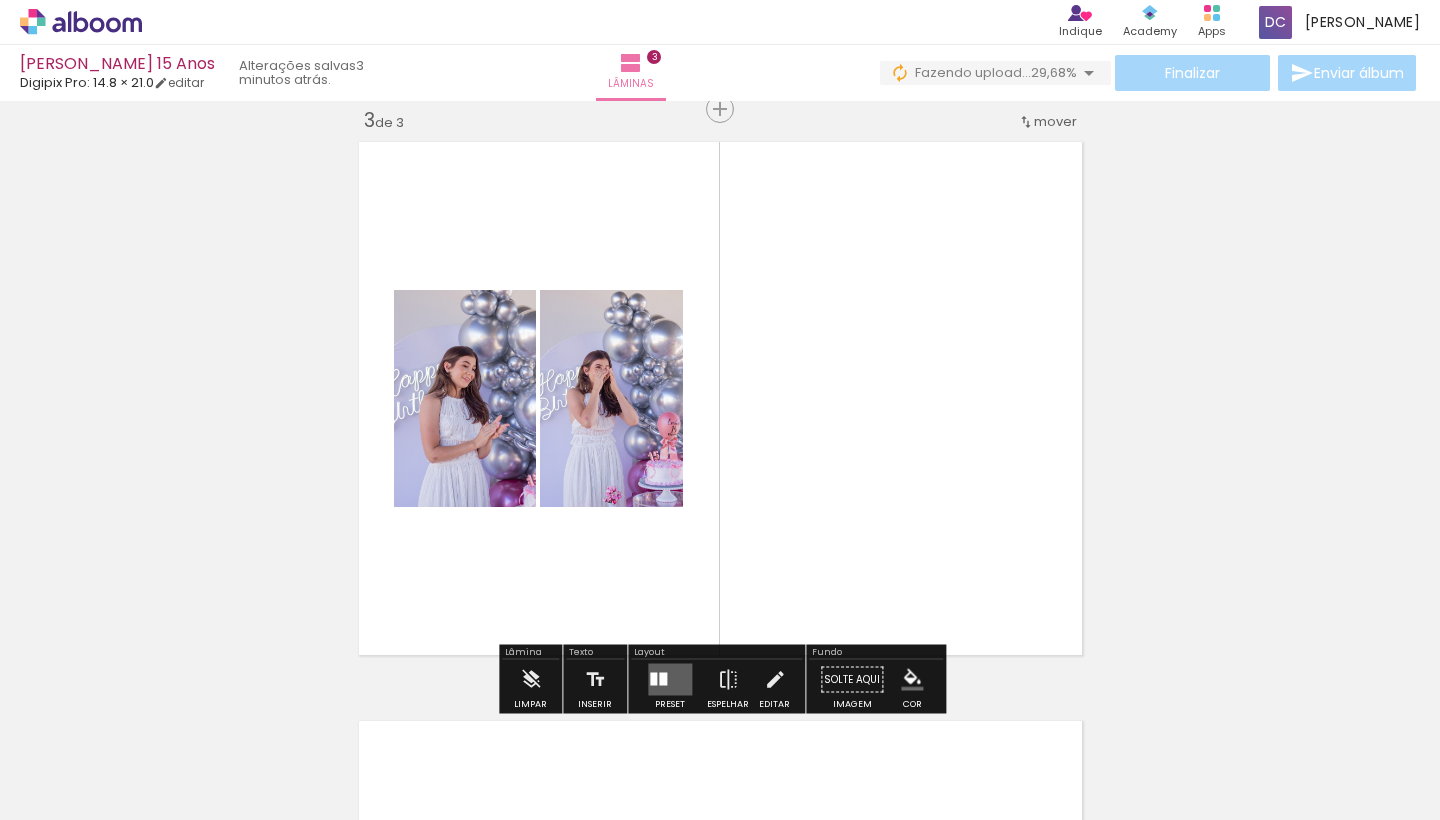 click at bounding box center [670, 680] 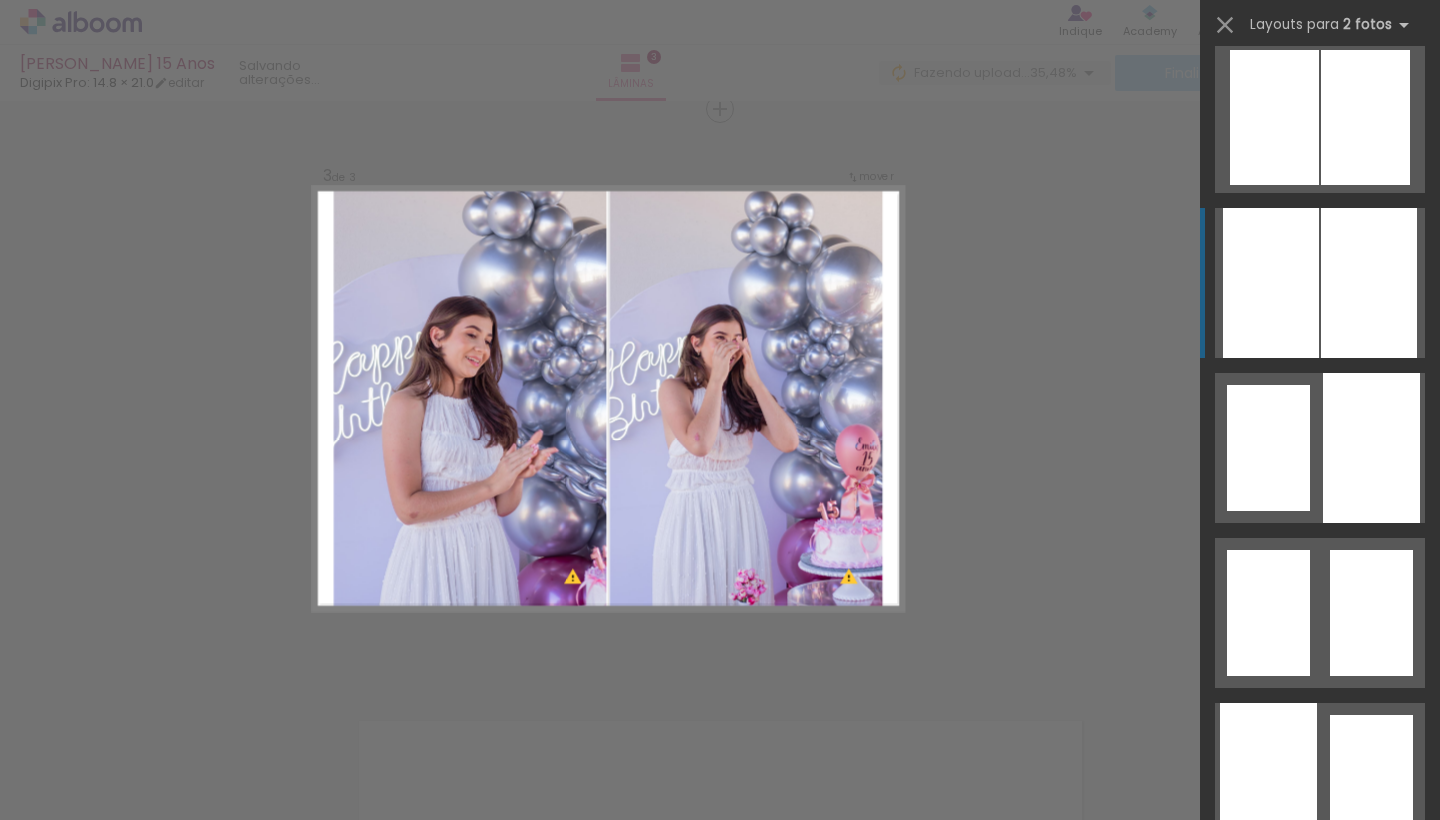 scroll, scrollTop: 841, scrollLeft: 0, axis: vertical 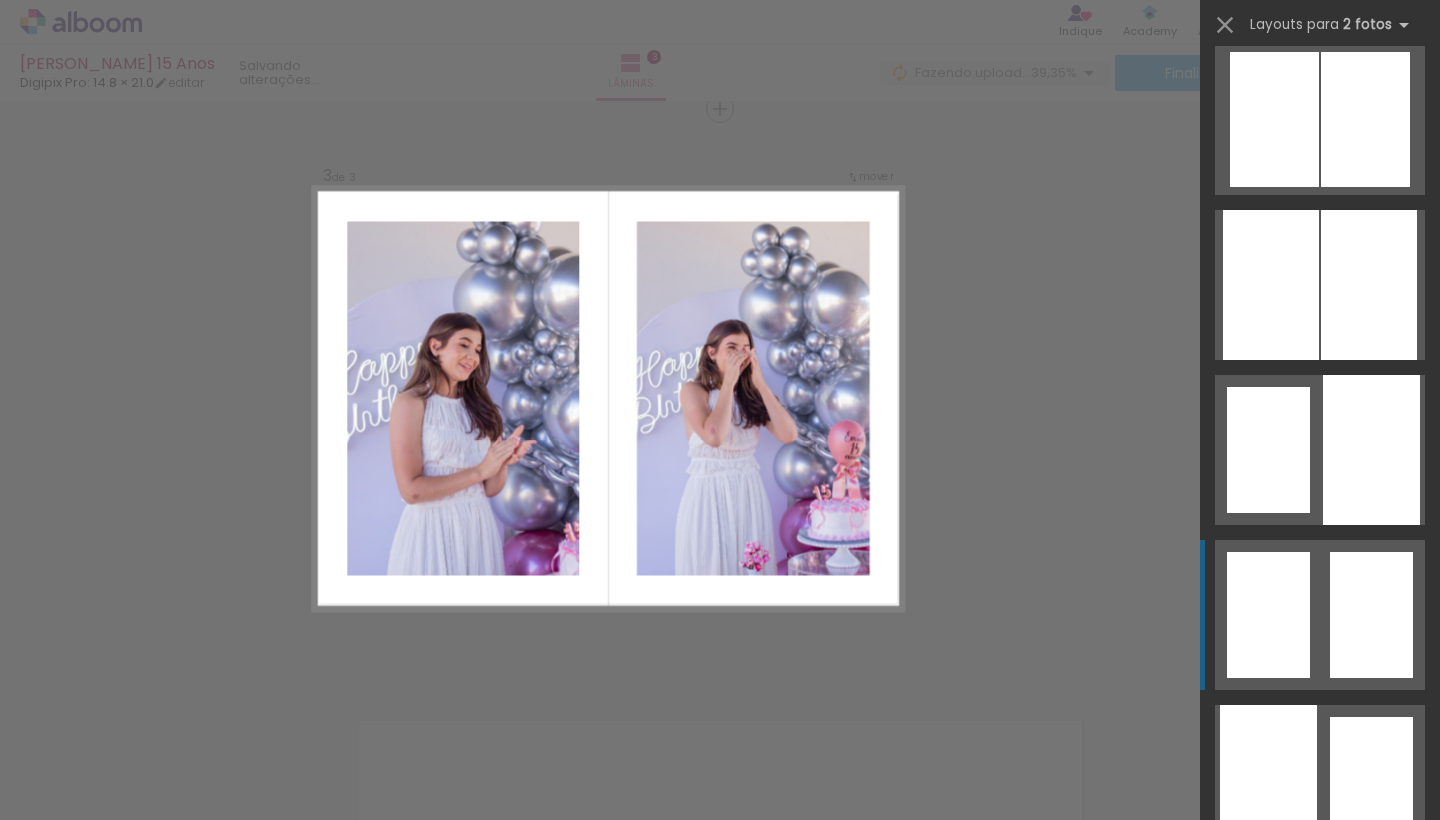 click at bounding box center [1289, -10706] 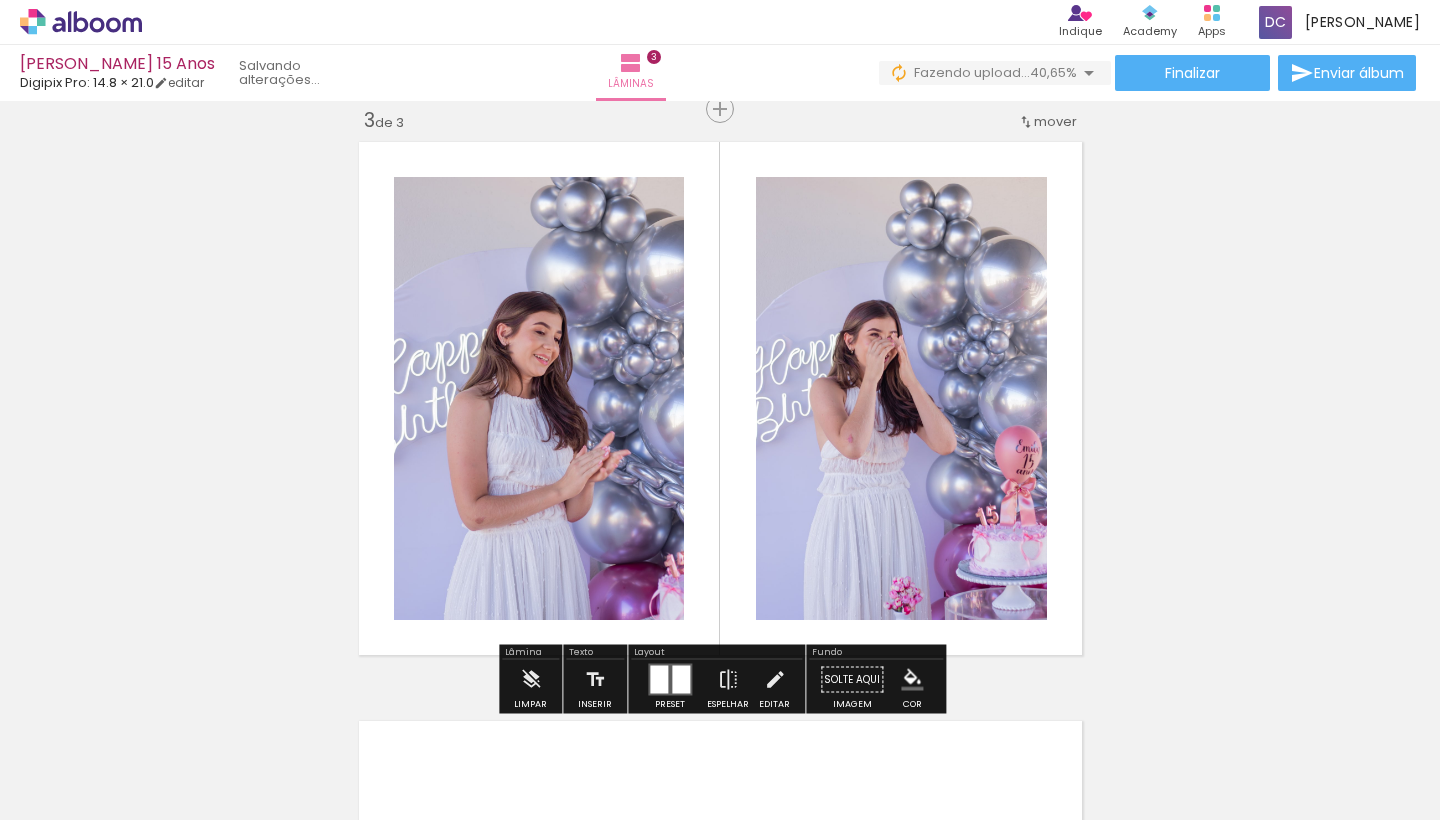 click on "Inserir lâmina 1  de 3  Inserir lâmina 2  de 3  Inserir lâmina 3  de 3 O Designbox precisará aumentar a sua imagem em 158% para exportar para impressão." at bounding box center (720, 83) 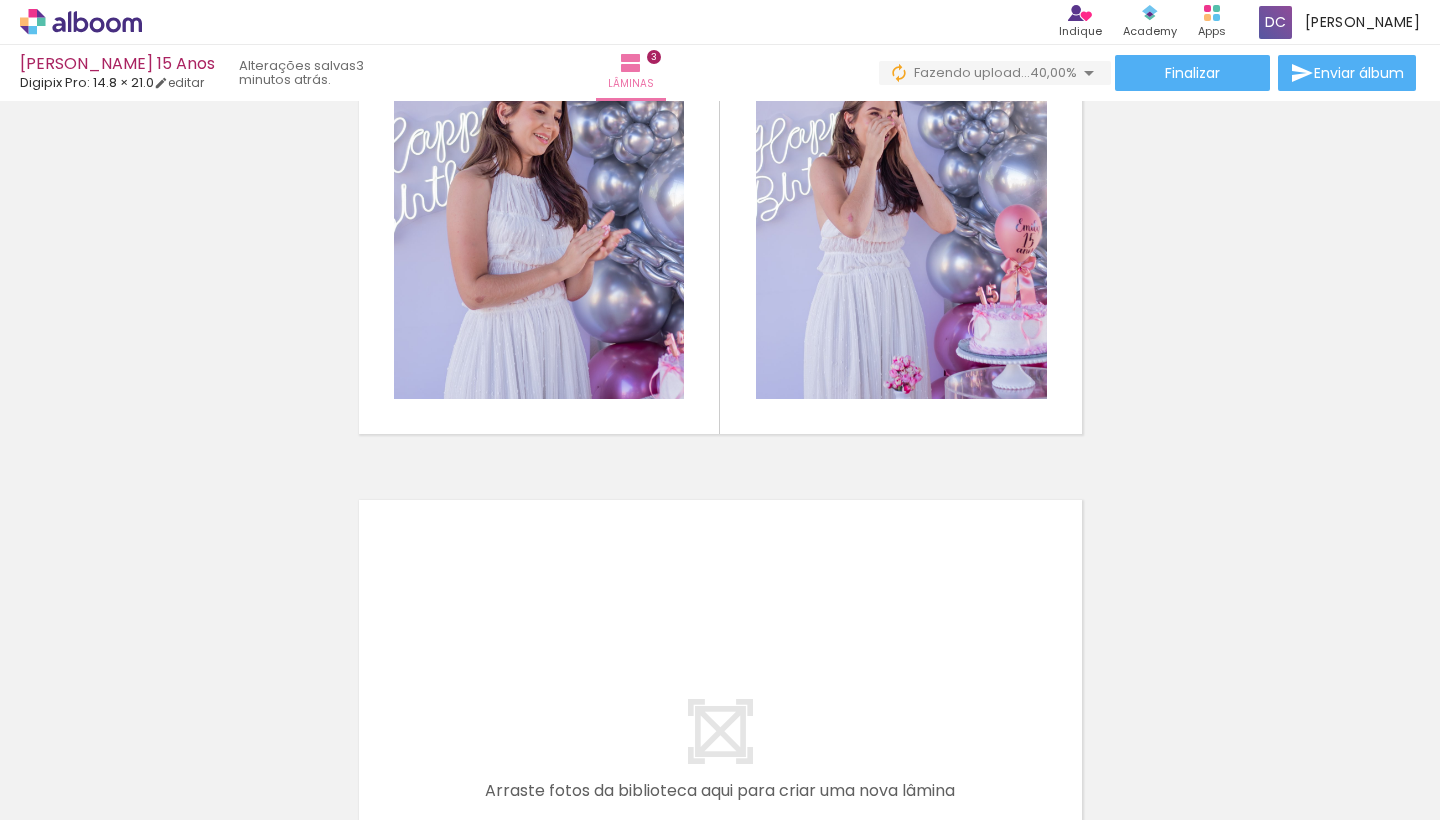 scroll, scrollTop: 1559, scrollLeft: 0, axis: vertical 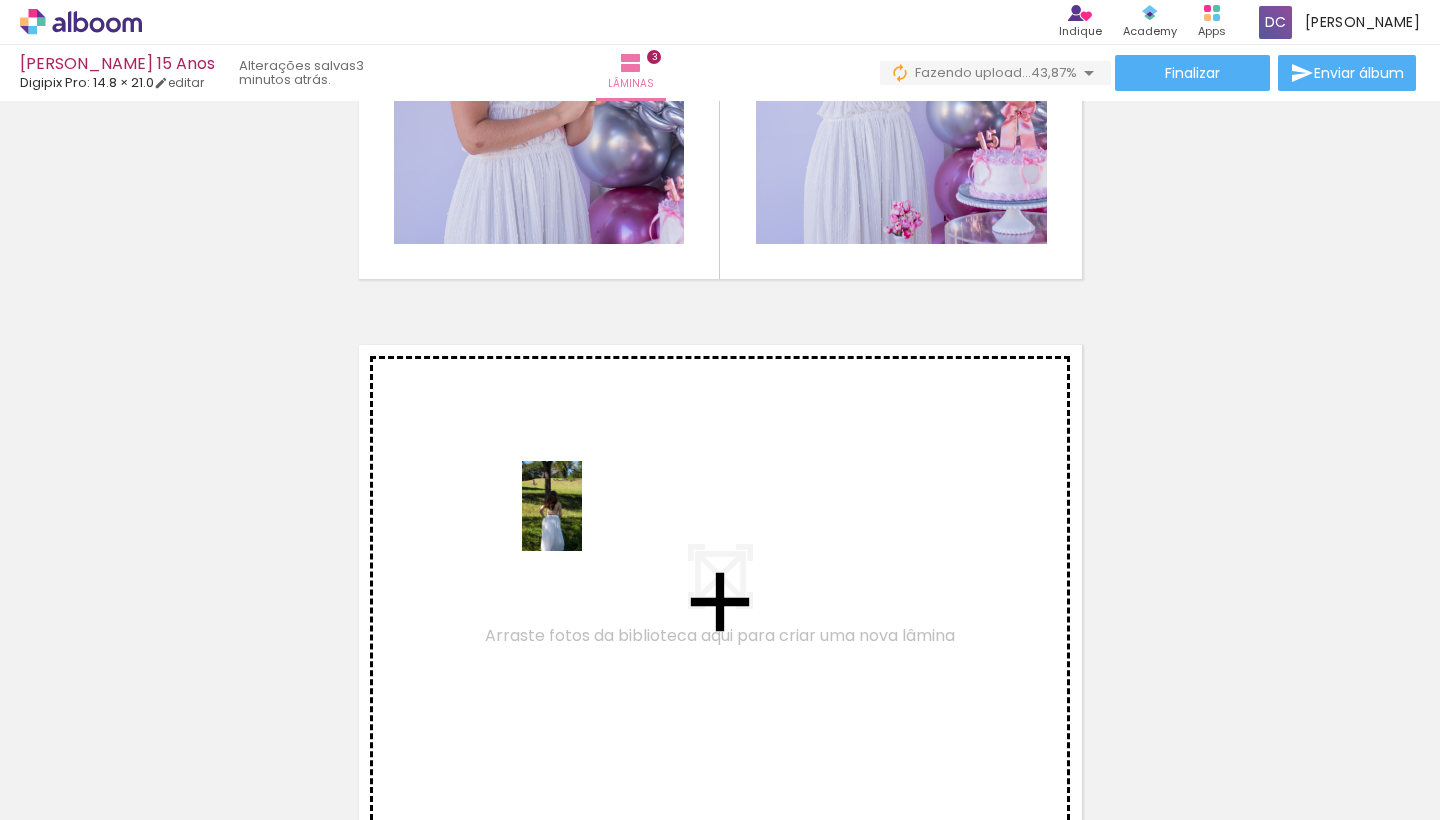 drag, startPoint x: 614, startPoint y: 765, endPoint x: 576, endPoint y: 501, distance: 266.72083 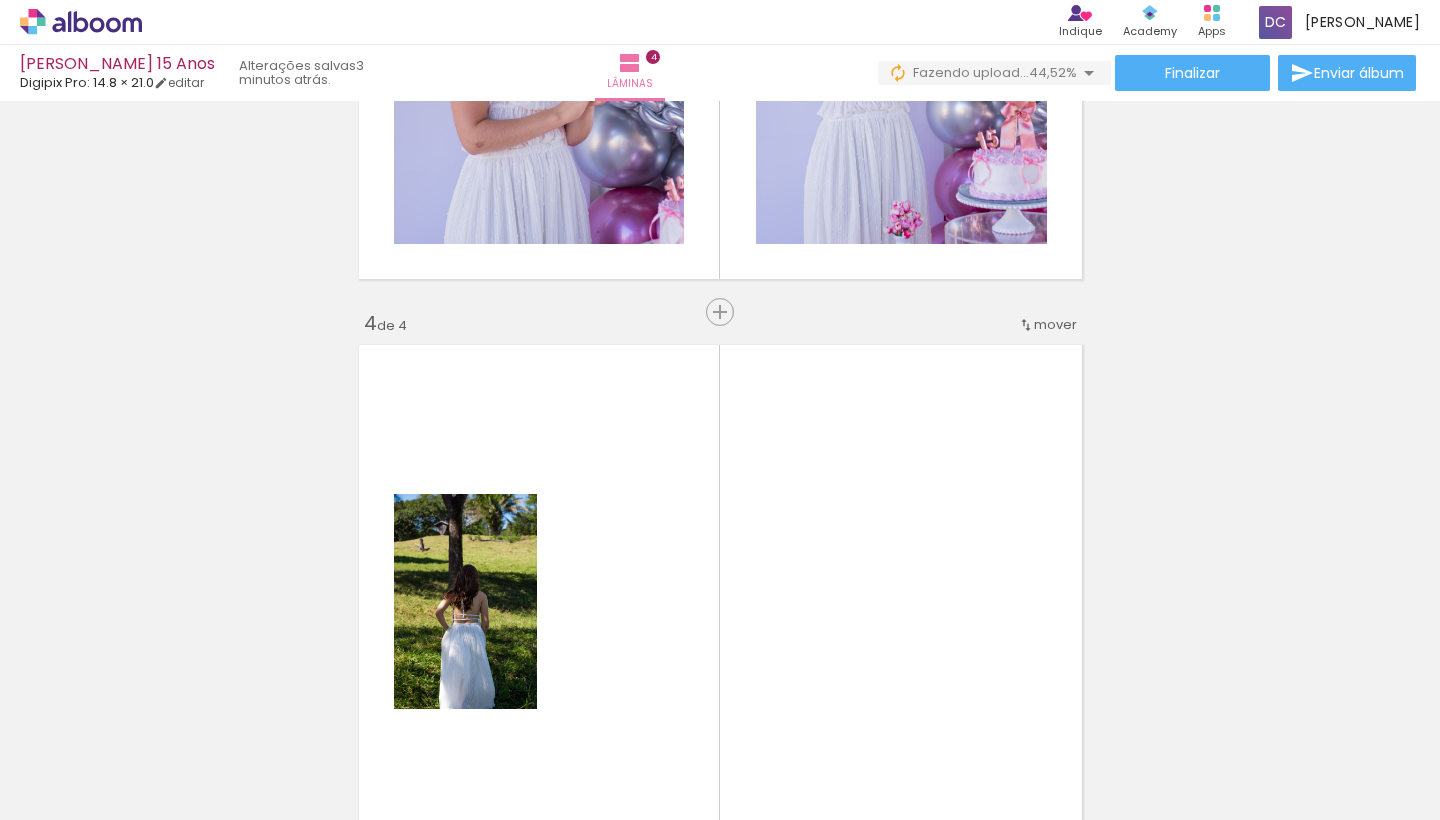 scroll, scrollTop: 1762, scrollLeft: 0, axis: vertical 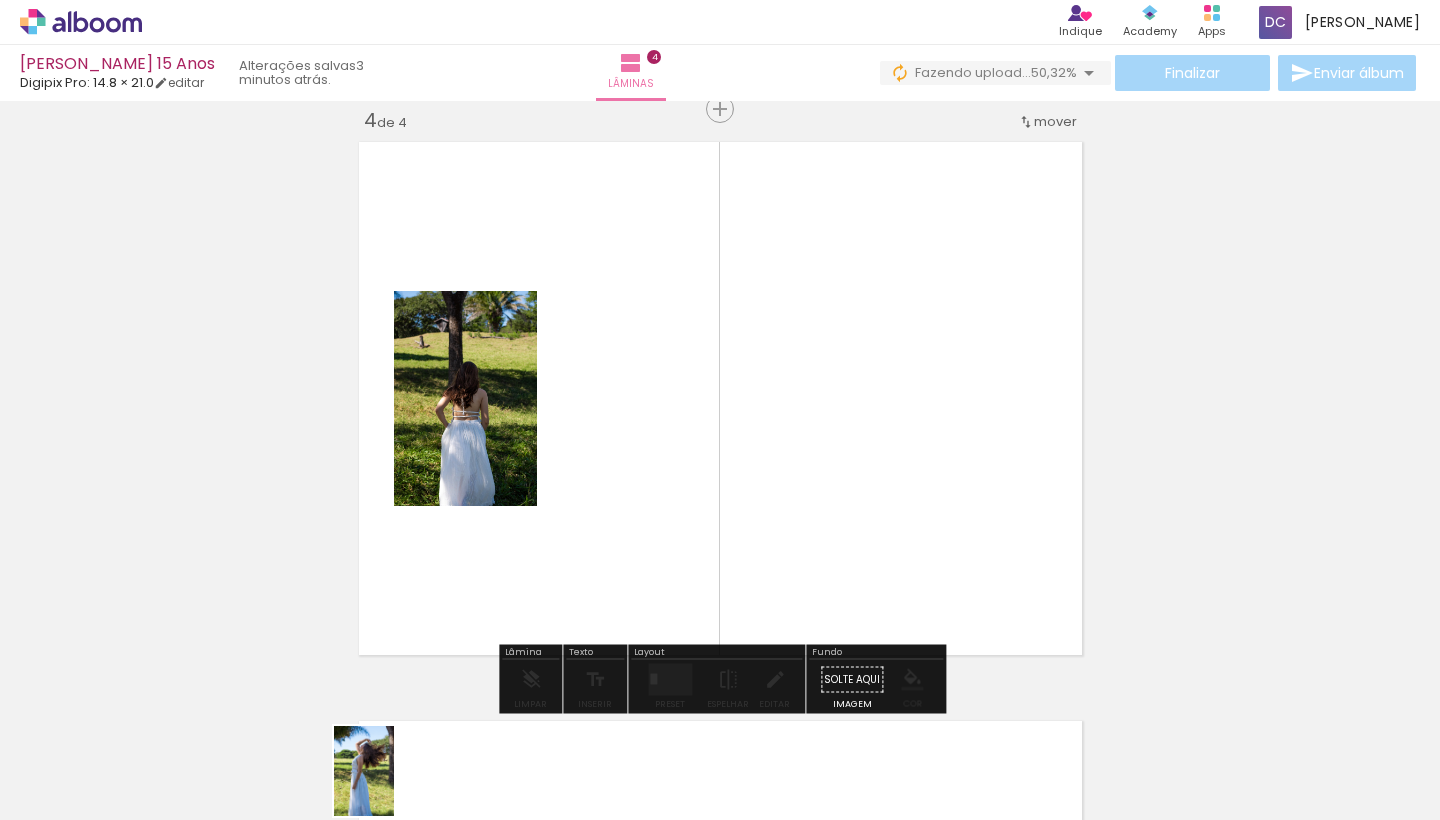 drag, startPoint x: 382, startPoint y: 775, endPoint x: 394, endPoint y: 786, distance: 16.27882 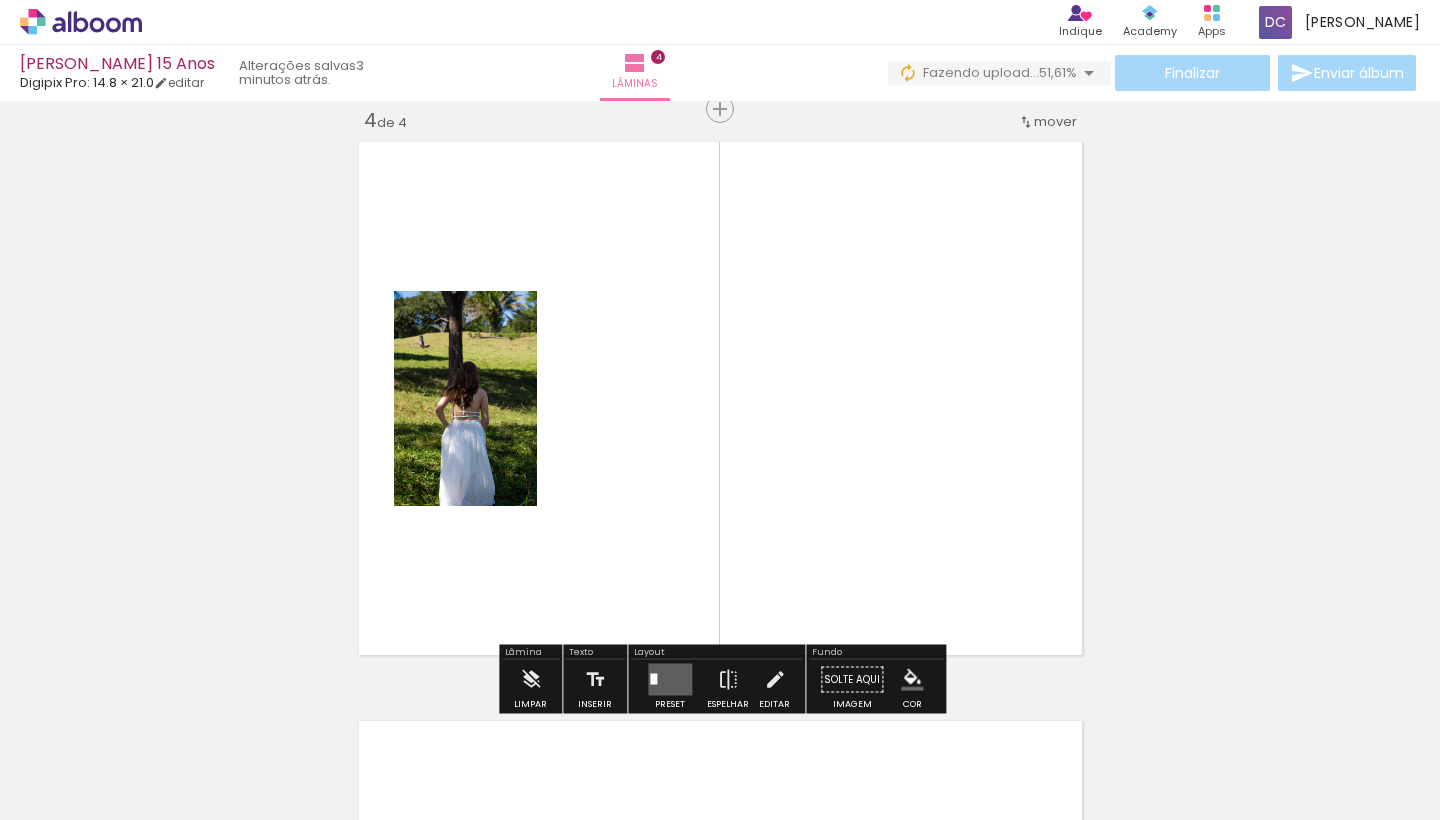 scroll, scrollTop: 0, scrollLeft: 0, axis: both 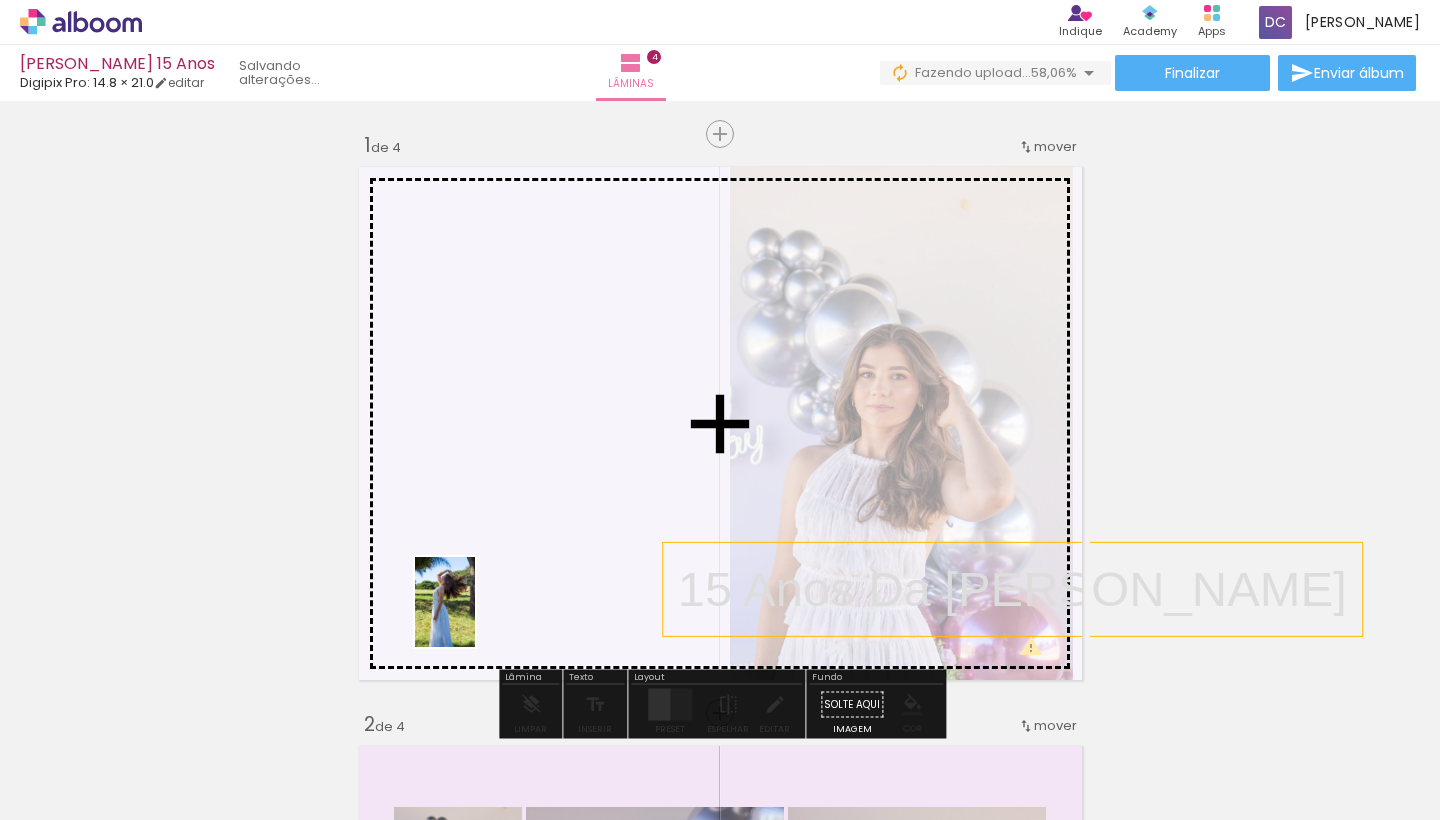 drag, startPoint x: 387, startPoint y: 767, endPoint x: 475, endPoint y: 616, distance: 174.77129 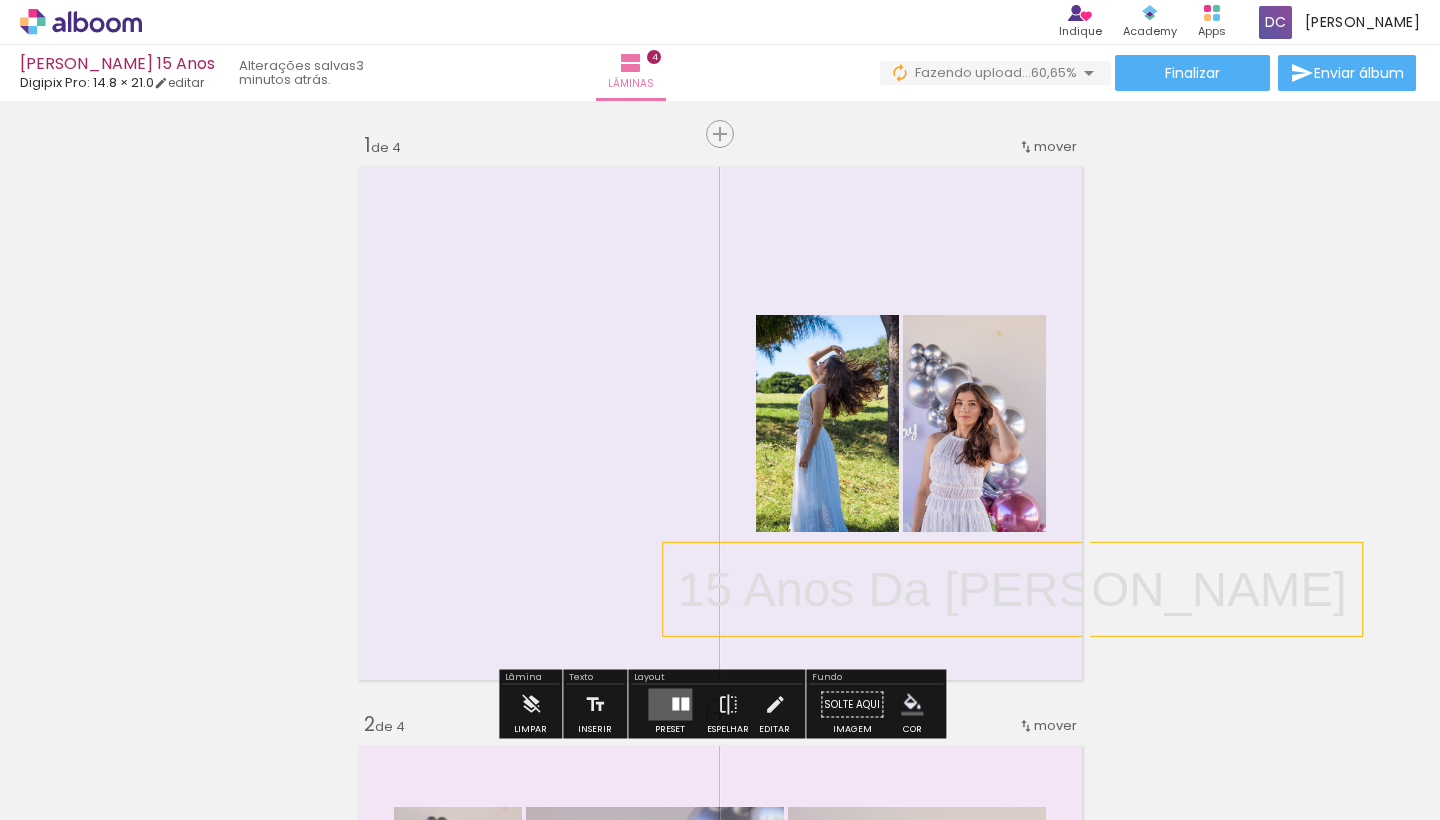 click on "Inserir lâmina 1  de 4  Inserir lâmina 2  de 4  Inserir lâmina 3  de 4  Inserir lâmina 4  de 4" at bounding box center [720, 1556] 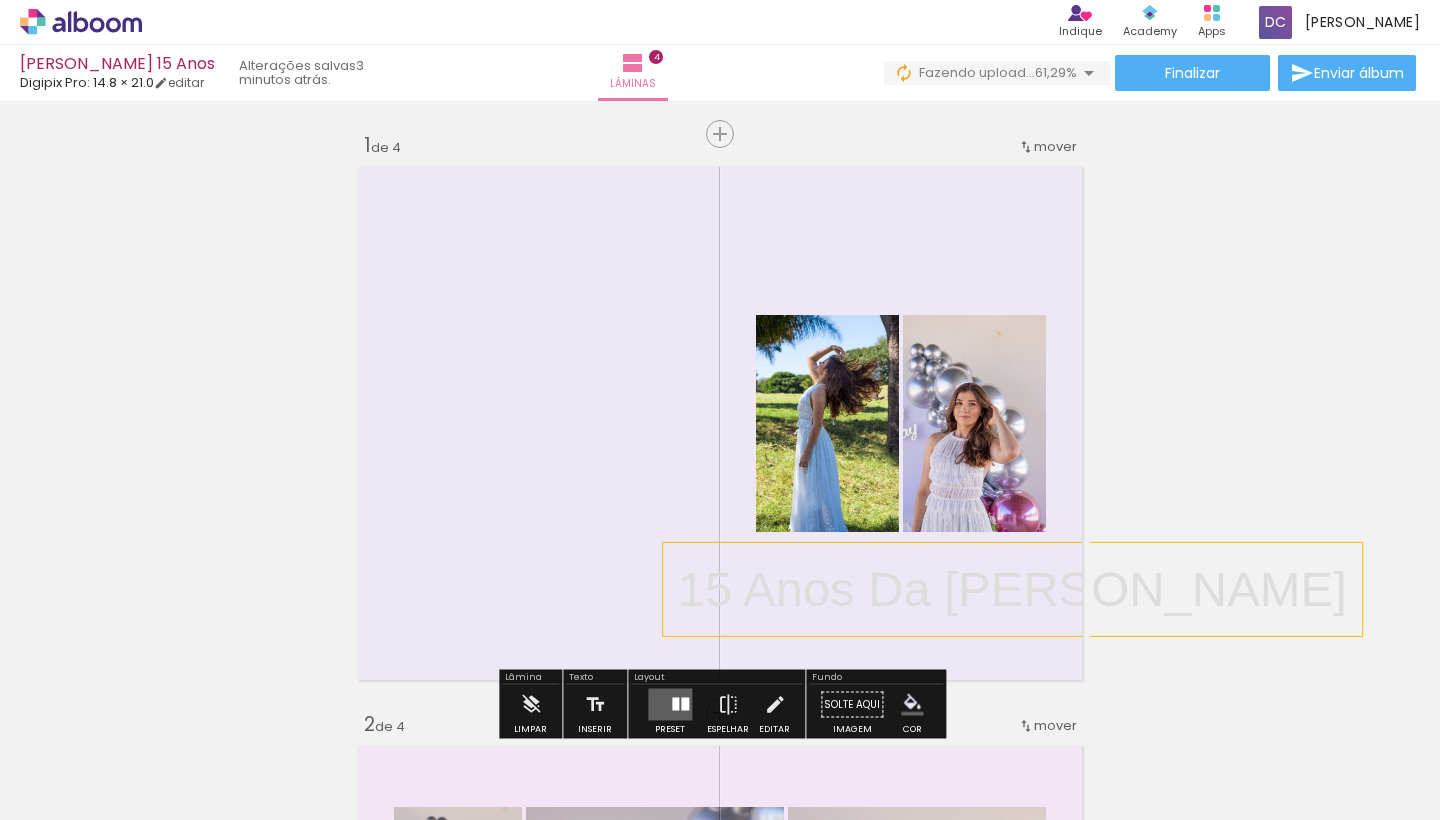 click on "Layout" at bounding box center (716, 679) 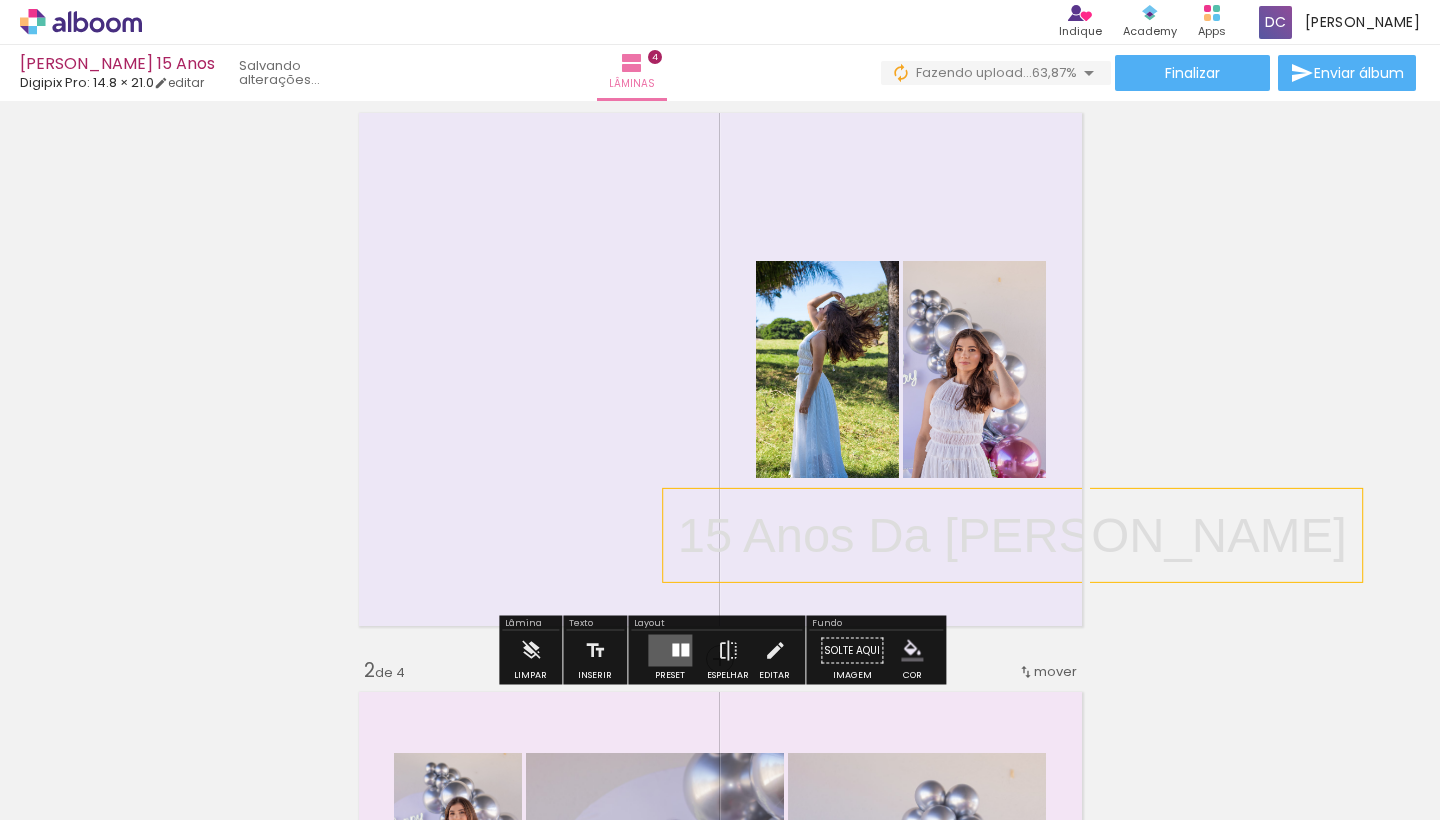 scroll, scrollTop: 47, scrollLeft: 0, axis: vertical 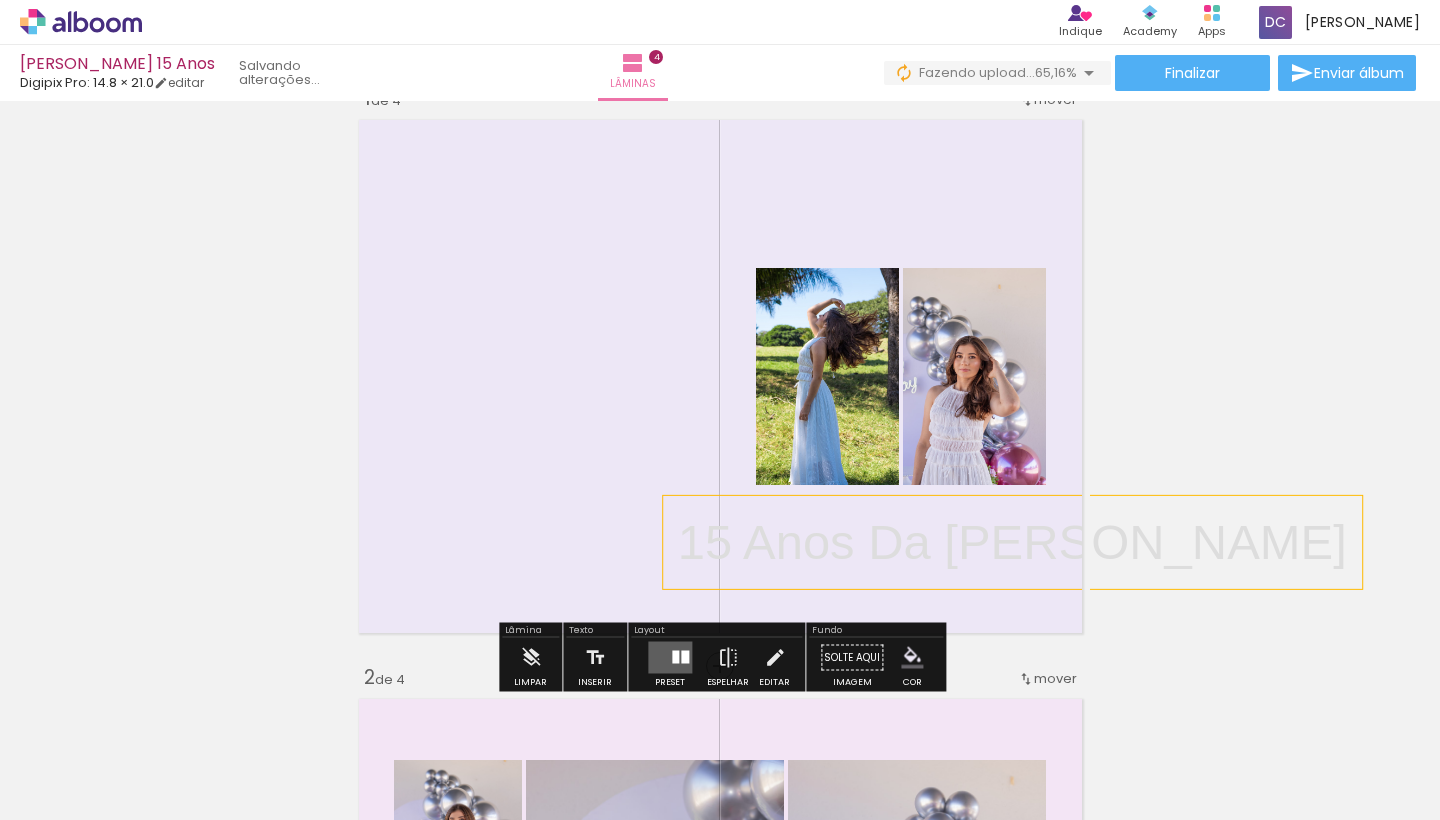 click at bounding box center (685, 657) 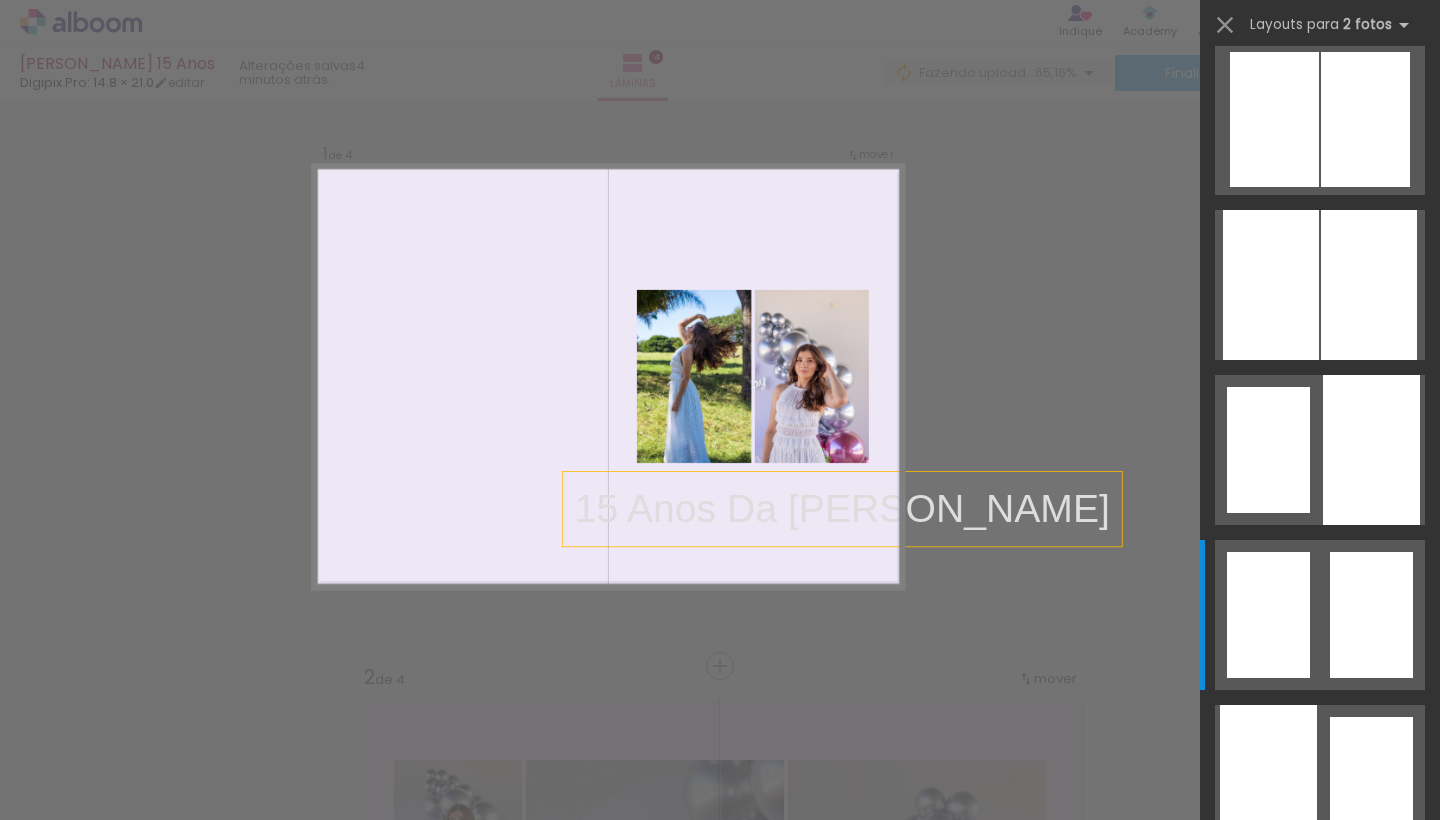 scroll, scrollTop: 0, scrollLeft: 0, axis: both 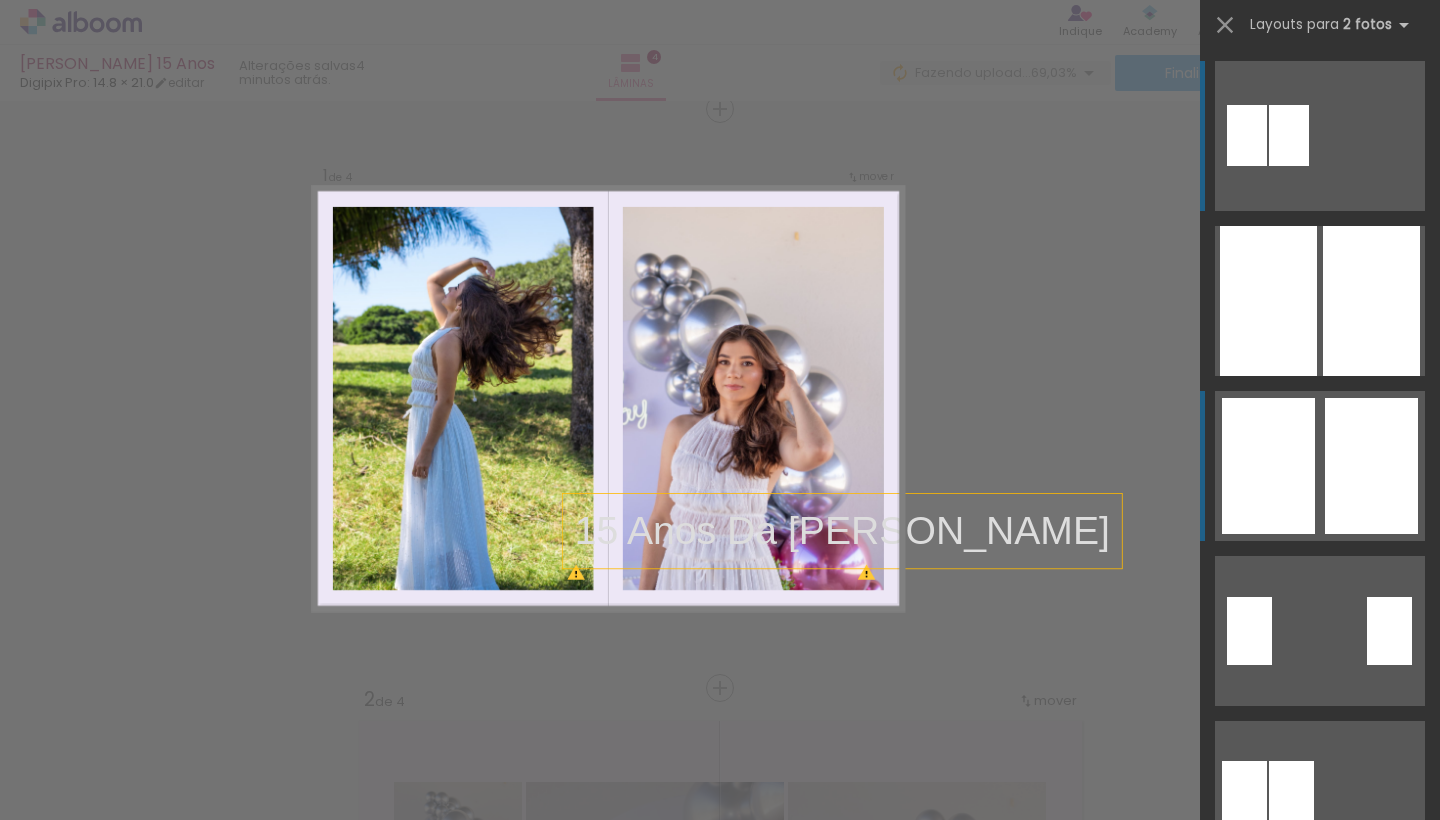 click at bounding box center (1320, 136) 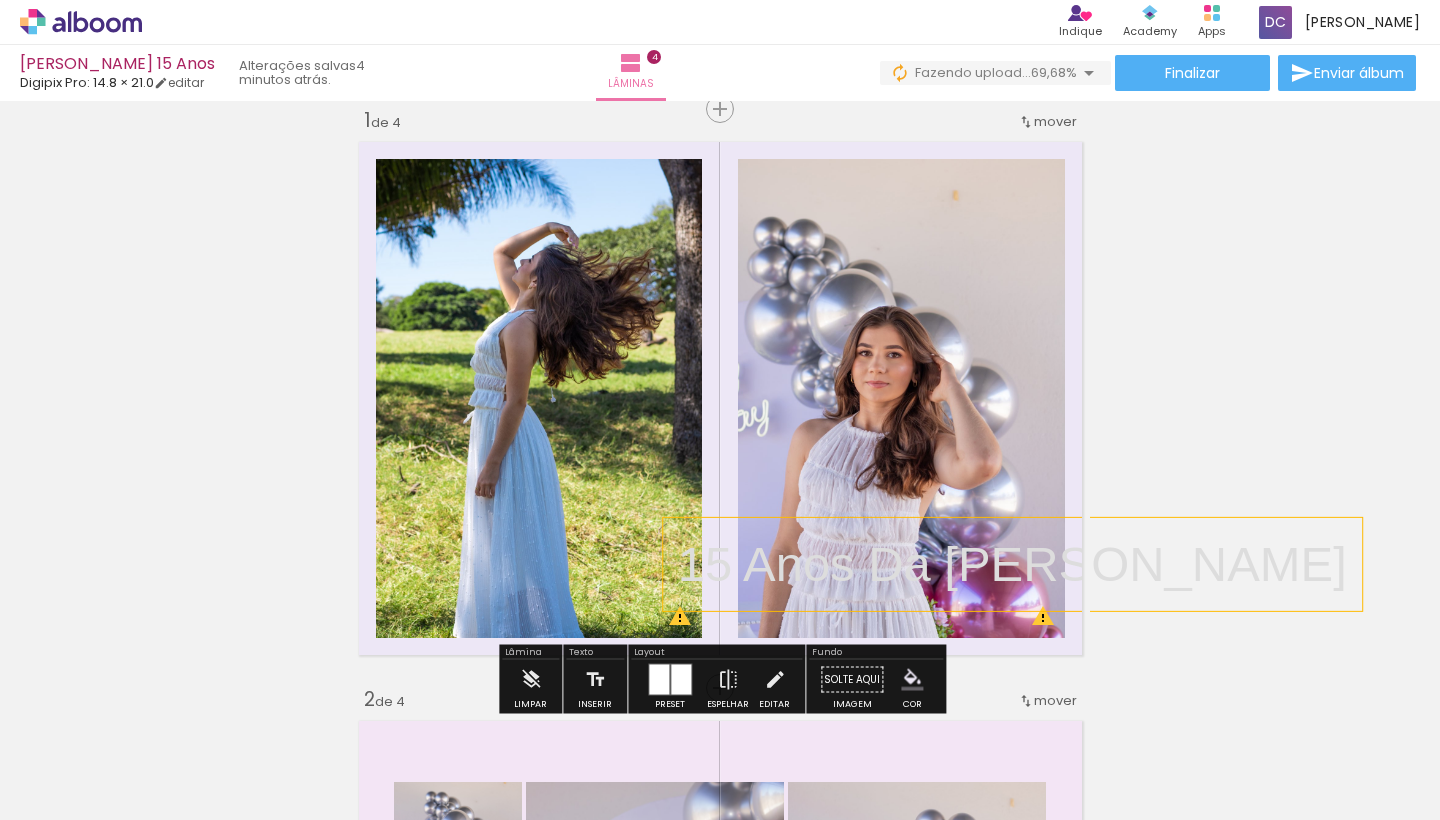 click on "Inserir lâmina 1  de 4  Inserir lâmina 2  de 4  Inserir lâmina 3  de 4  Inserir lâmina 4  de 4 O Designbox precisará aumentar a sua imagem em 158% para exportar para impressão. O Designbox precisará aumentar a sua imagem em 158% para exportar para impressão." at bounding box center (720, 1531) 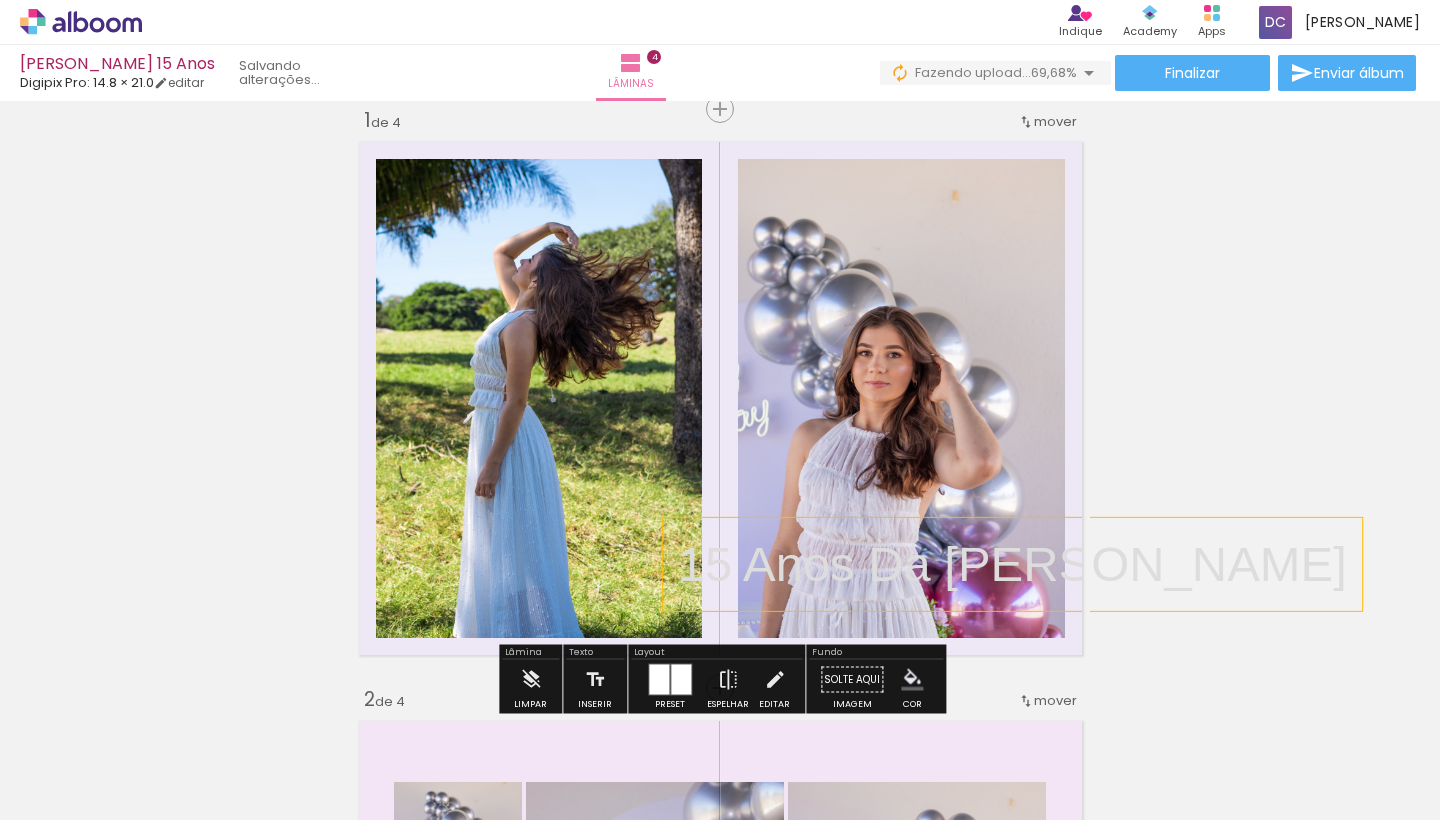 click on "15 Anos Da [PERSON_NAME]" at bounding box center [1012, 564] 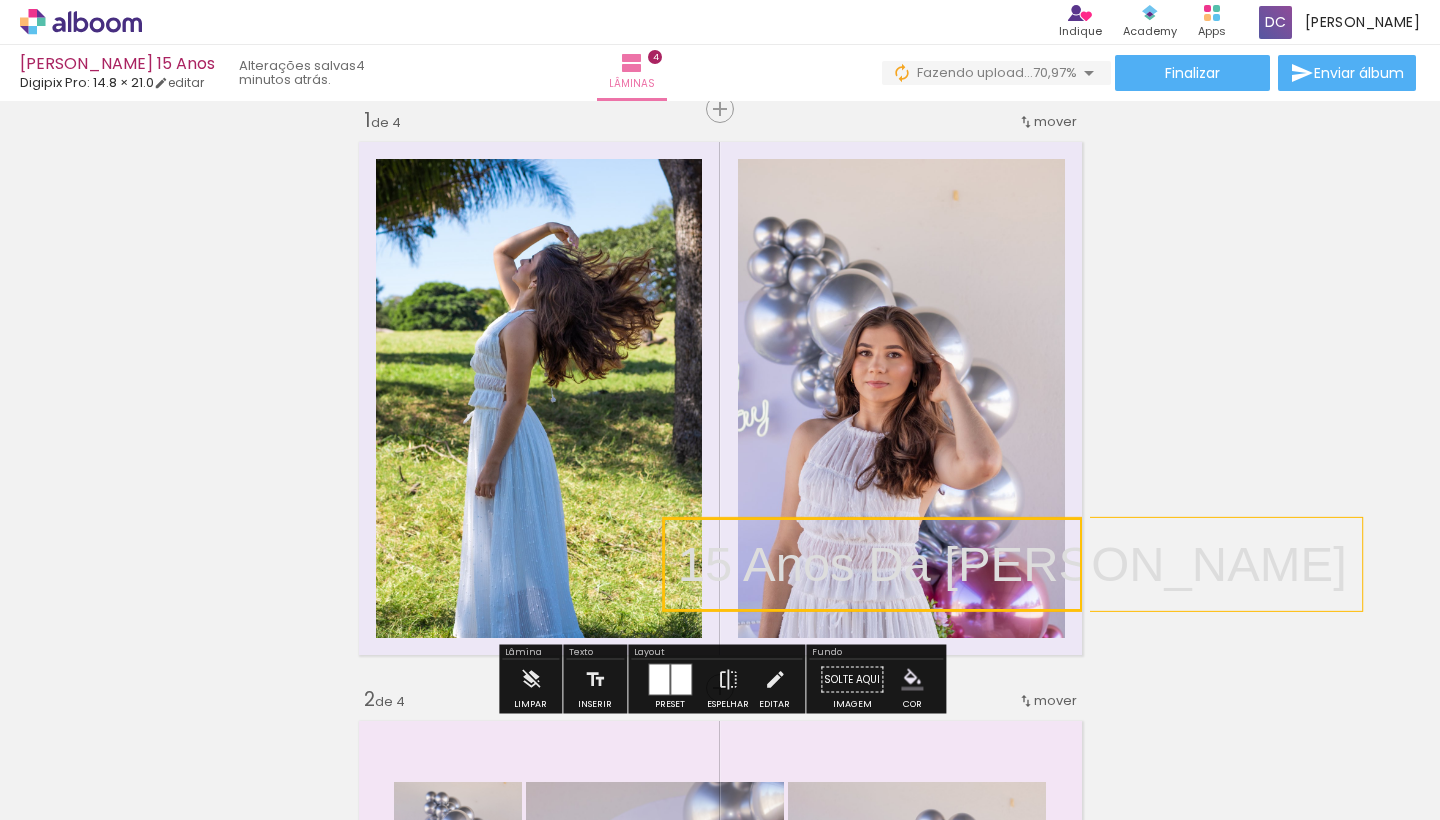 click at bounding box center (872, 564) 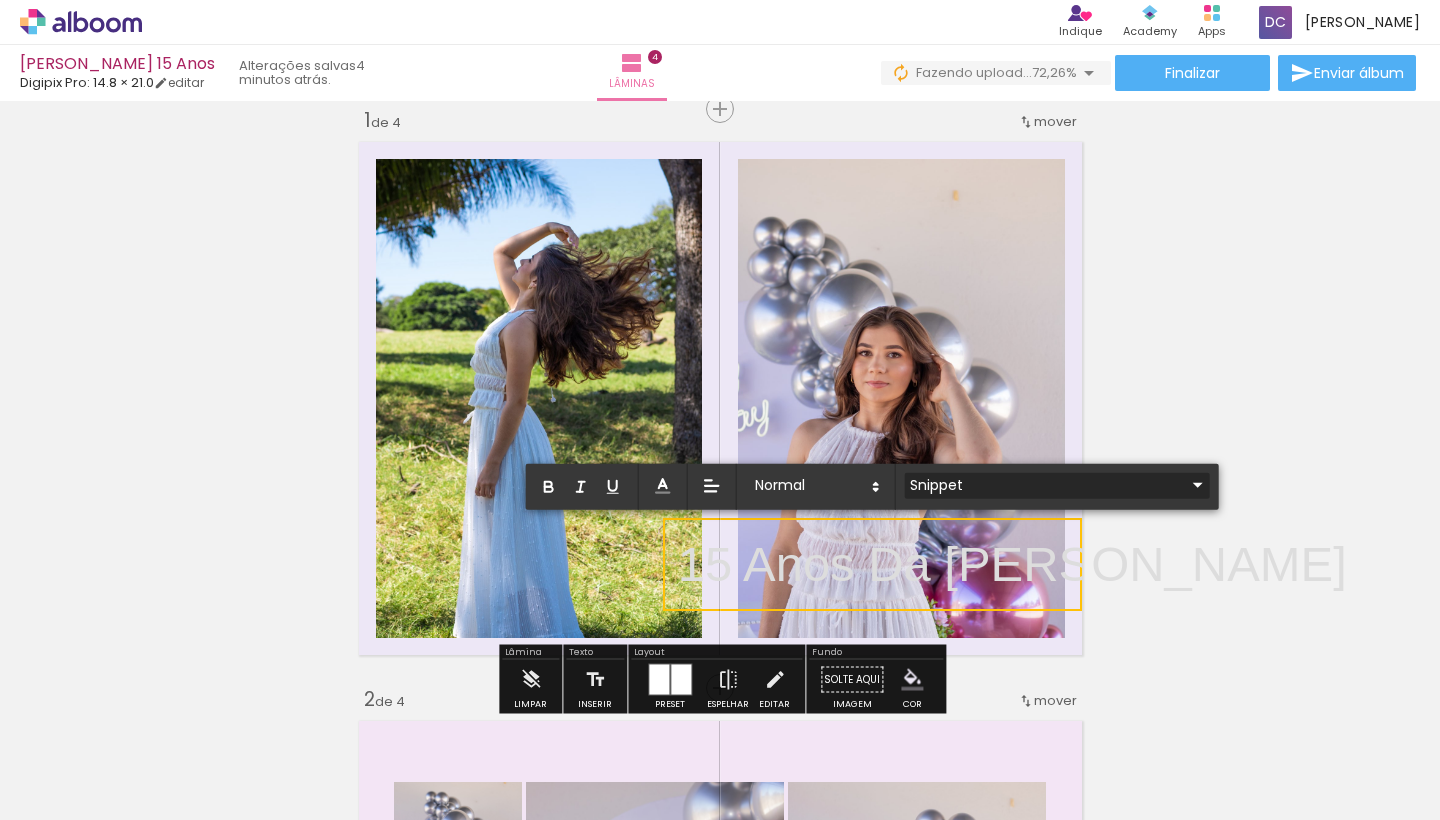 click on "Snippet" at bounding box center (1045, 484) 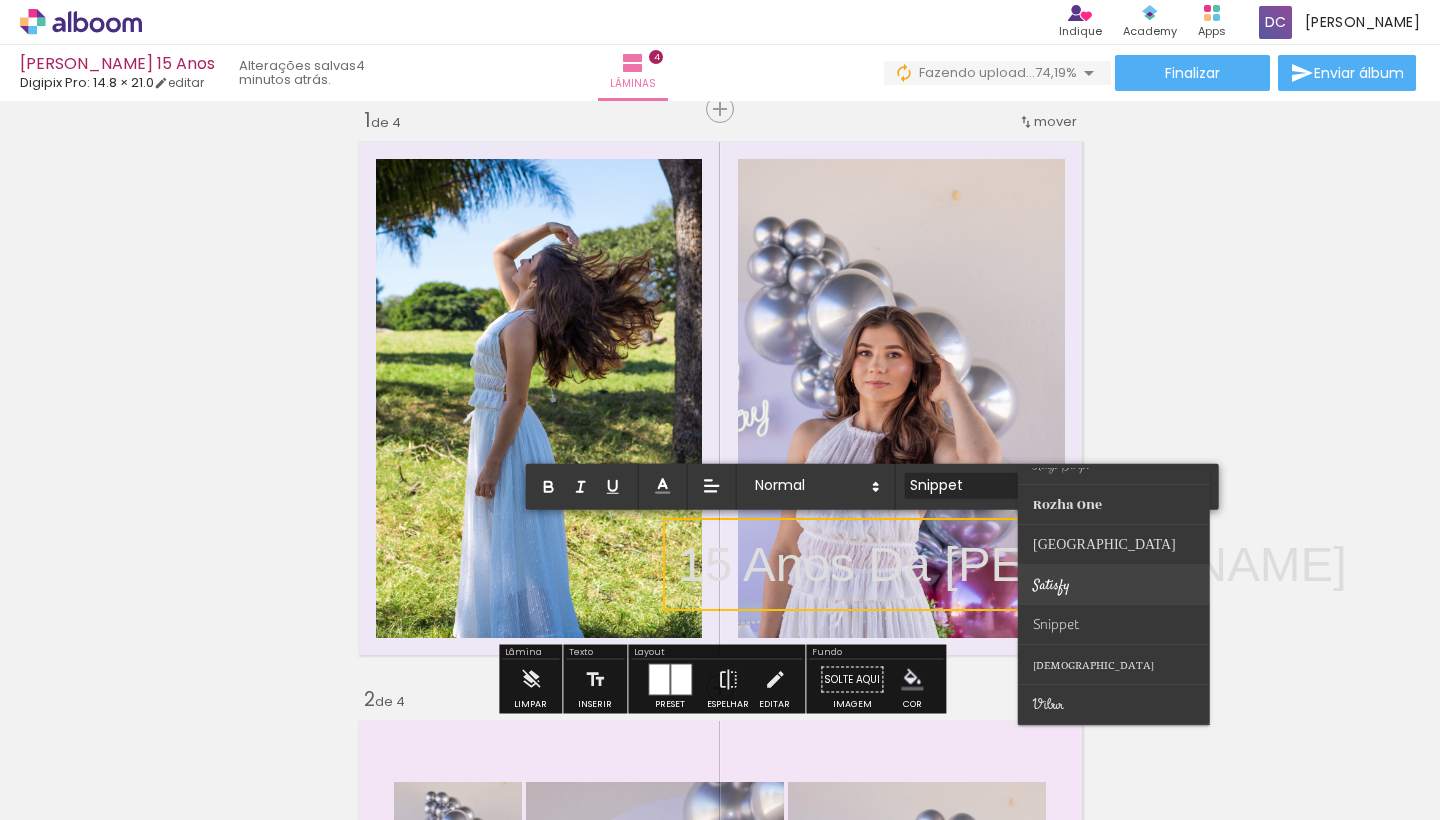 click on "Satisfy" at bounding box center (1061, 464) 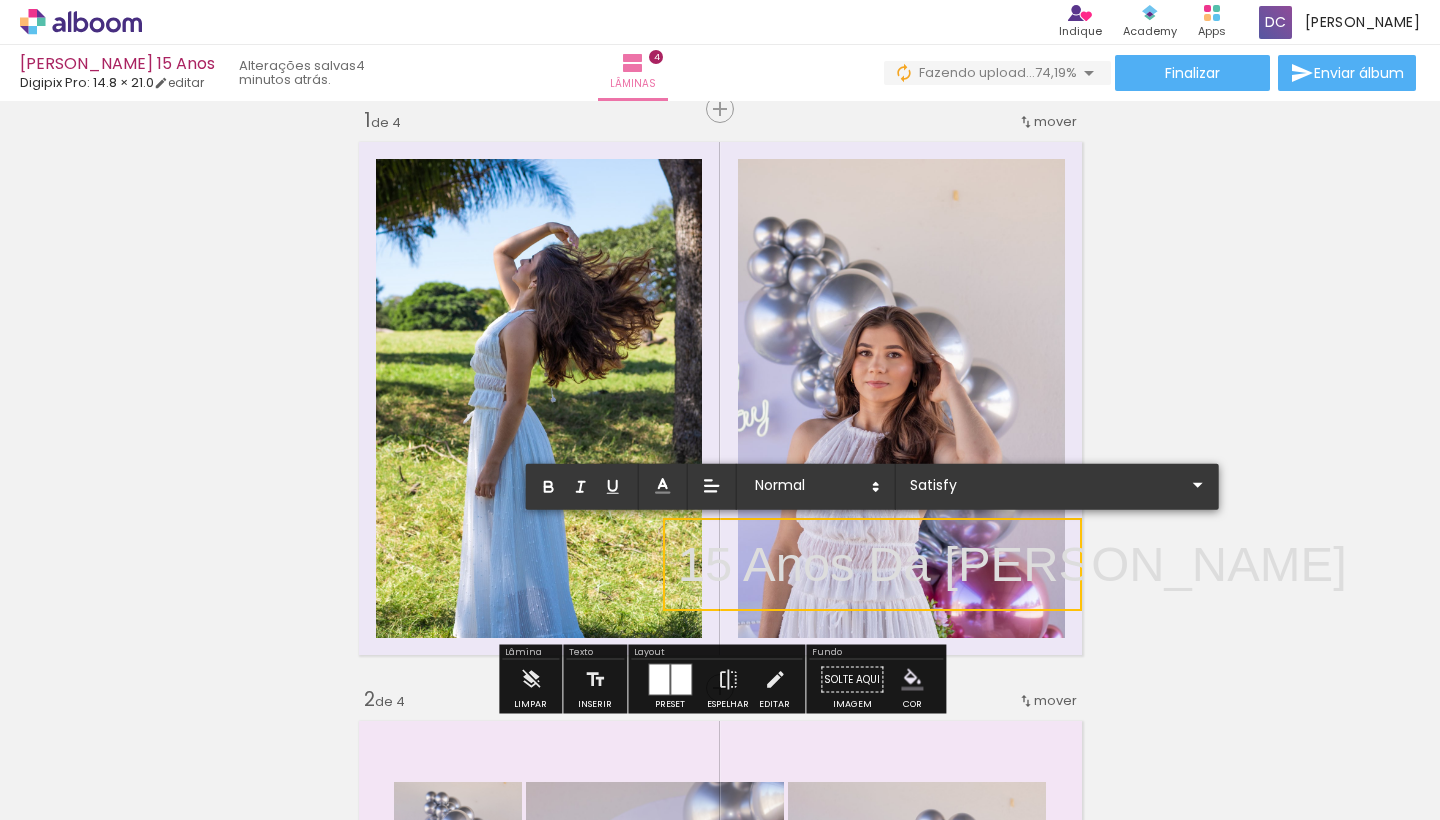 click on "Inserir lâmina 1  de 4  Inserir lâmina 2  de 4  Inserir lâmina 3  de 4  Inserir lâmina 4  de 4" at bounding box center [720, 1531] 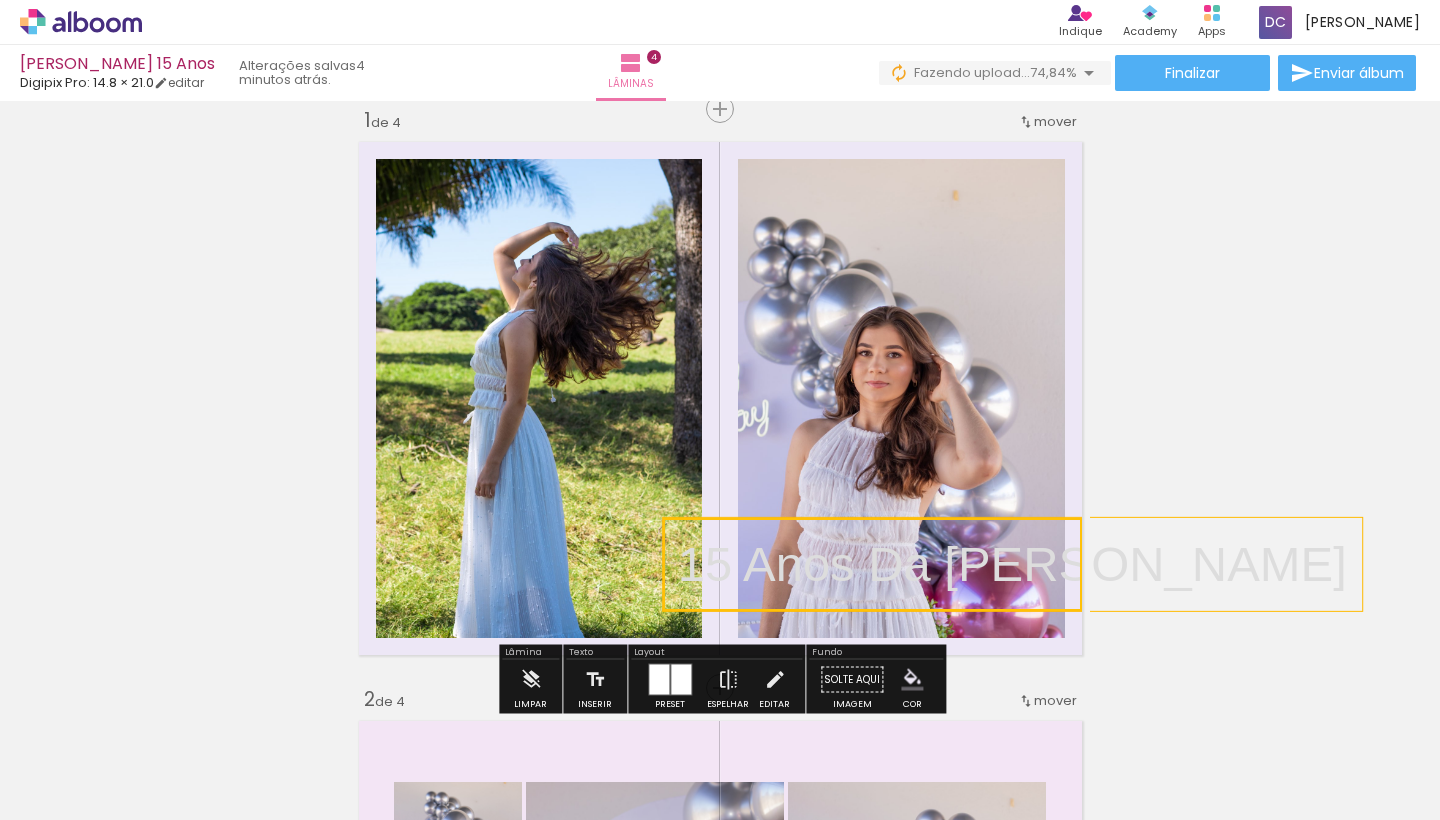 scroll, scrollTop: 0, scrollLeft: 0, axis: both 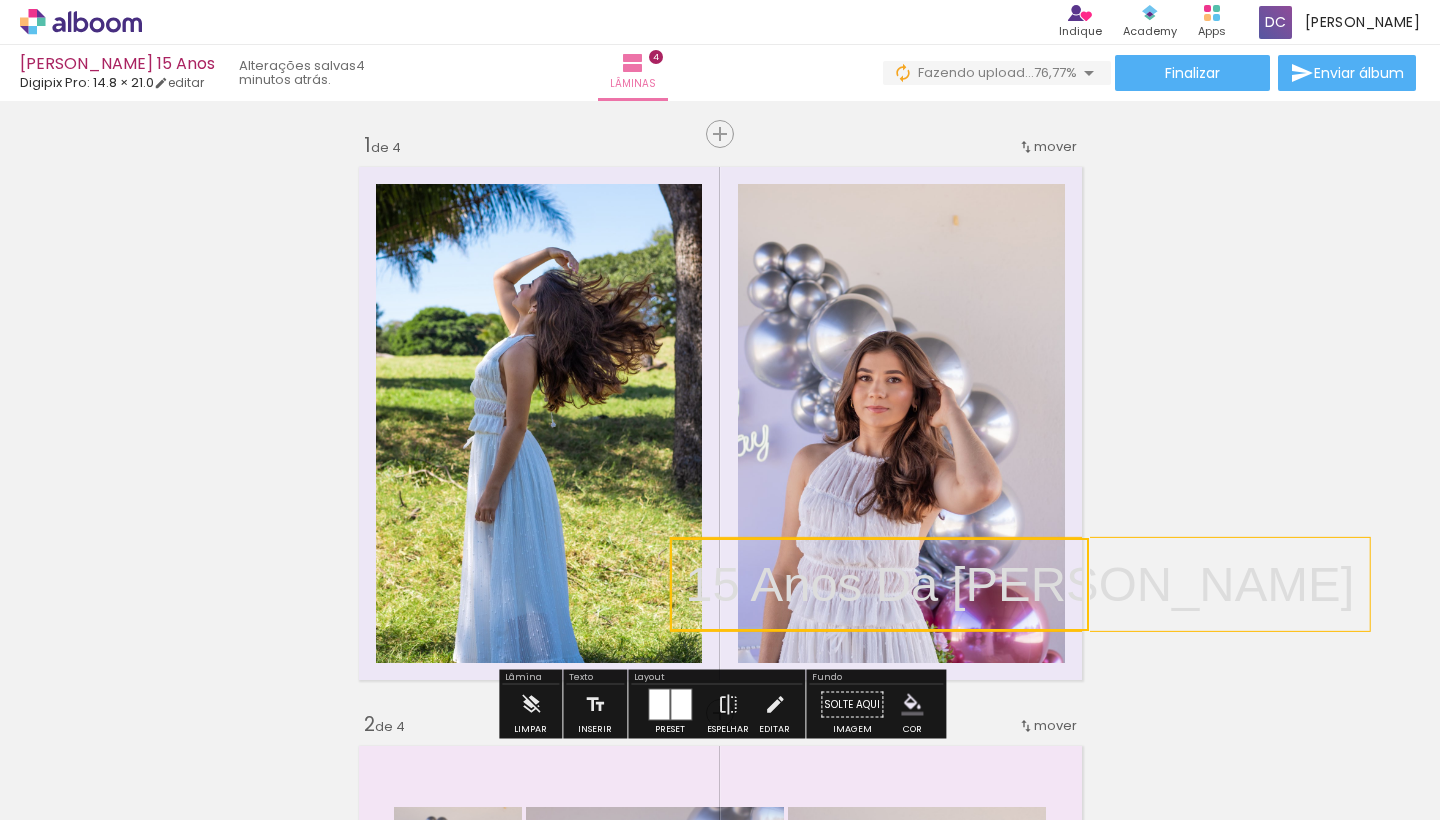 drag, startPoint x: 1022, startPoint y: 603, endPoint x: 1053, endPoint y: 598, distance: 31.400637 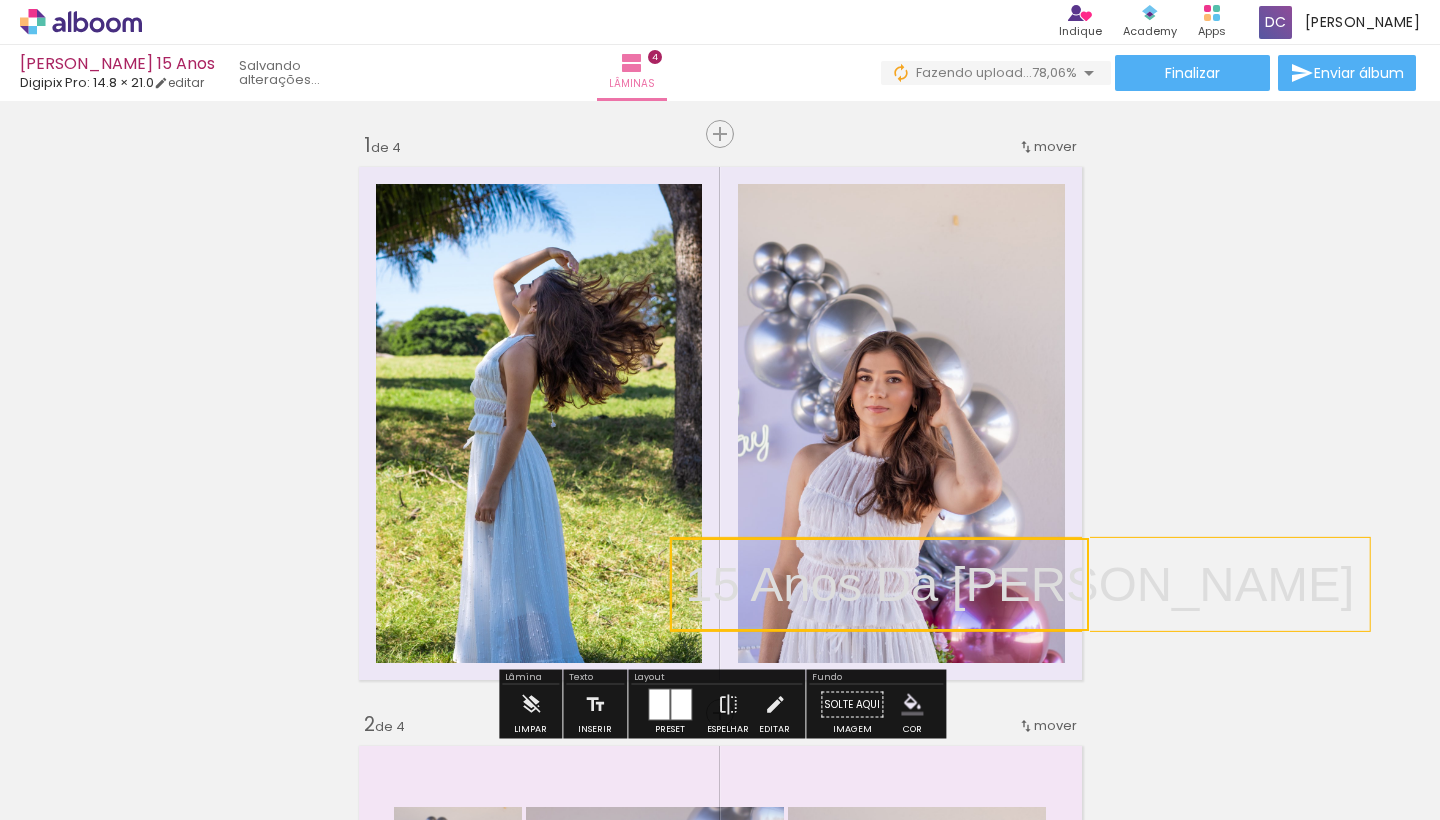 click on "Inserir lâmina 1  de 4  Inserir lâmina 2  de 4  Inserir lâmina 3  de 4  Inserir lâmina 4  de 4" at bounding box center [720, 1556] 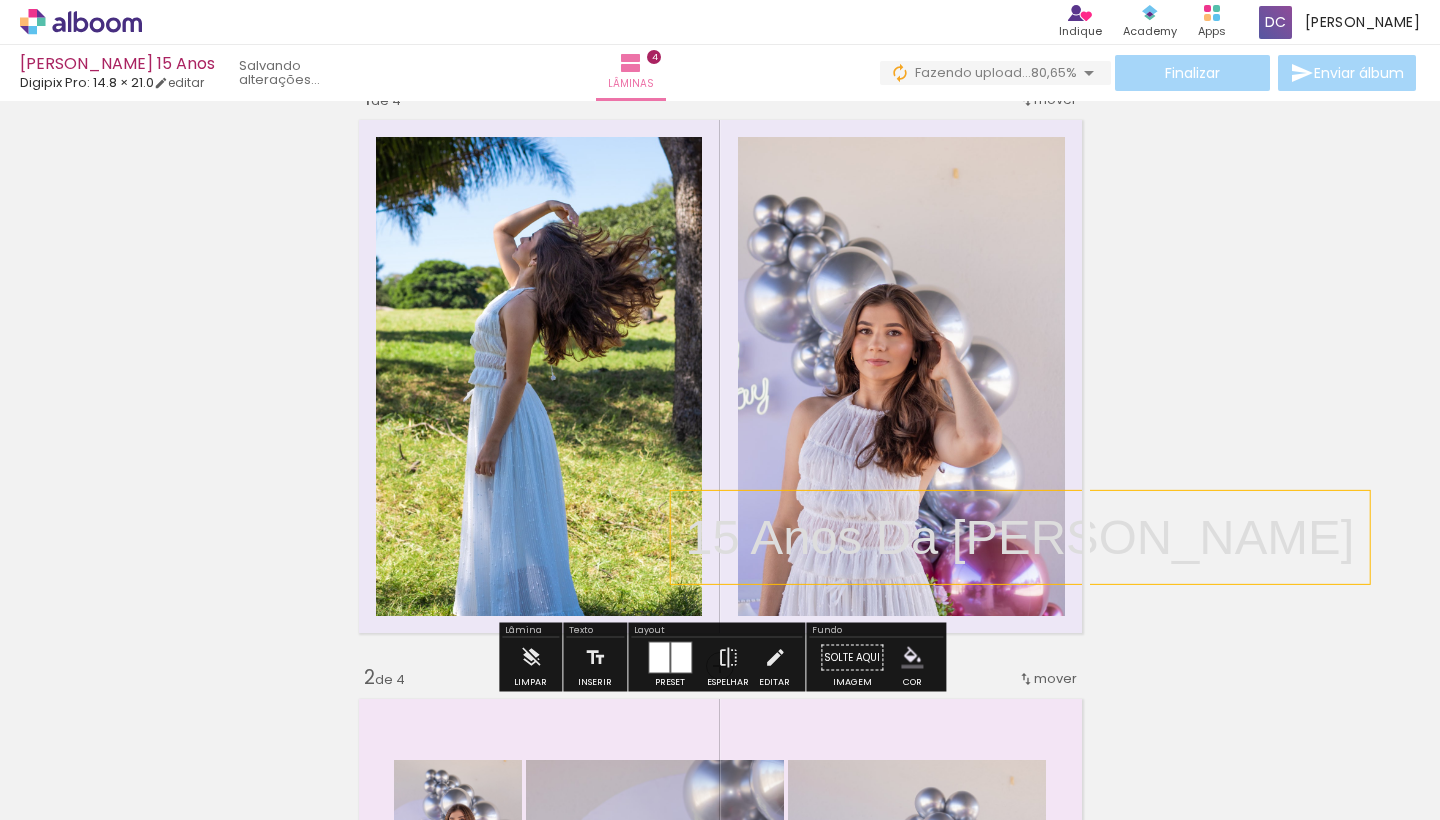 scroll, scrollTop: 143, scrollLeft: 0, axis: vertical 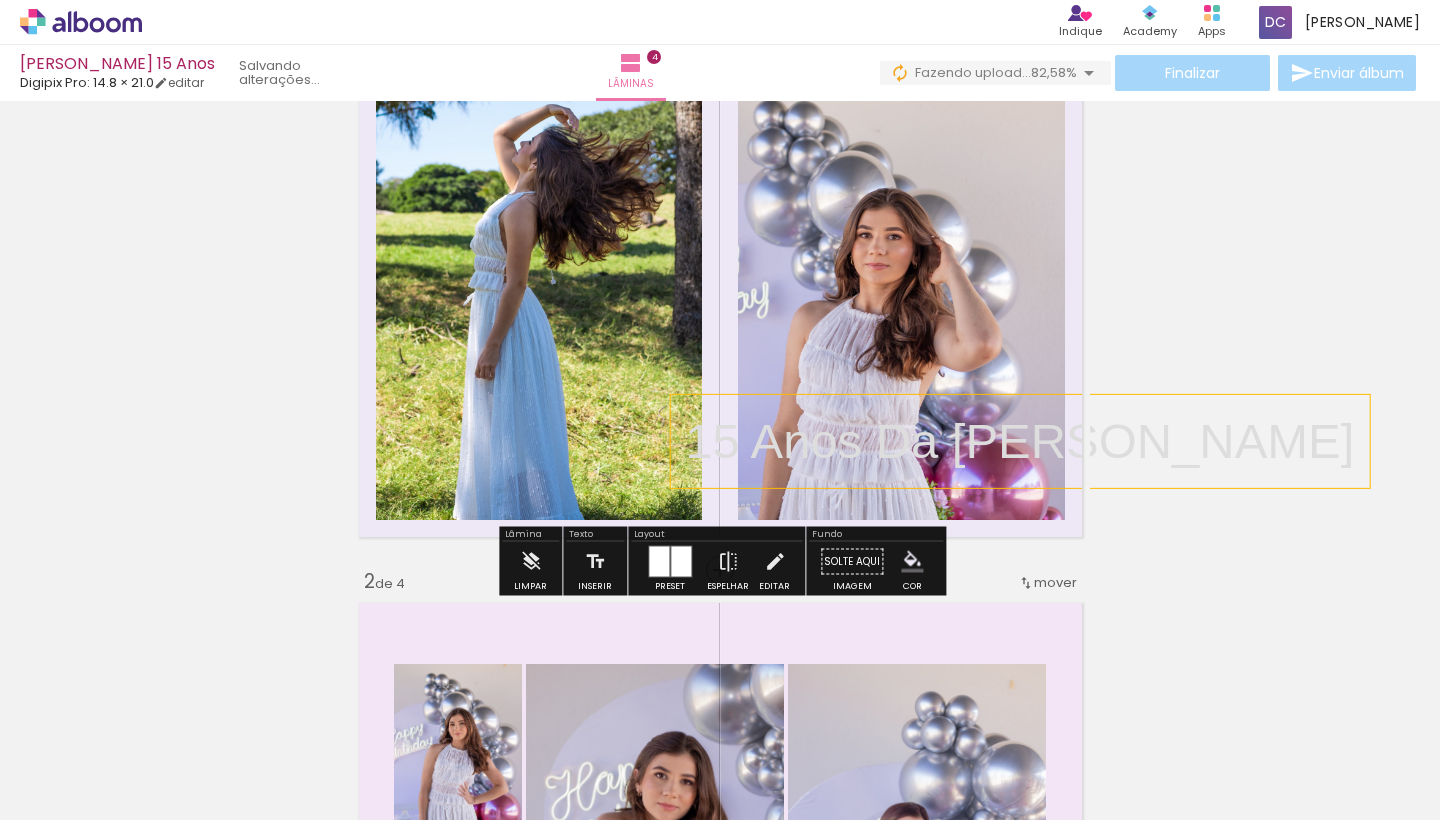 click on "Inserir lâmina 1  de 4  Inserir lâmina 2  de 4  Inserir lâmina 3  de 4  Inserir lâmina 4  de 4" at bounding box center [720, 1413] 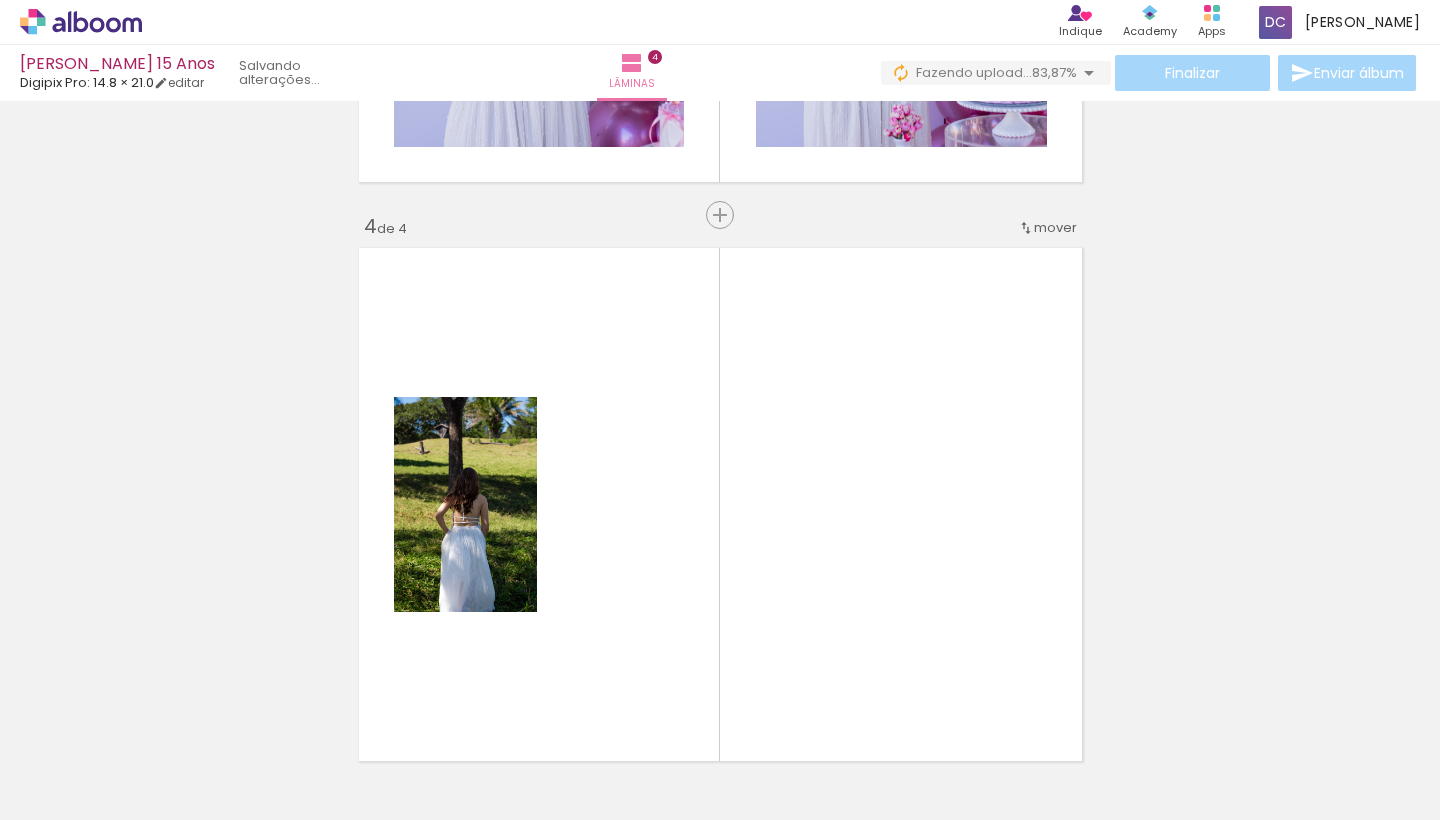 scroll, scrollTop: 2379, scrollLeft: 0, axis: vertical 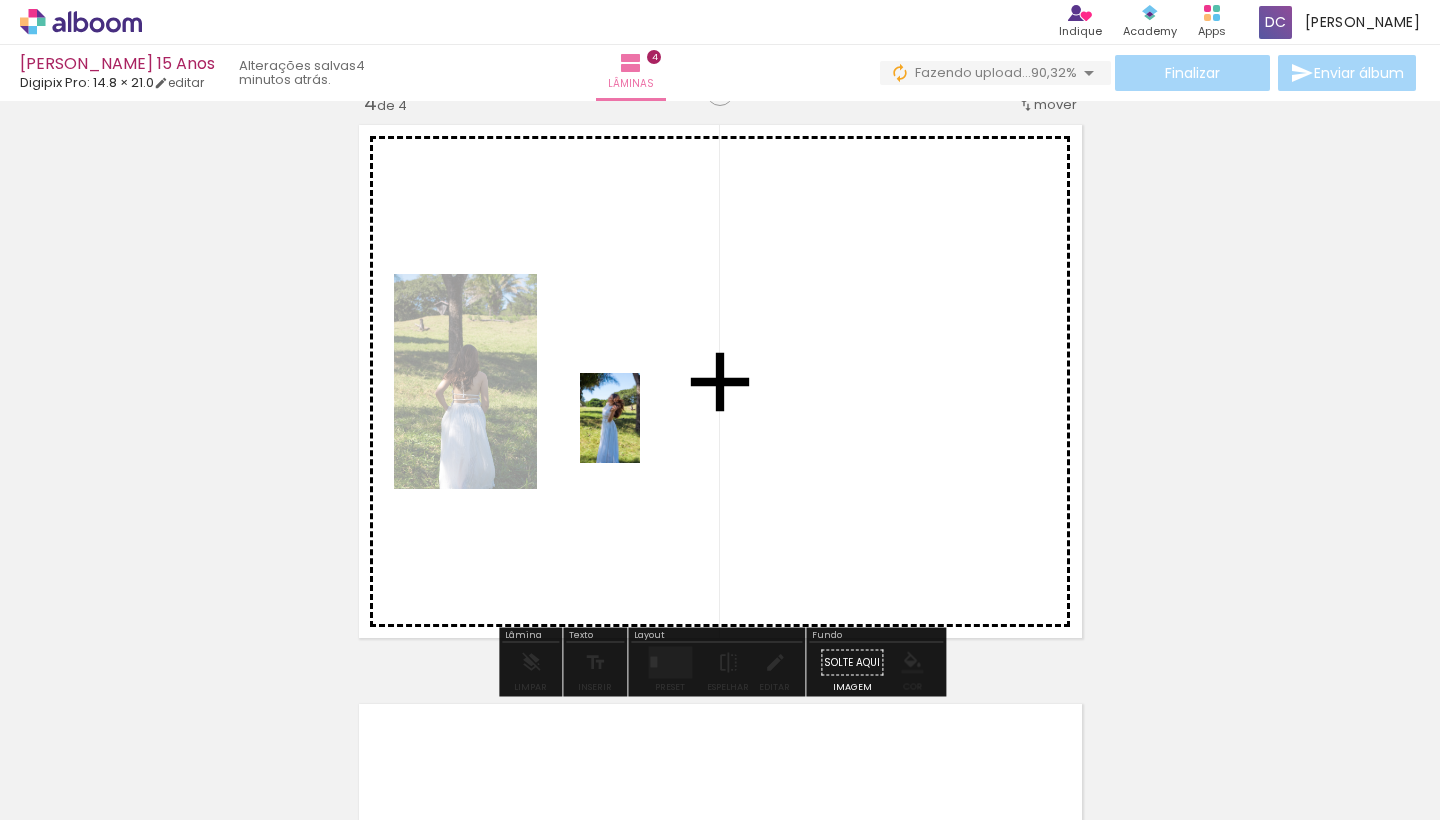 click at bounding box center [720, 410] 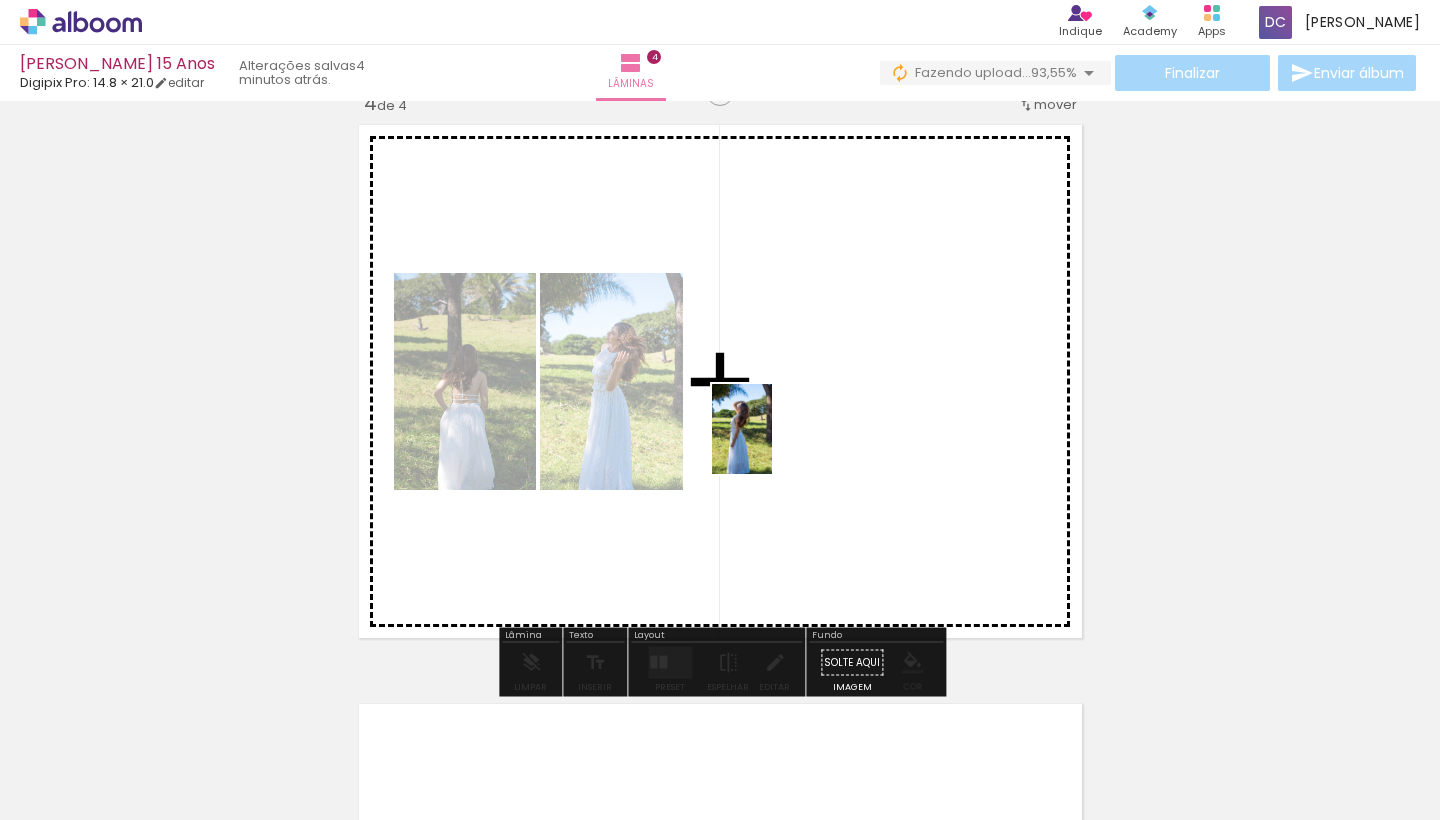 drag, startPoint x: 498, startPoint y: 779, endPoint x: 837, endPoint y: 416, distance: 496.679 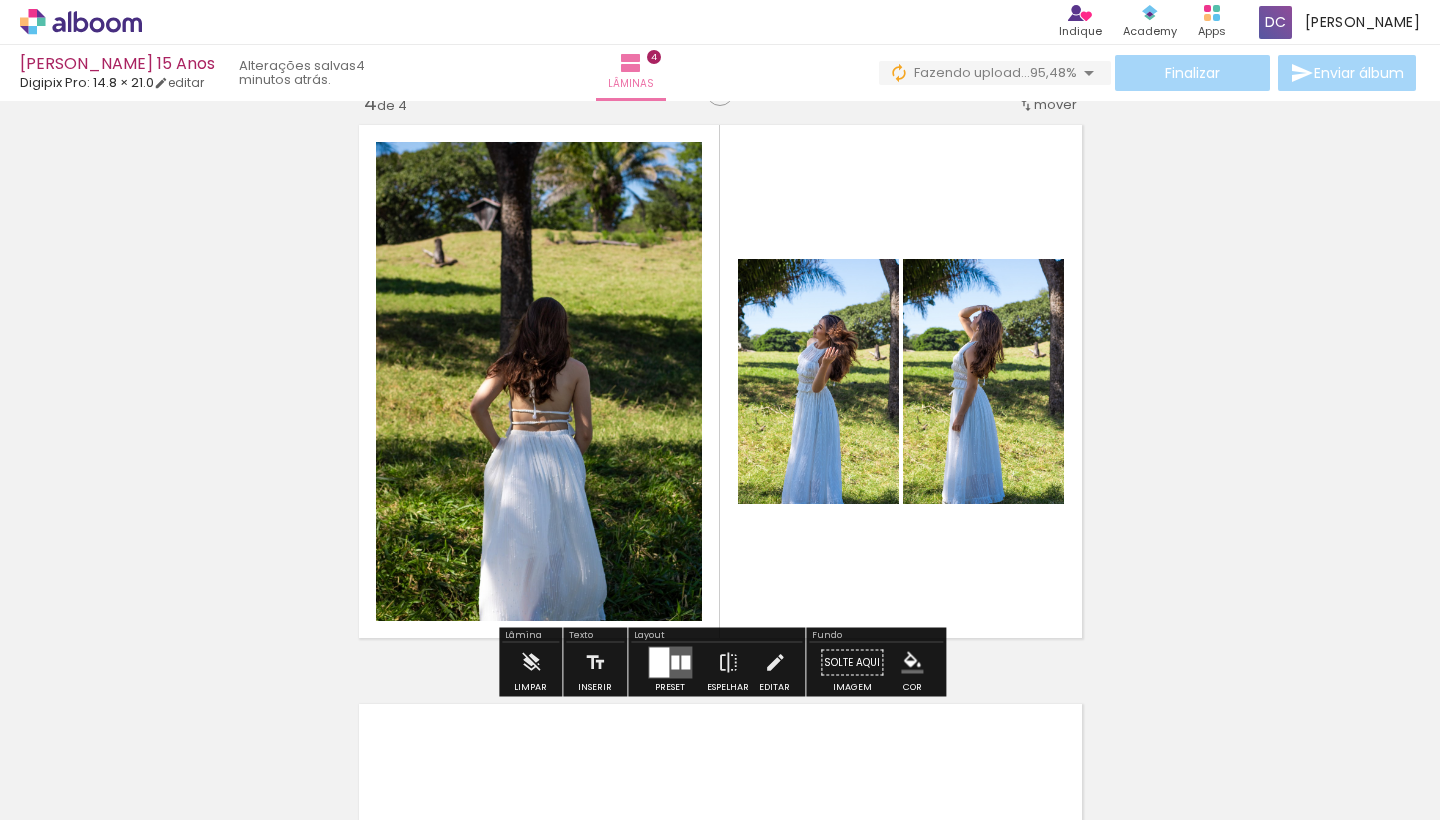 scroll, scrollTop: 0, scrollLeft: 8025, axis: horizontal 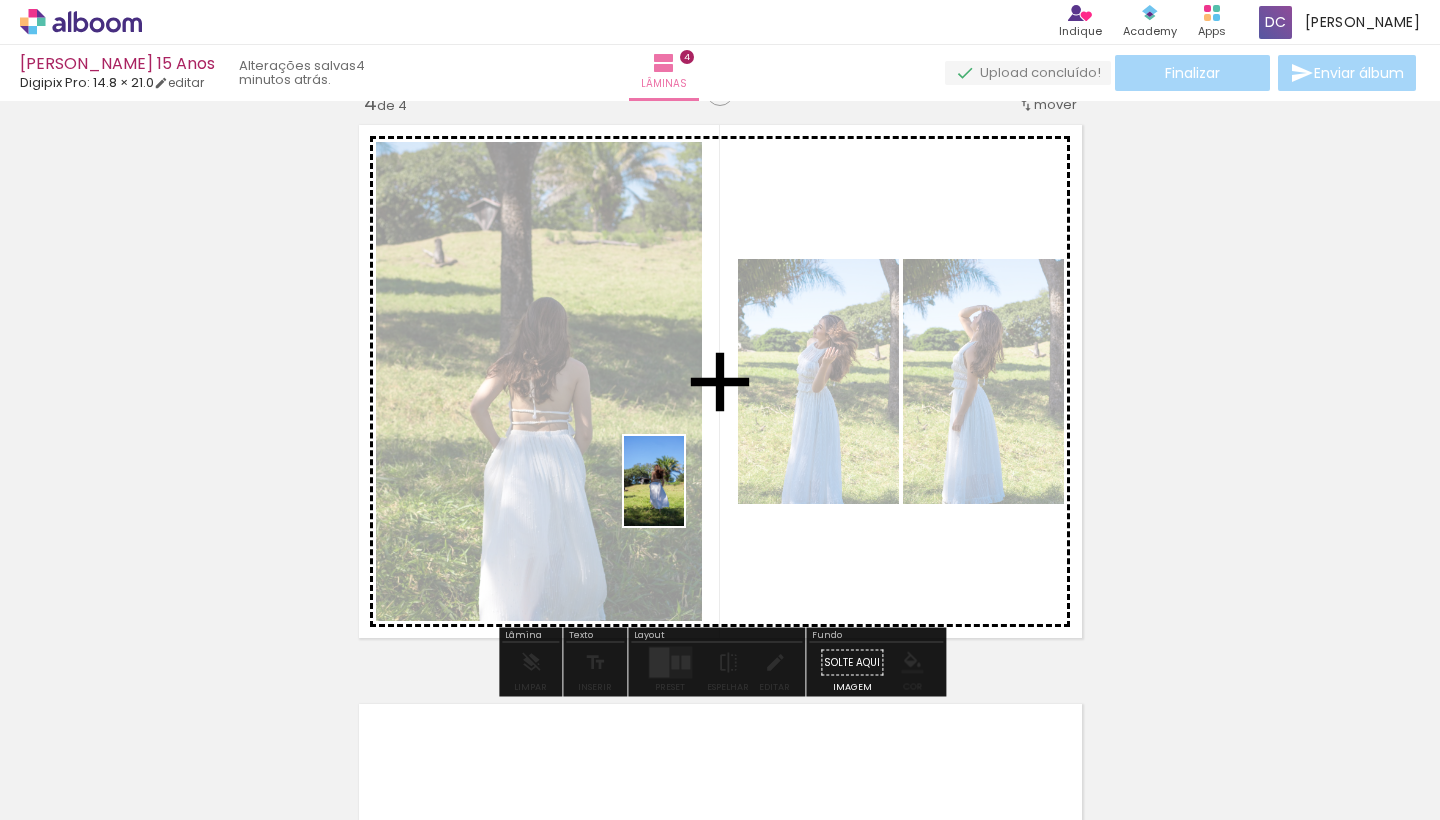 click at bounding box center [720, 410] 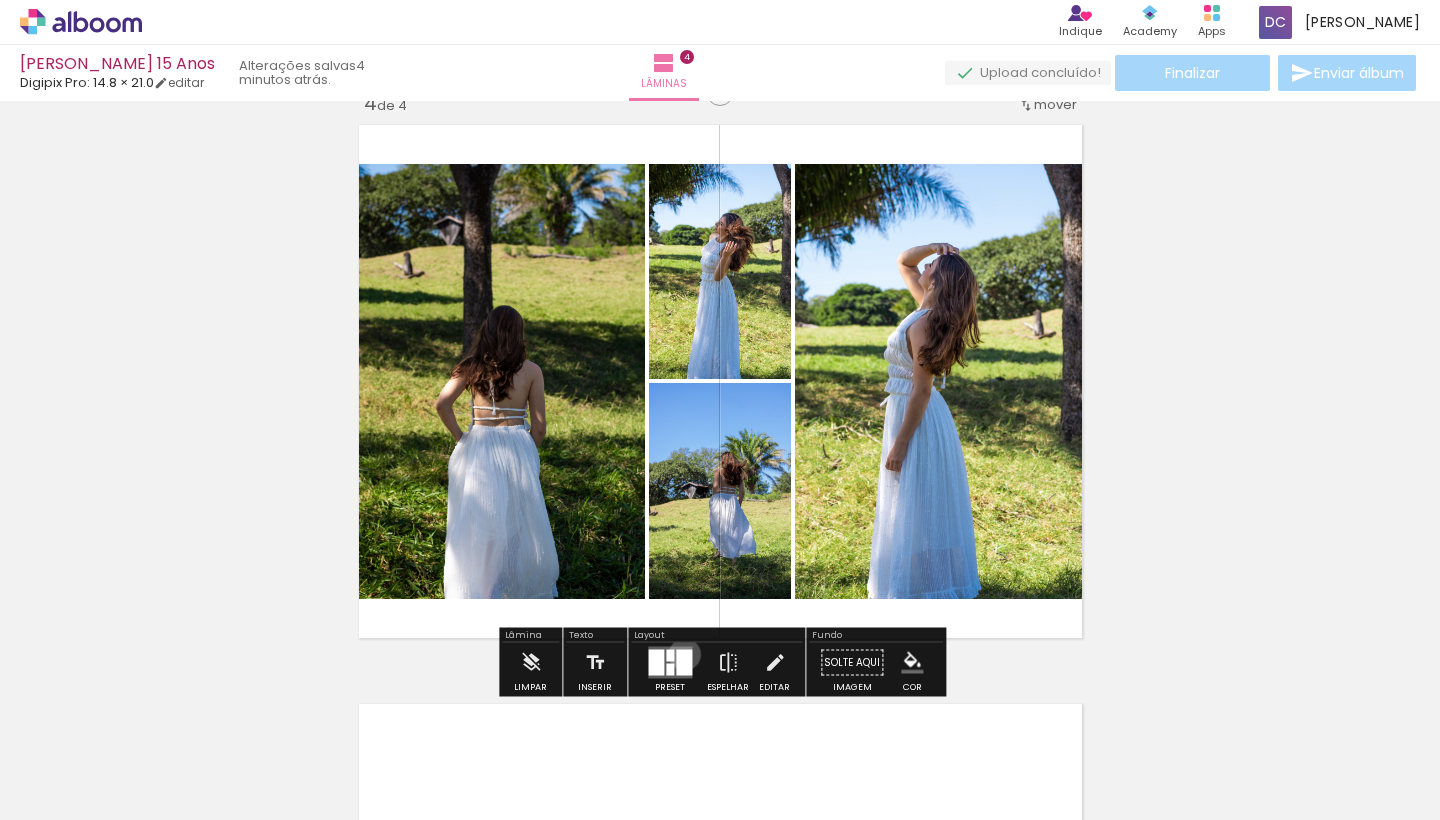 click at bounding box center [684, 663] 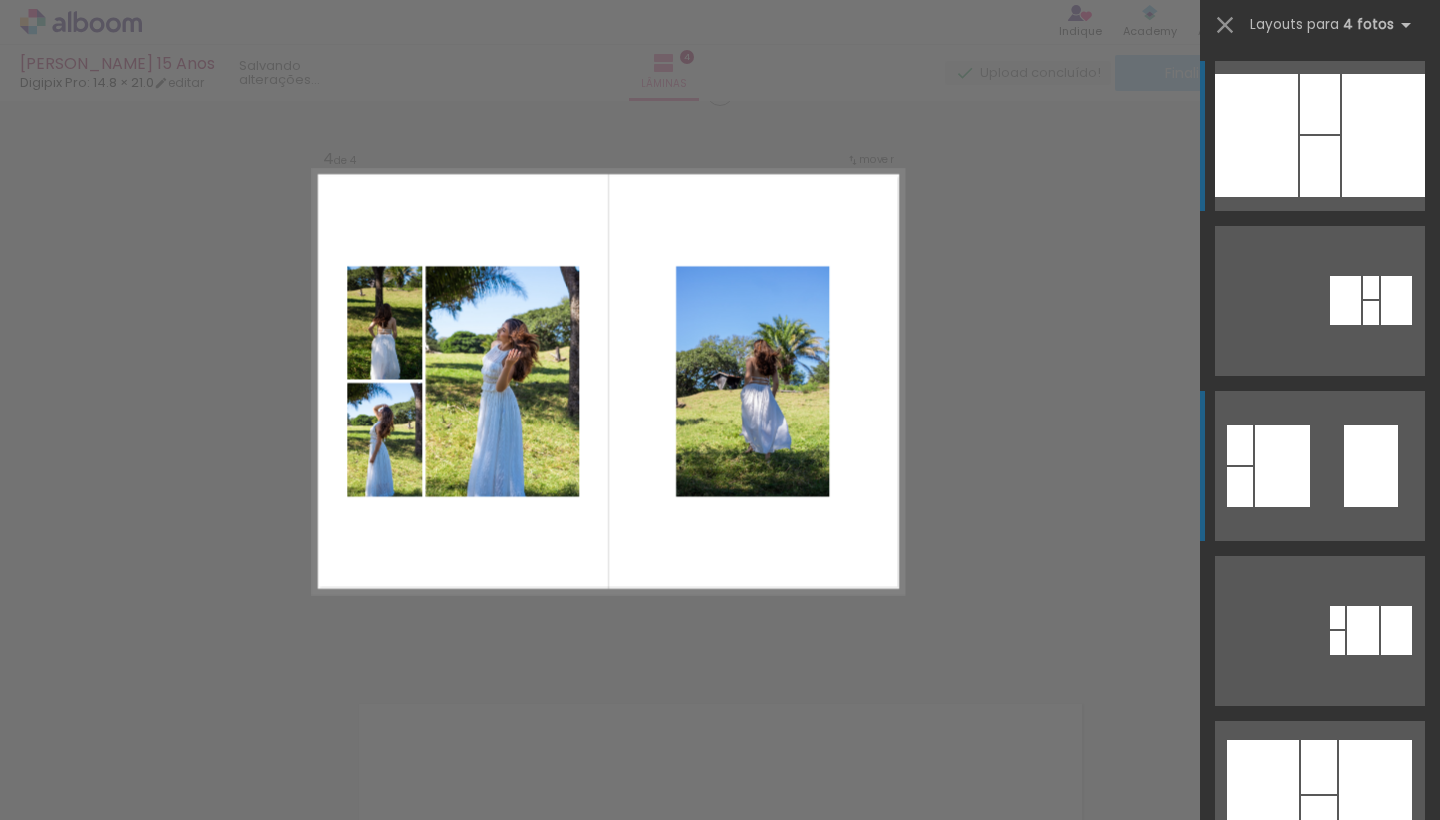 scroll, scrollTop: 1762, scrollLeft: 0, axis: vertical 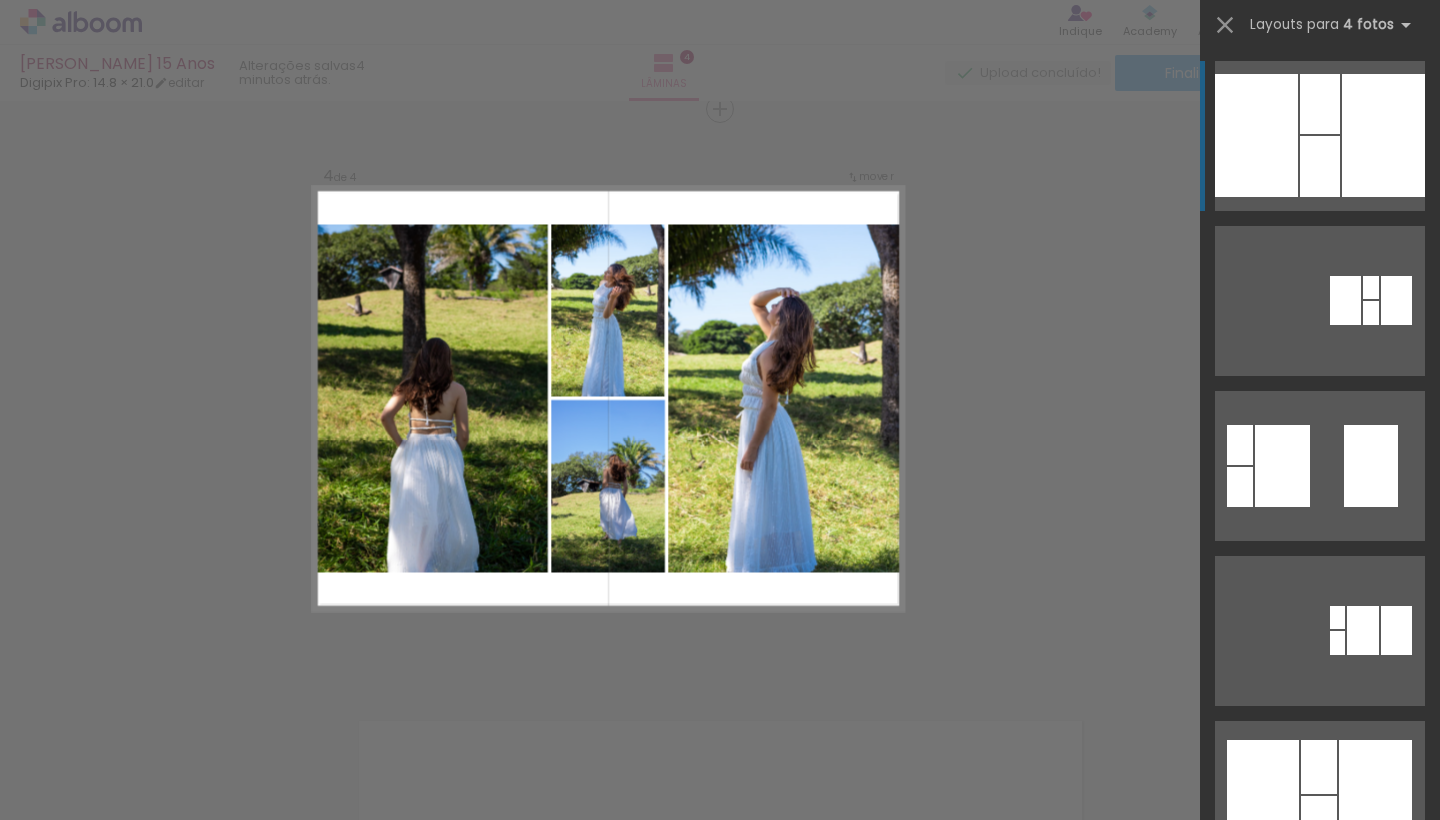 click at bounding box center [1235, 1424] 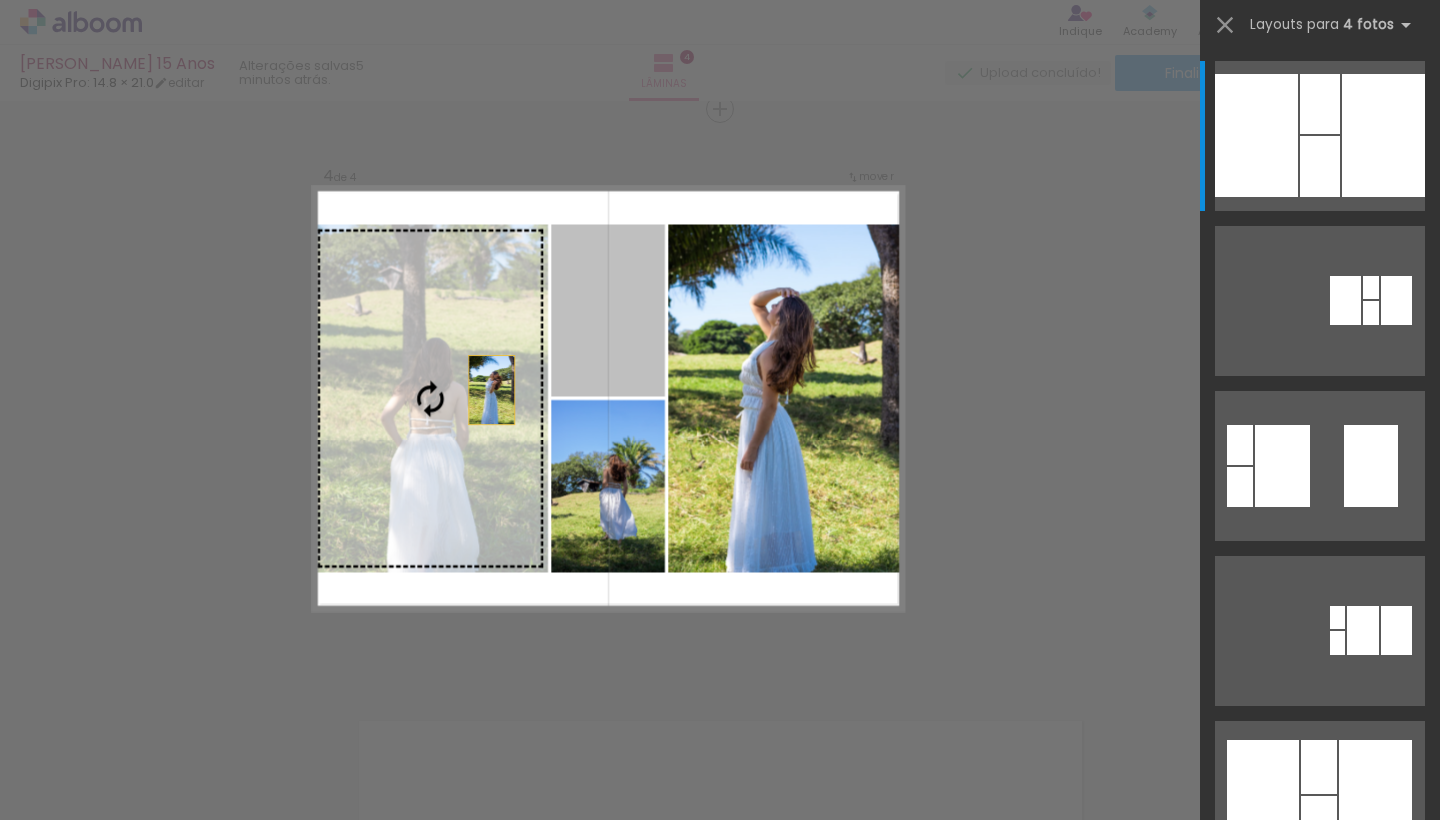 drag, startPoint x: 607, startPoint y: 337, endPoint x: 462, endPoint y: 410, distance: 162.33916 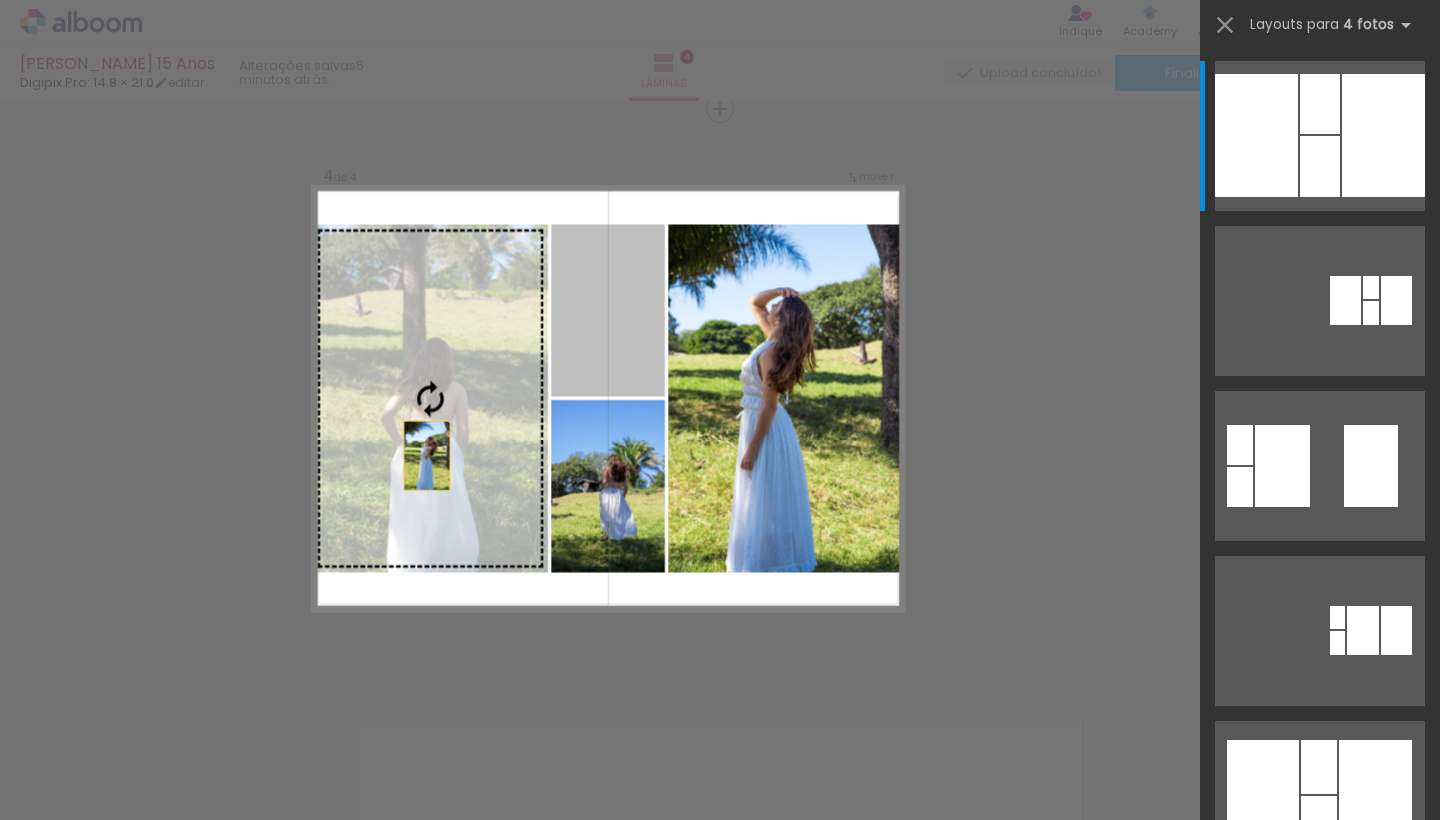 drag, startPoint x: 597, startPoint y: 327, endPoint x: 381, endPoint y: 492, distance: 271.8106 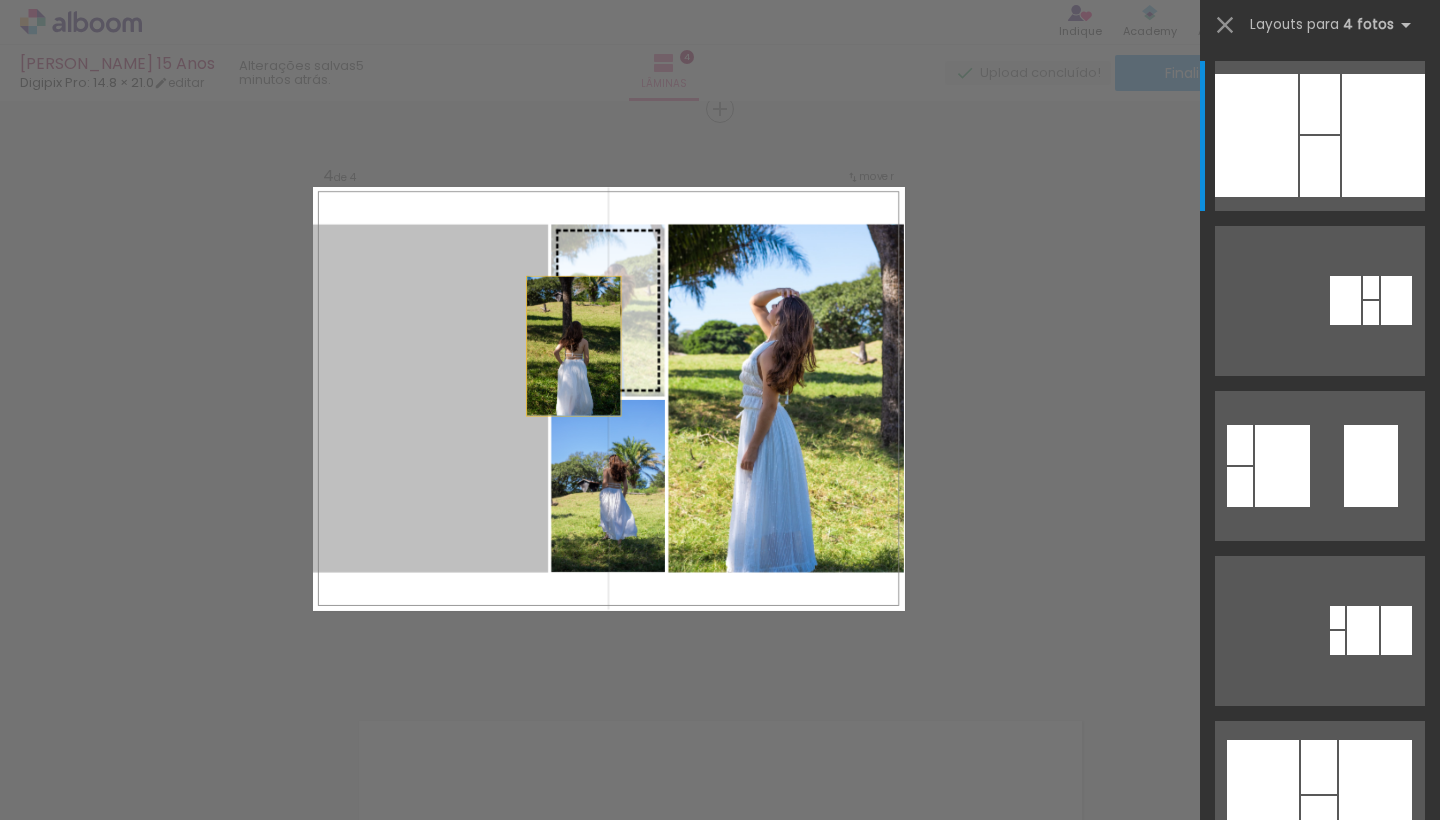 drag, startPoint x: 381, startPoint y: 492, endPoint x: 608, endPoint y: 333, distance: 277.14618 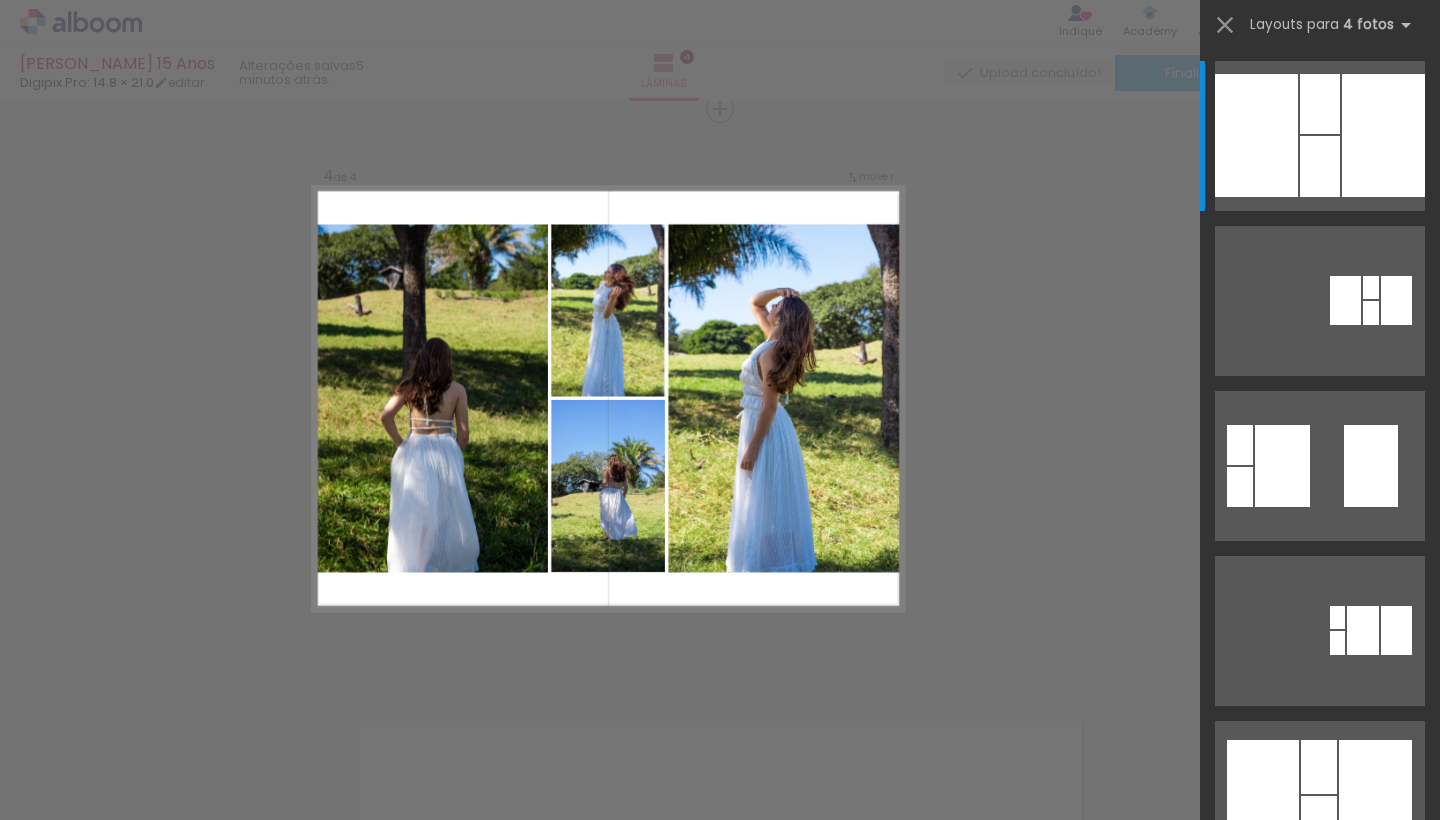 click 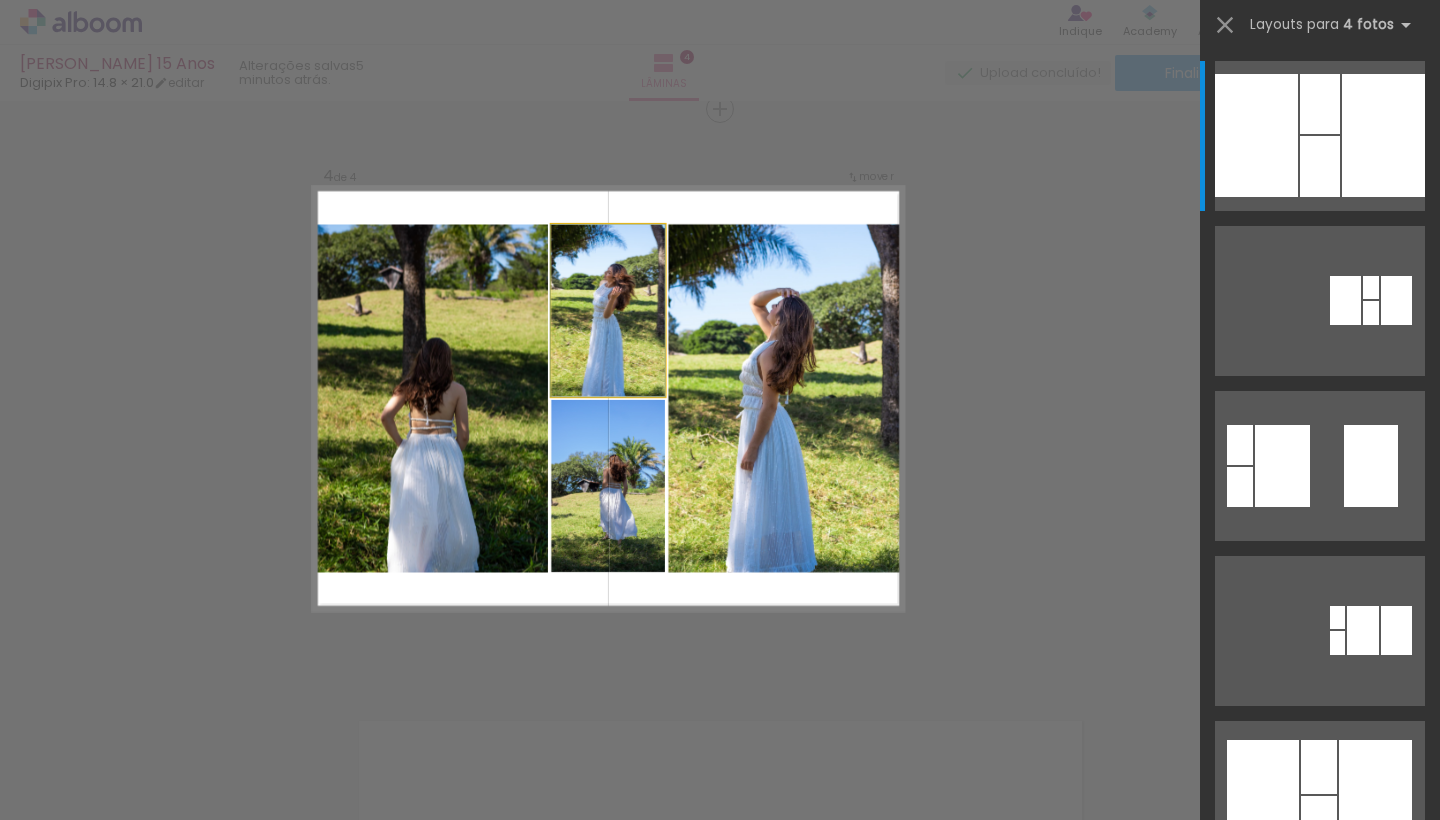 click 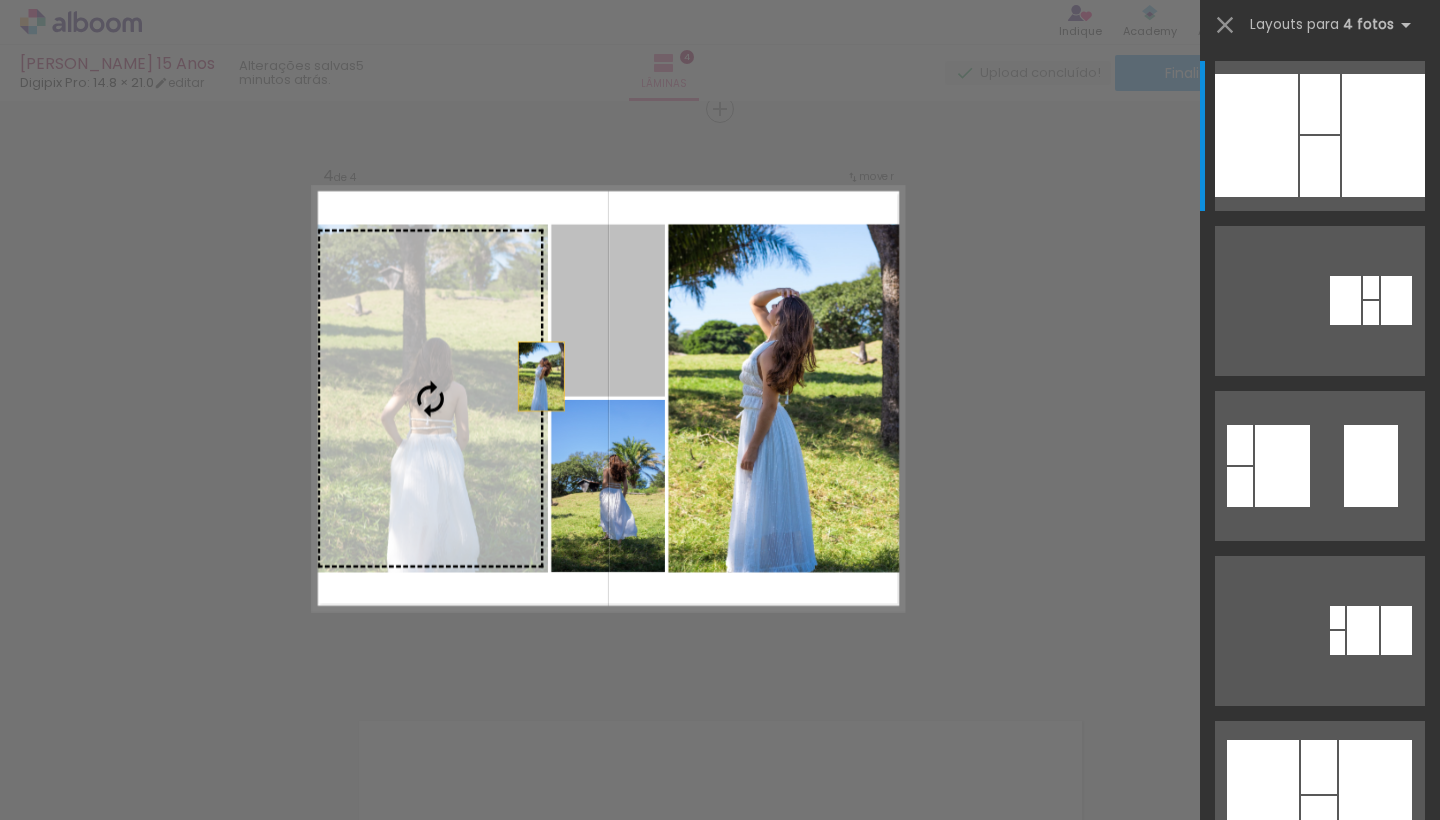drag, startPoint x: 608, startPoint y: 333, endPoint x: 499, endPoint y: 417, distance: 137.61177 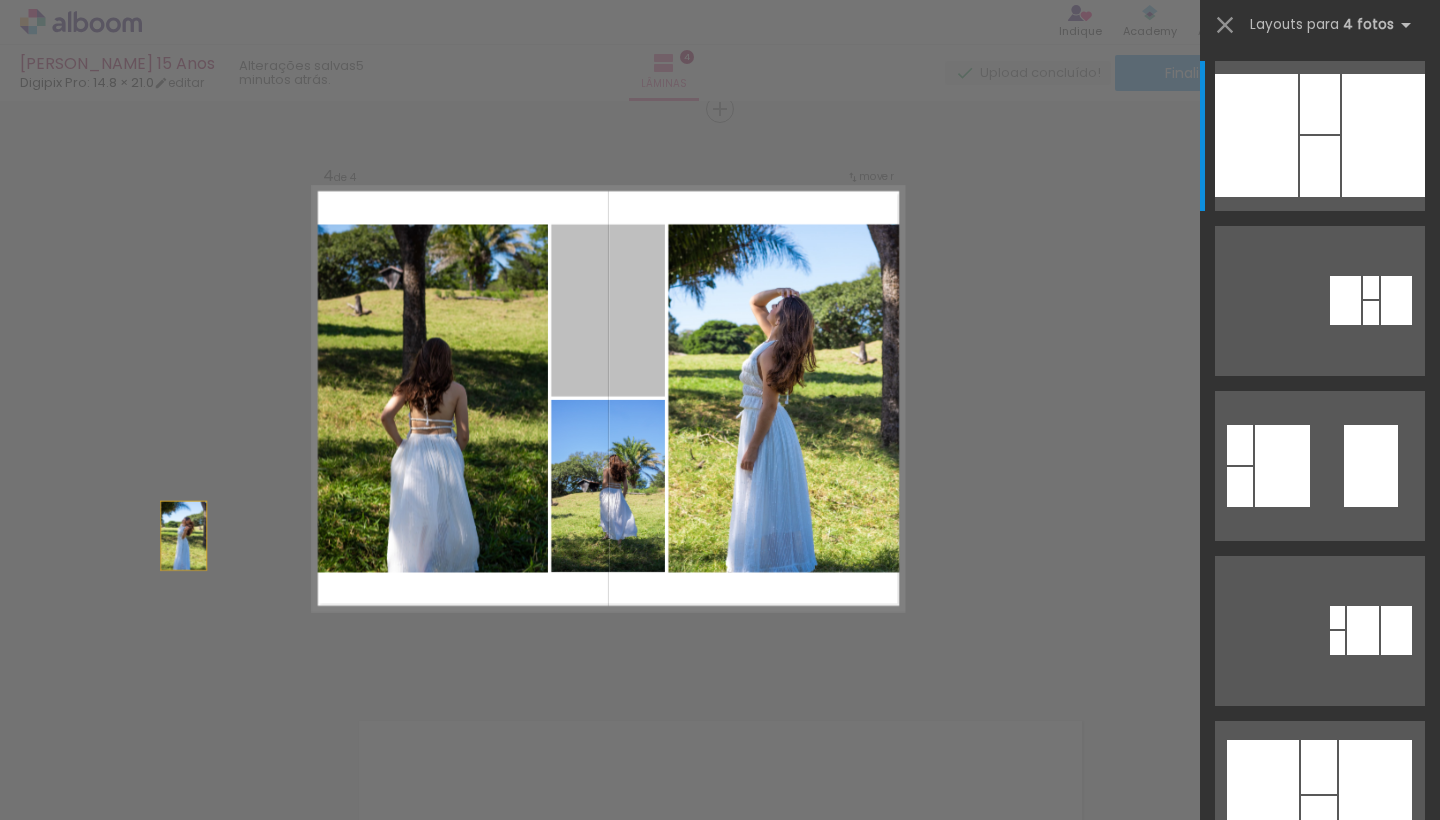 drag, startPoint x: 577, startPoint y: 328, endPoint x: 31, endPoint y: 595, distance: 607.787 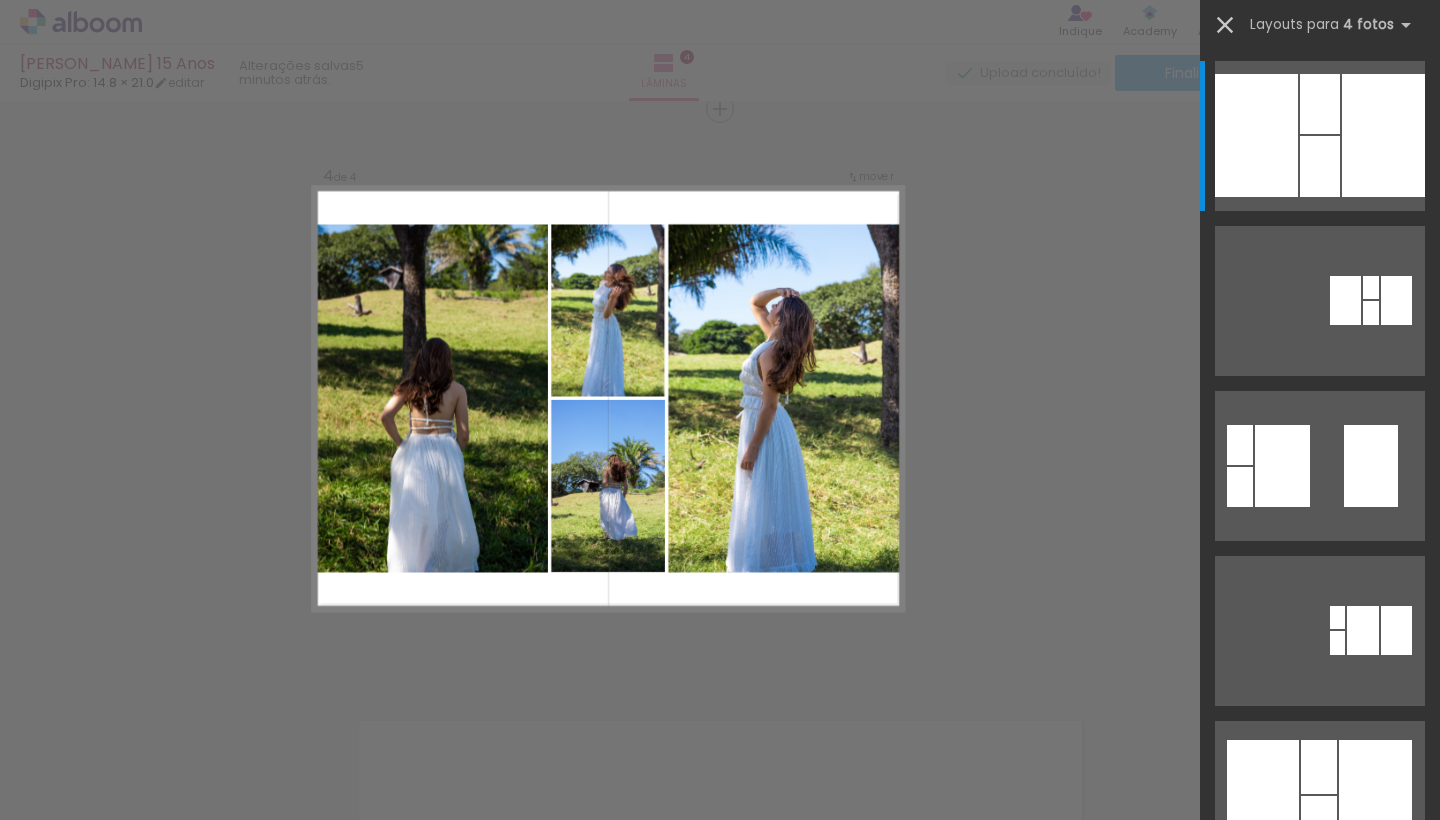 click at bounding box center [1225, 25] 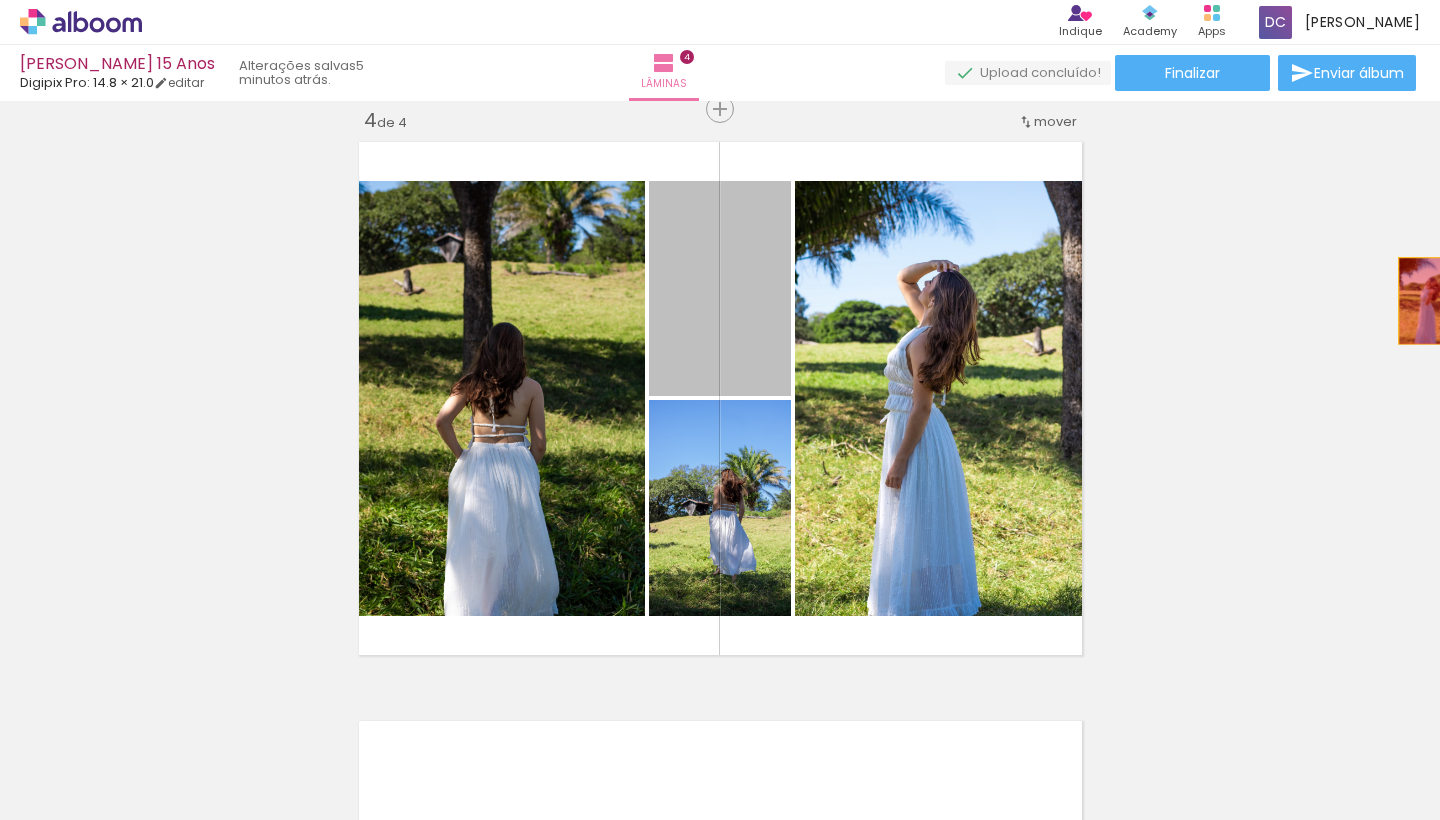 drag, startPoint x: 731, startPoint y: 273, endPoint x: 1191, endPoint y: 286, distance: 460.18365 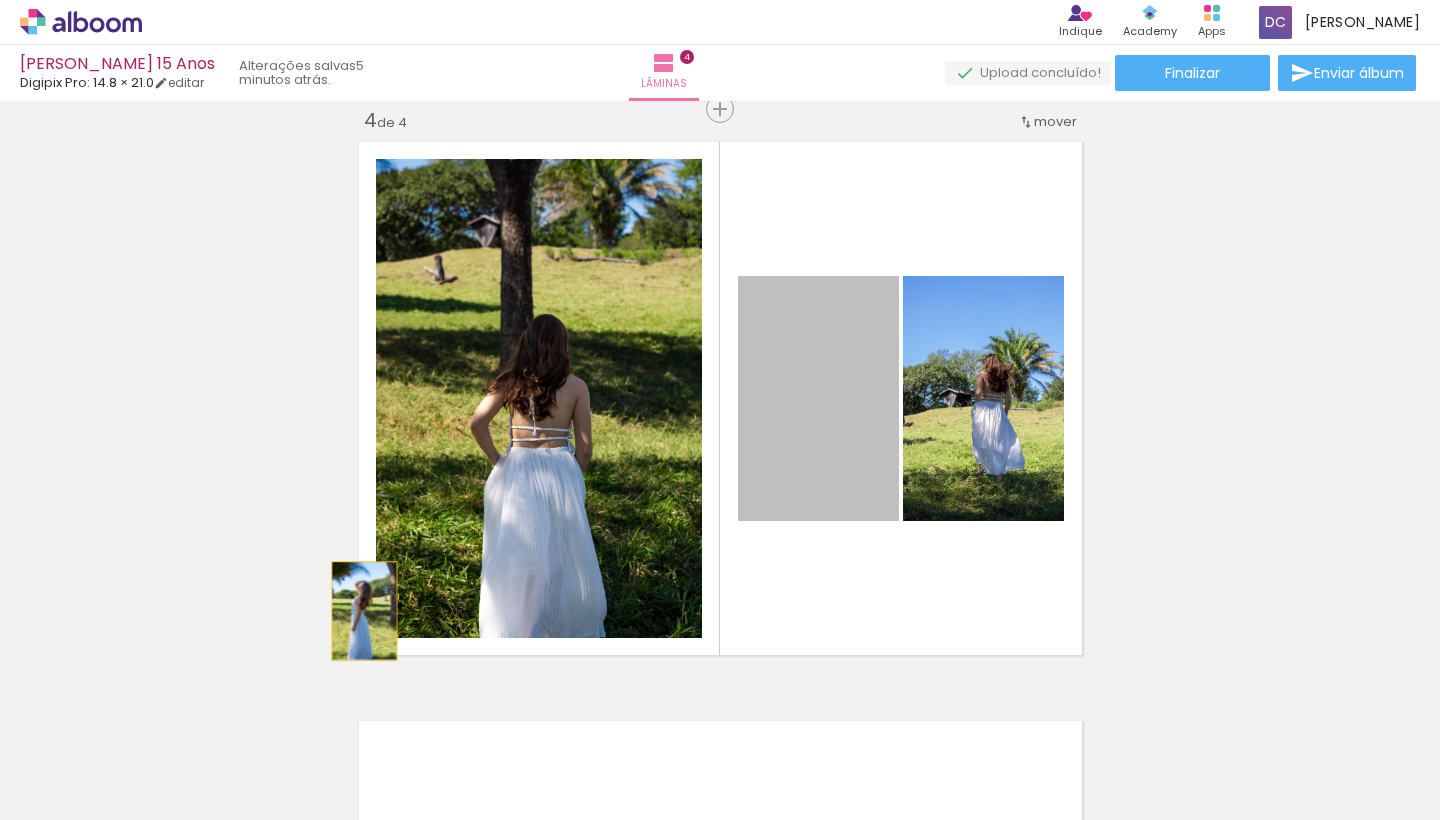 drag, startPoint x: 868, startPoint y: 483, endPoint x: 263, endPoint y: 498, distance: 605.1859 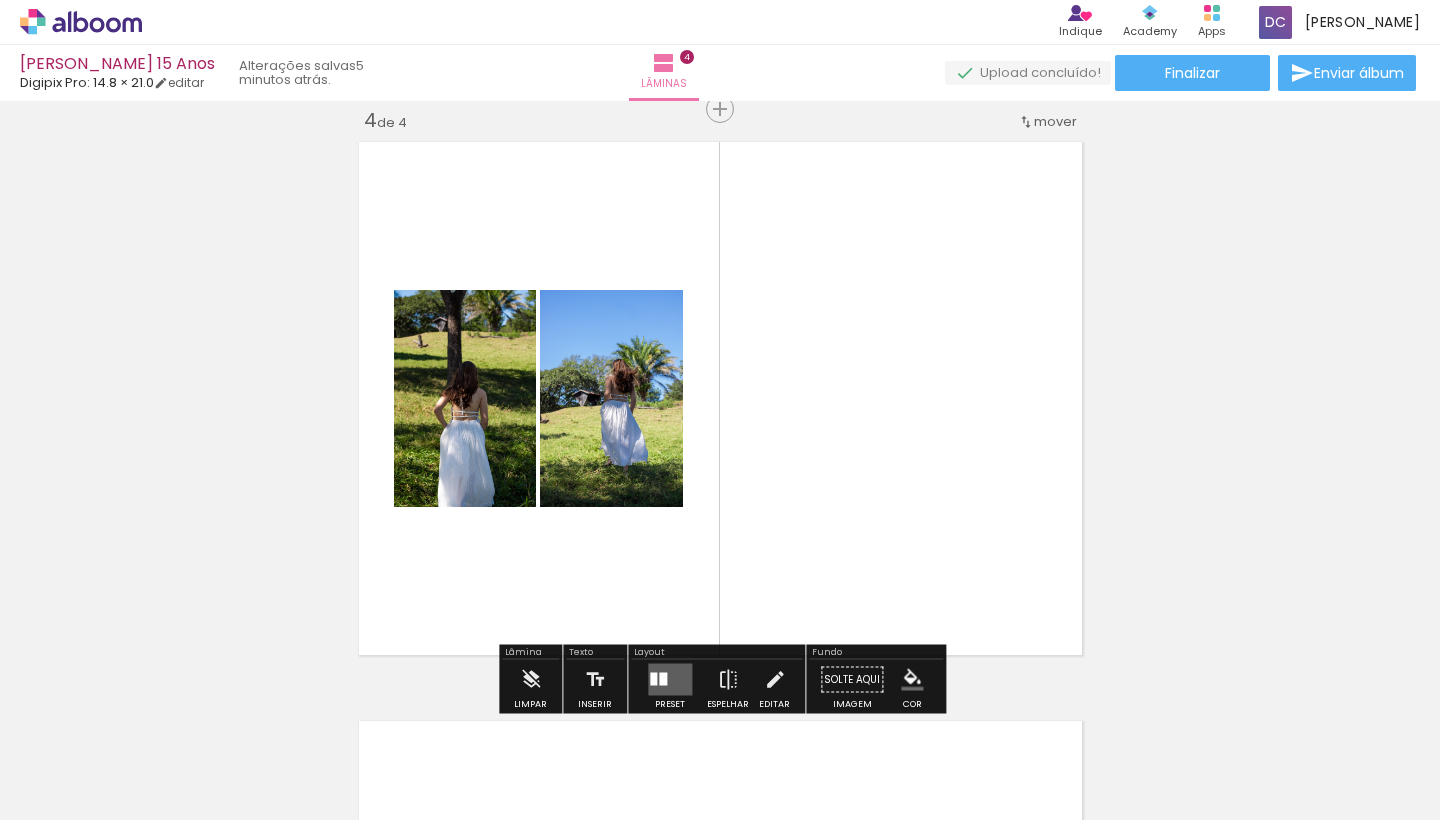 click at bounding box center [663, 679] 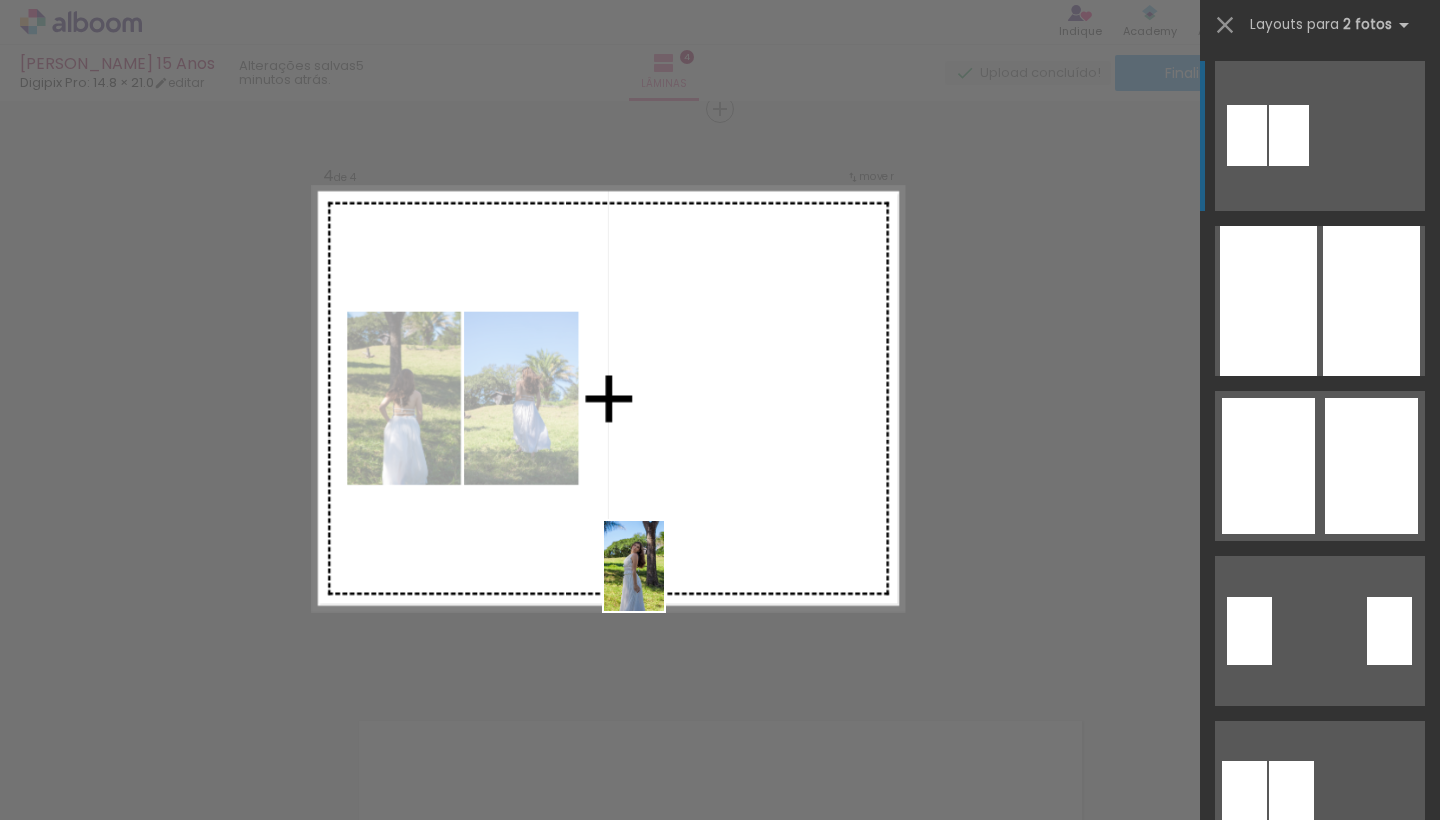 drag, startPoint x: 239, startPoint y: 760, endPoint x: 663, endPoint y: 581, distance: 460.2358 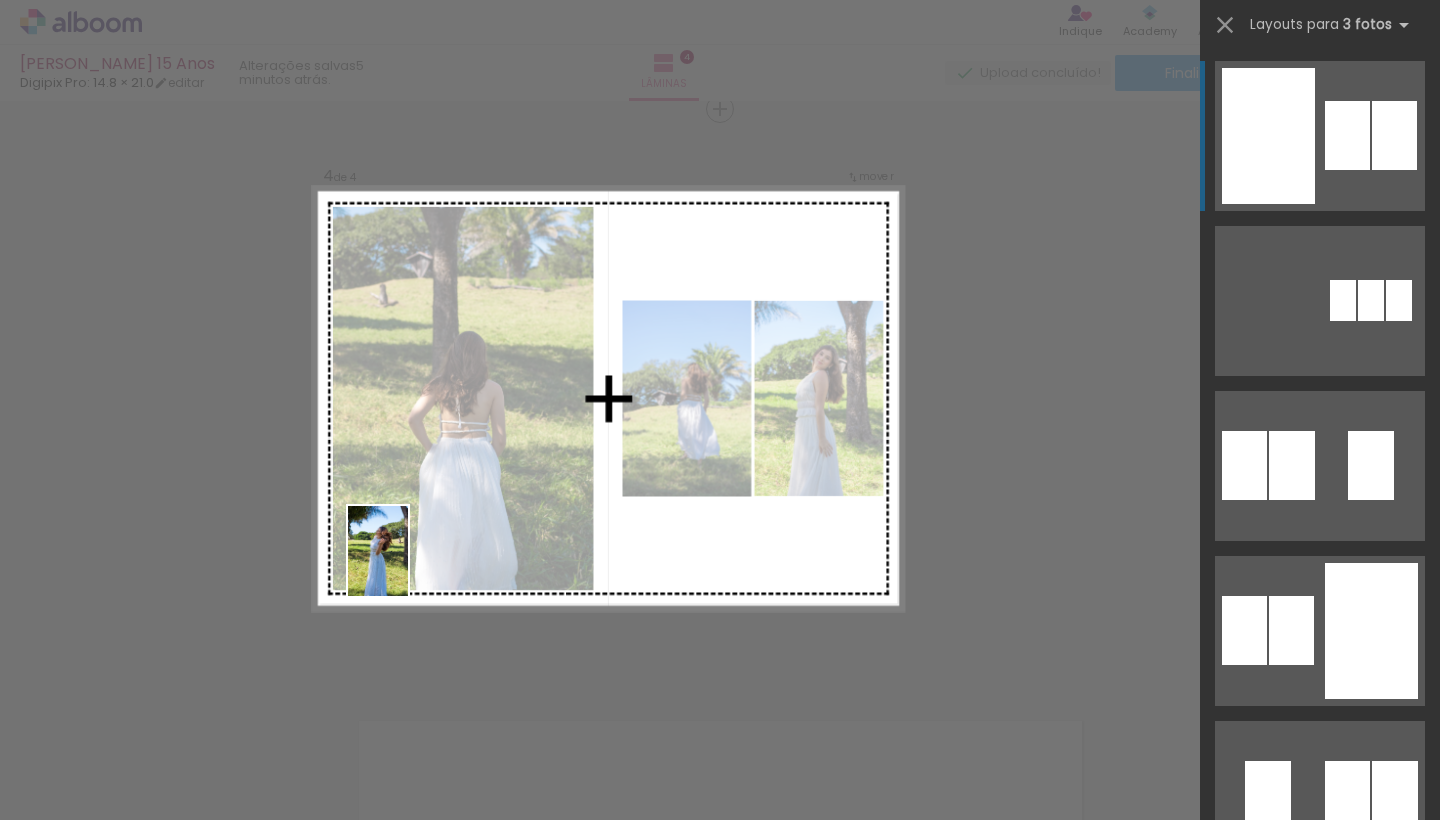 drag, startPoint x: 792, startPoint y: 768, endPoint x: 399, endPoint y: 559, distance: 445.11795 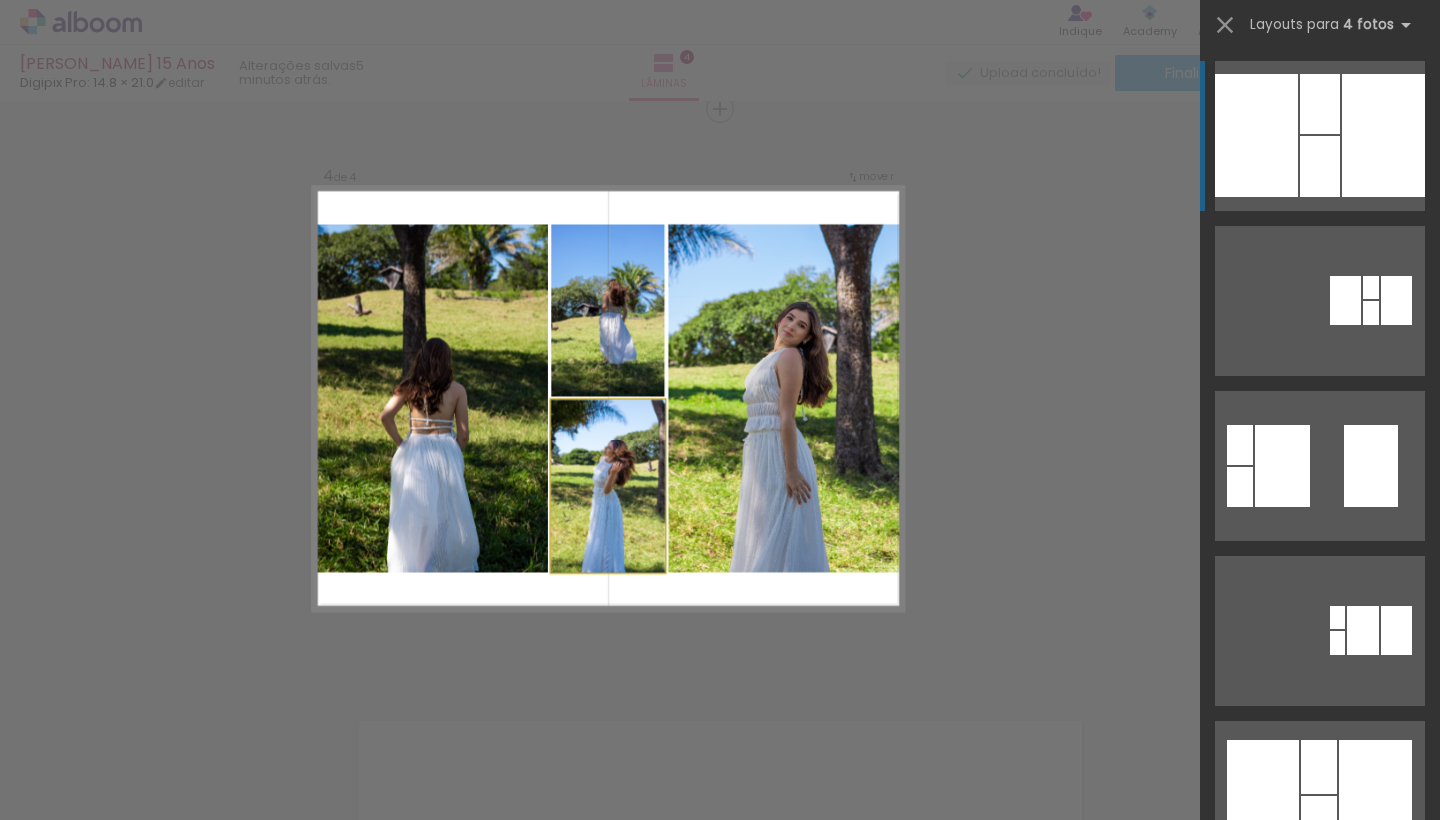 click 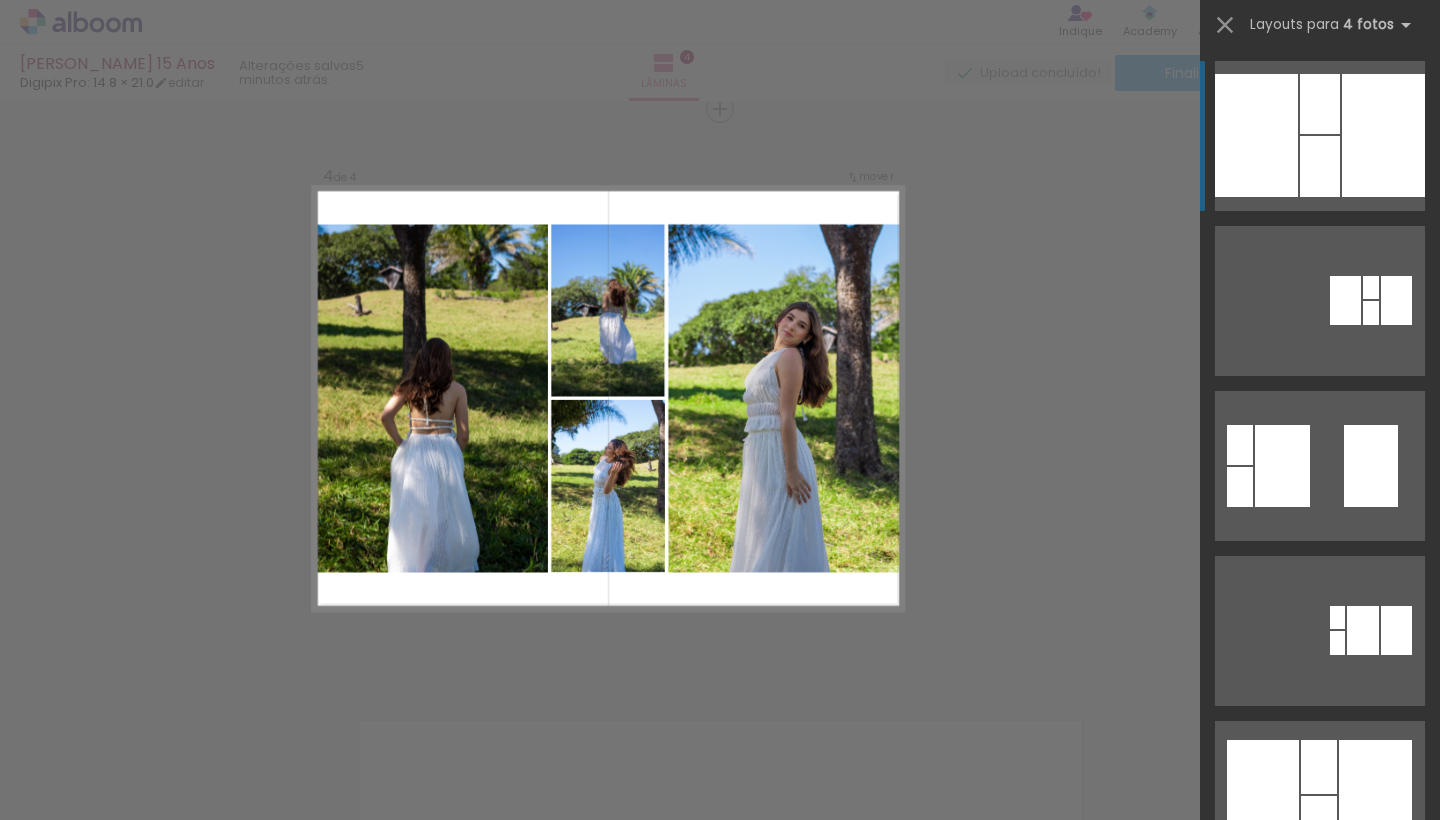 click at bounding box center (0, 0) 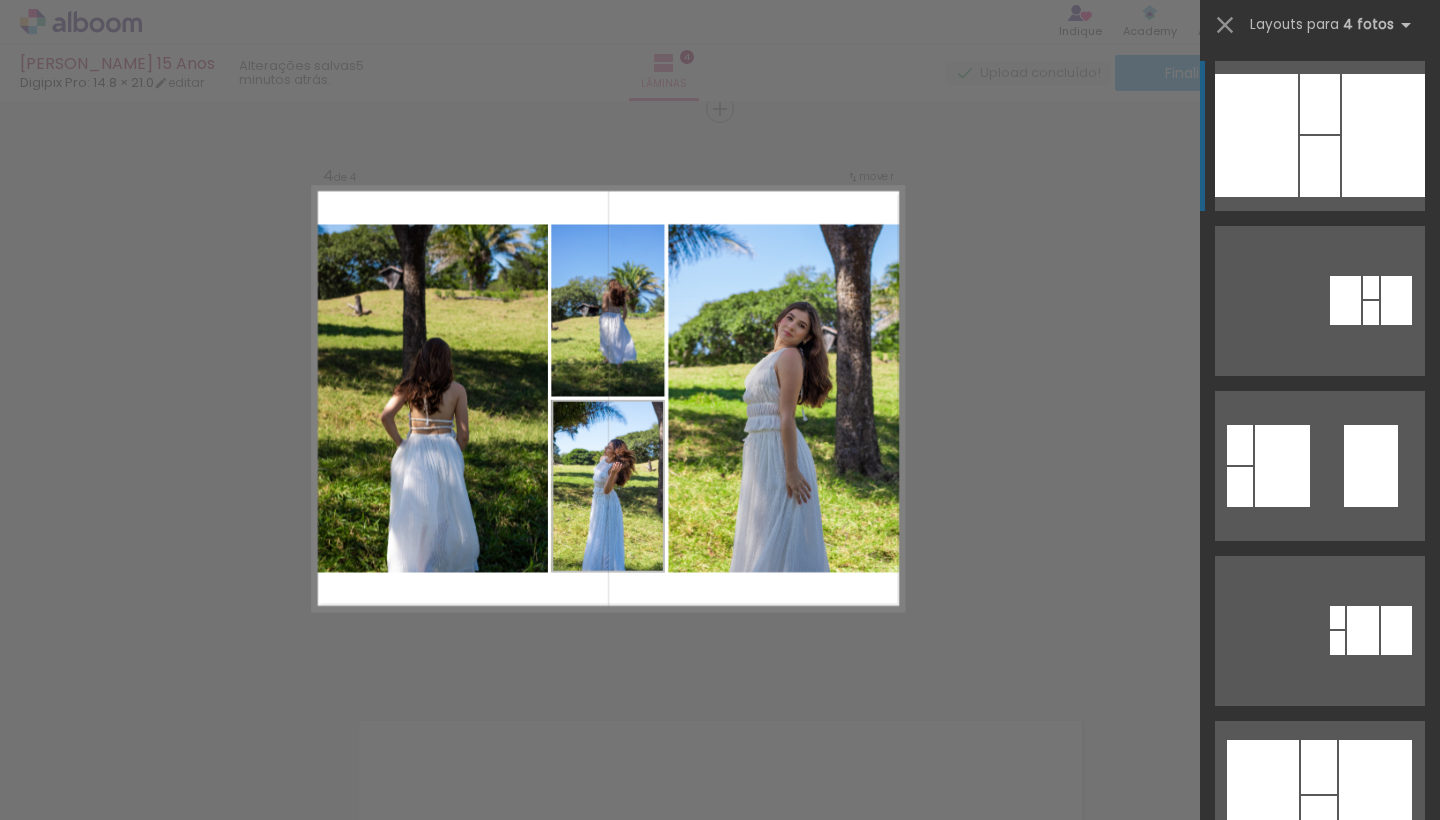 click at bounding box center (0, 0) 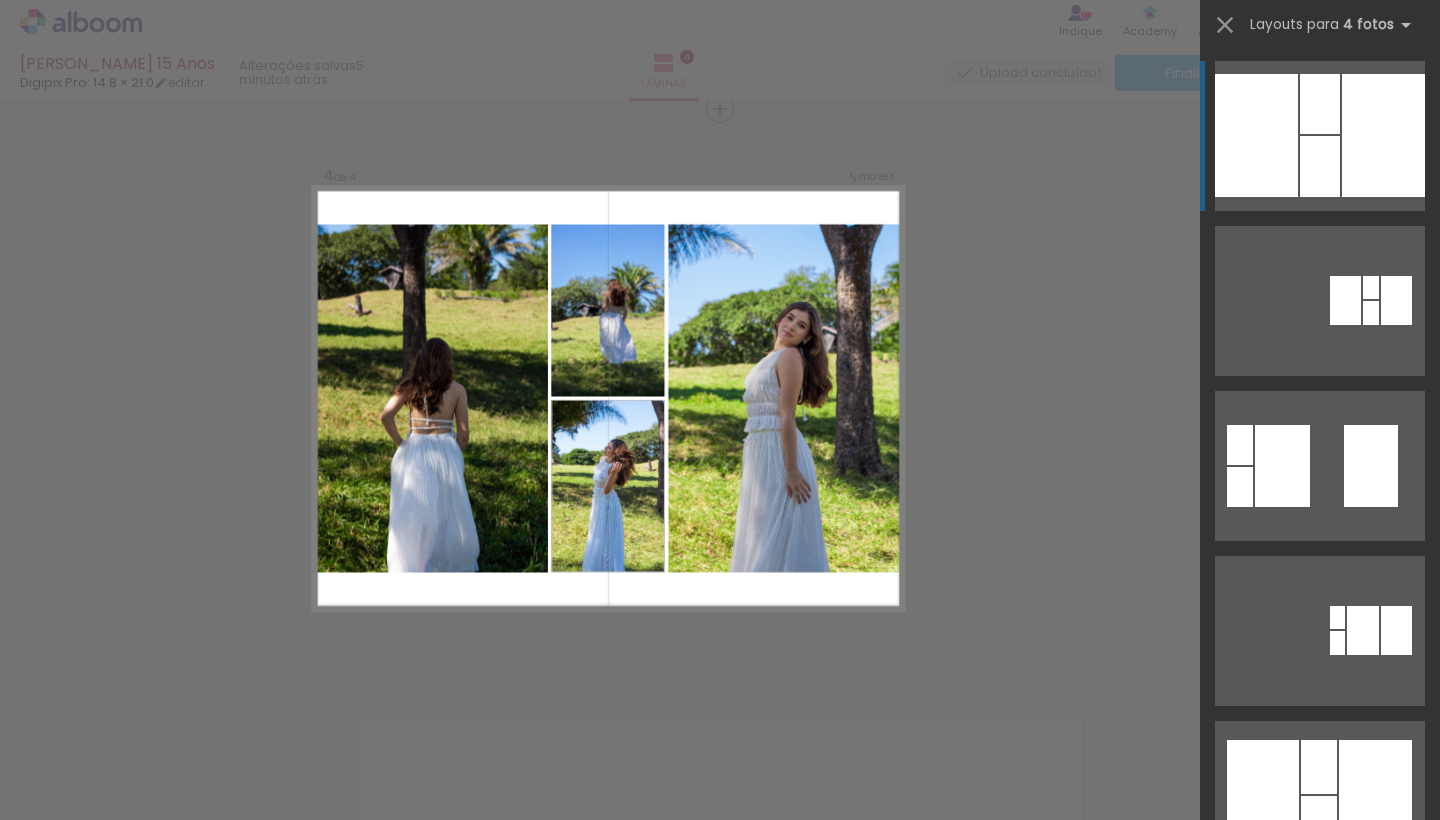 click at bounding box center (0, 0) 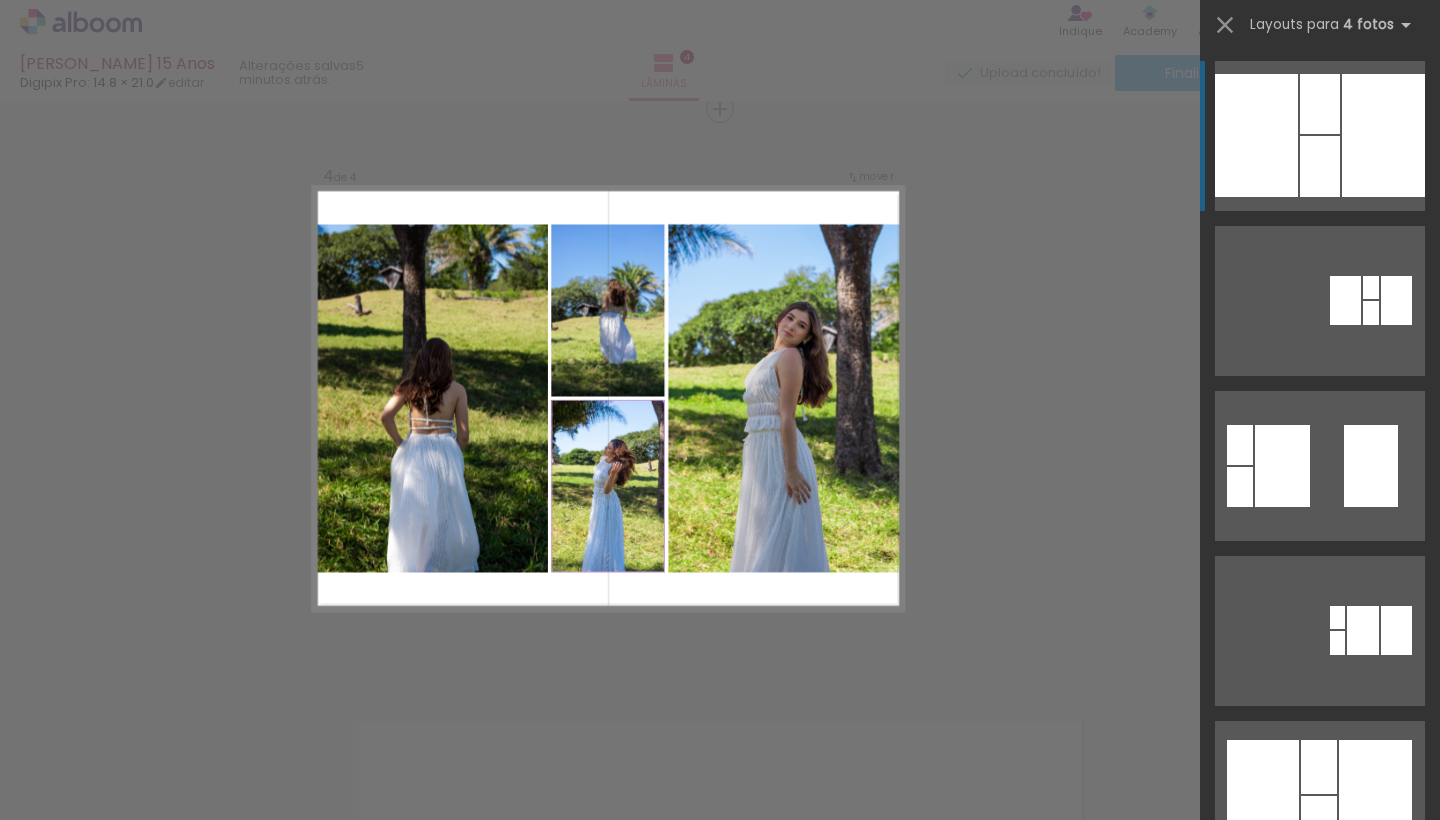 click 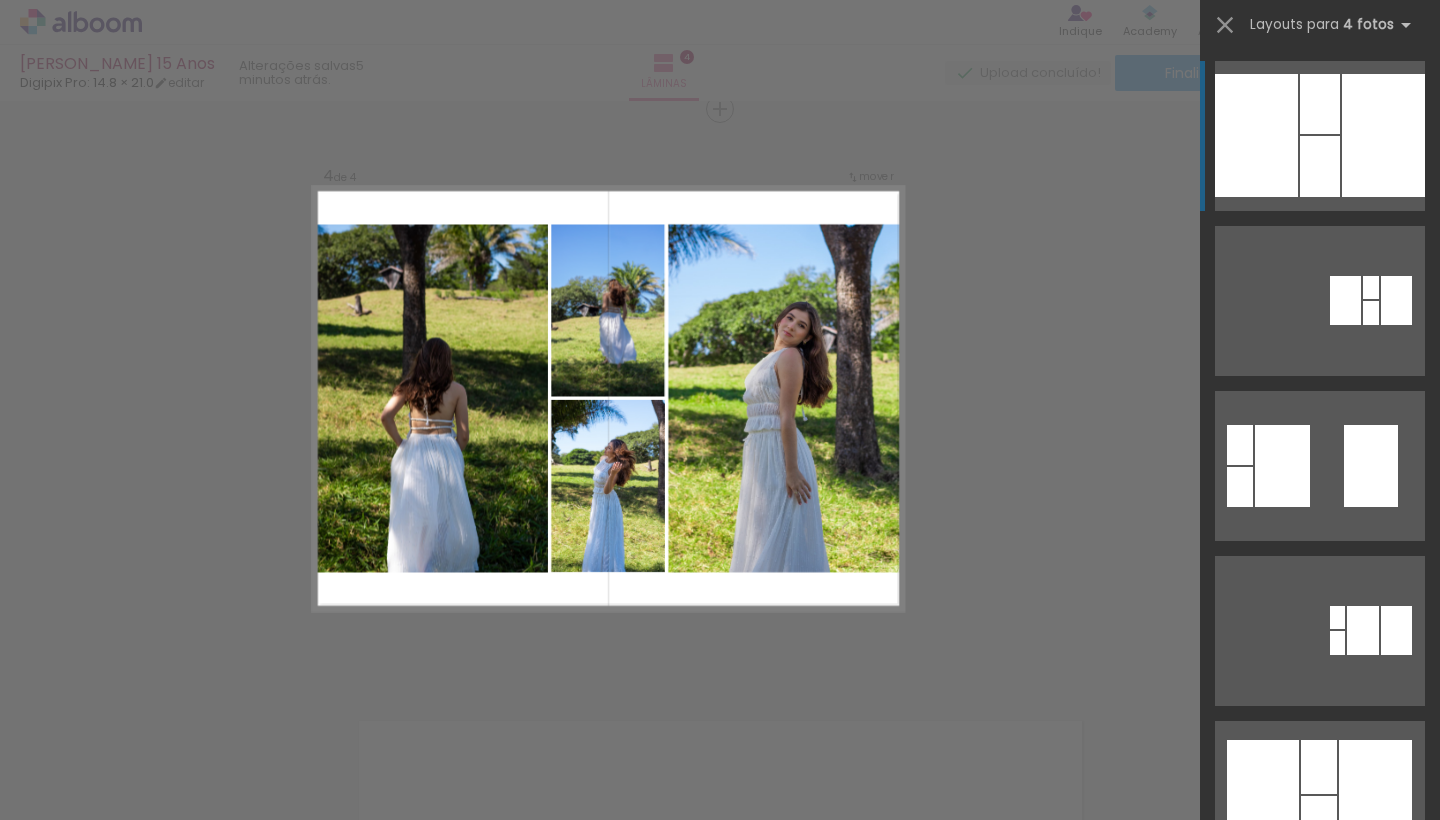 click on "P&B" at bounding box center (0, 0) 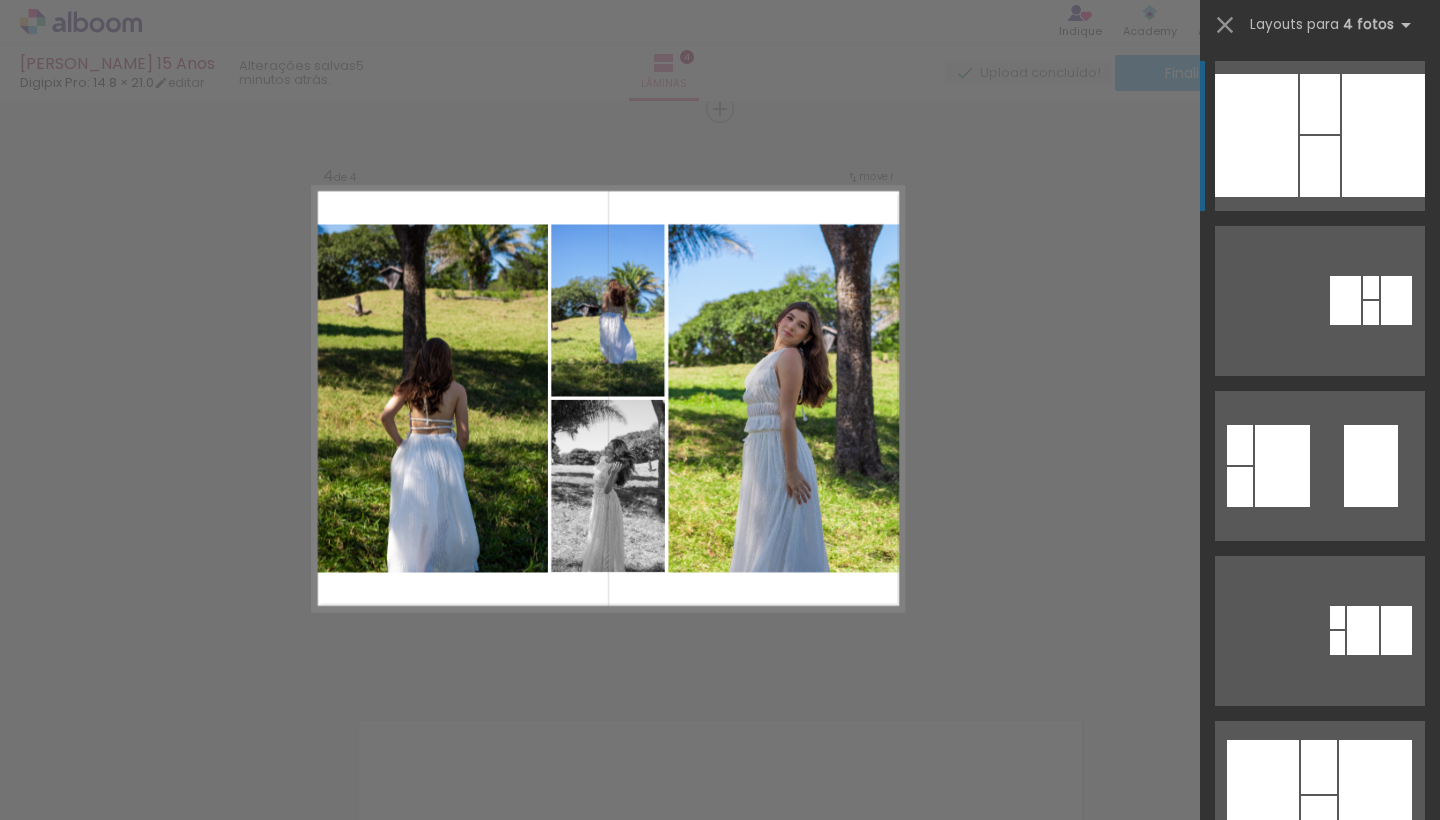 click on "P&B" at bounding box center (0, 0) 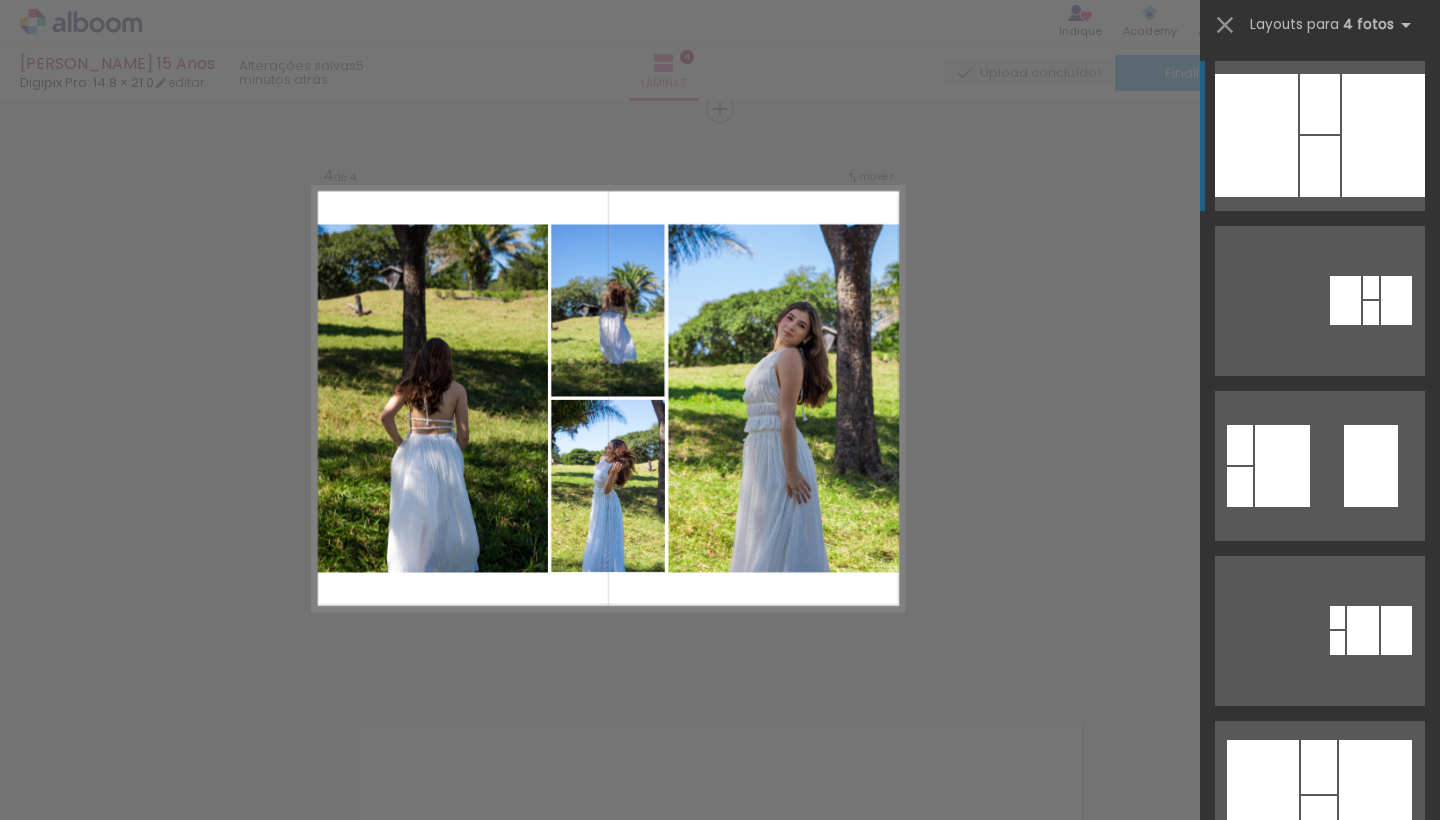 click at bounding box center (753, 398) 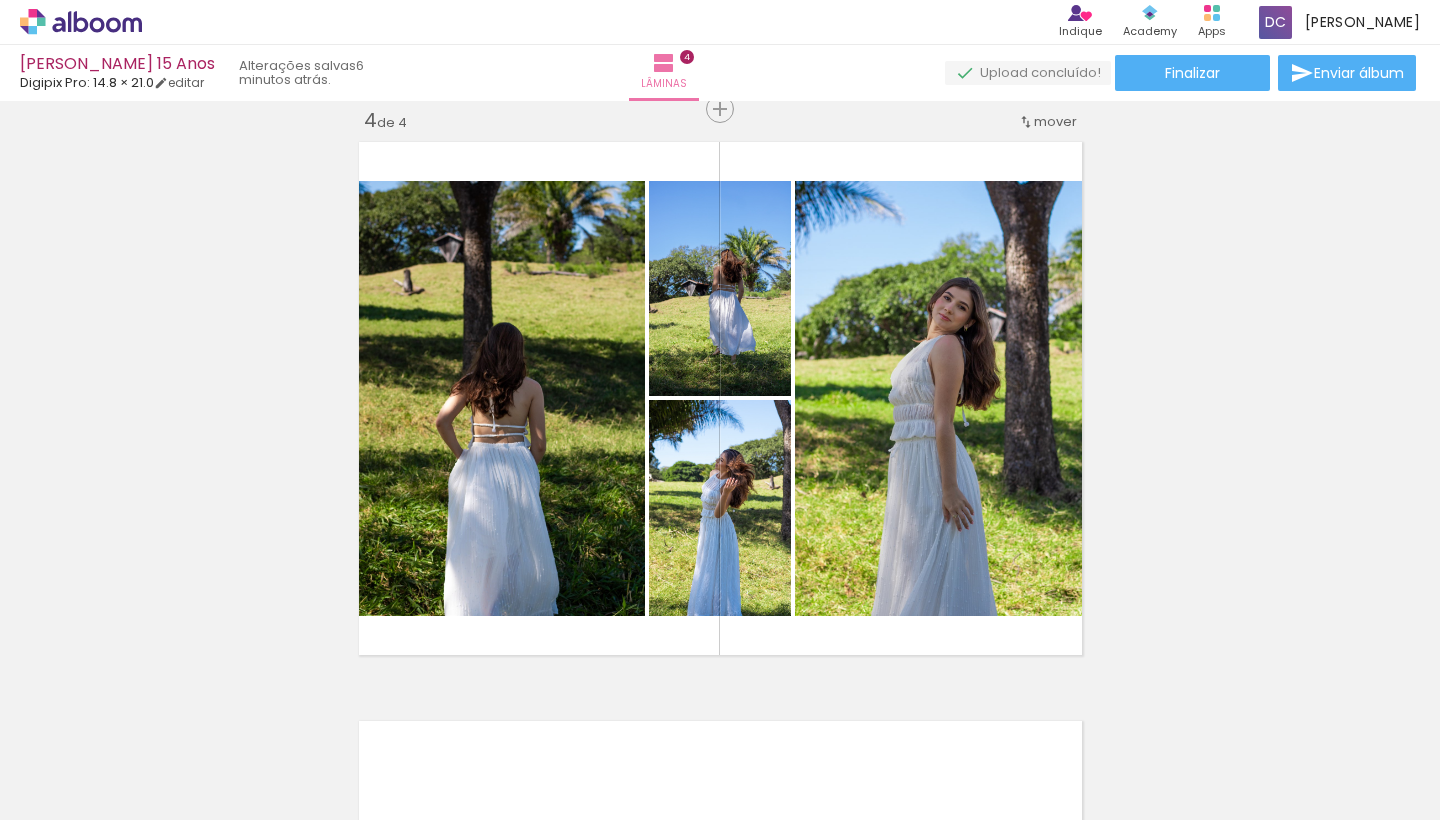 scroll, scrollTop: 0, scrollLeft: 10923, axis: horizontal 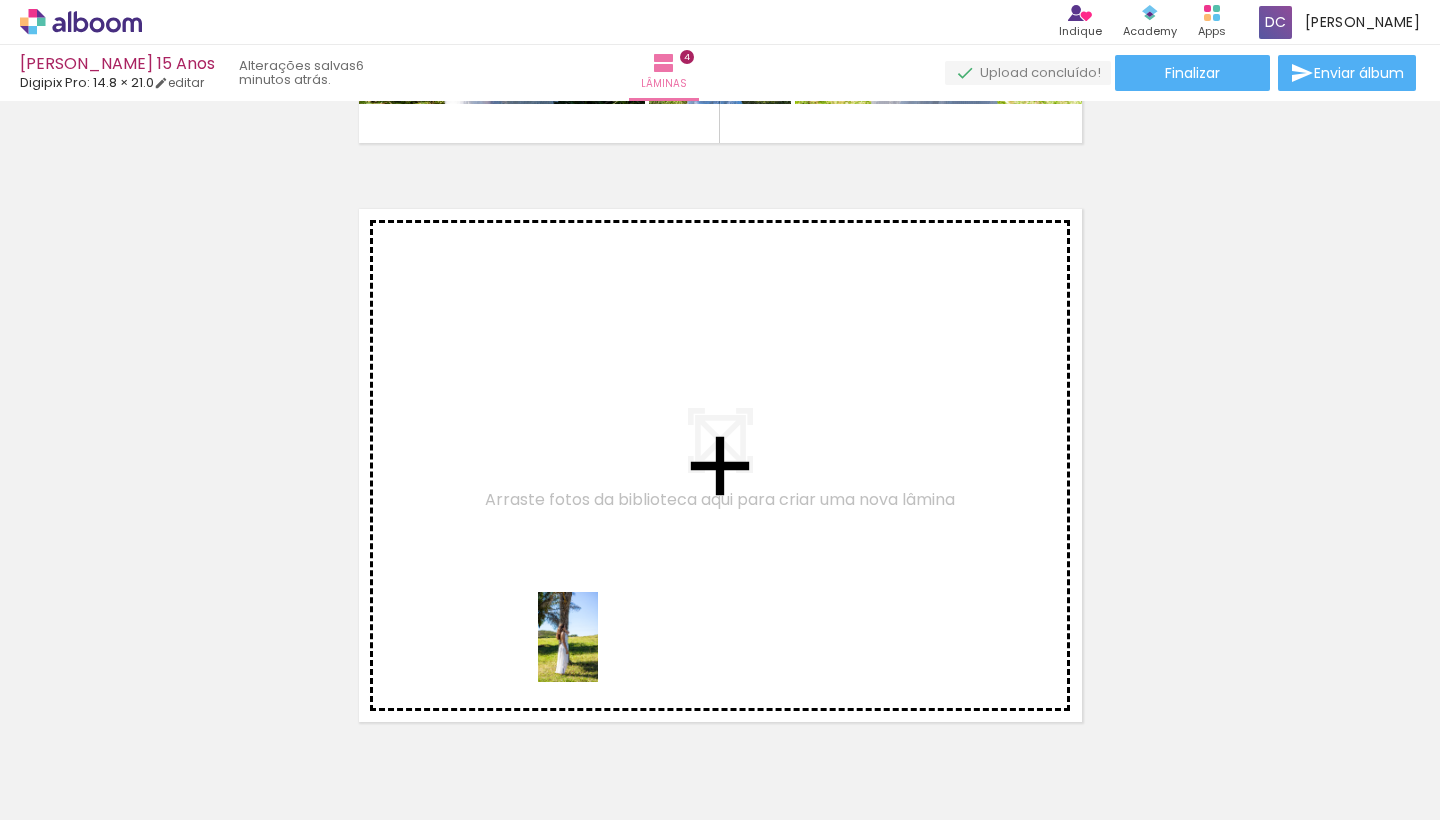 drag, startPoint x: 611, startPoint y: 756, endPoint x: 598, endPoint y: 652, distance: 104.80935 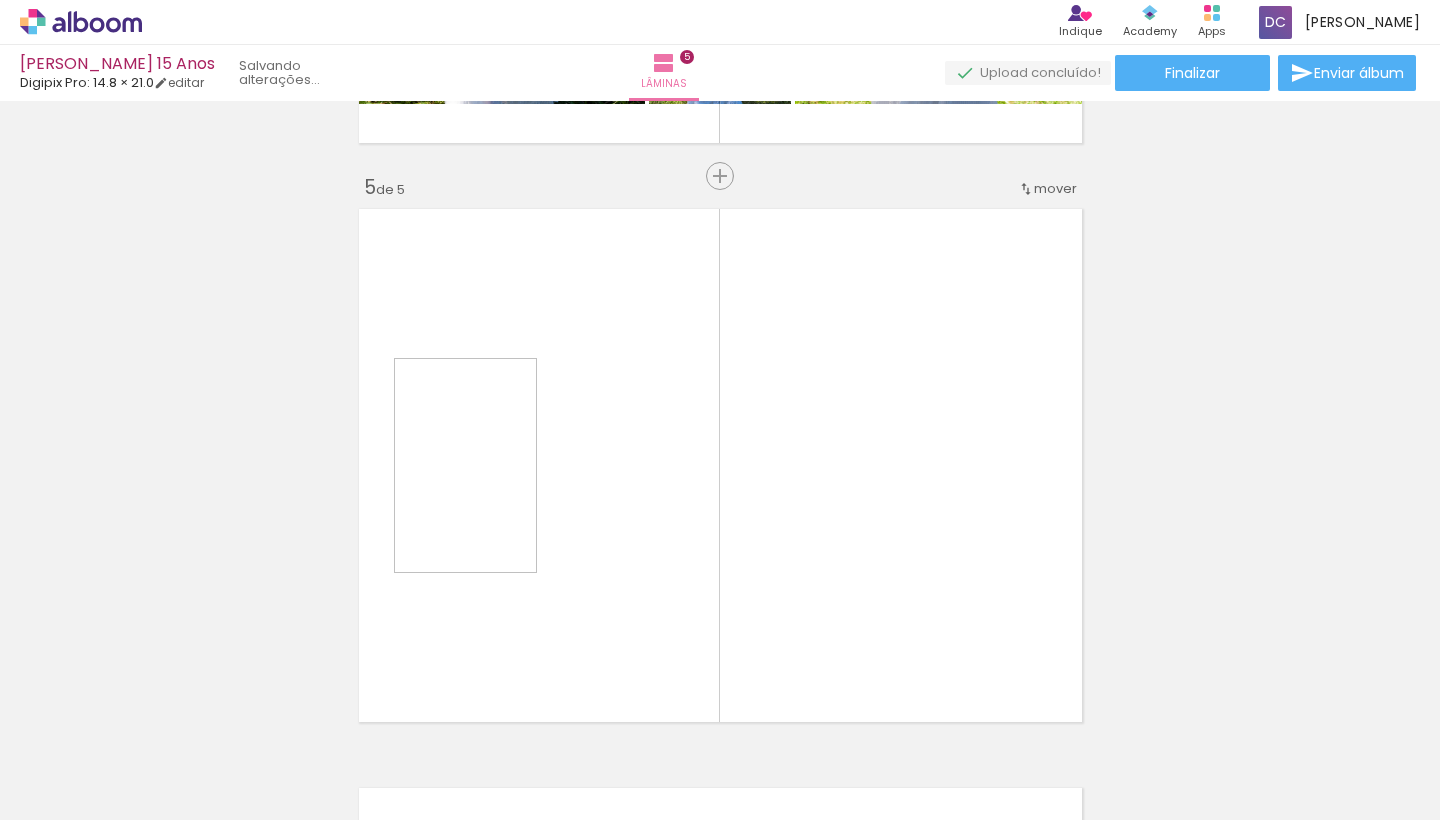 scroll, scrollTop: 2341, scrollLeft: 0, axis: vertical 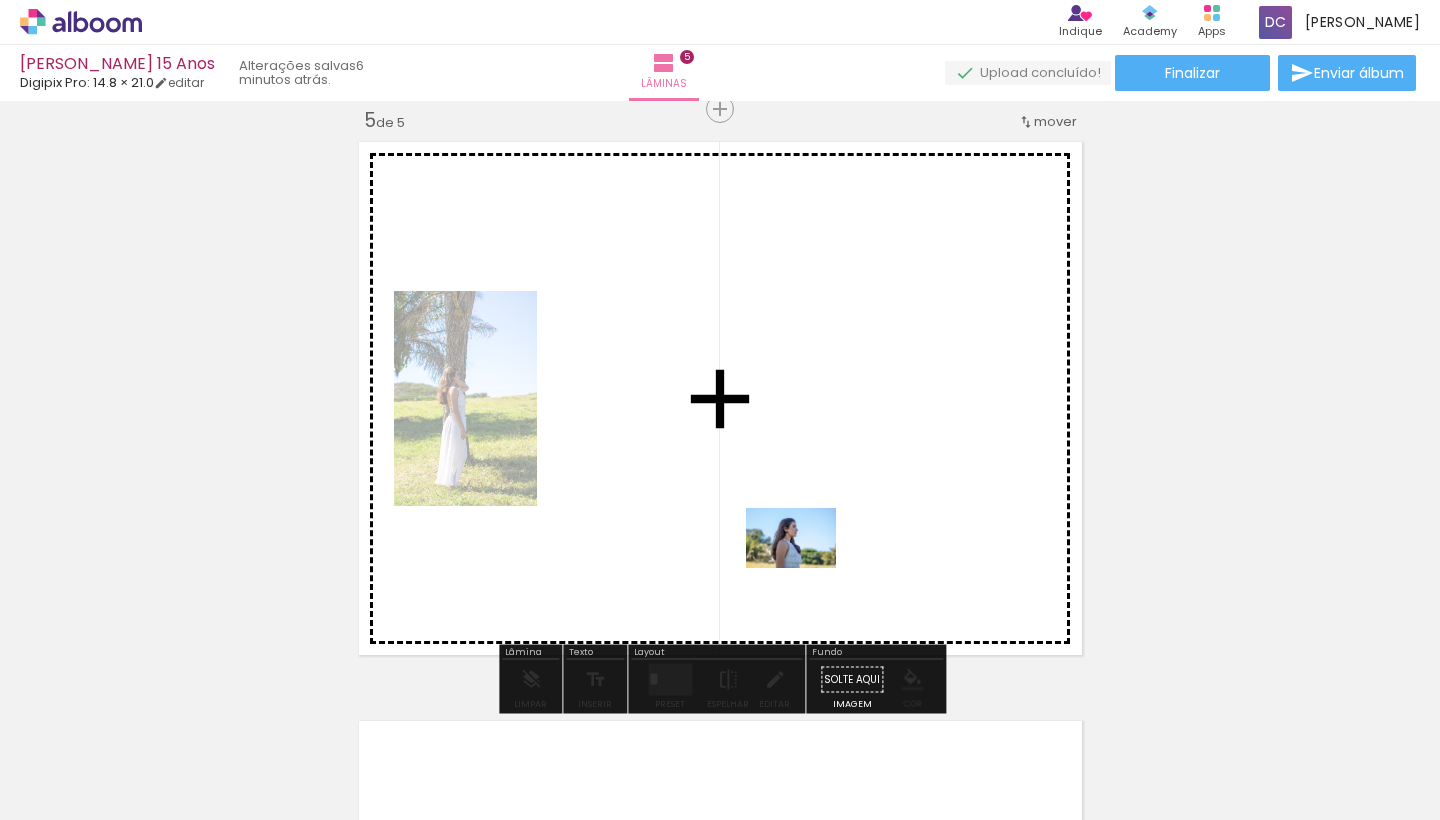 drag, startPoint x: 772, startPoint y: 760, endPoint x: 807, endPoint y: 569, distance: 194.18033 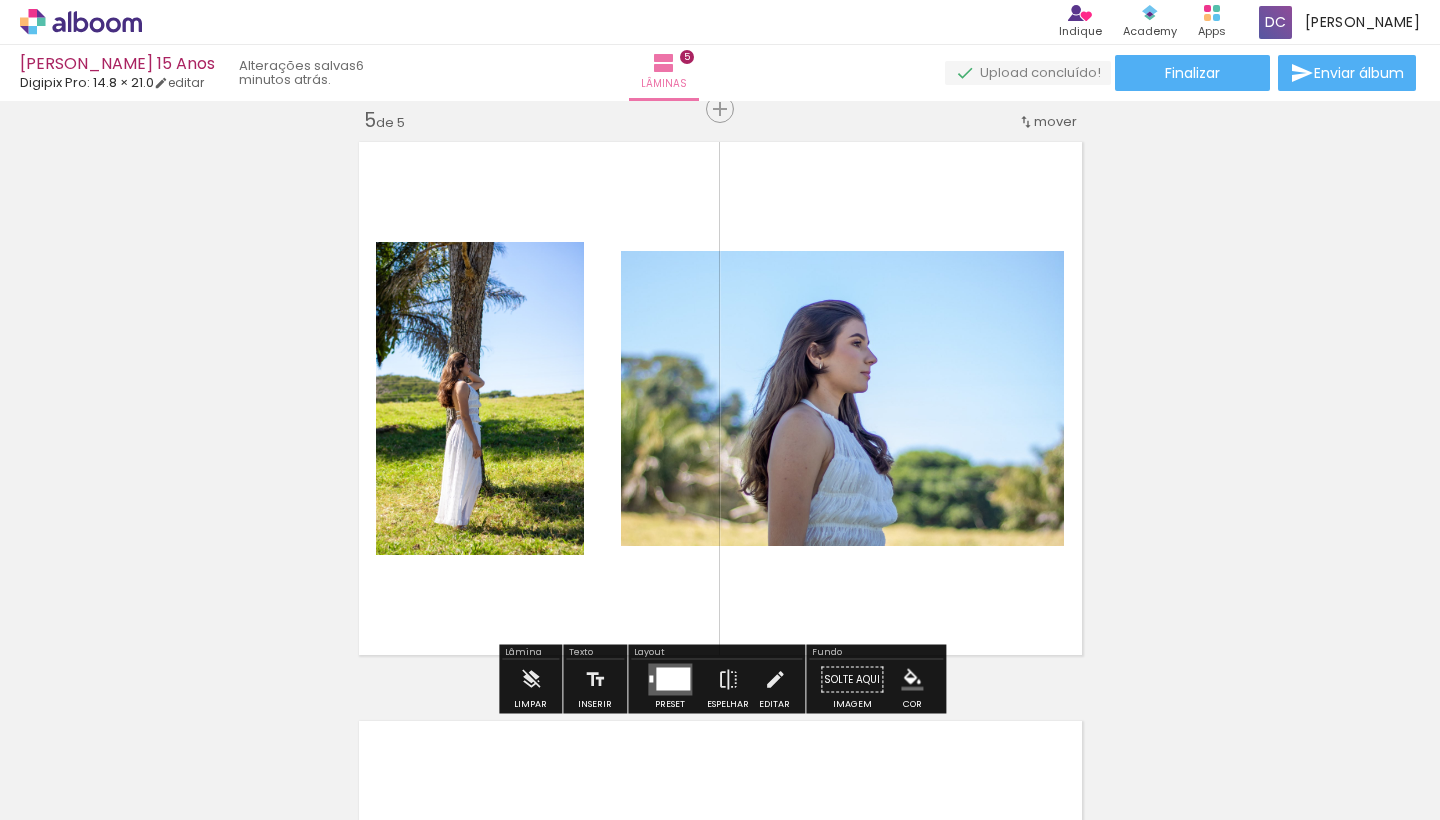 click 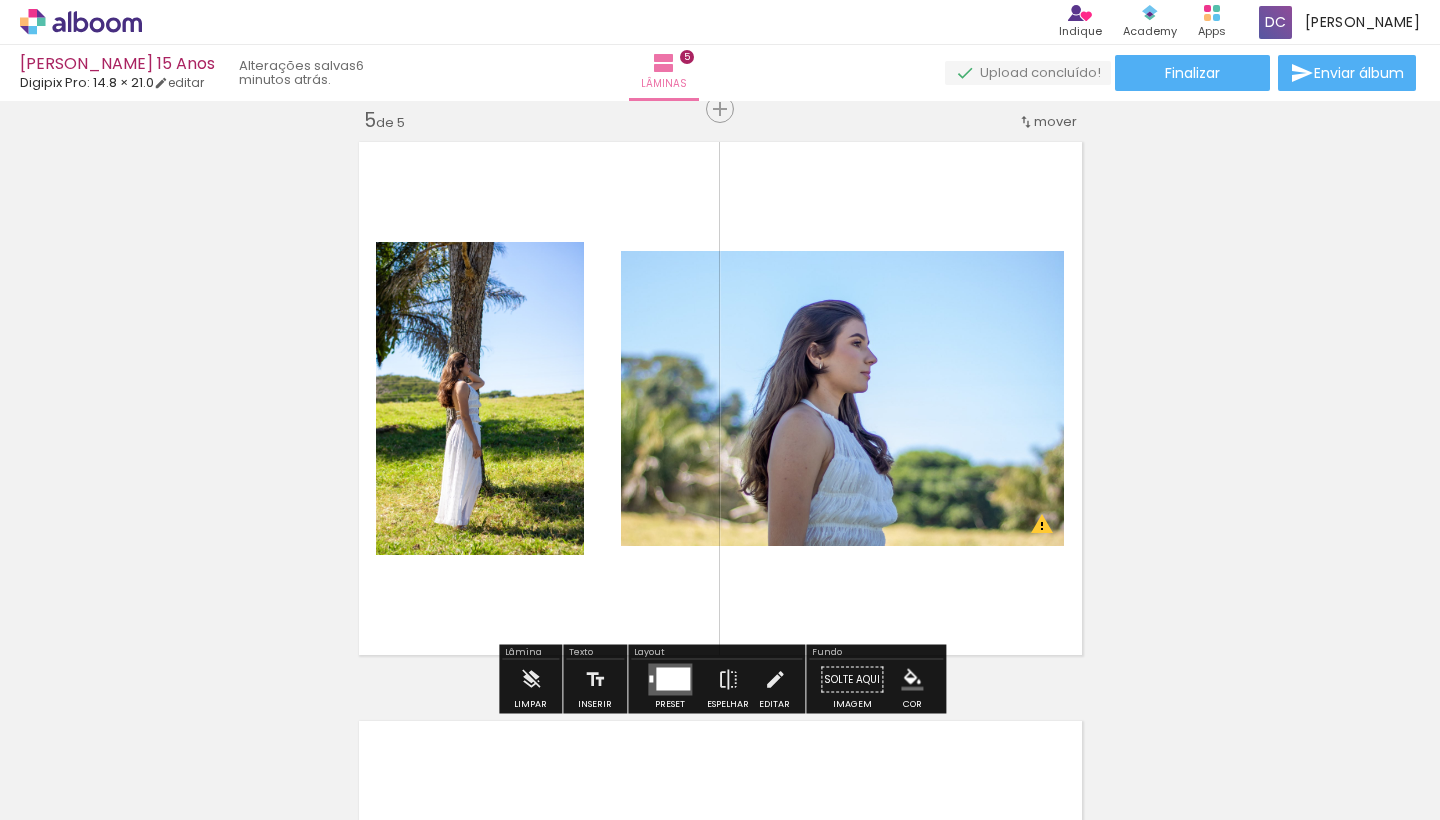 click at bounding box center [673, 679] 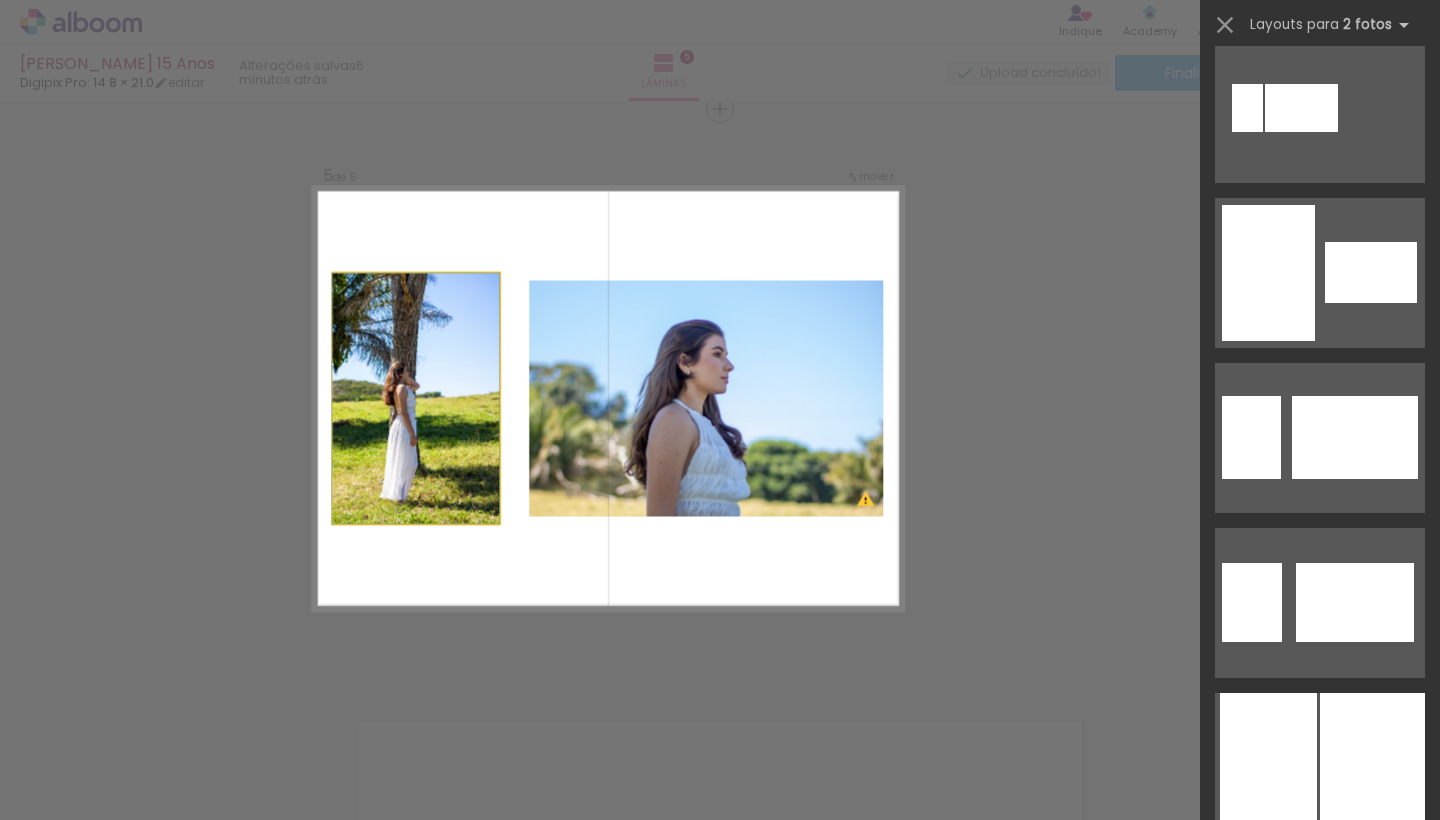 scroll, scrollTop: 0, scrollLeft: 0, axis: both 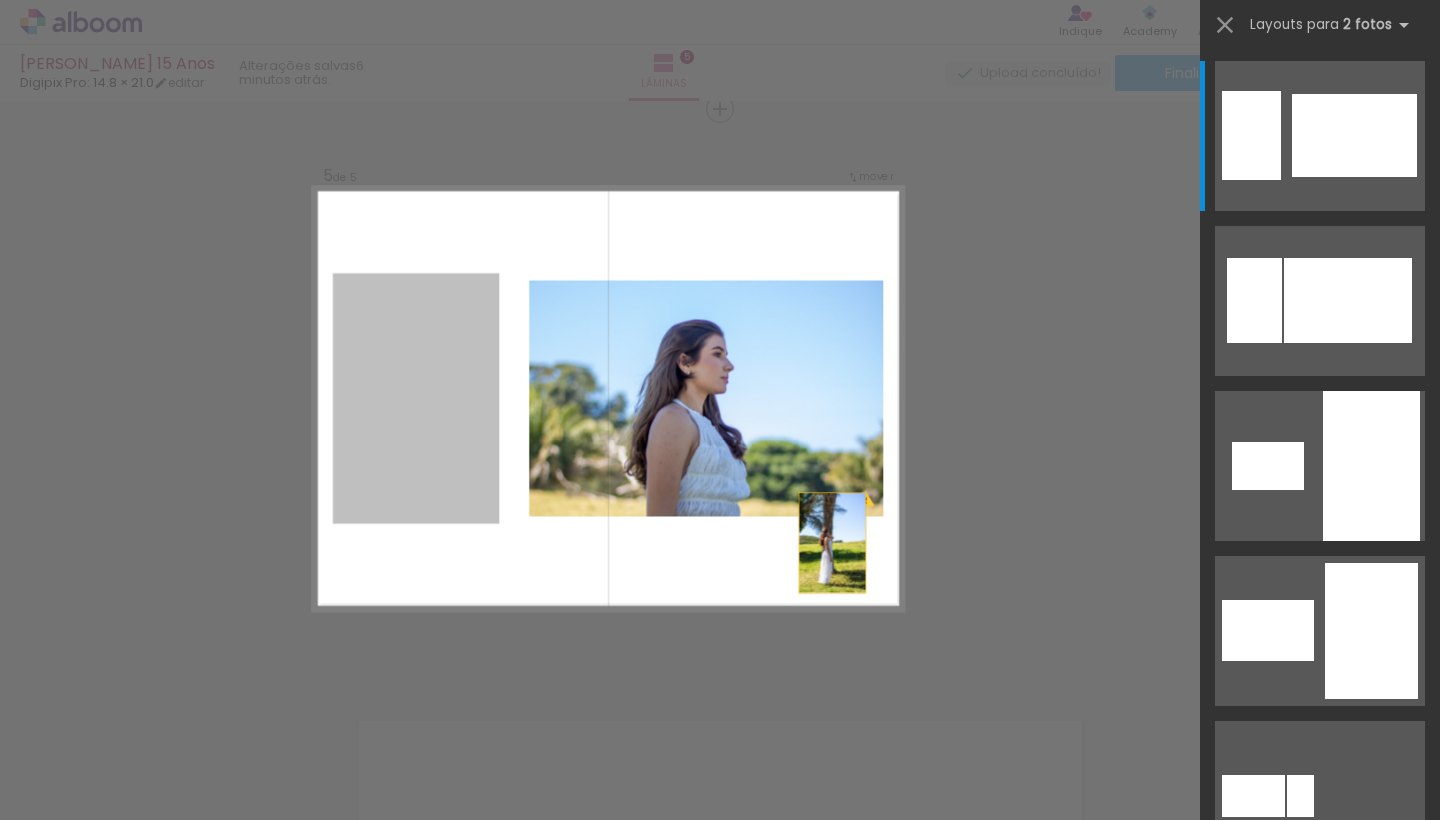 drag, startPoint x: 475, startPoint y: 453, endPoint x: 1109, endPoint y: 547, distance: 640.9306 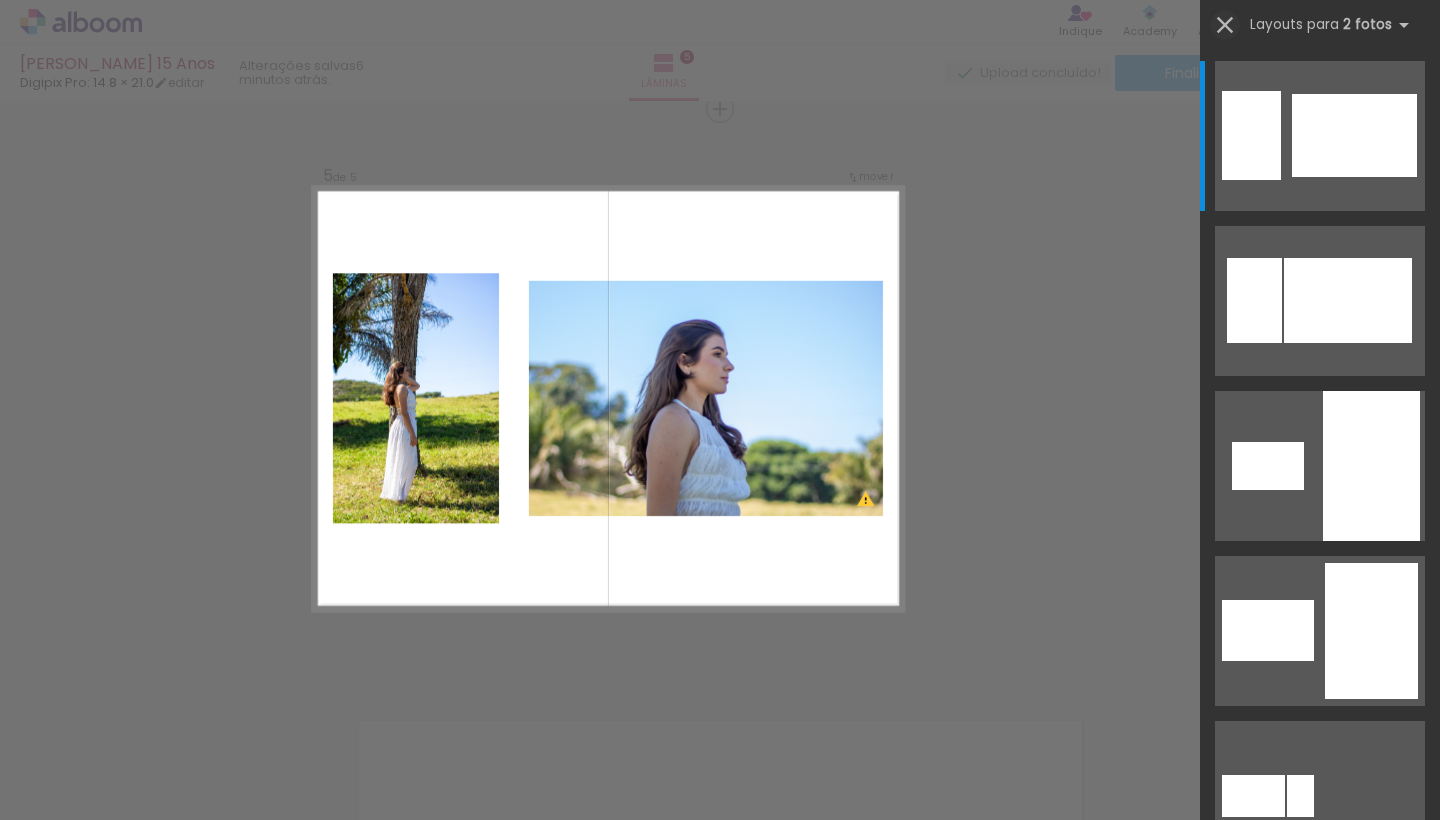 click at bounding box center [1225, 25] 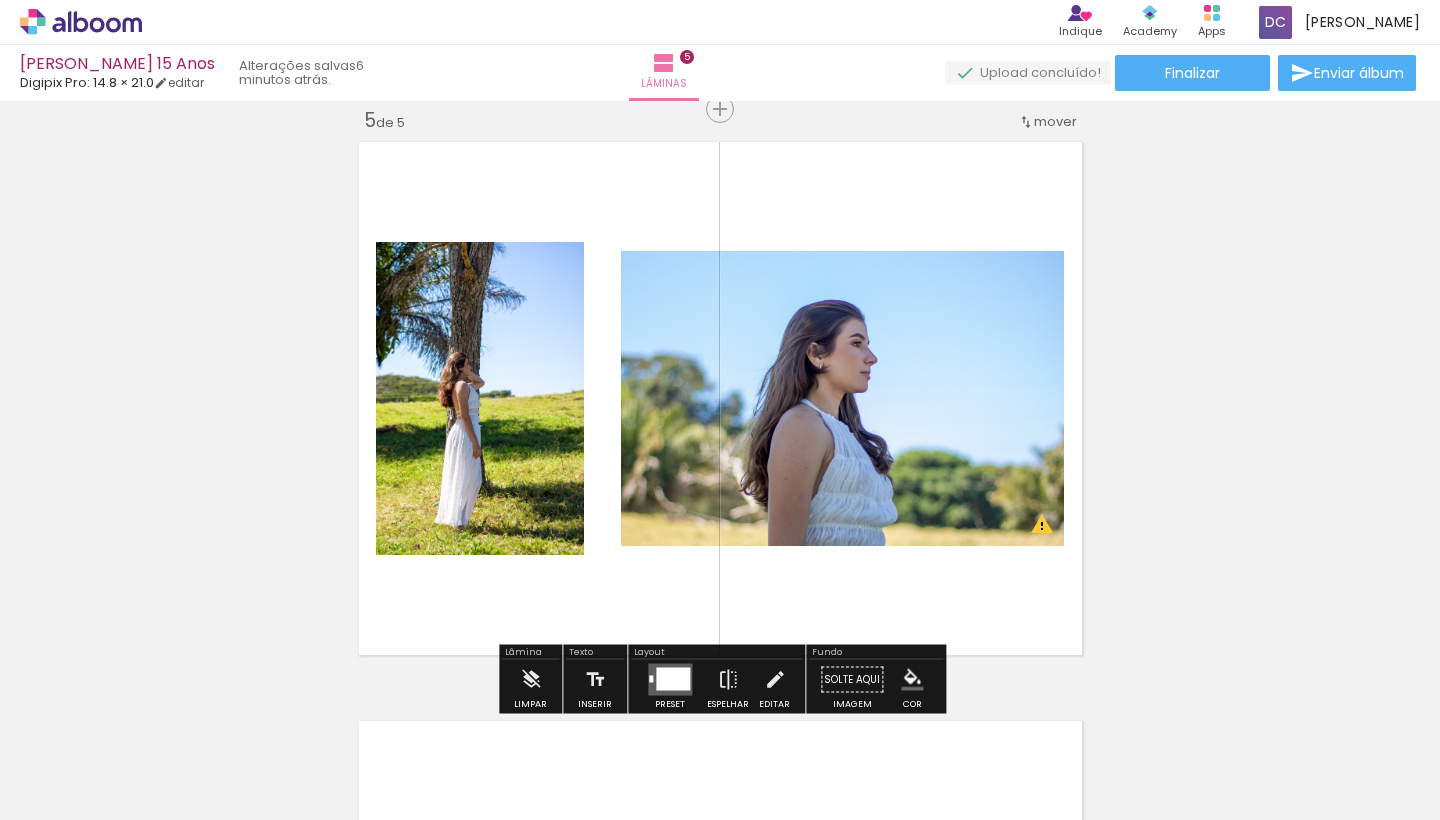 click at bounding box center [720, 398] 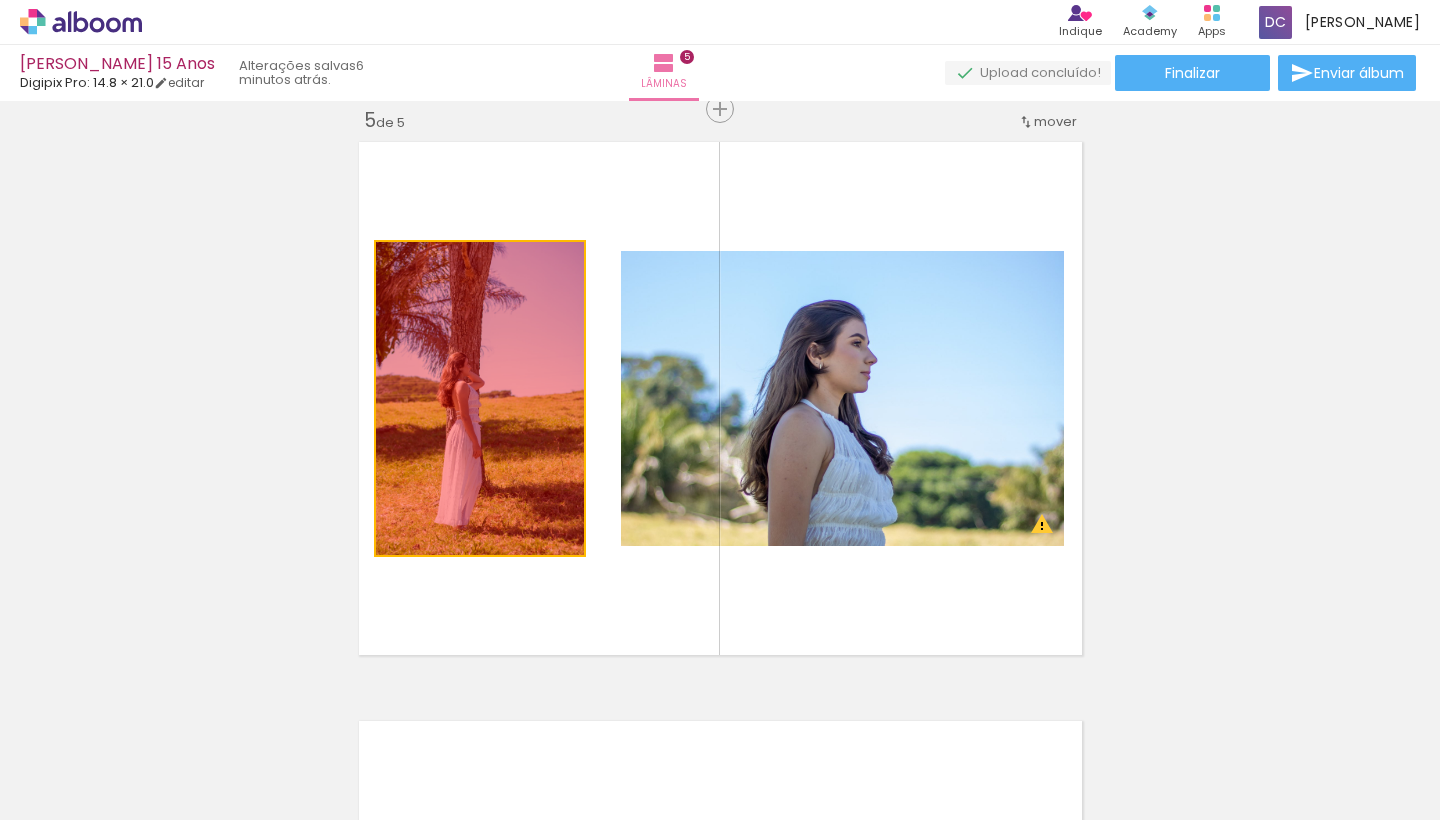 drag, startPoint x: 509, startPoint y: 315, endPoint x: 222, endPoint y: 389, distance: 296.38657 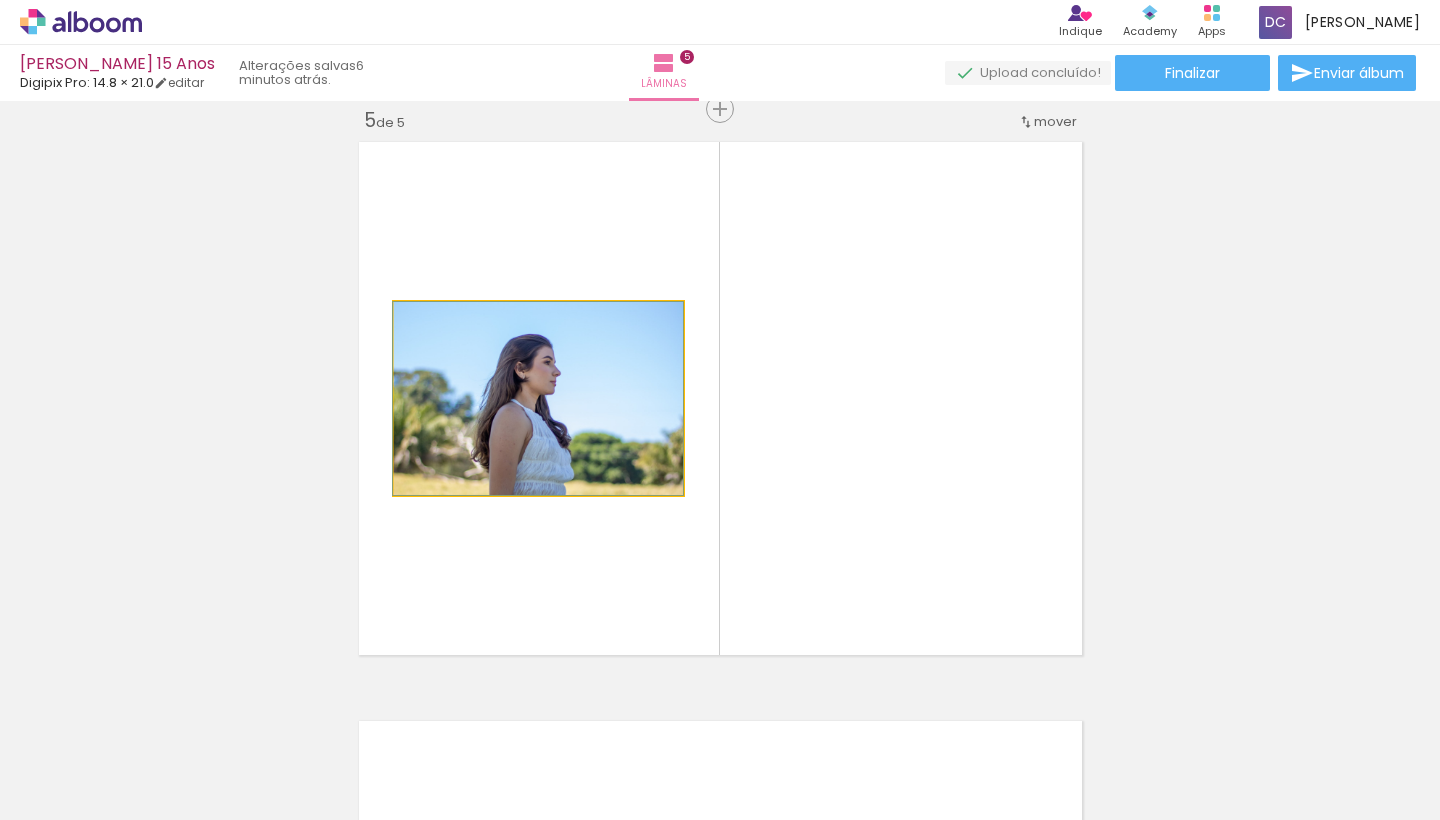 click 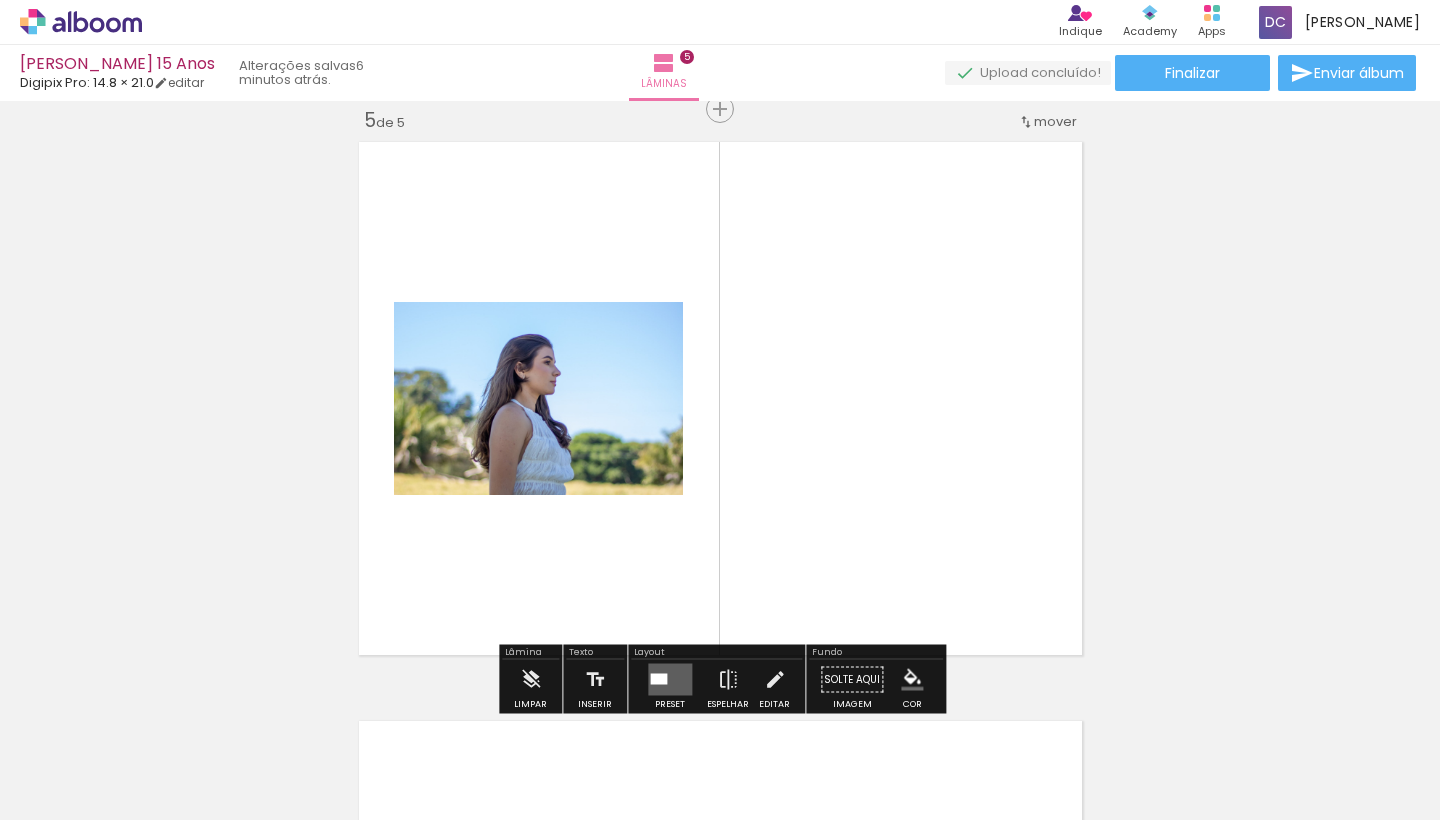 click at bounding box center [658, 679] 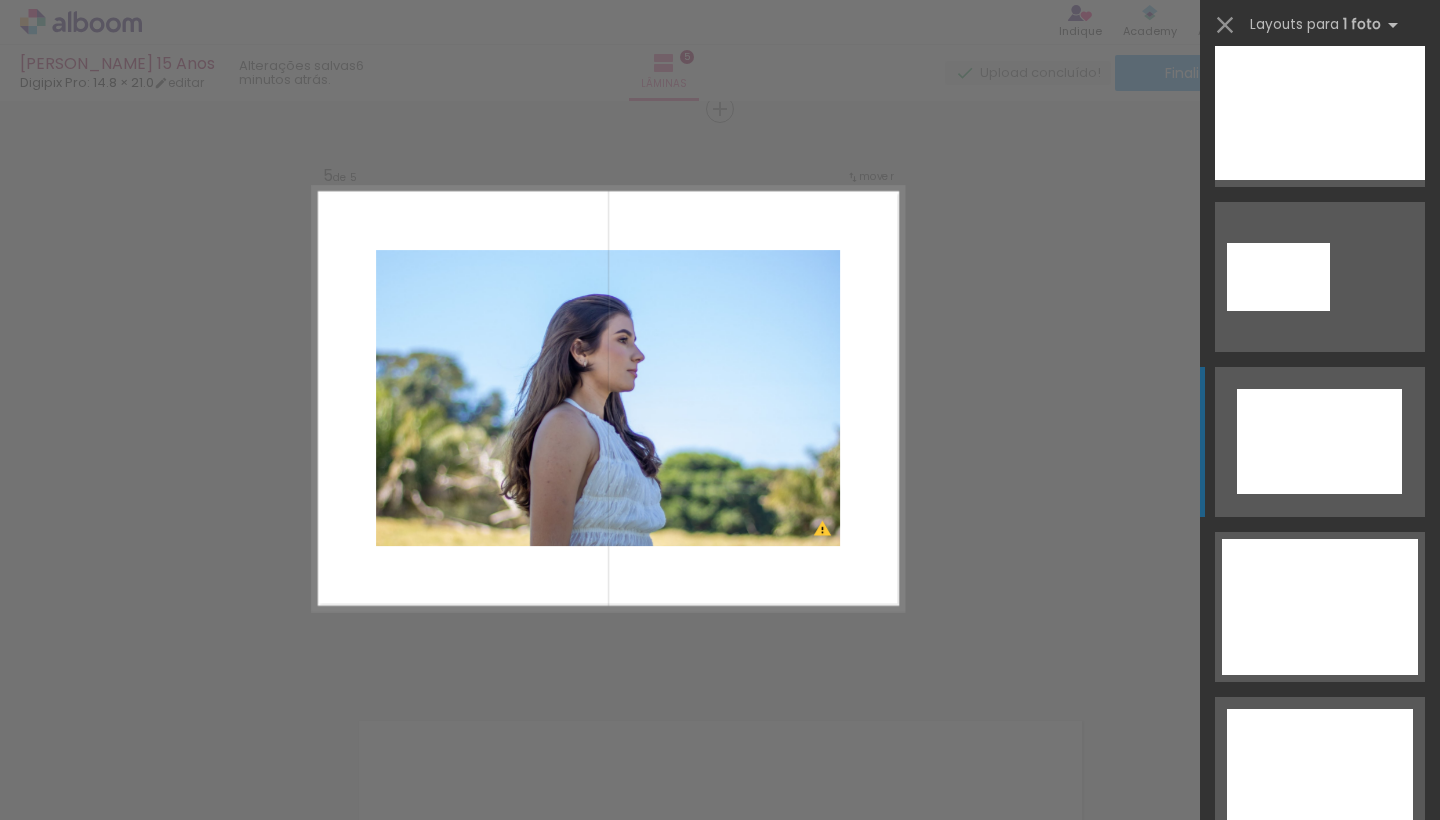 scroll, scrollTop: 520, scrollLeft: 0, axis: vertical 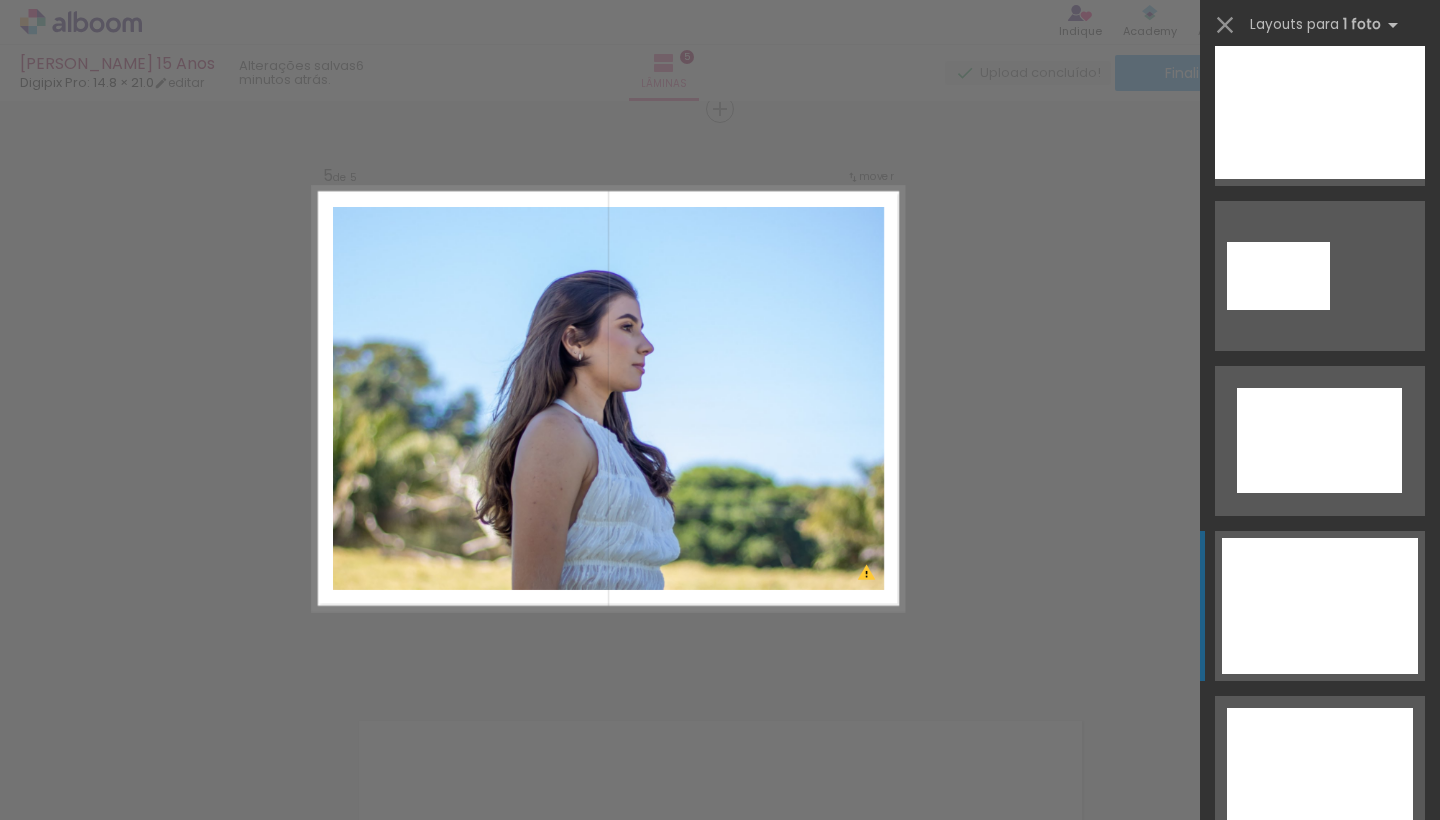 click at bounding box center [1320, 110] 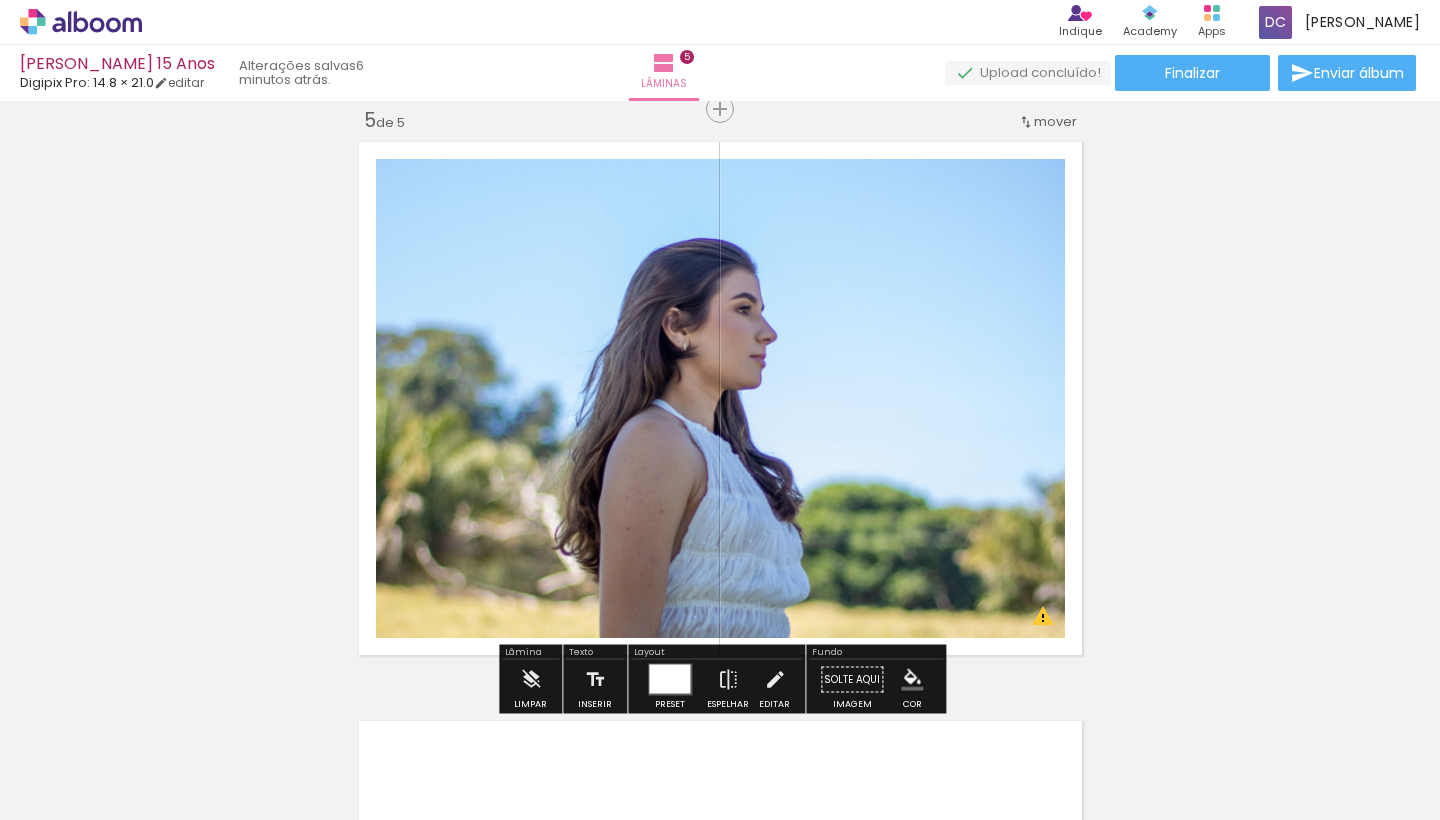 click on "Inserir lâmina 1  de 5  Inserir lâmina 2  de 5  Inserir lâmina 3  de 5  Inserir lâmina 4  de 5  Inserir lâmina 5  de 5 O Designbox precisará aumentar a sua imagem em 198% para exportar para impressão. O Designbox precisará aumentar a sua imagem em 321% para exportar para impressão." at bounding box center [720, -496] 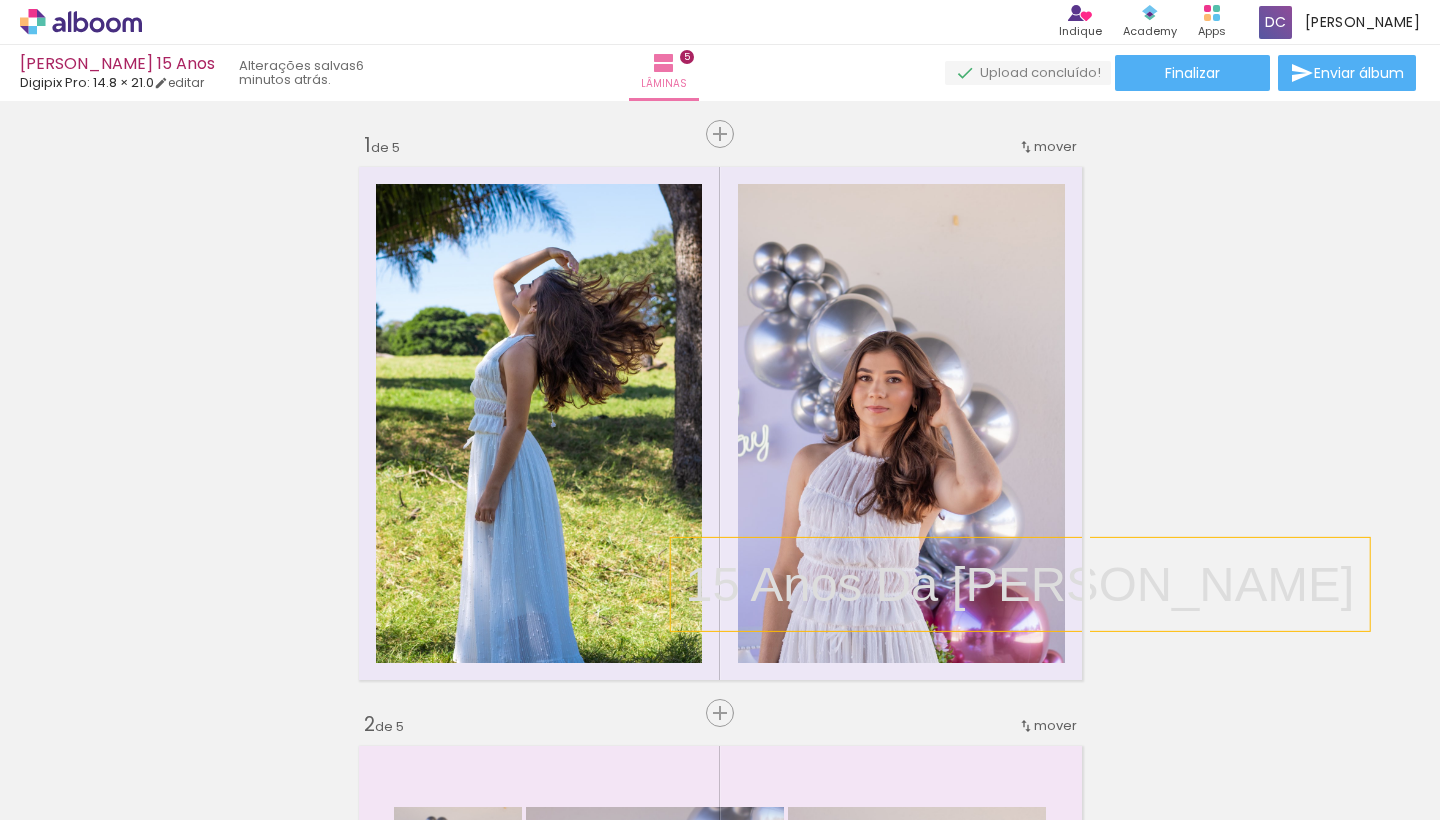 scroll, scrollTop: 0, scrollLeft: 0, axis: both 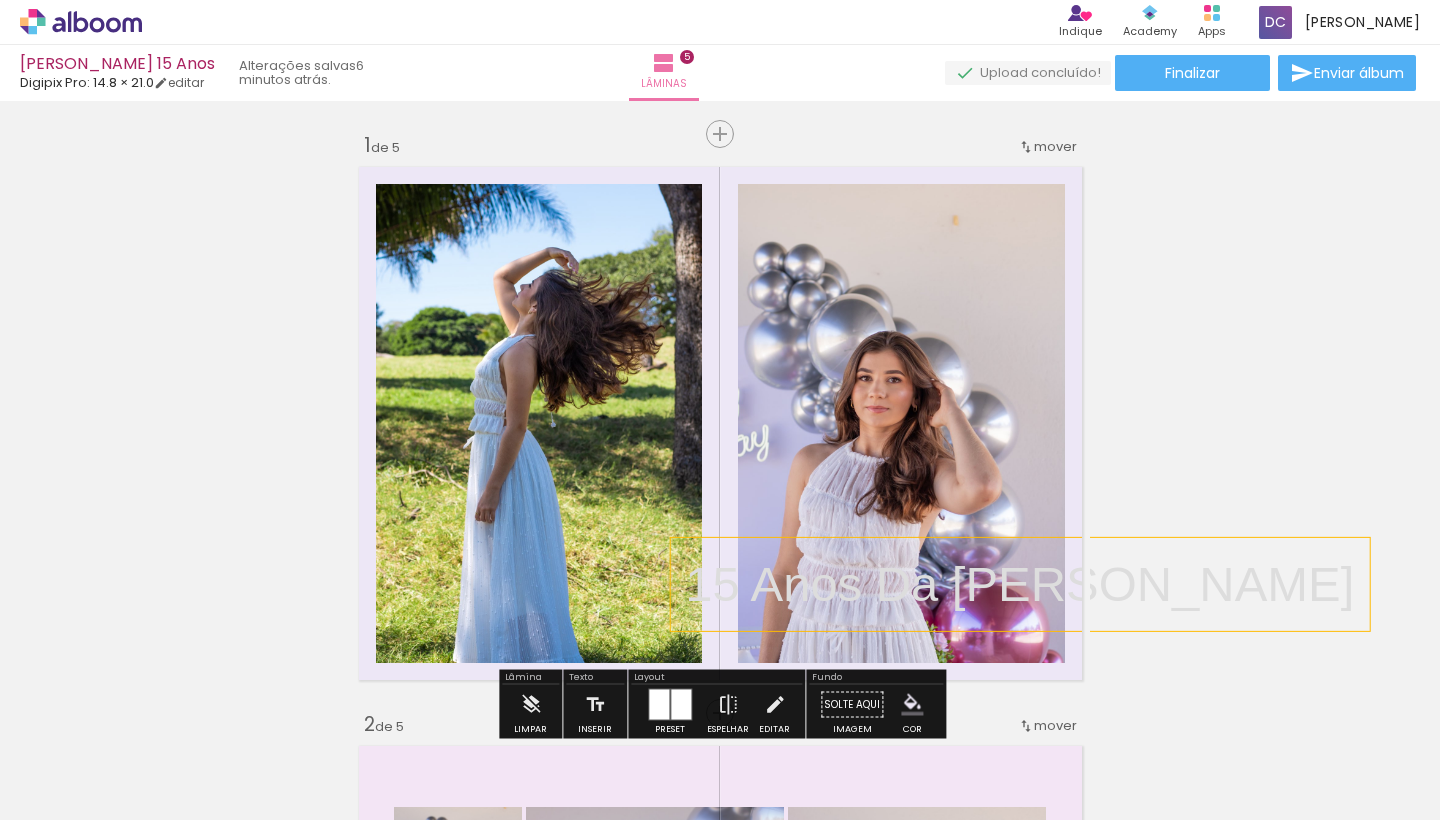 click on "15 Anos Da [PERSON_NAME]" at bounding box center [1019, 584] 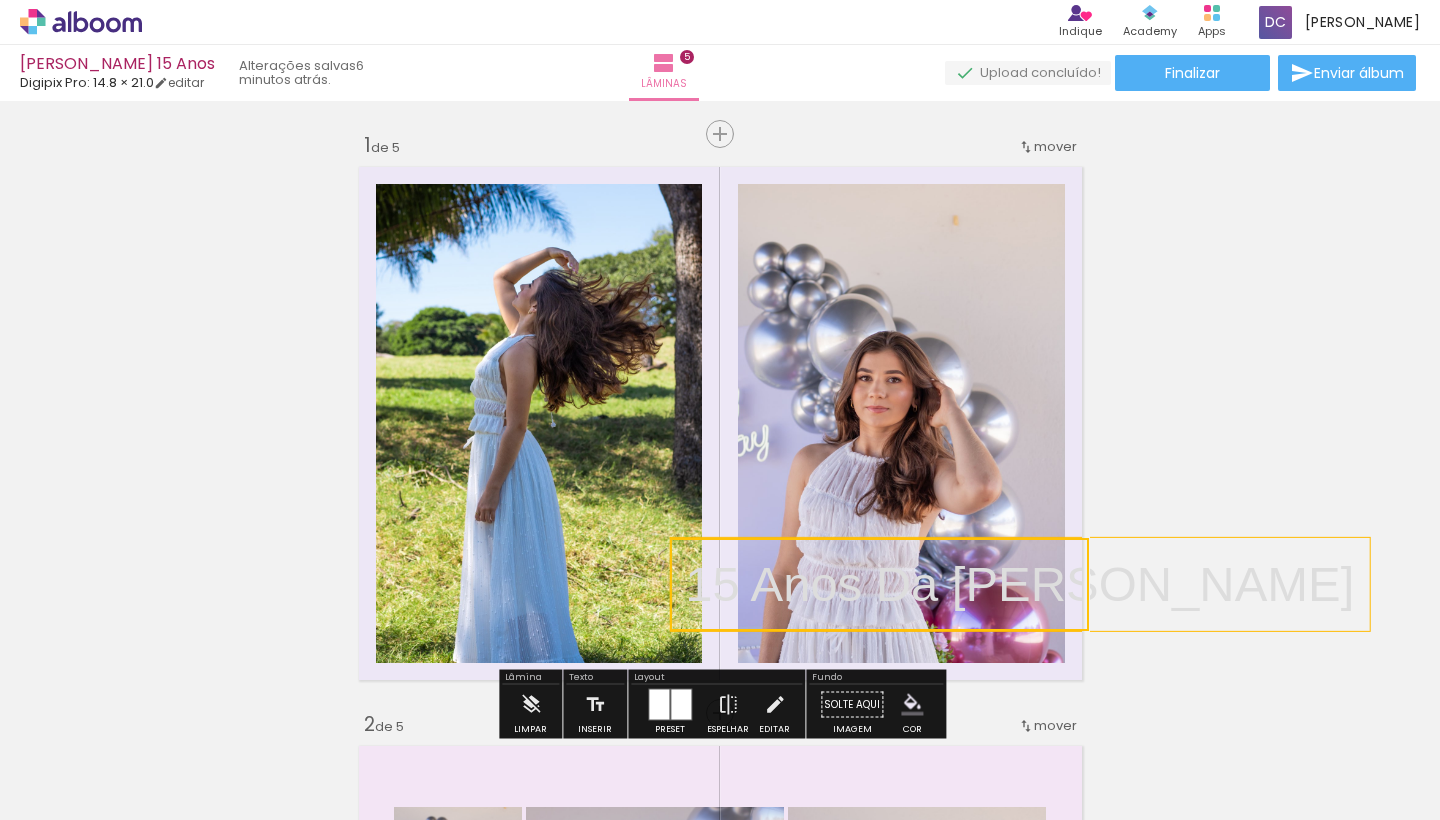 scroll, scrollTop: 0, scrollLeft: 0, axis: both 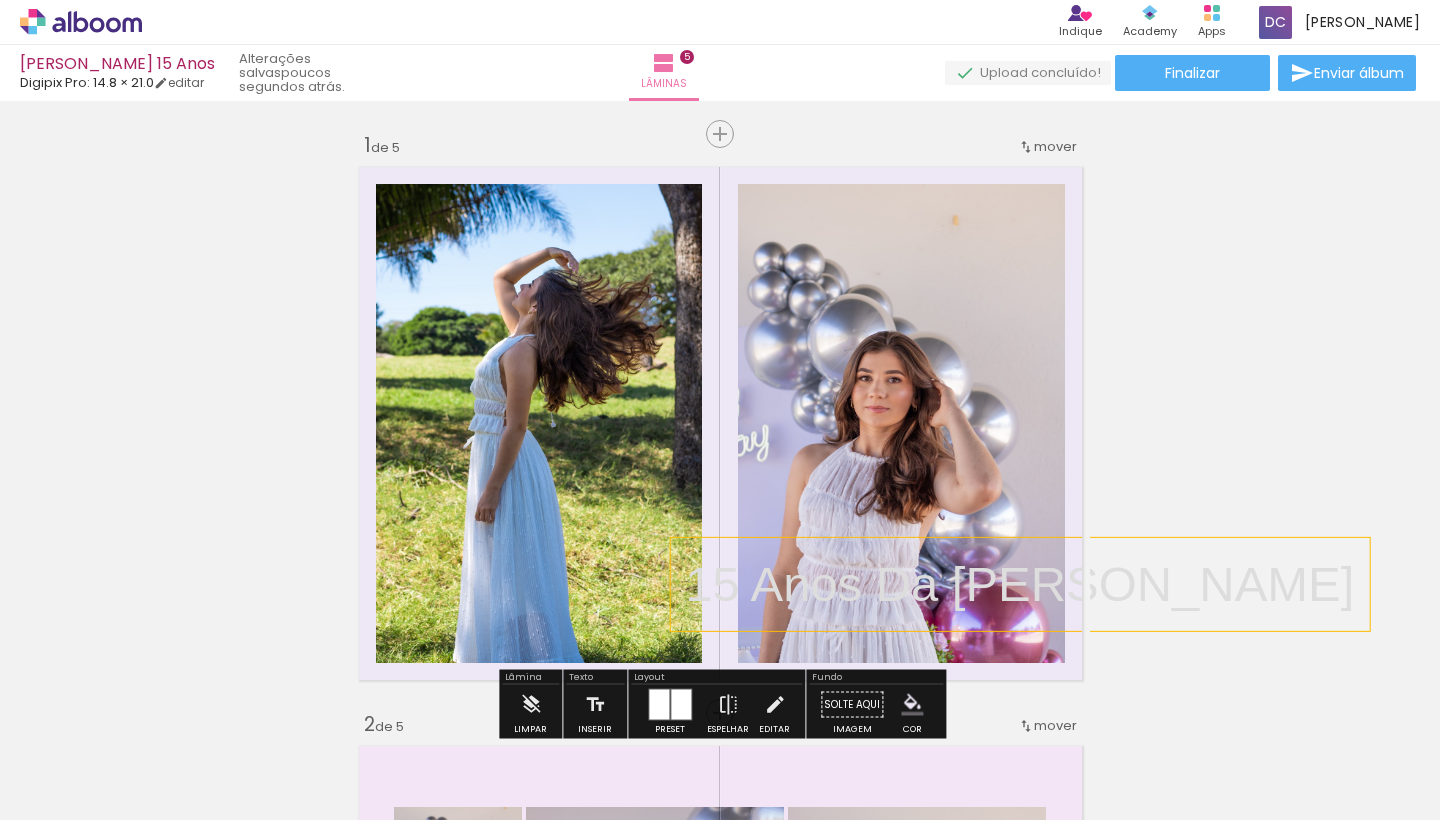 click on "15 Anos Da [PERSON_NAME]" at bounding box center [1019, 584] 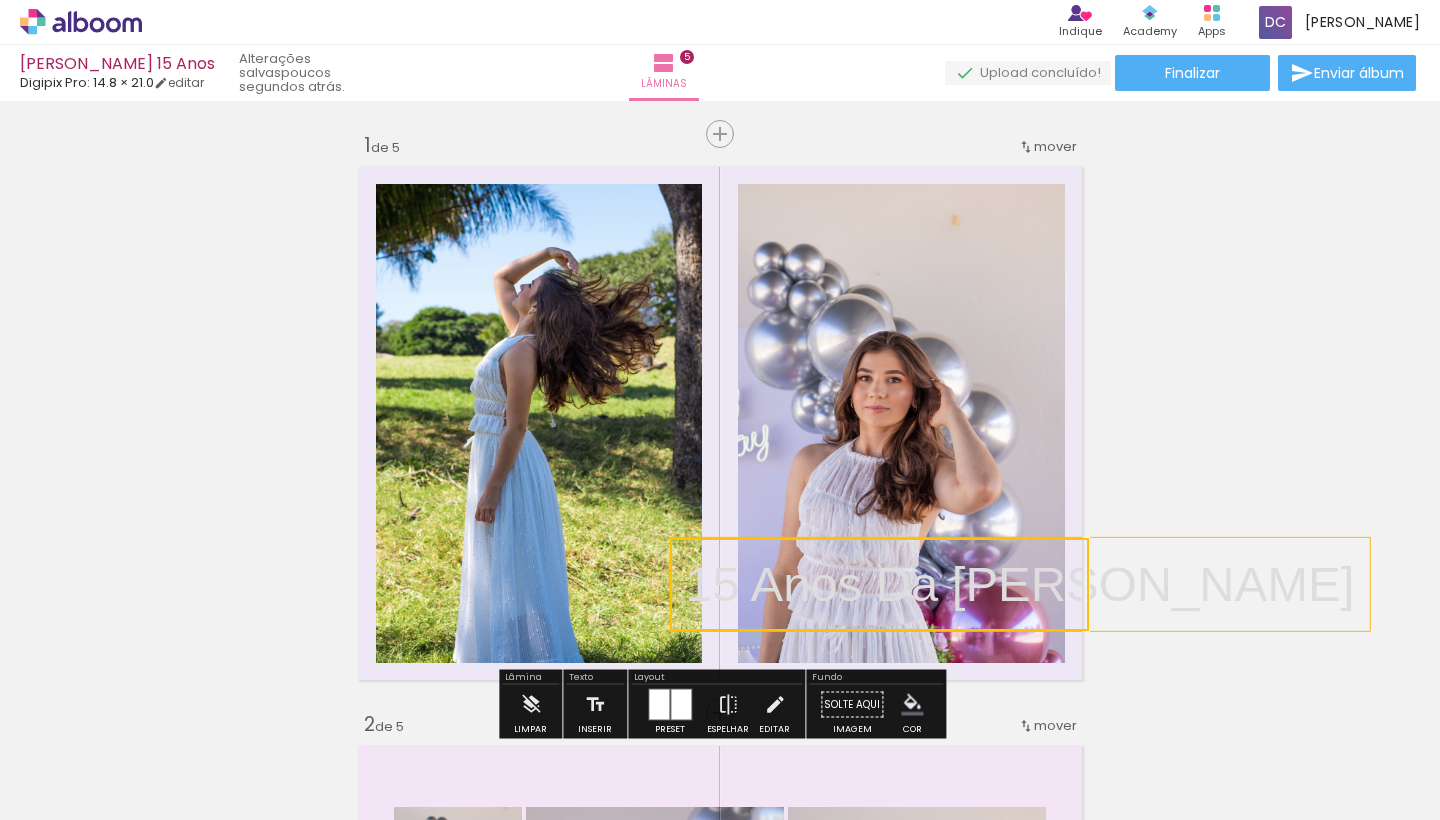 click at bounding box center [879, 584] 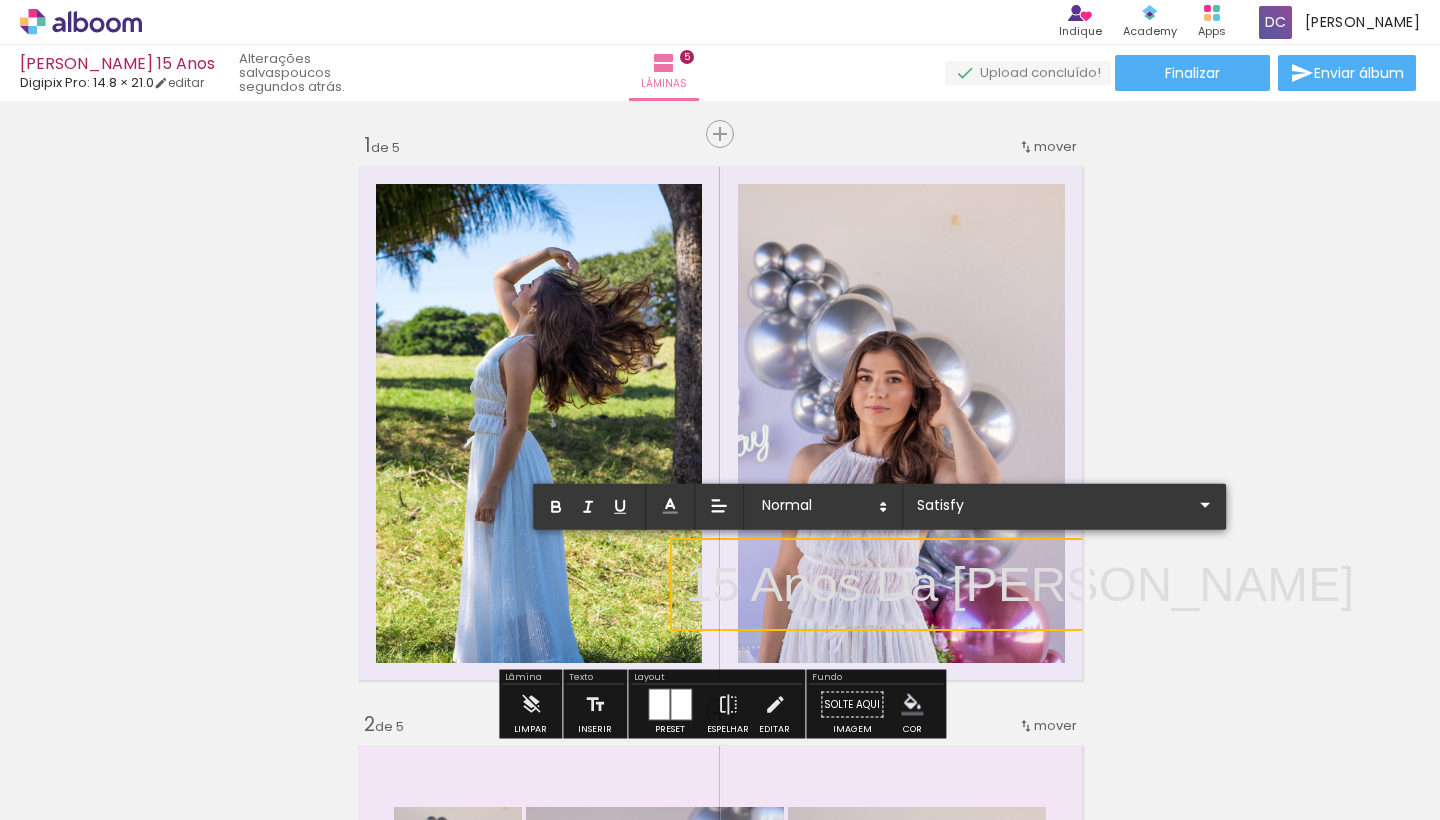 click on "Inserir lâmina 1  de 5  Inserir lâmina 2  de 5  Inserir lâmina 3  de 5  Inserir lâmina 4  de 5  Inserir lâmina 5  de 5 O Designbox precisará aumentar a sua imagem em 198% para exportar para impressão. O Designbox precisará aumentar a sua imagem em 321% para exportar para impressão." at bounding box center (720, 1845) 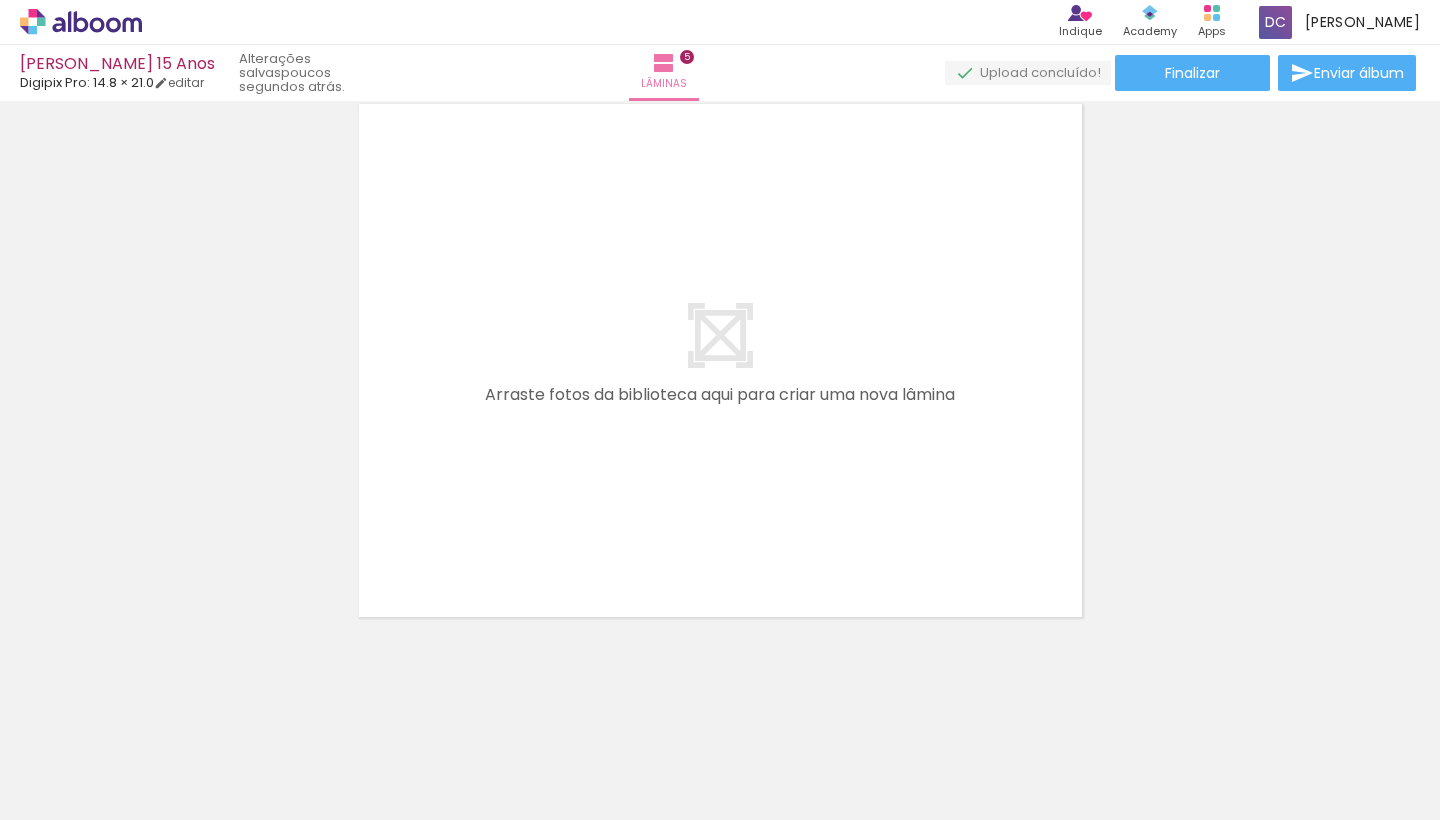 scroll, scrollTop: 2958, scrollLeft: 0, axis: vertical 